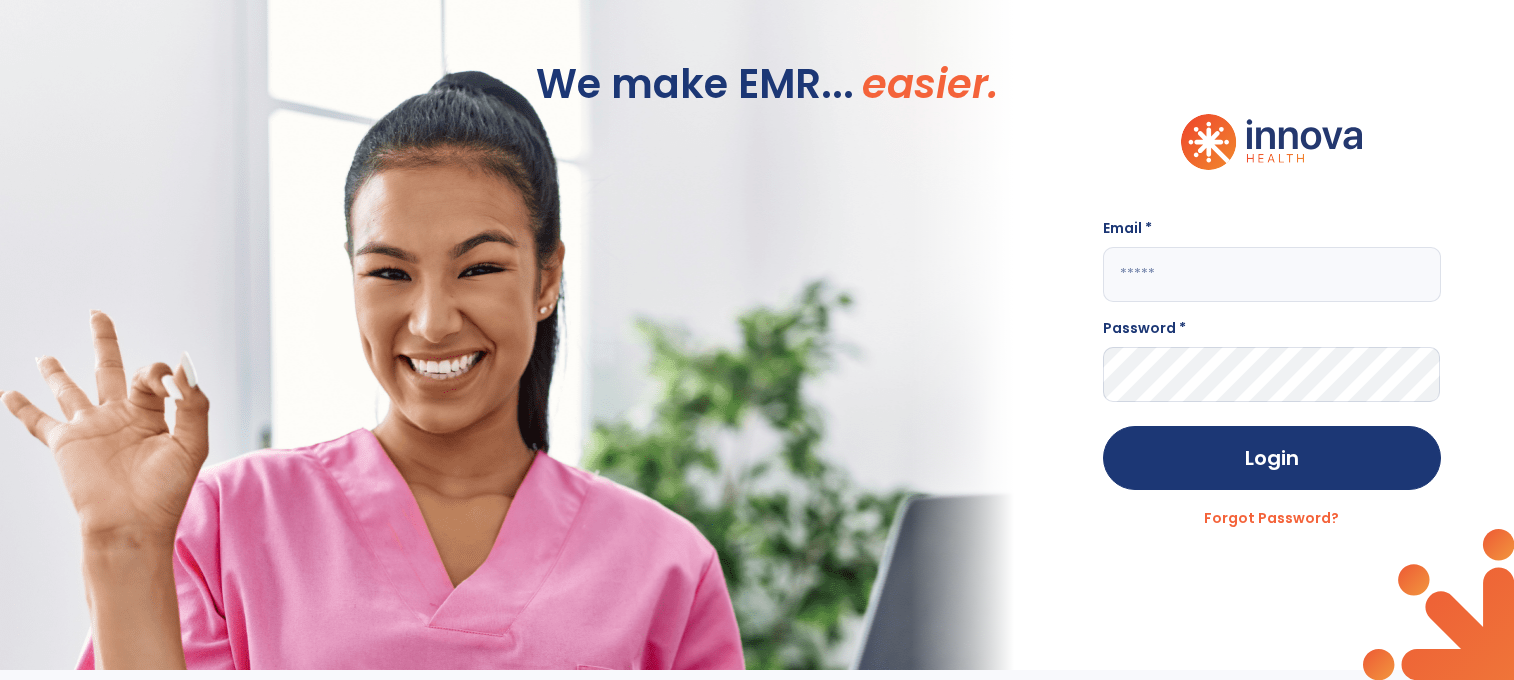 scroll, scrollTop: 0, scrollLeft: 0, axis: both 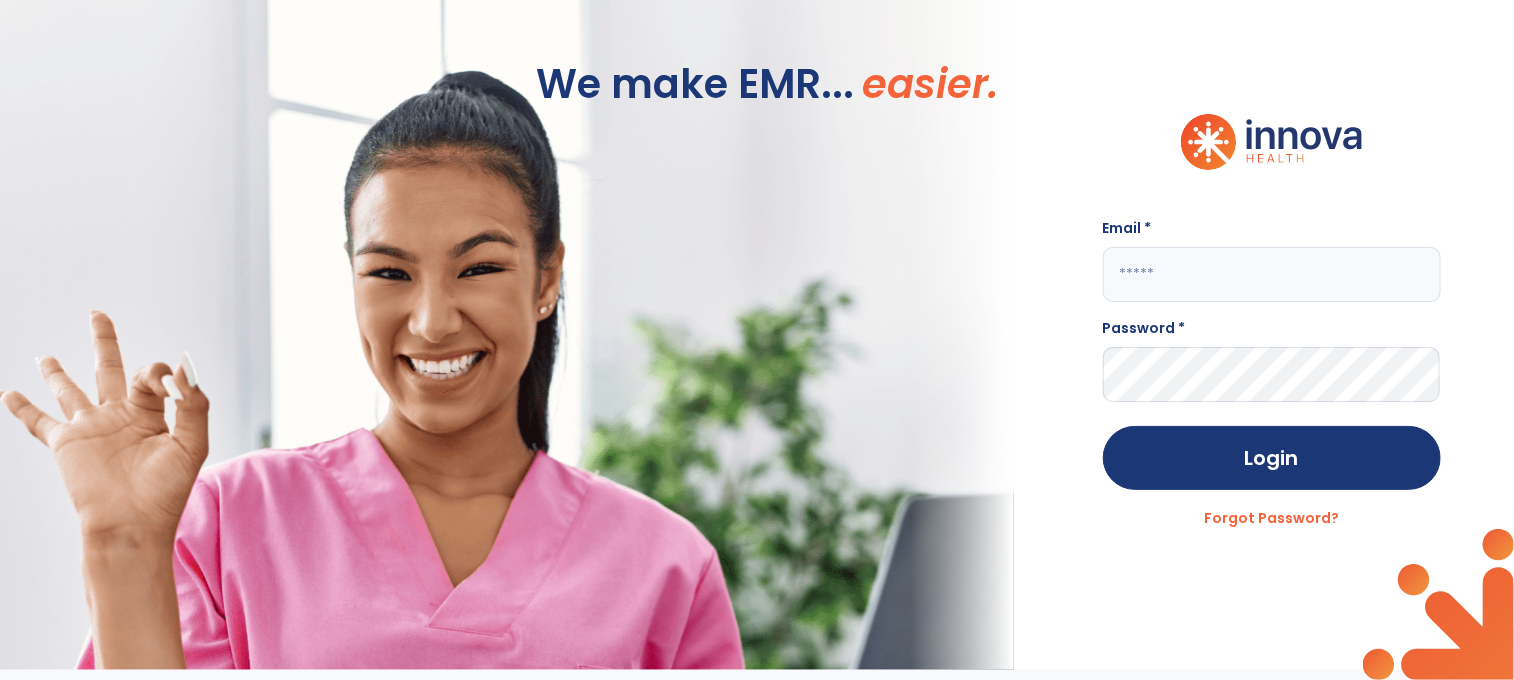 click 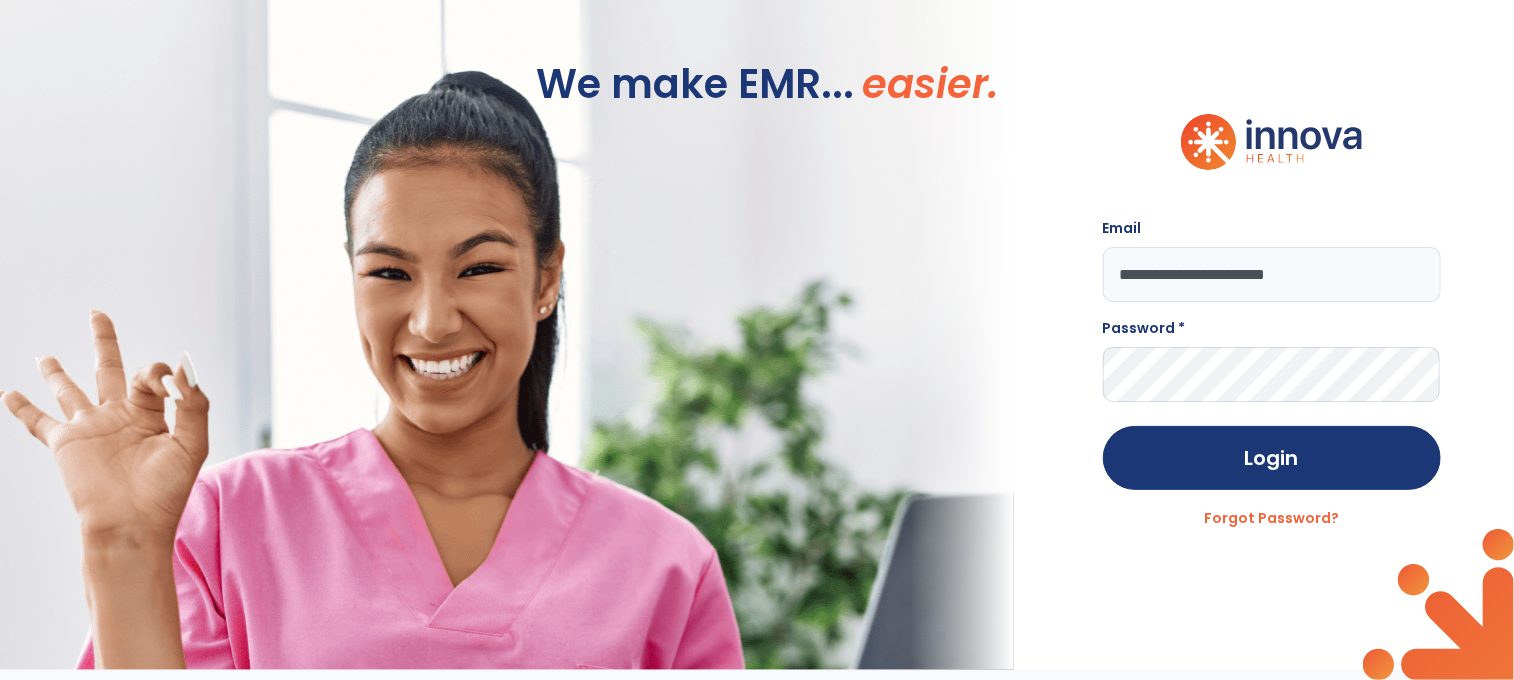 type on "**********" 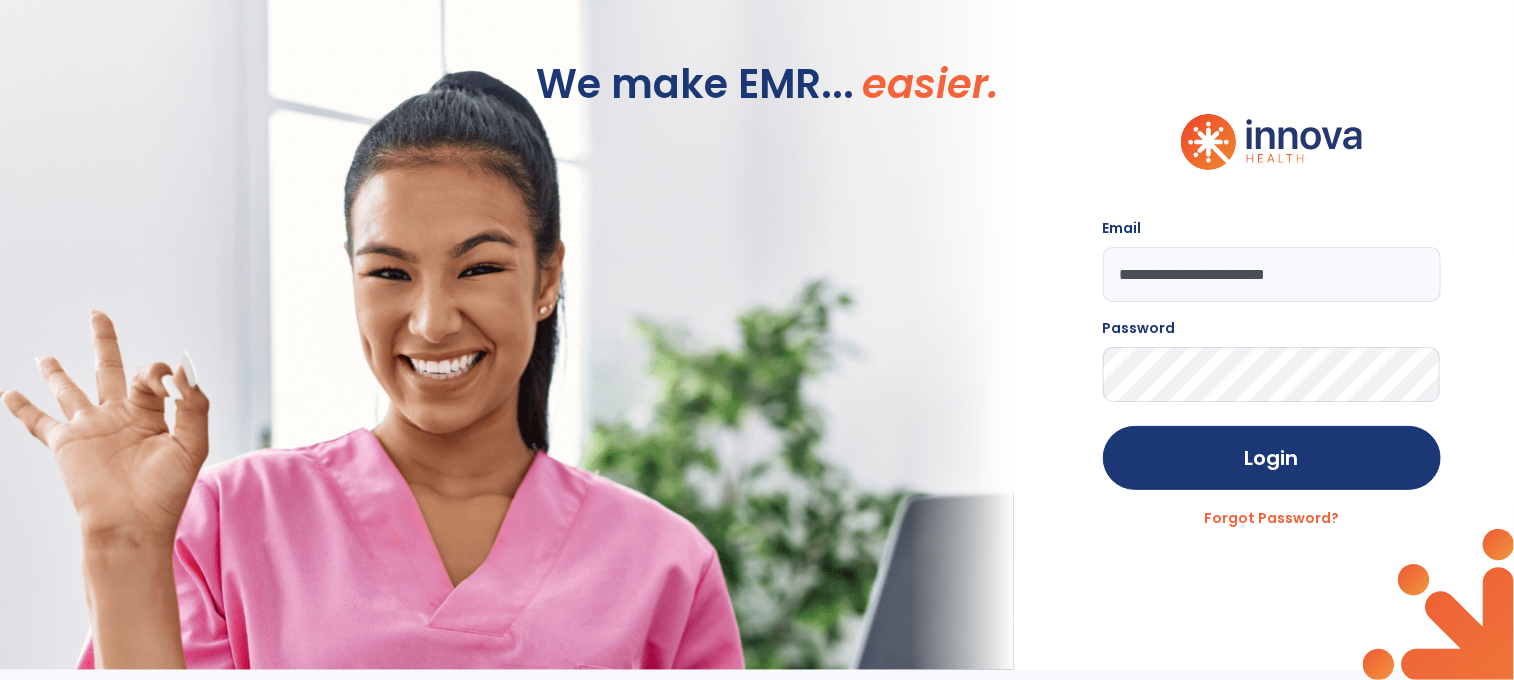 click on "Login" 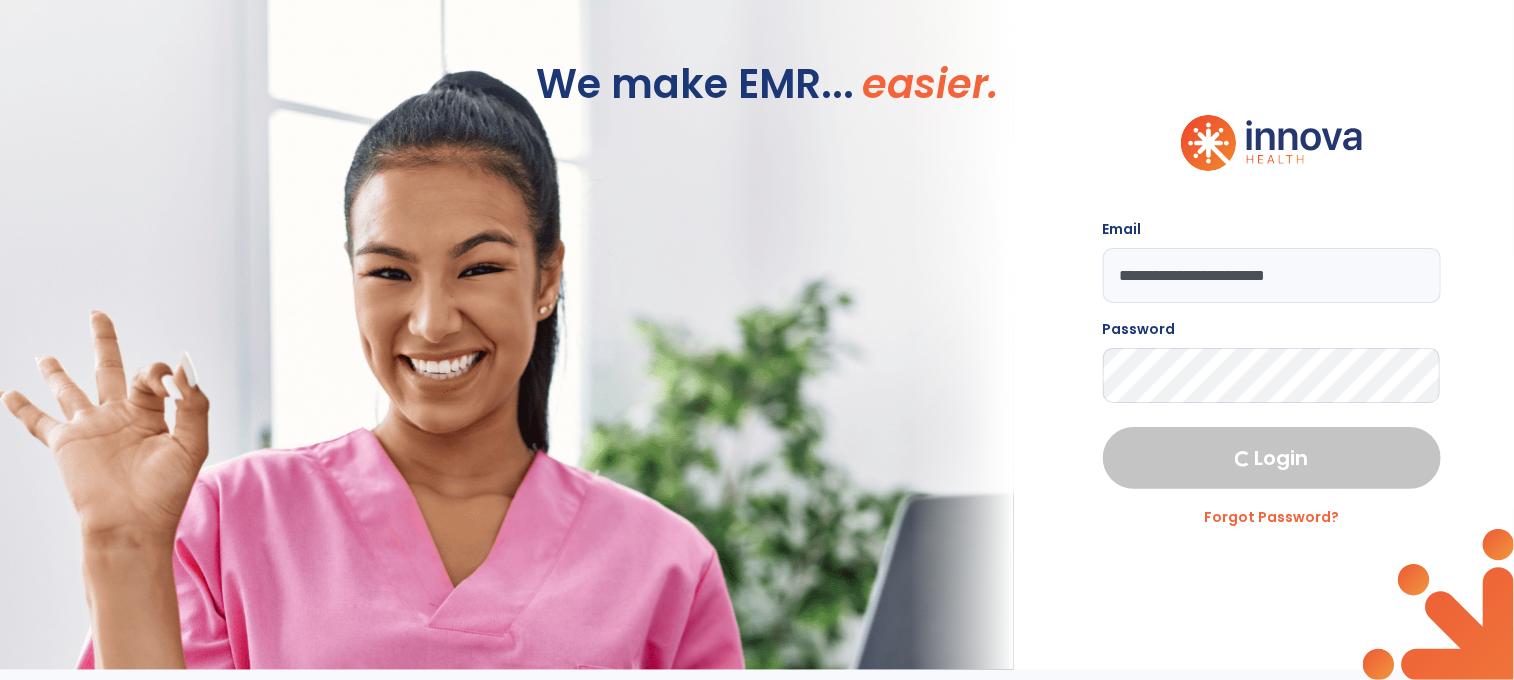 select on "****" 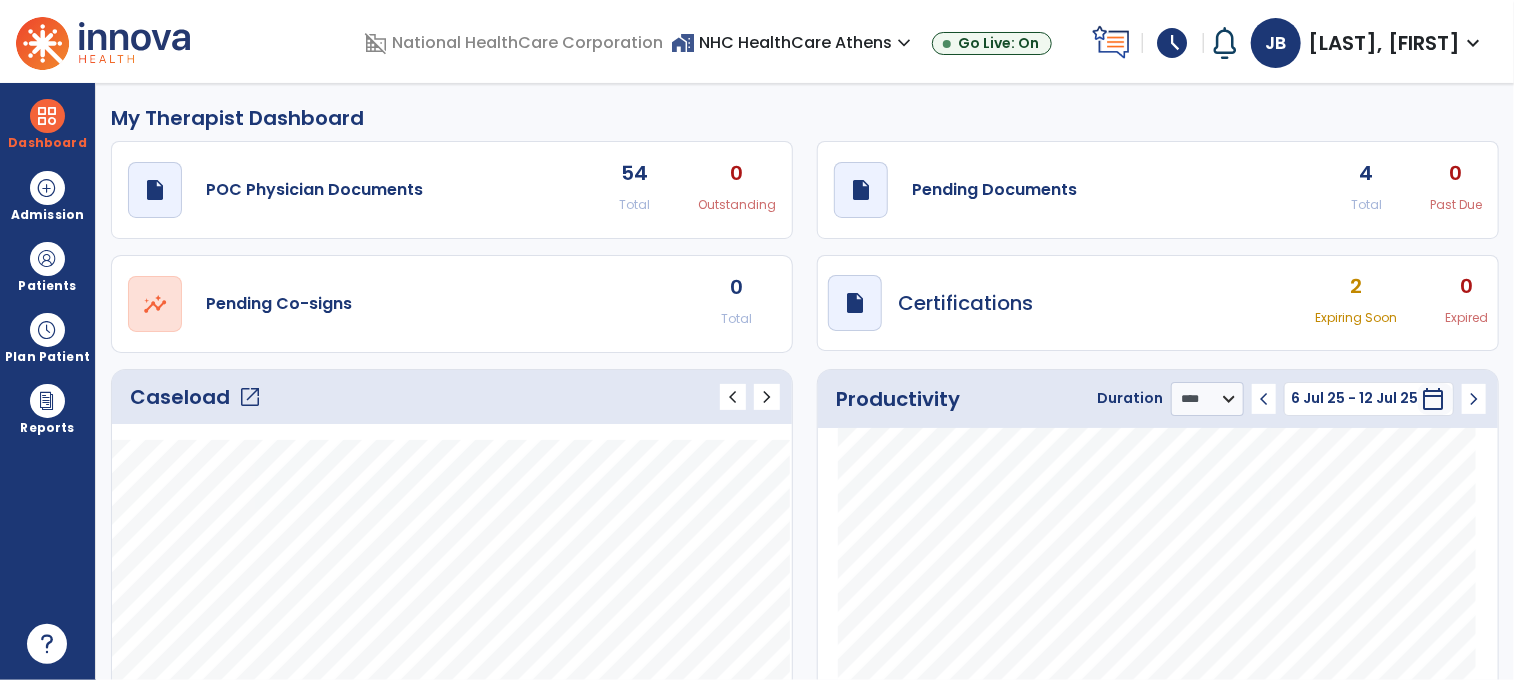 click on "open_in_new" 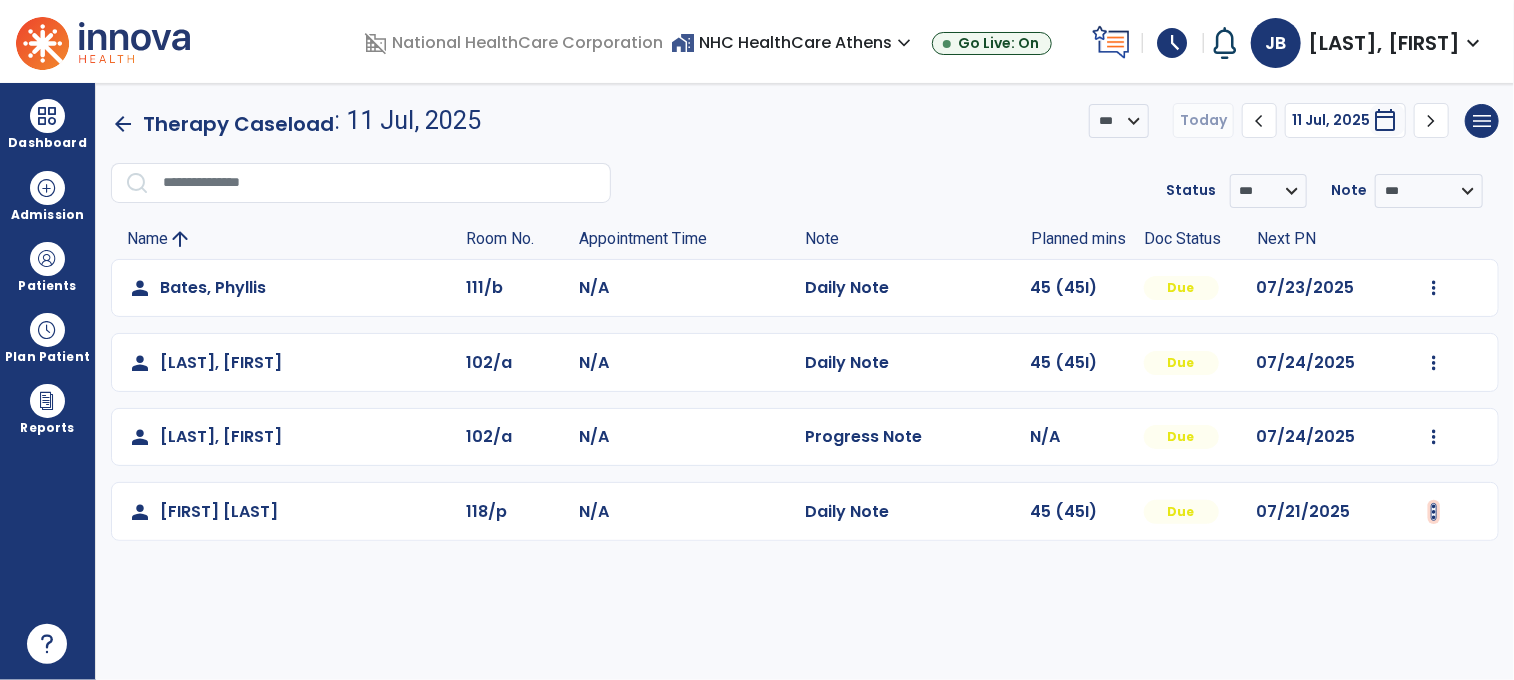 click at bounding box center (1434, 288) 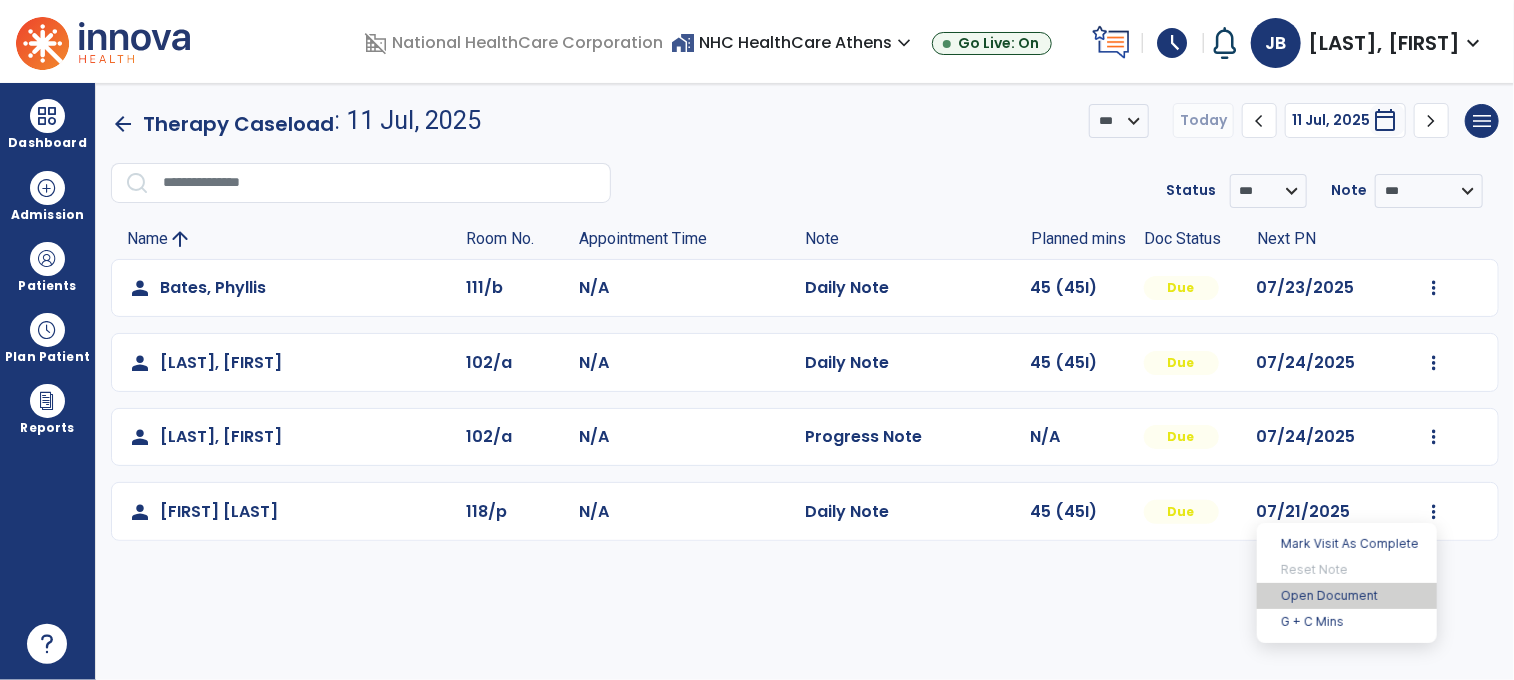 click on "Open Document" at bounding box center (1347, 596) 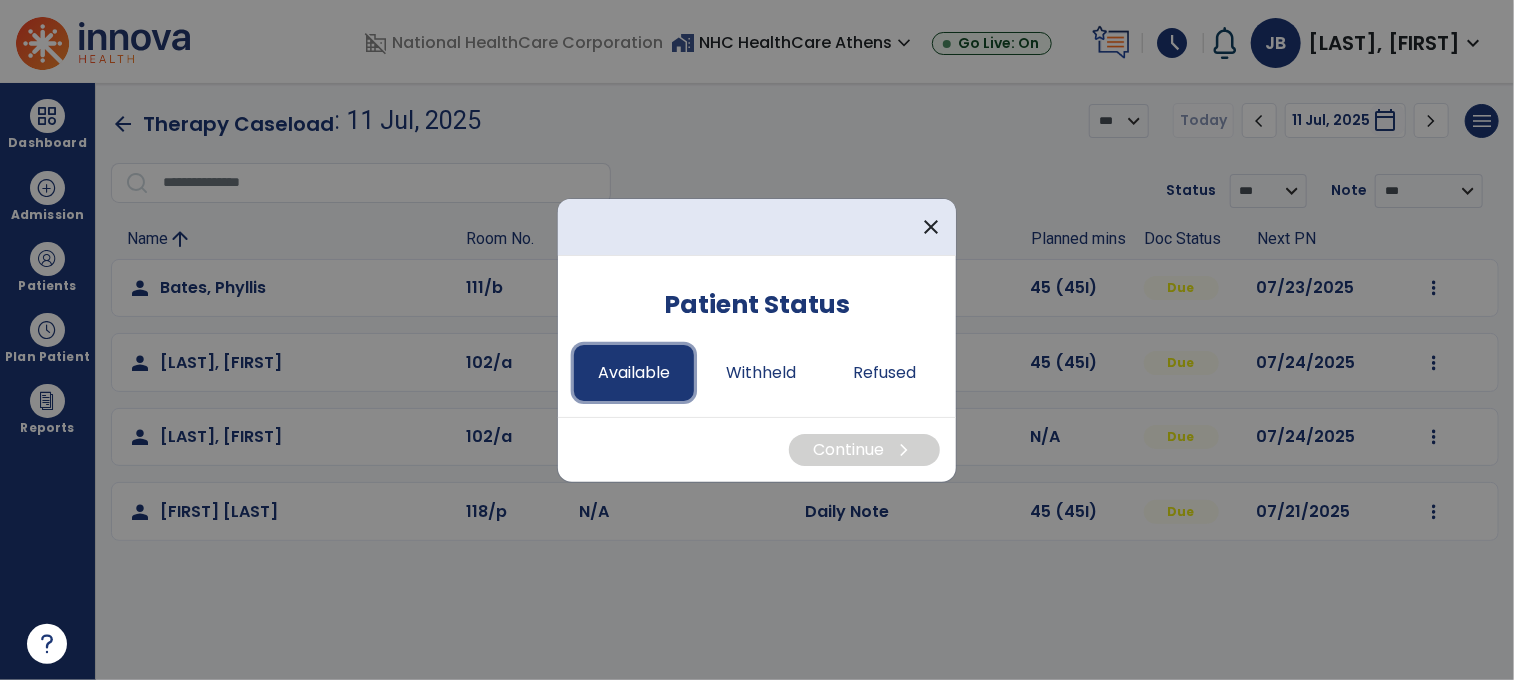 click on "Available" at bounding box center (634, 373) 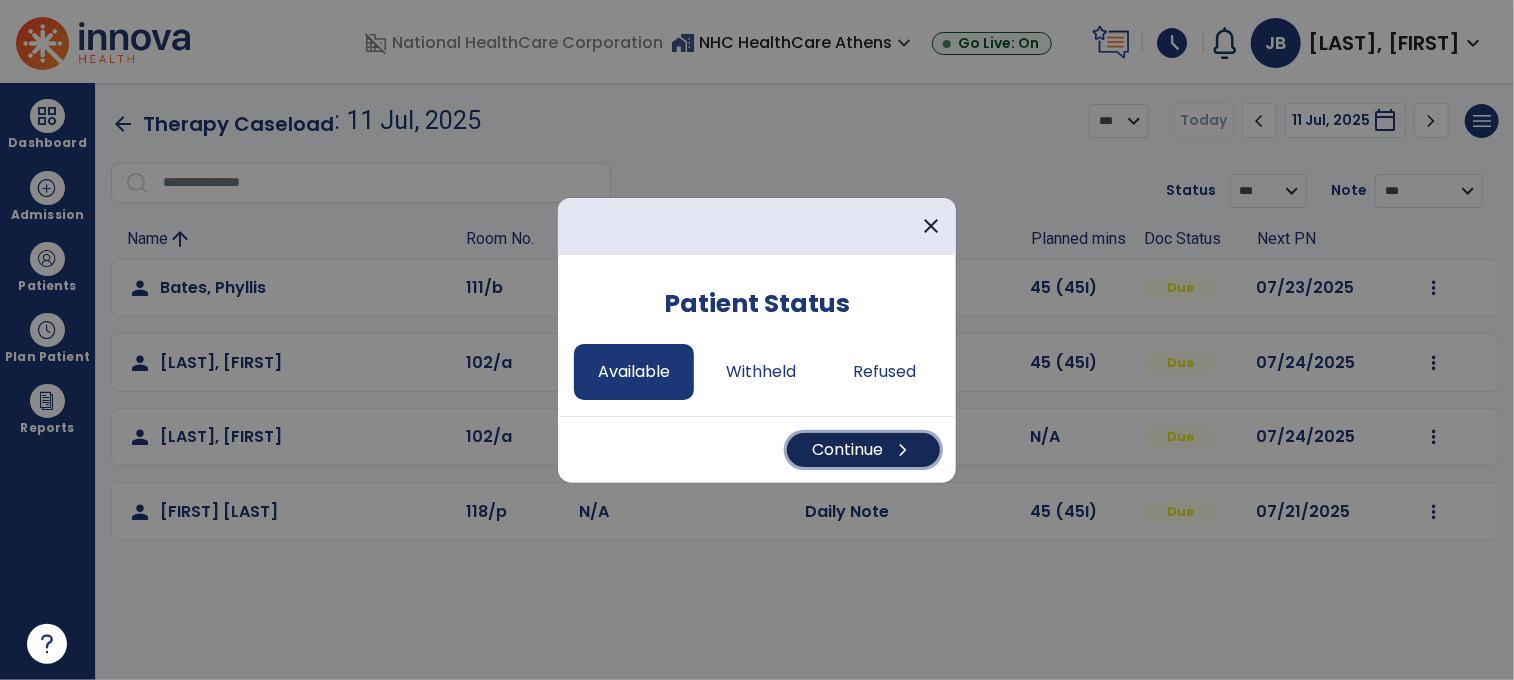 click on "Continue   chevron_right" at bounding box center [863, 450] 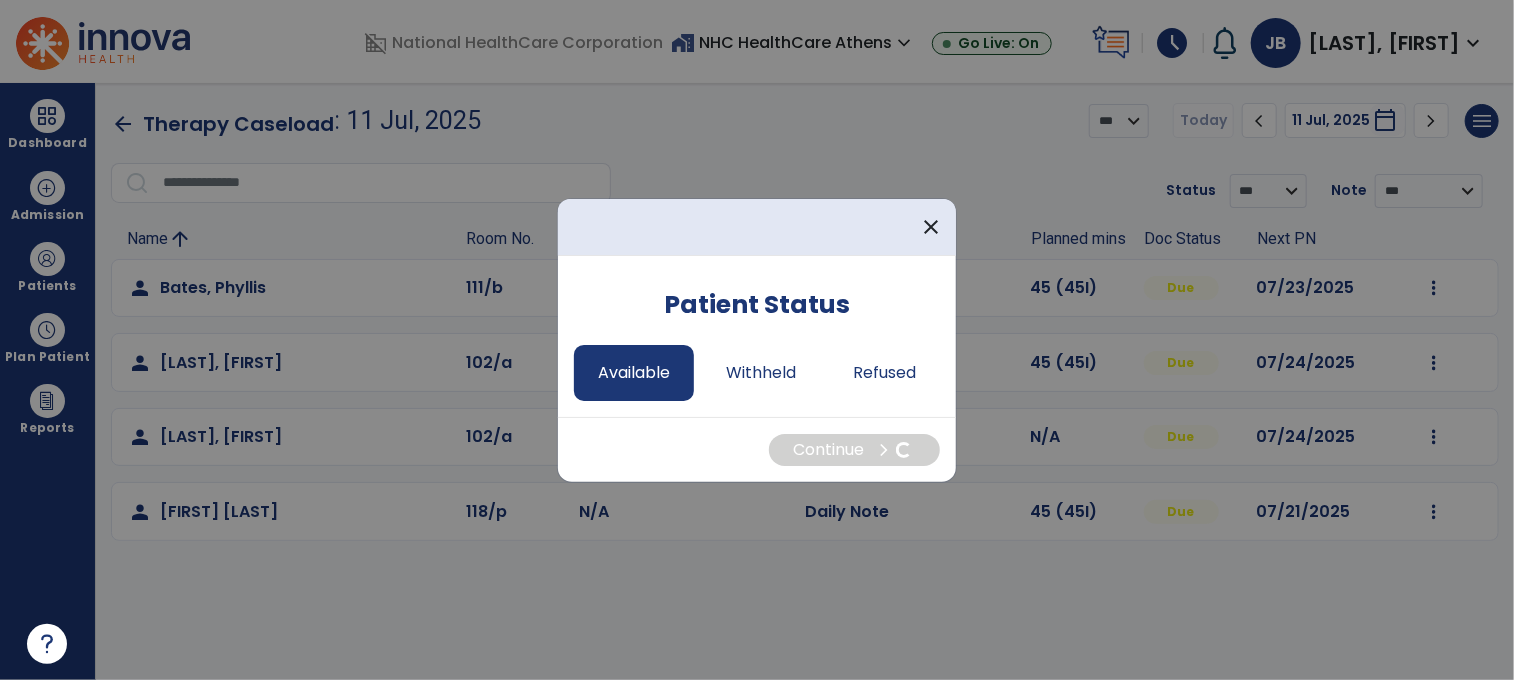 select on "*" 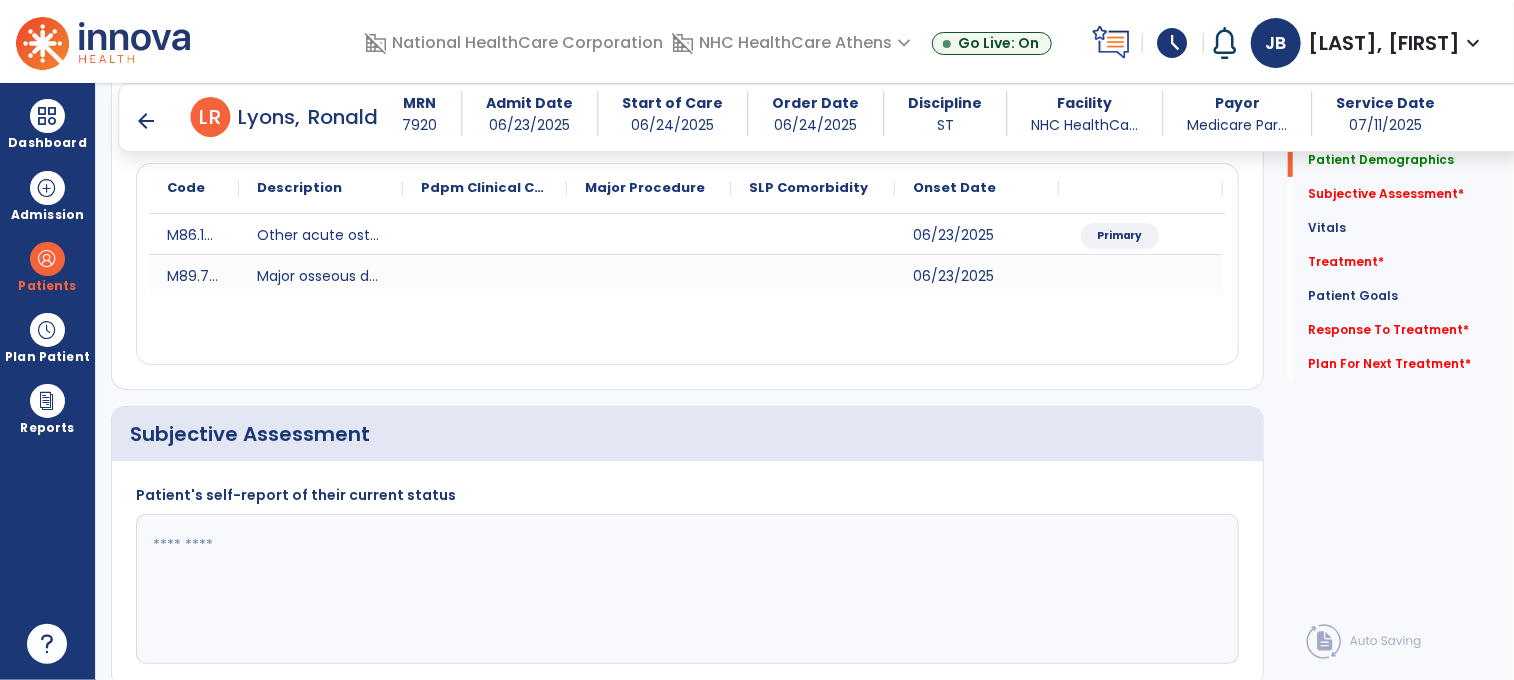 scroll, scrollTop: 300, scrollLeft: 0, axis: vertical 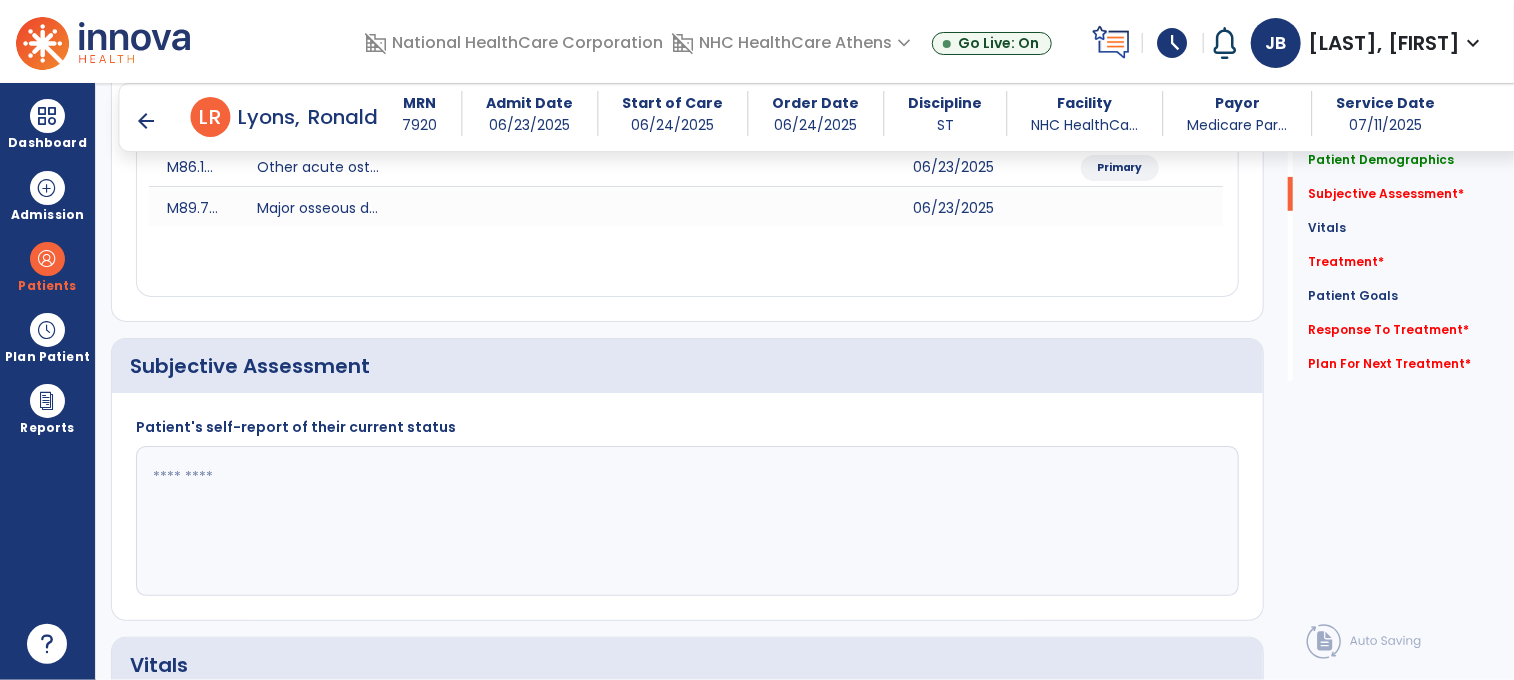 click 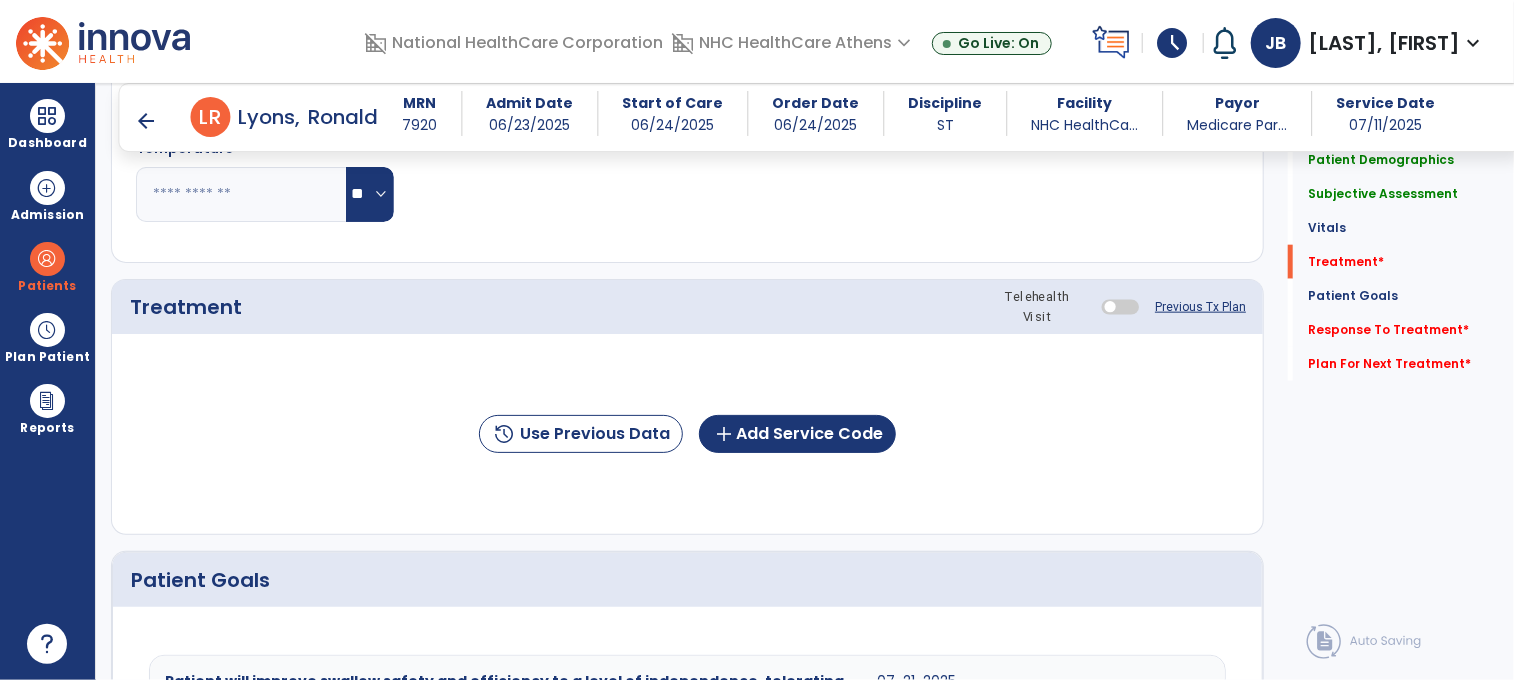 scroll, scrollTop: 1100, scrollLeft: 0, axis: vertical 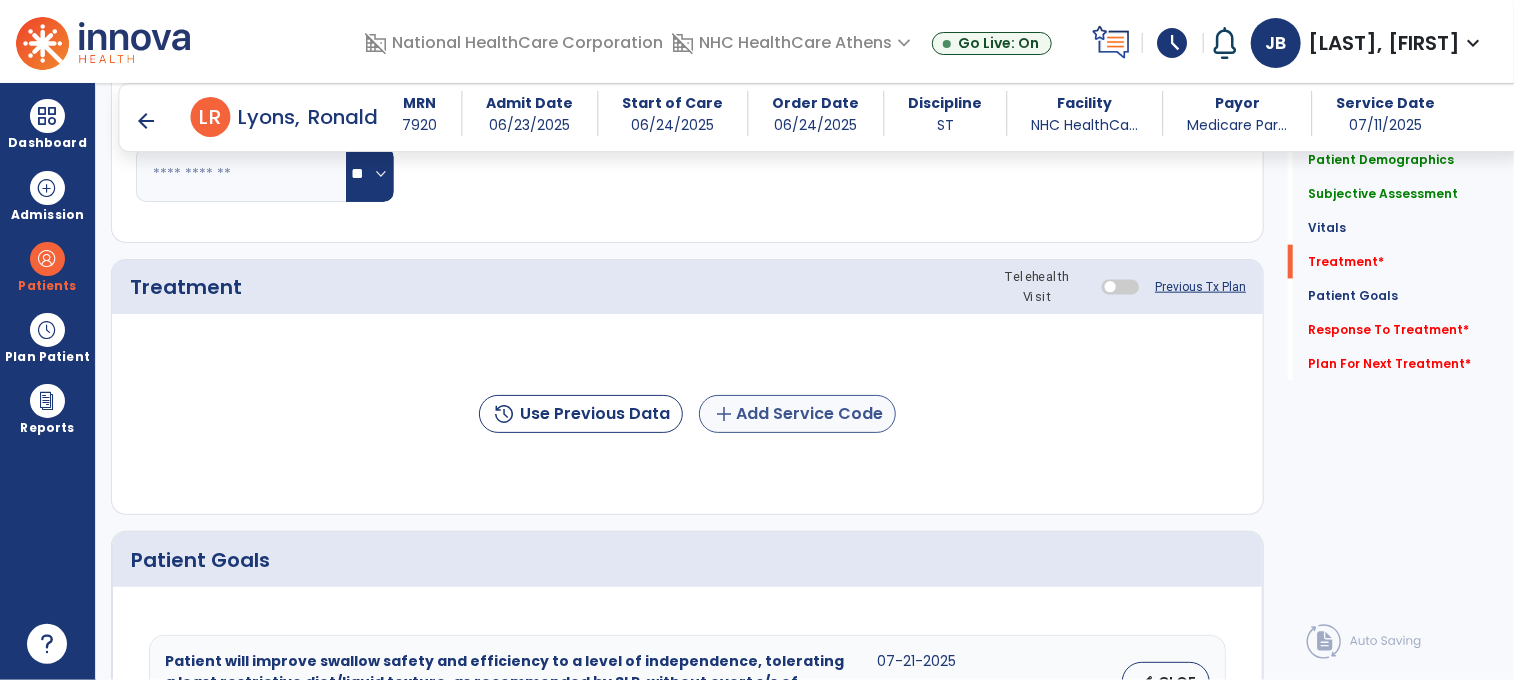 type on "**********" 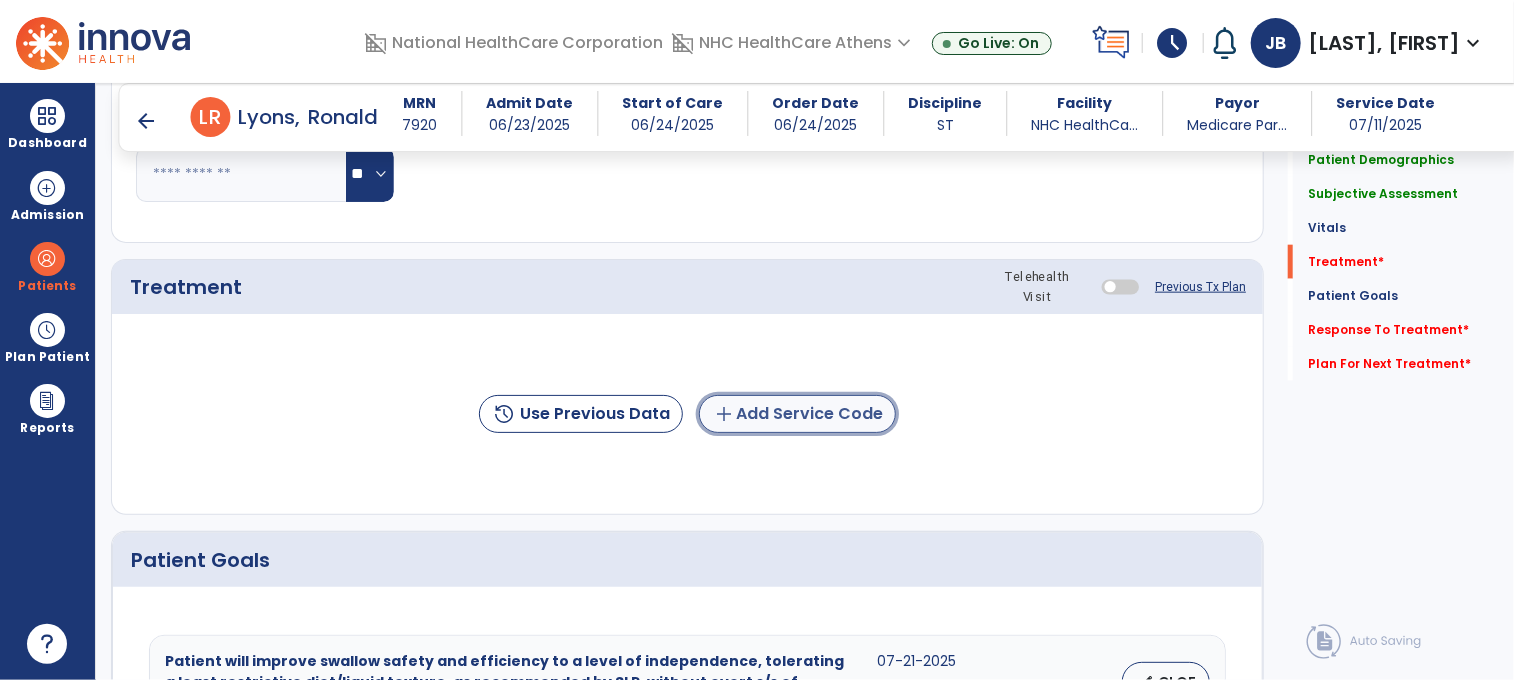 click on "add  Add Service Code" 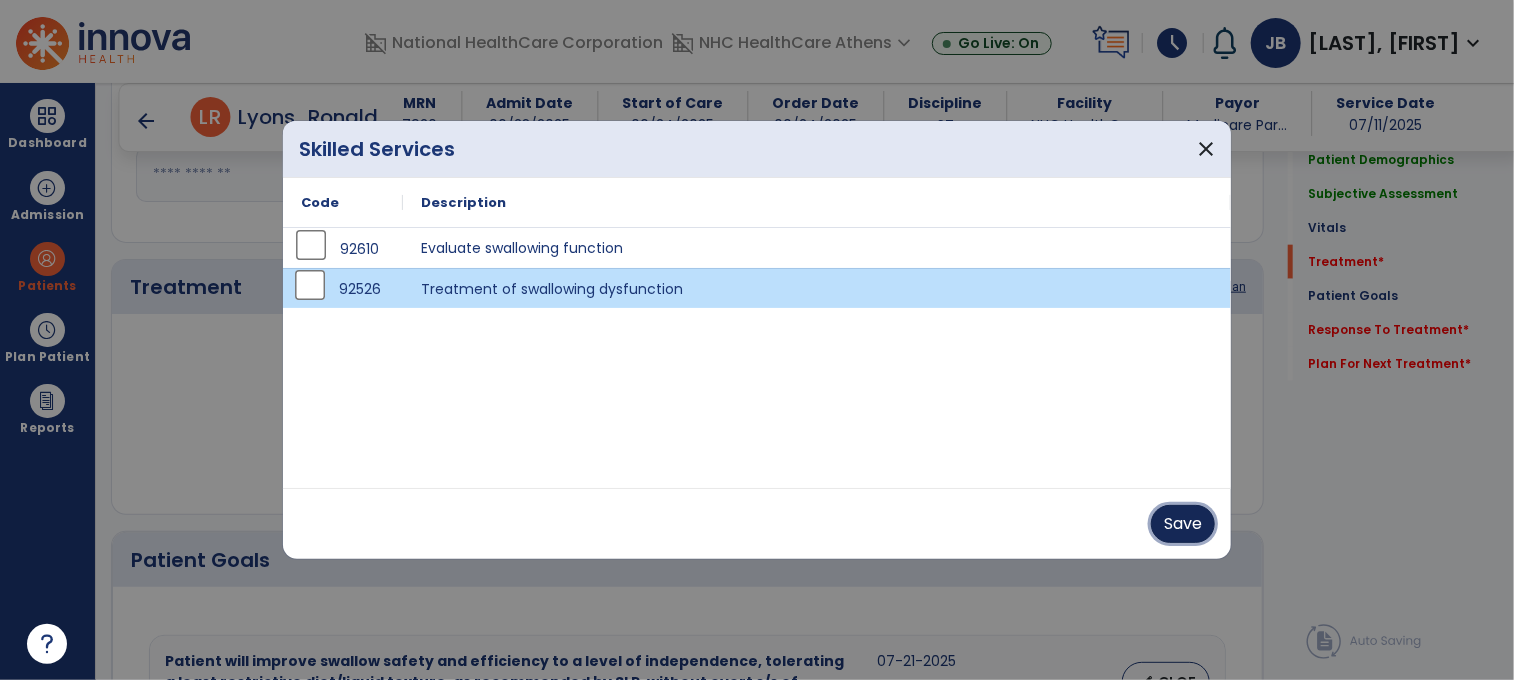 click on "Save" at bounding box center (1183, 524) 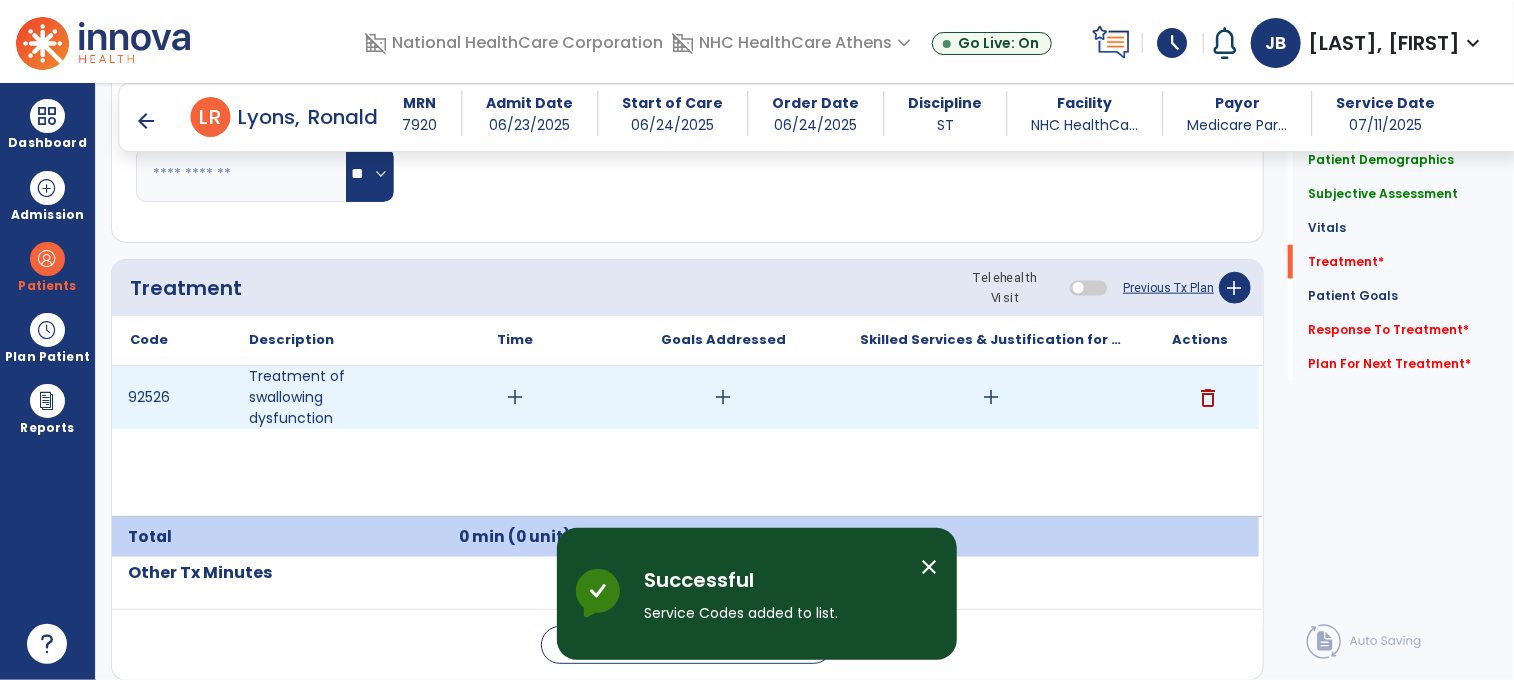 click on "add" at bounding box center (515, 397) 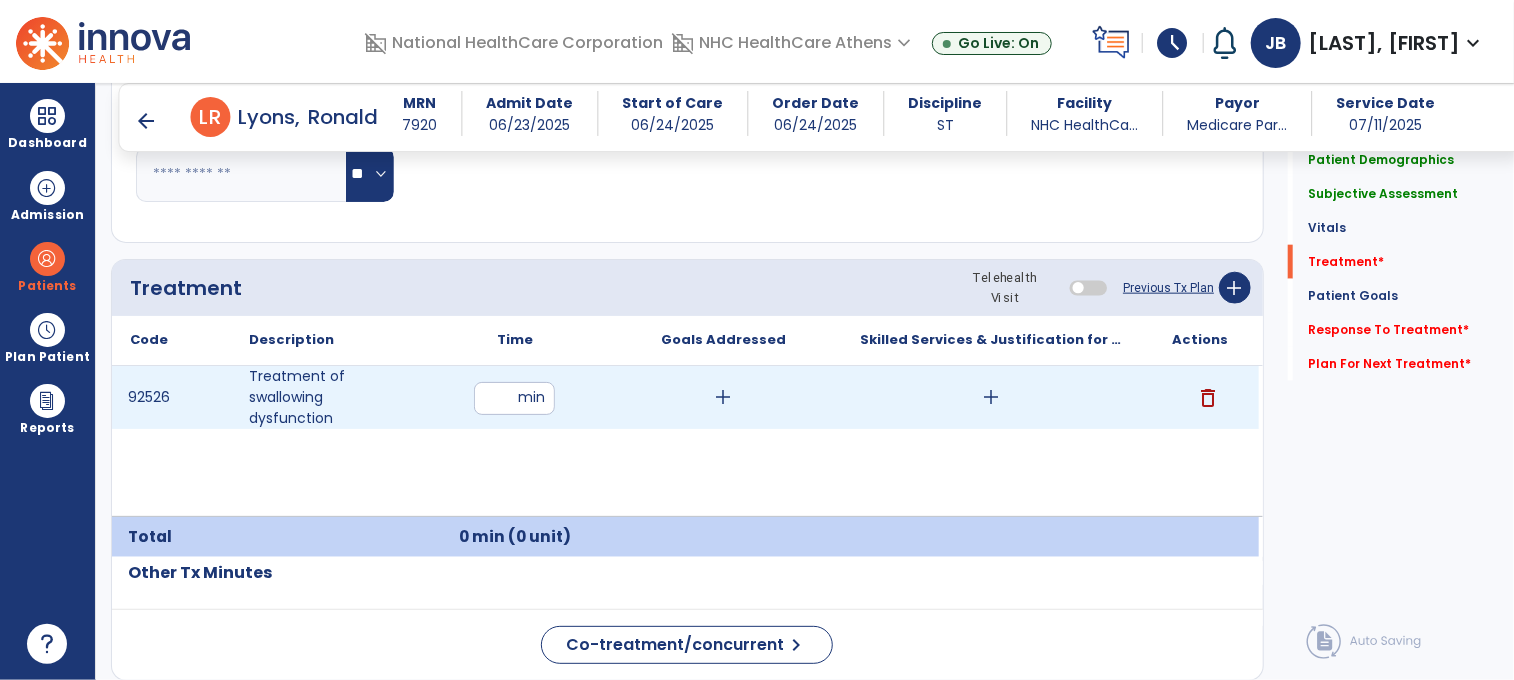 type on "**" 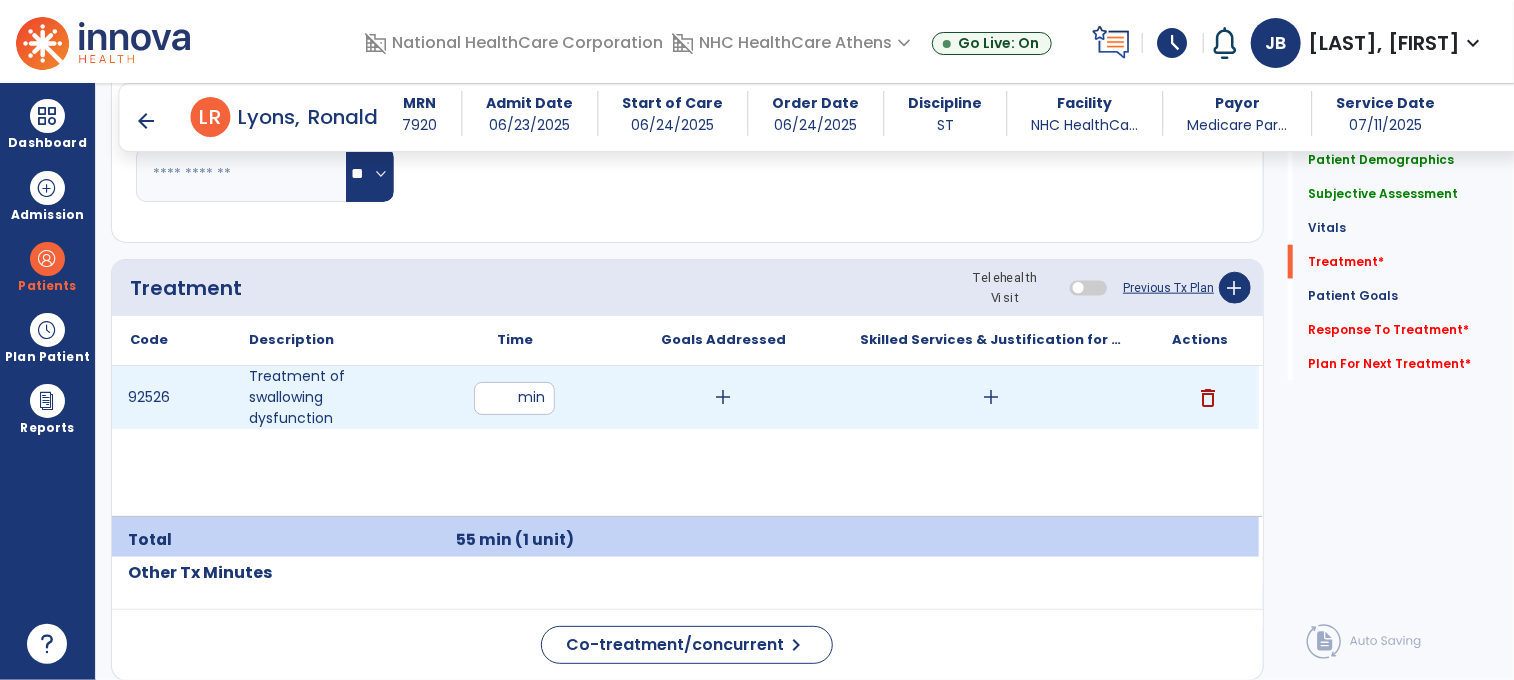 click on "add" at bounding box center [723, 397] 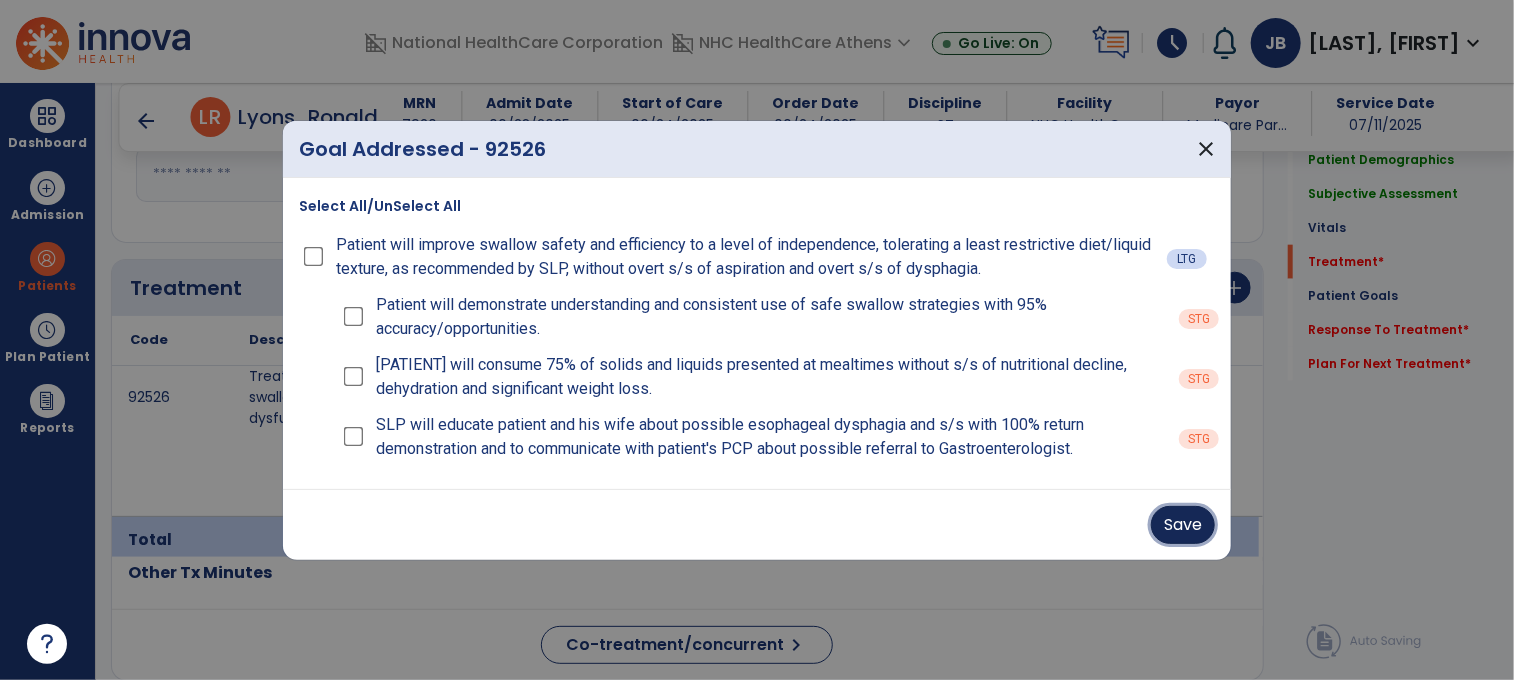 click on "Save" at bounding box center [1183, 525] 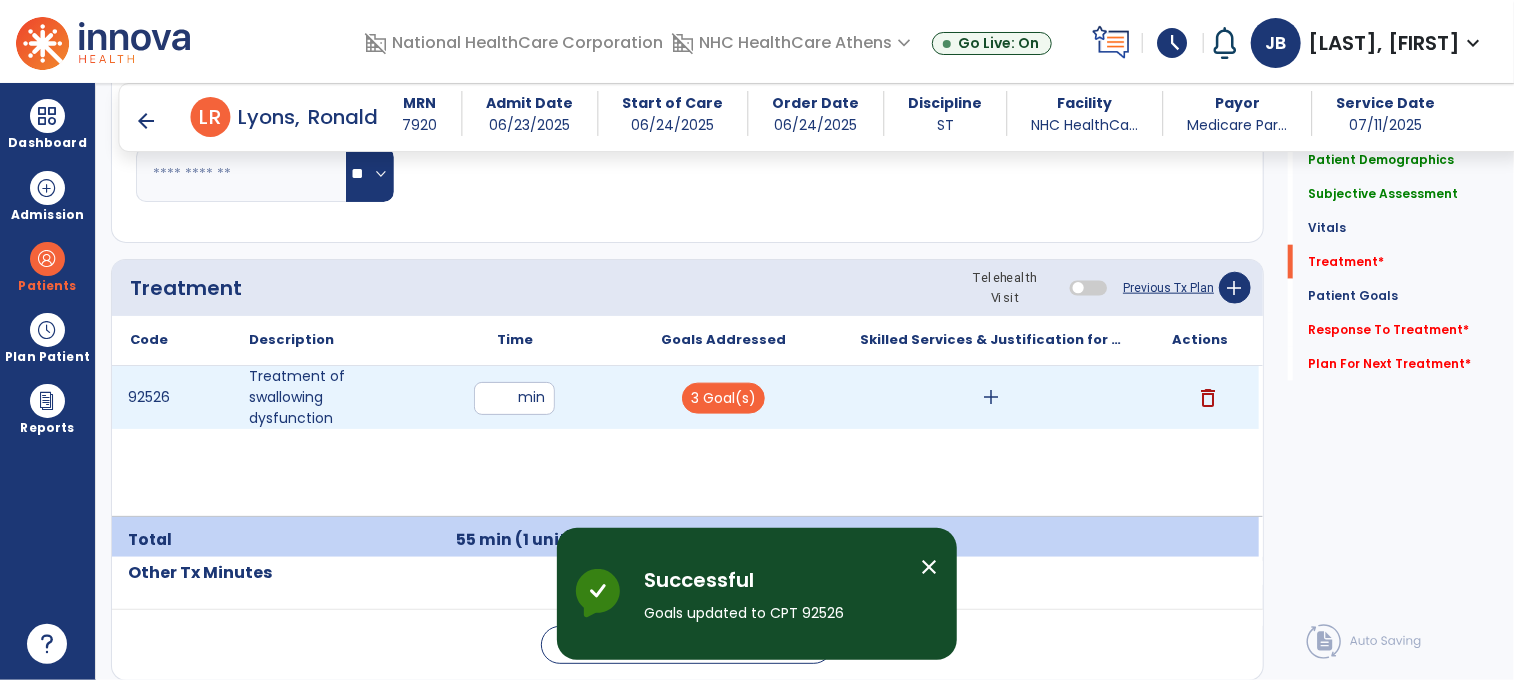 click on "add" at bounding box center (991, 397) 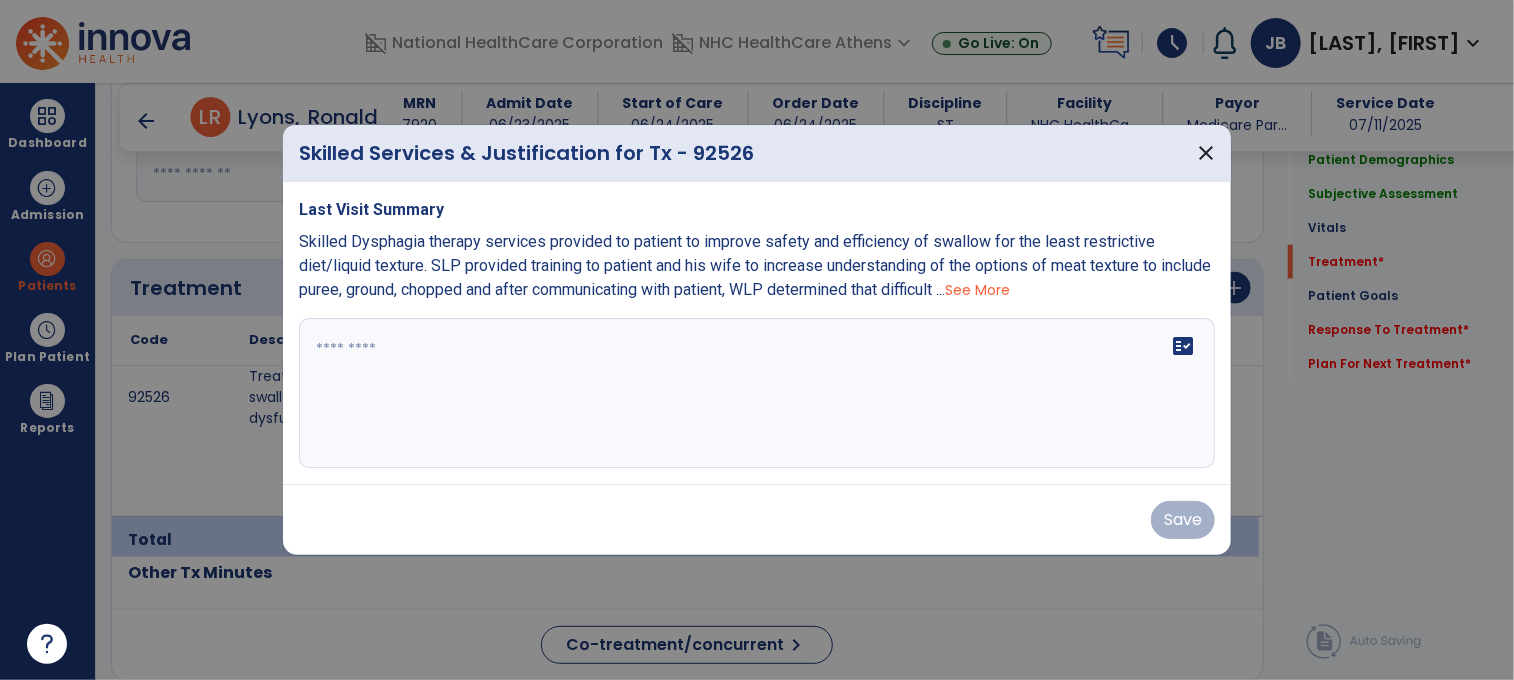 click on "See More" at bounding box center (977, 290) 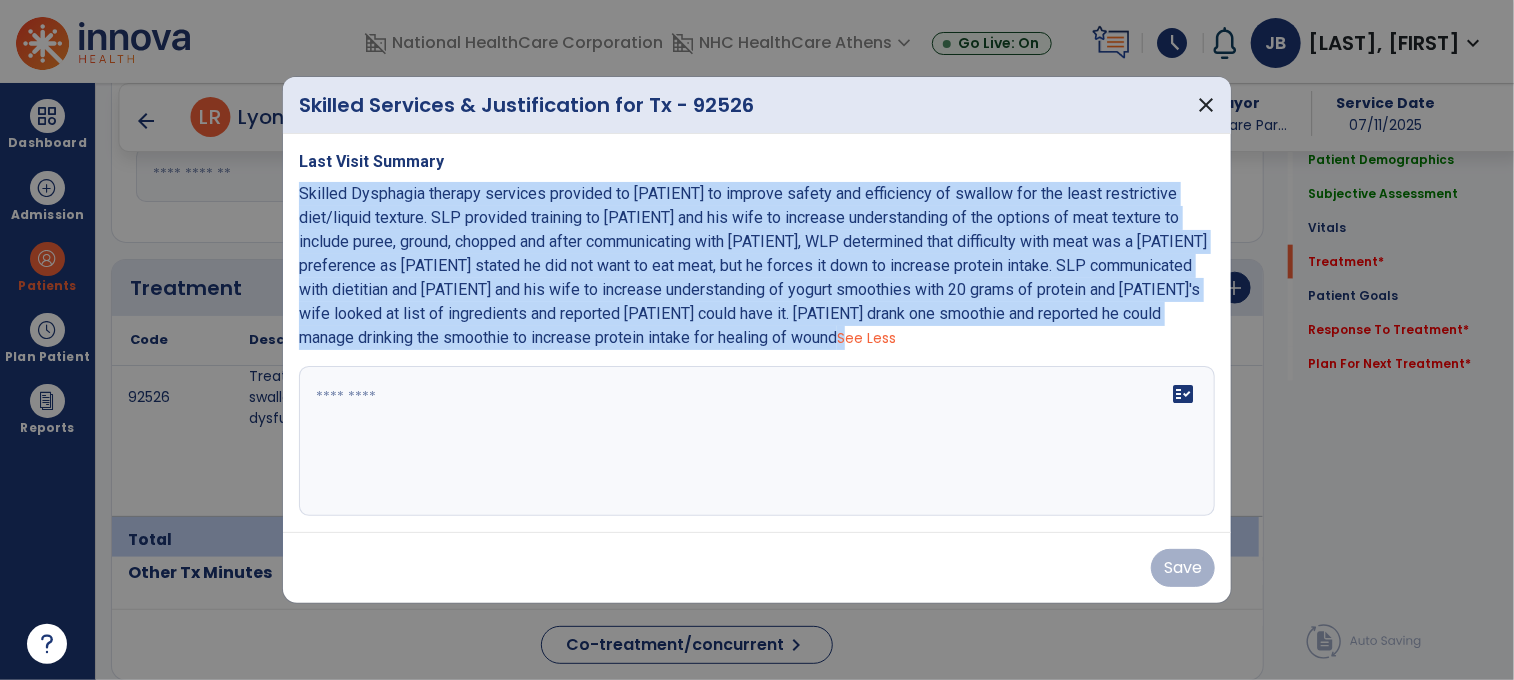 drag, startPoint x: 301, startPoint y: 188, endPoint x: 794, endPoint y: 339, distance: 515.60645 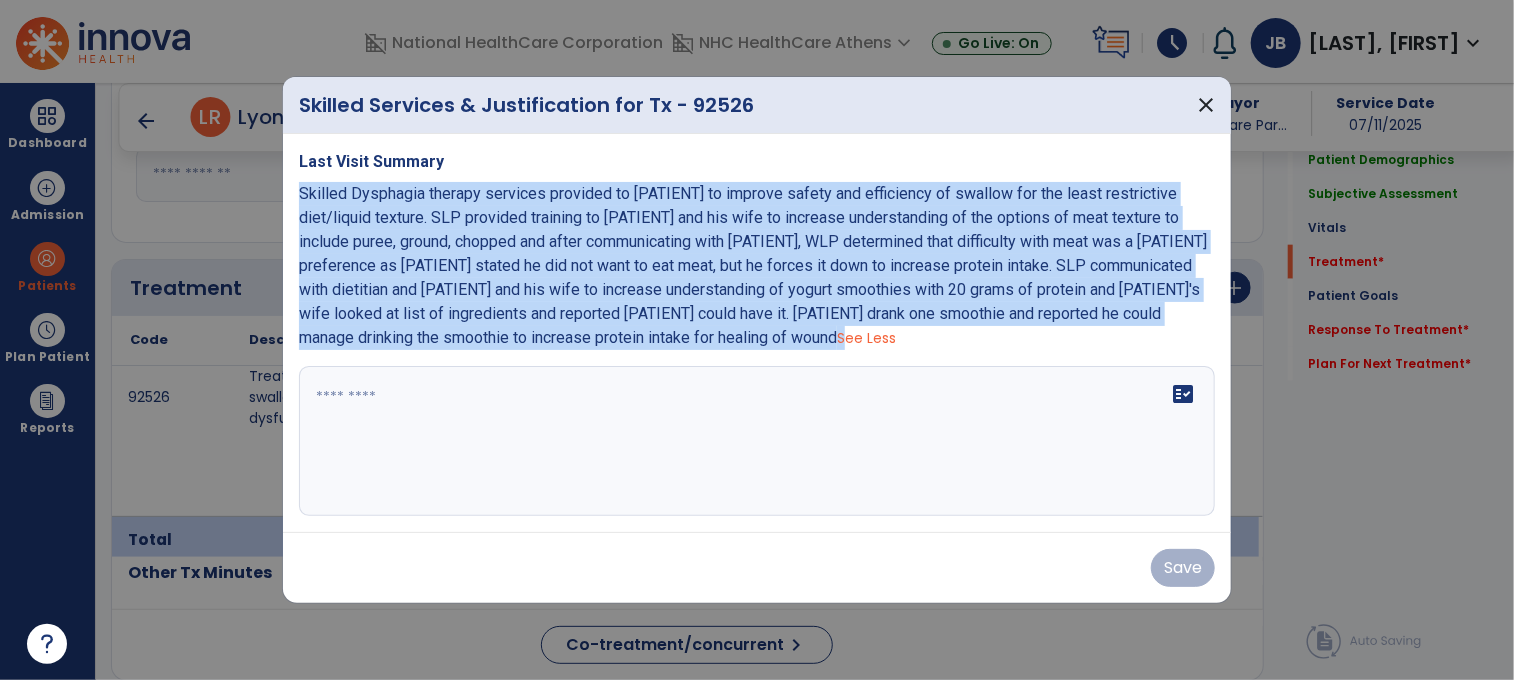 click on "Skilled Dysphagia therapy services provided to patient to improve safety and efficiency of swallow for the least restrictive diet/liquid texture. SLP provided training to patient and his wife to increase understanding of the options of meat texture to include puree, ground, chopped and after communicating with patient, WLP determined that difficulty with meat was a patient preference as patient stated he did not want to eat meat, but he forces it down to increase protein intake.  SLP communicated with dietitian and patient and his wife to increase understanding of yogurt smoothies with 20 grams of protein and patient's wife looked at list of ingredients and reported patient could have it.  Patient drank one smoothie and reported he could manage drinking the smoothie to increase protein intake for healing of wound  See Less" at bounding box center [757, 266] 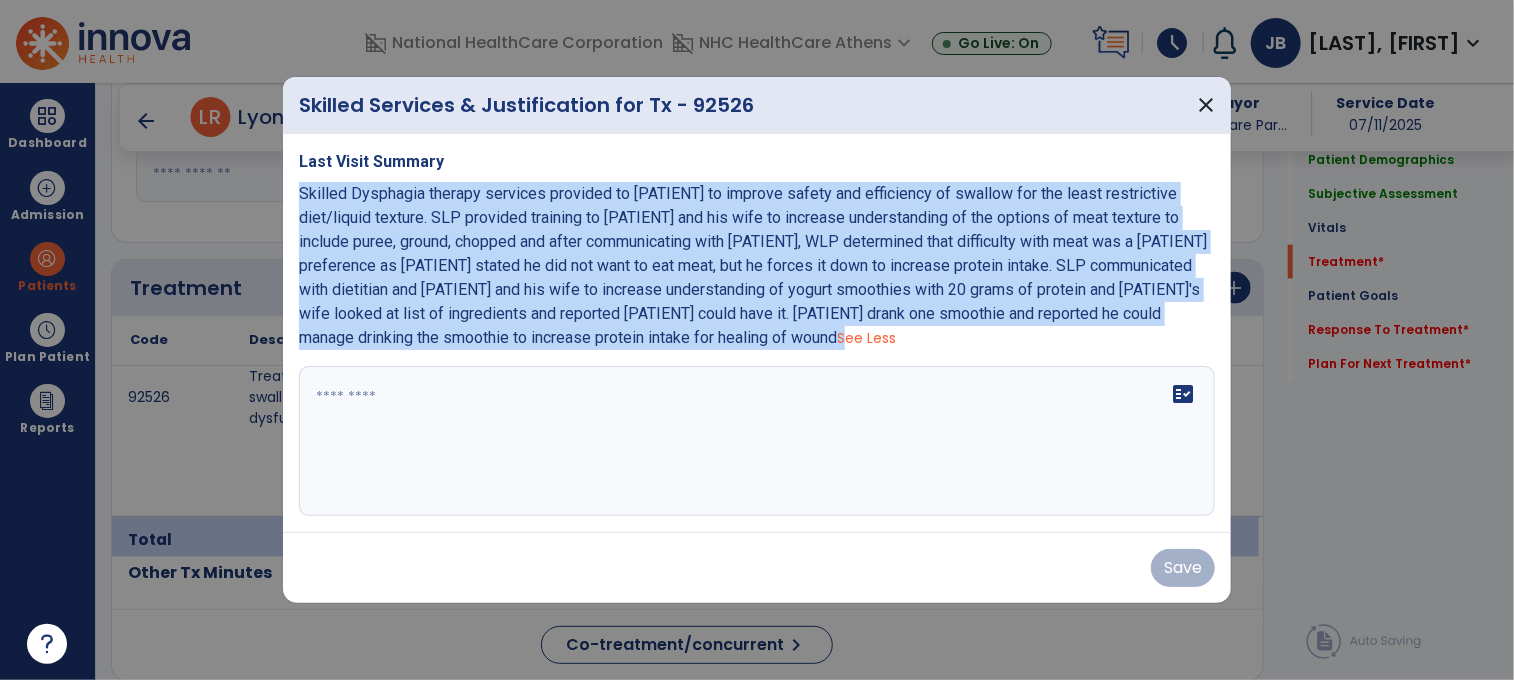copy on "Skilled Dysphagia therapy services provided to [PATIENT] to improve safety and efficiency of swallow for the least restrictive diet/liquid texture. SLP provided training to [PATIENT] and his wife to increase understanding of the options of meat texture to include puree, ground, chopped and after communicating with [PATIENT], WLP determined that difficulty with meat was a [PATIENT] preference as [PATIENT] stated he did not want to eat meat, but he forces it down to increase protein intake.  SLP communicated with dietitian and [PATIENT] and his wife to increase understanding of yogurt smoothies with 20 grams of protein and [PATIENT]'s wife looked at list of ingredients and reported [PATIENT] could have it.  [PATIENT] drank one smoothie and reported he could manage drinking the smoothie to increase protein intake for healing of wound" 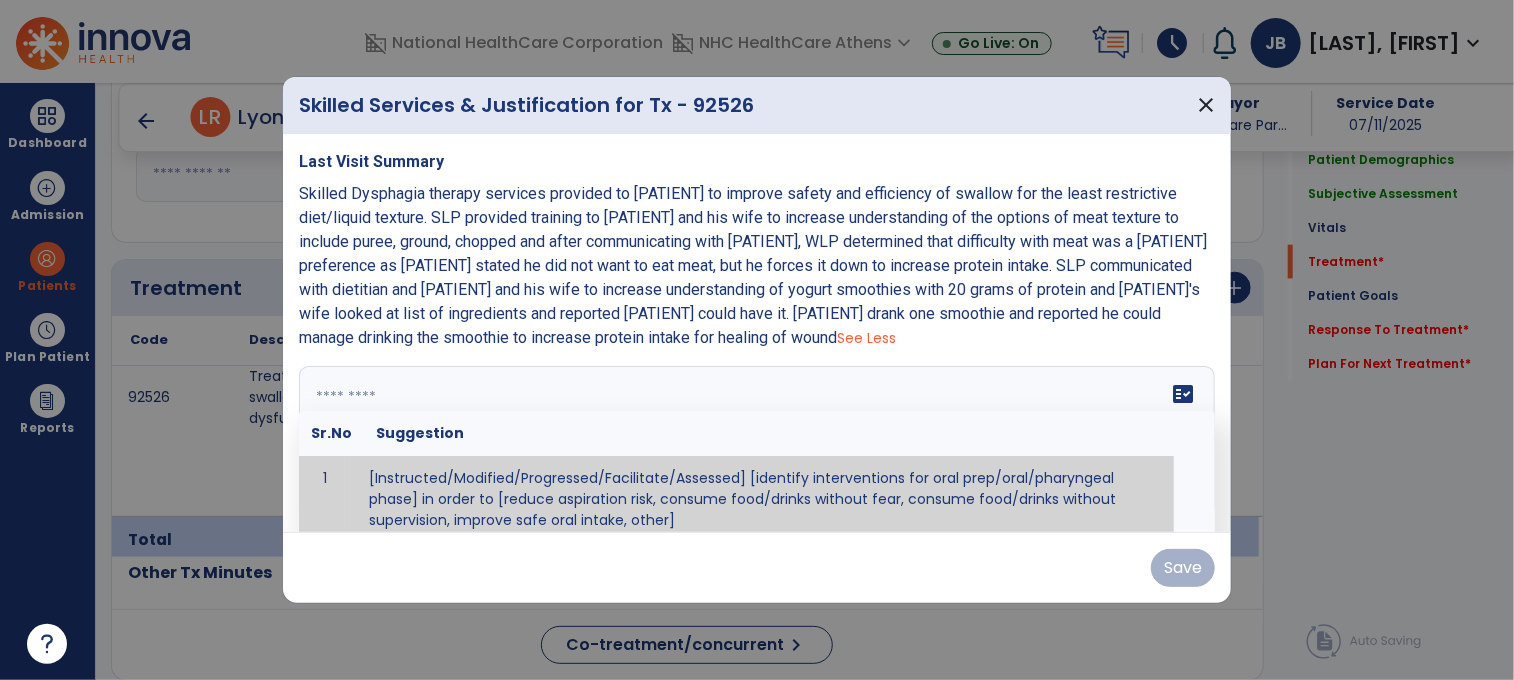 click on "fact_check  Sr.No Suggestion 1 [Instructed/Modified/Progressed/Facilitate/Assessed] [identify interventions for oral prep/oral/pharyngeal phase] in order to [reduce aspiration risk, consume food/drinks without fear, consume food/drinks without supervision, improve safe oral intake, other] 2 [Instructed/Modified/Progressed/Facilitate/Assessed] [identify compensatory methods such as alternating bites/sips, effortful swallow, other] in order to [reduce aspiration risk, consume food/drinks without fear, consume food/drinks without supervision, improve safe oral intake, other] 3 [Instructed/Modified/Progressed/Assessed] trials of [identify IDDSI Food/Drink Level or NDD Solid/Liquid Level] in order to [reduce aspiration risk, consume food/drinks without fear, consume food/drinks without supervision, improve safe oral intake, other] 4 5 Assessed swallow with administration of [identify test]" at bounding box center [757, 441] 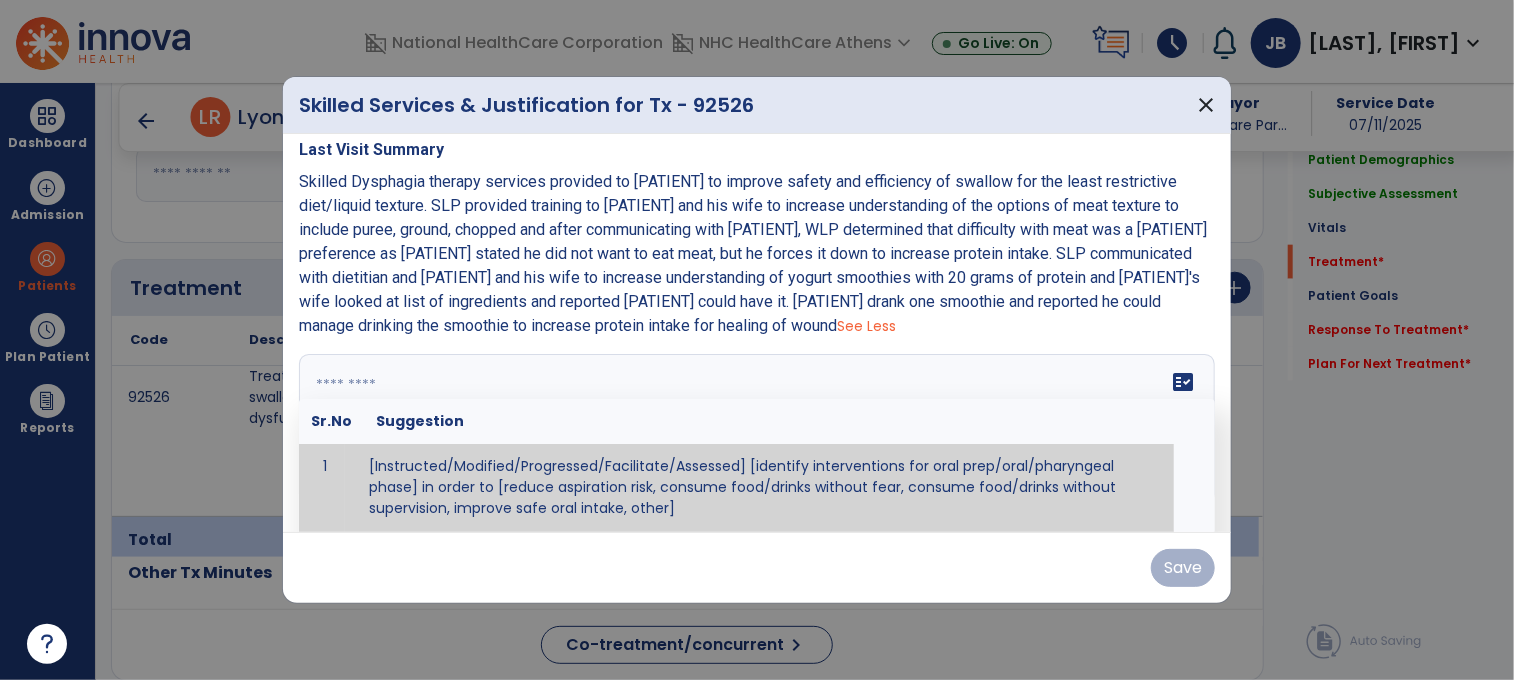 paste on "**********" 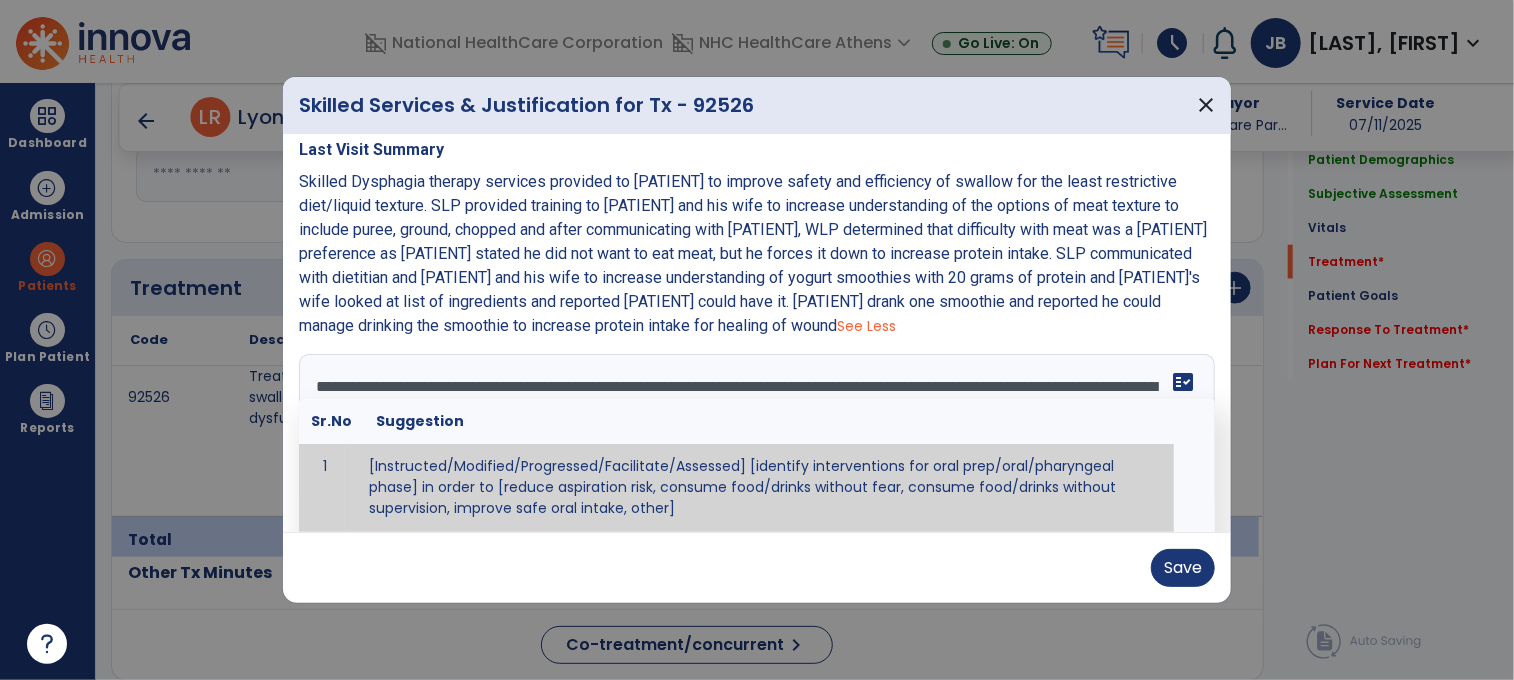 scroll, scrollTop: 88, scrollLeft: 0, axis: vertical 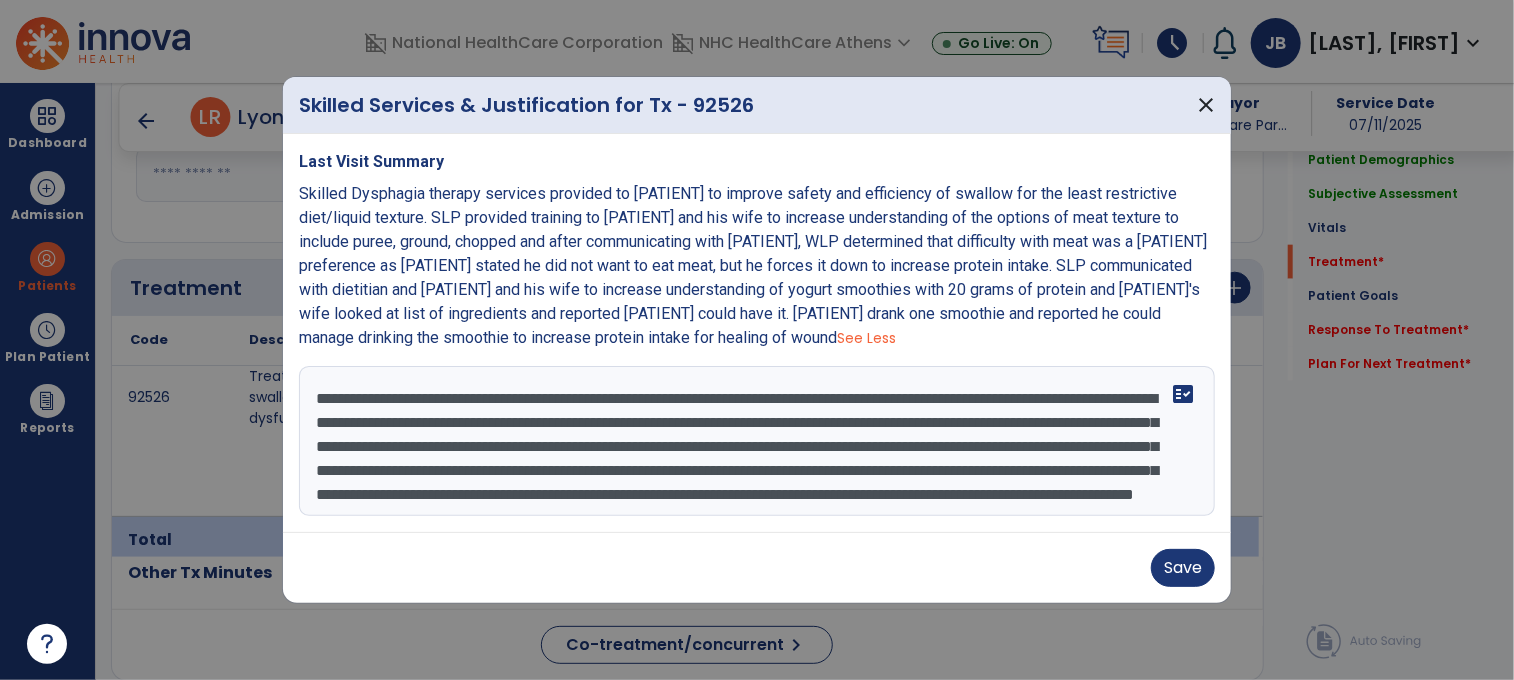 click on "**********" at bounding box center (757, 441) 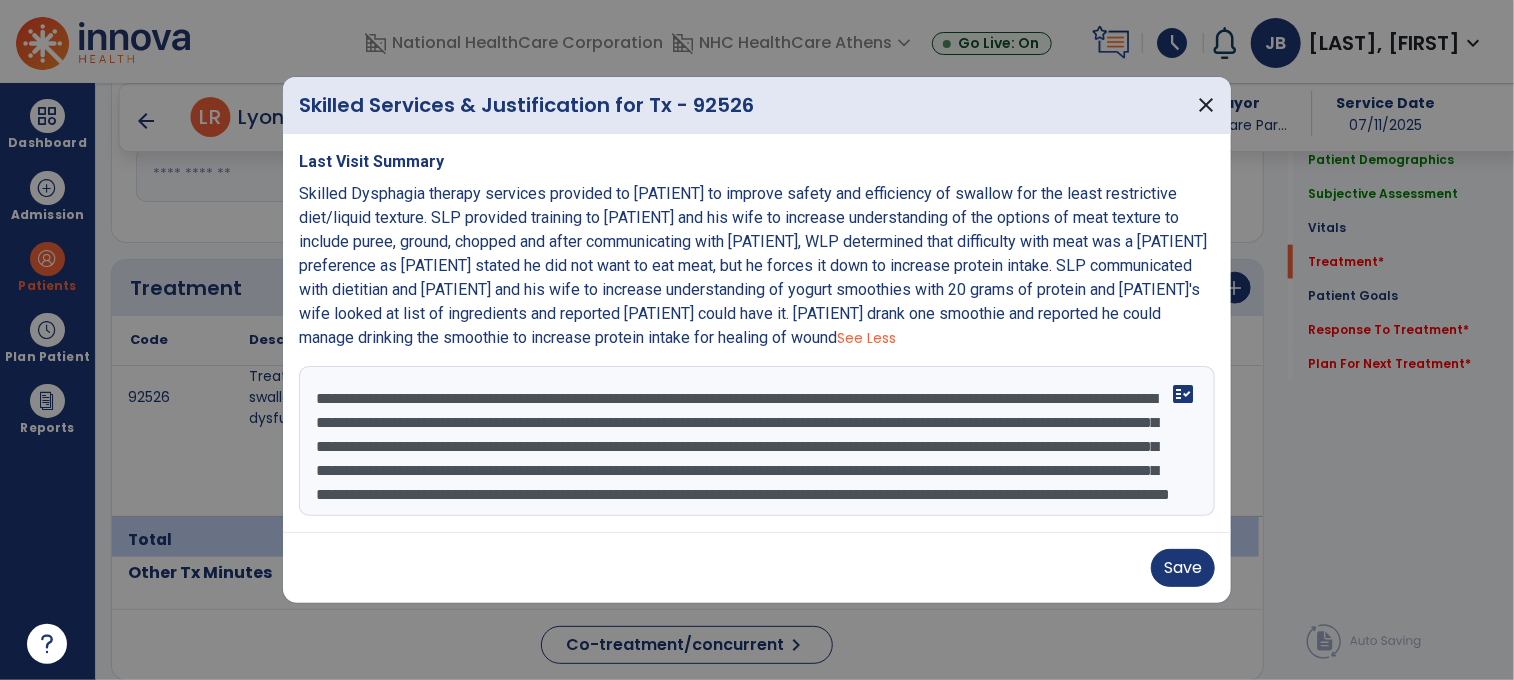 click on "**********" at bounding box center [757, 441] 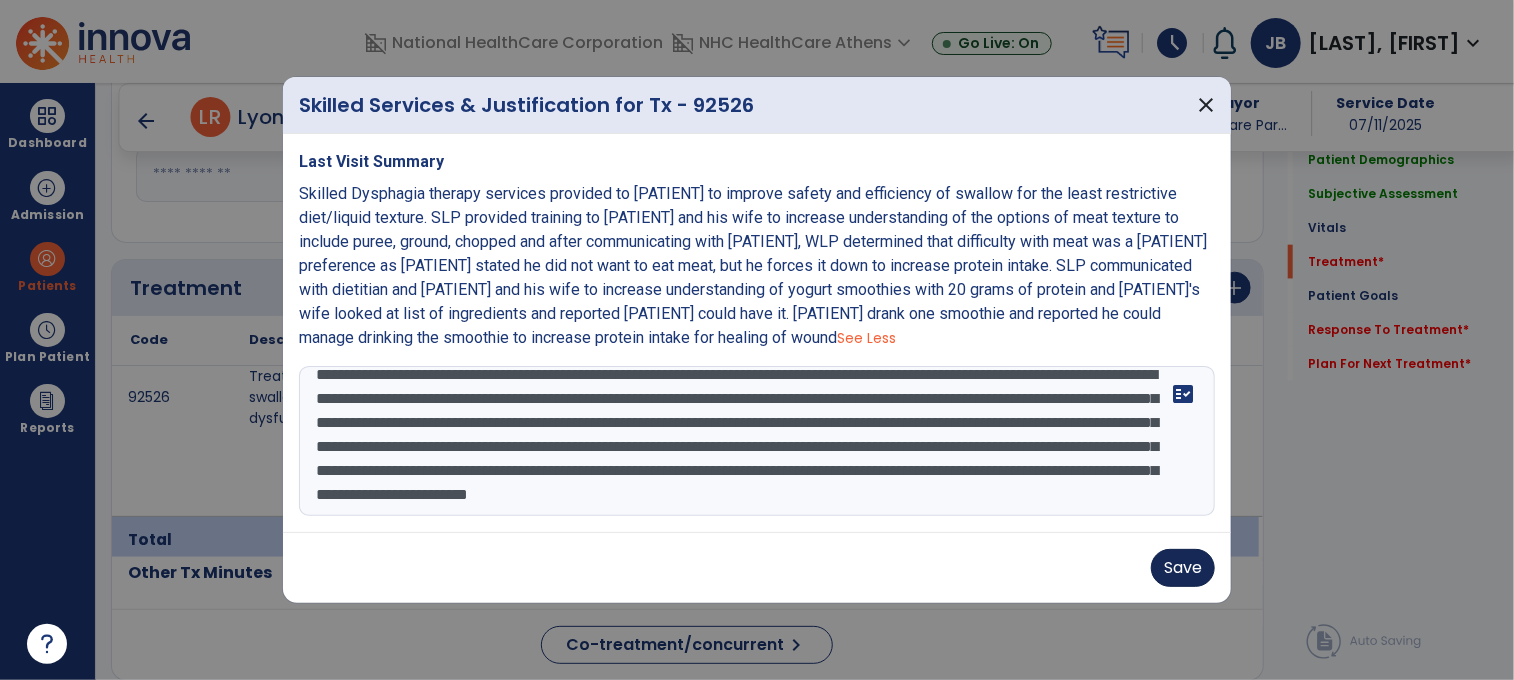 type on "**********" 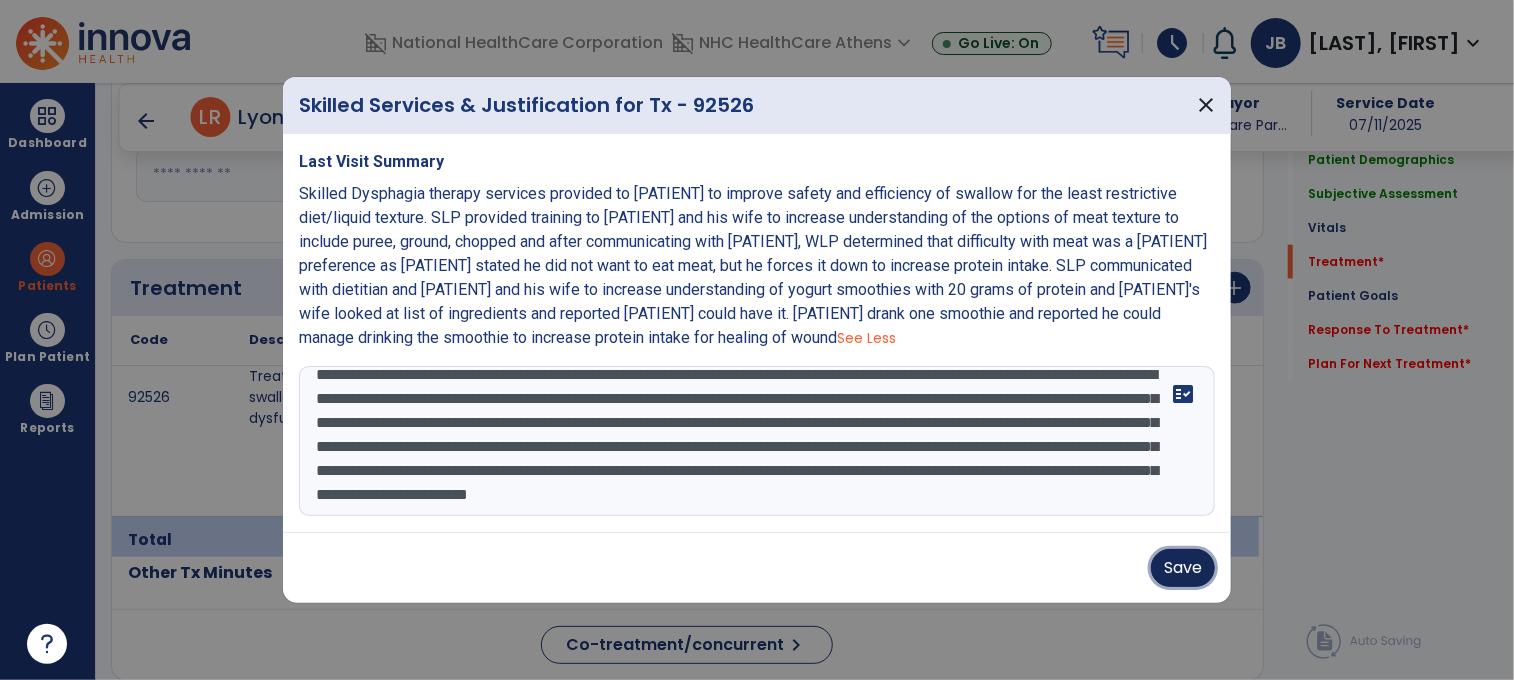click on "Save" at bounding box center (1183, 568) 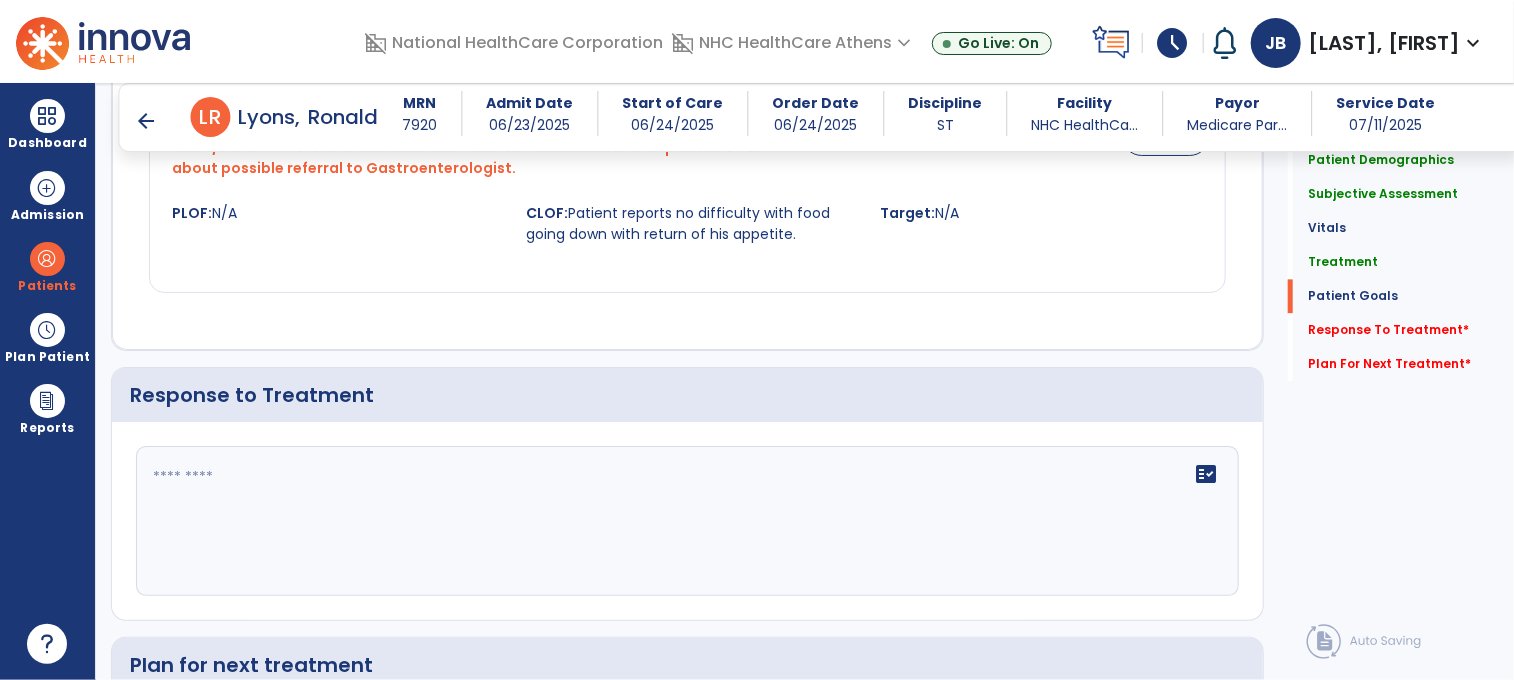 scroll, scrollTop: 2300, scrollLeft: 0, axis: vertical 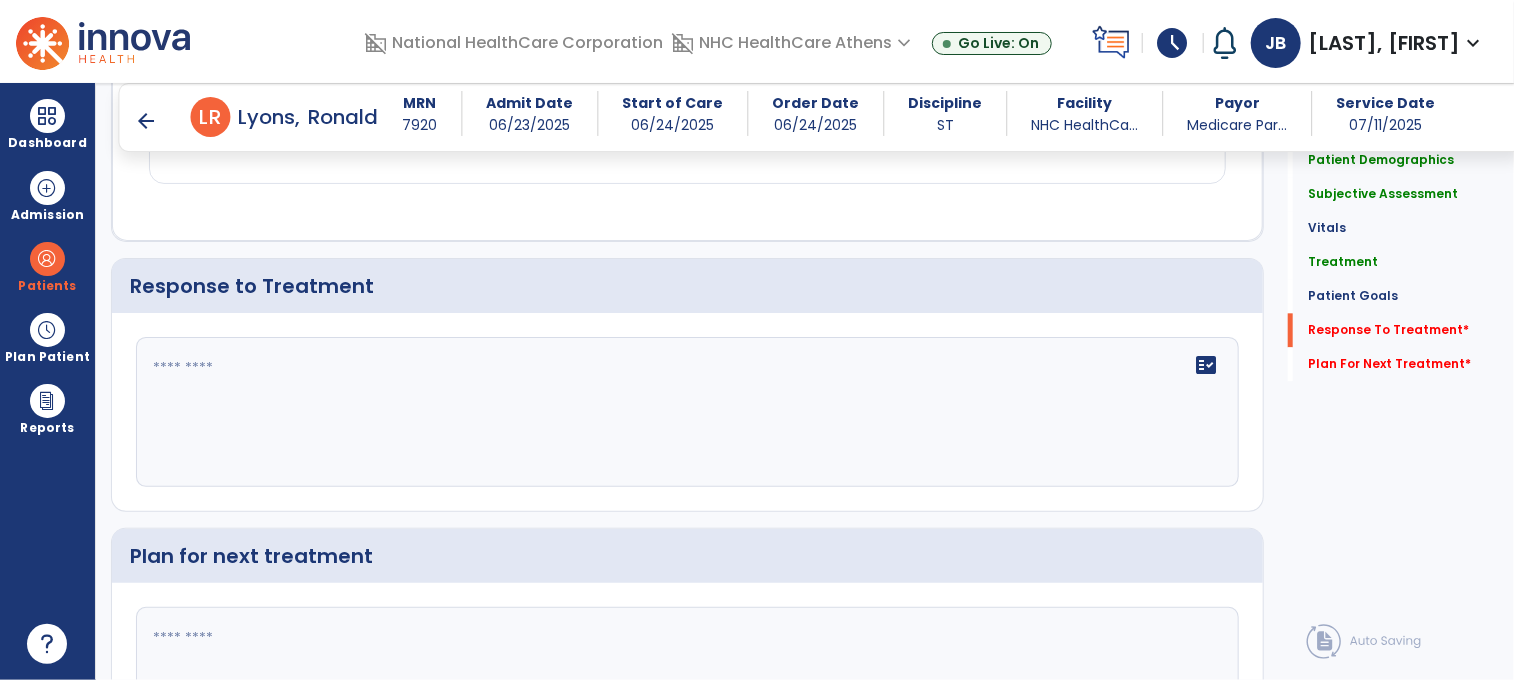 click 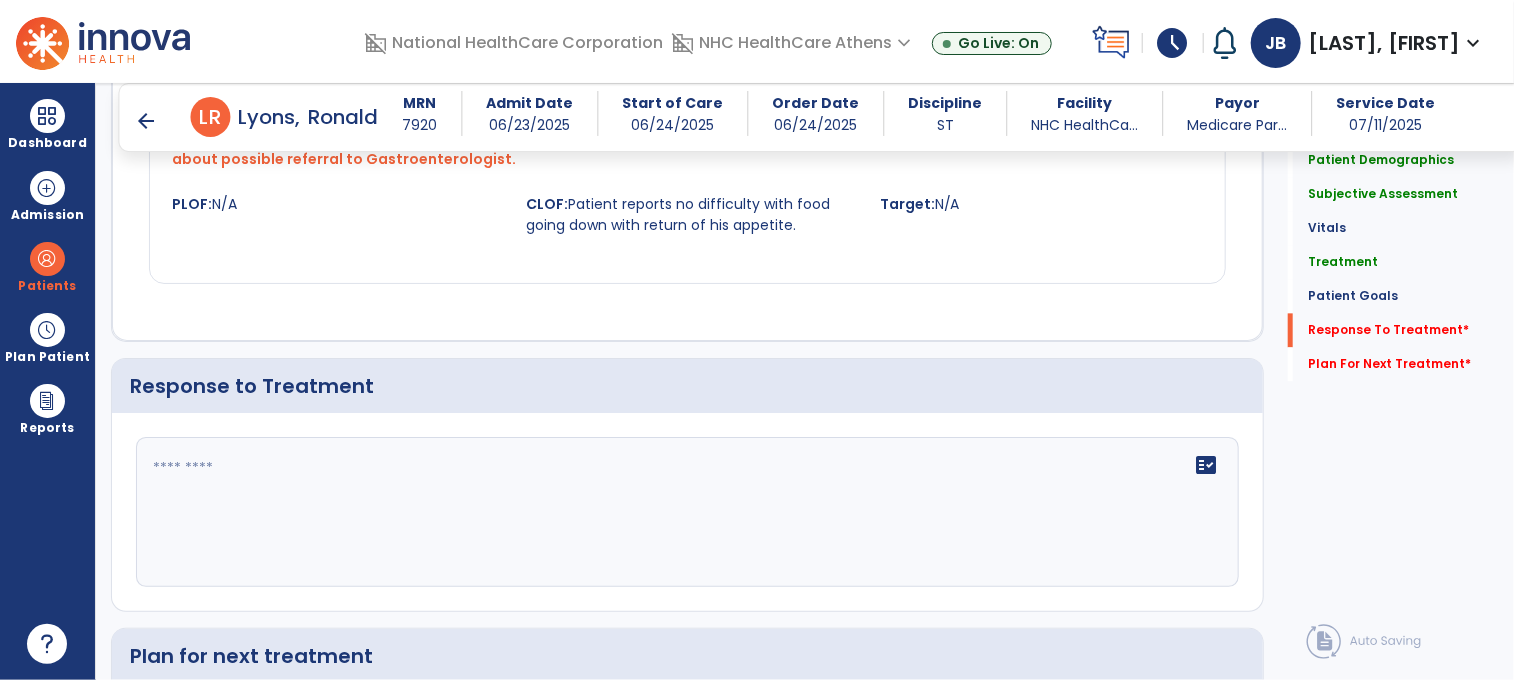 scroll, scrollTop: 2266, scrollLeft: 0, axis: vertical 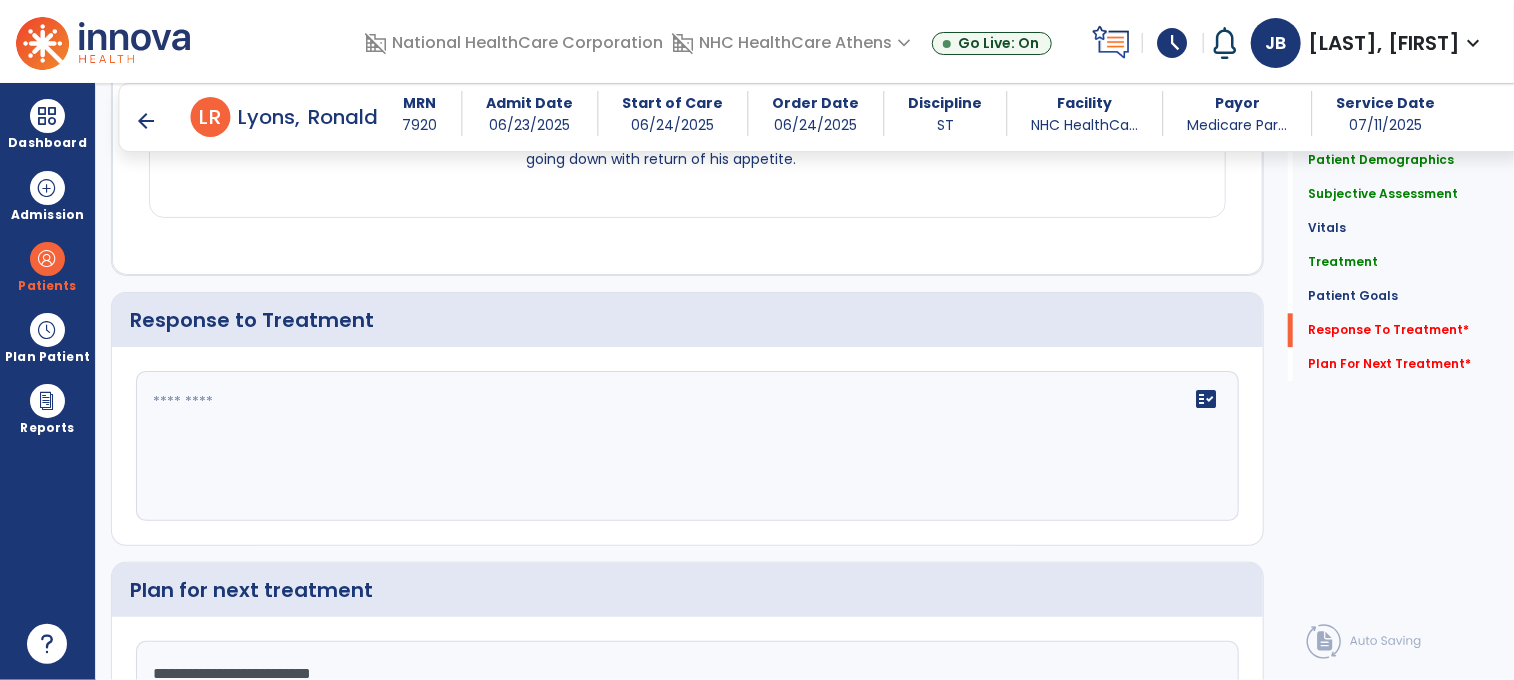 type on "**********" 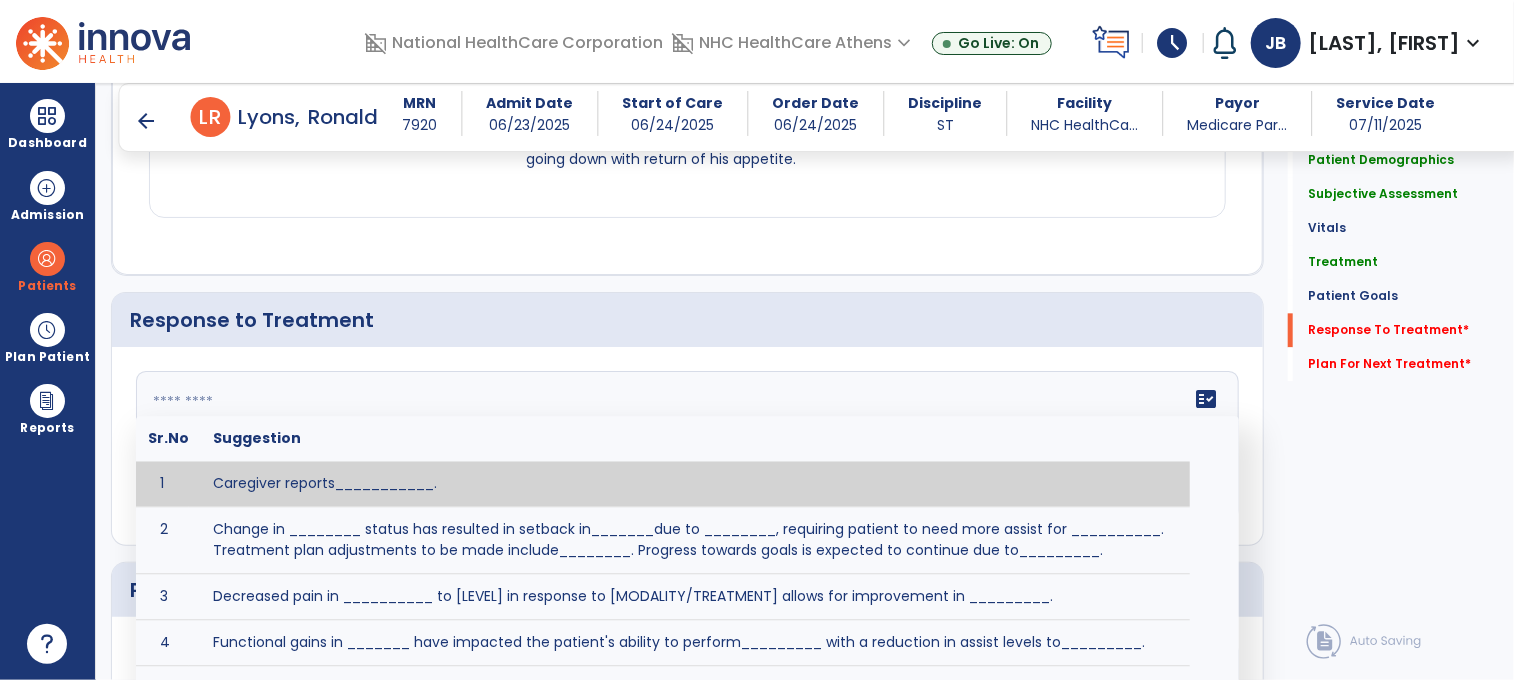 click on "fact_check  Sr.No Suggestion 1 Caregiver reports___________. 2 Change in ________ status has resulted in setback in_______due to ________, requiring patient to need more assist for __________.   Treatment plan adjustments to be made include________.  Progress towards goals is expected to continue due to_________. 3 Decreased pain in __________ to [LEVEL] in response to [MODALITY/TREATMENT] allows for improvement in _________. 4 Functional gains in _______ have impacted the patient's ability to perform_________ with a reduction in assist levels to_________. 5 Functional progress this week has been significant due to__________. 6 Gains in ________ have improved the patient's ability to perform ______with decreased levels of assist to___________. 7 Improvement in ________allows patient to tolerate higher levels of challenges in_________. 8 Pain in [AREA] has decreased to [LEVEL] in response to [TREATMENT/MODALITY], allowing fore ease in completing__________. 9 10 11 12 13 14 15 16 17 18 19 20 21" 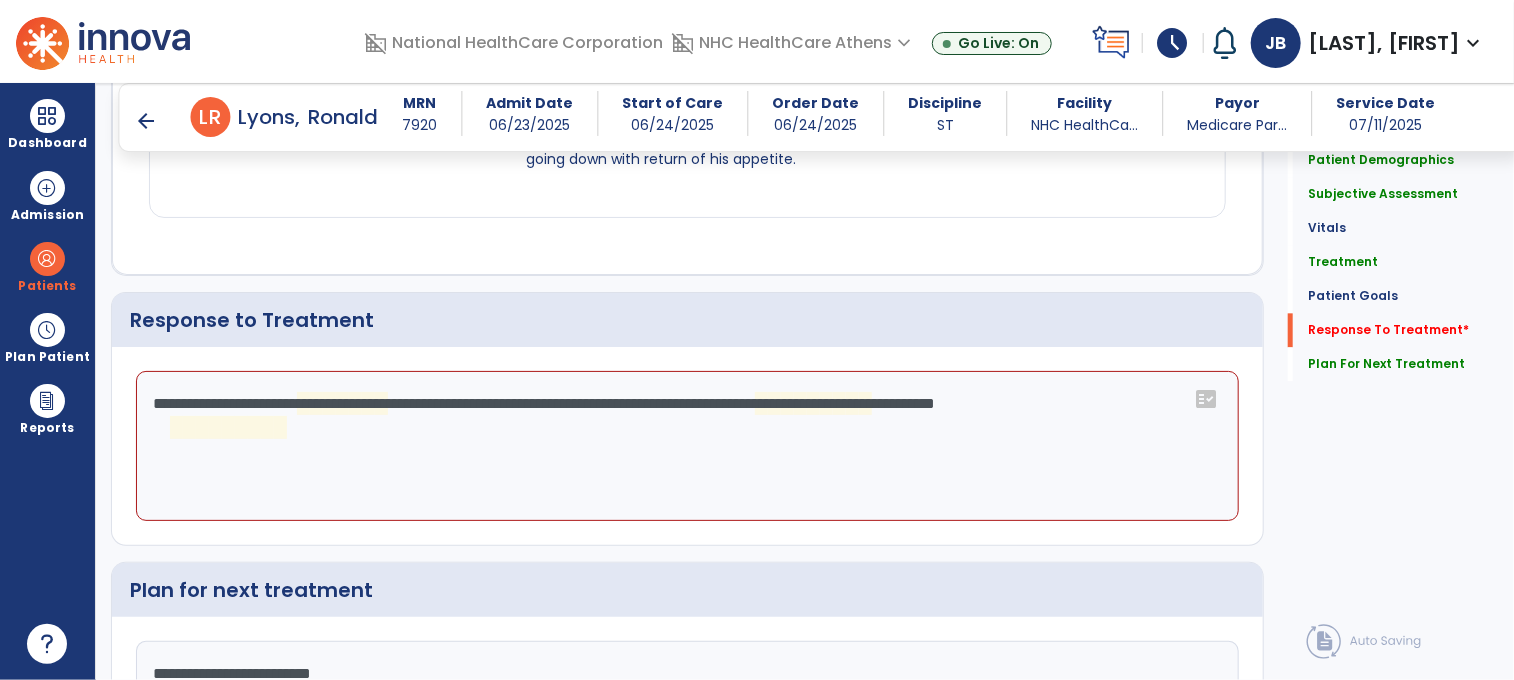click on "**********" 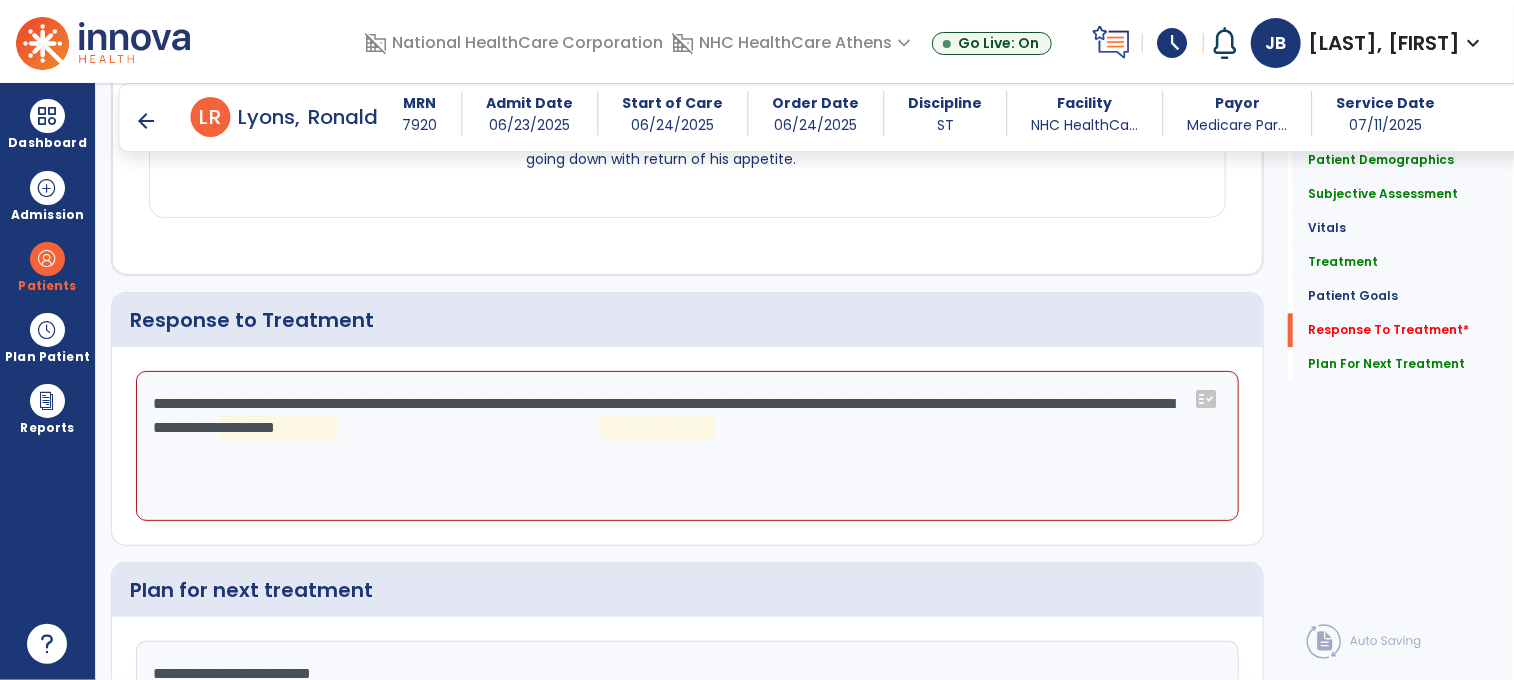 click on "**********" 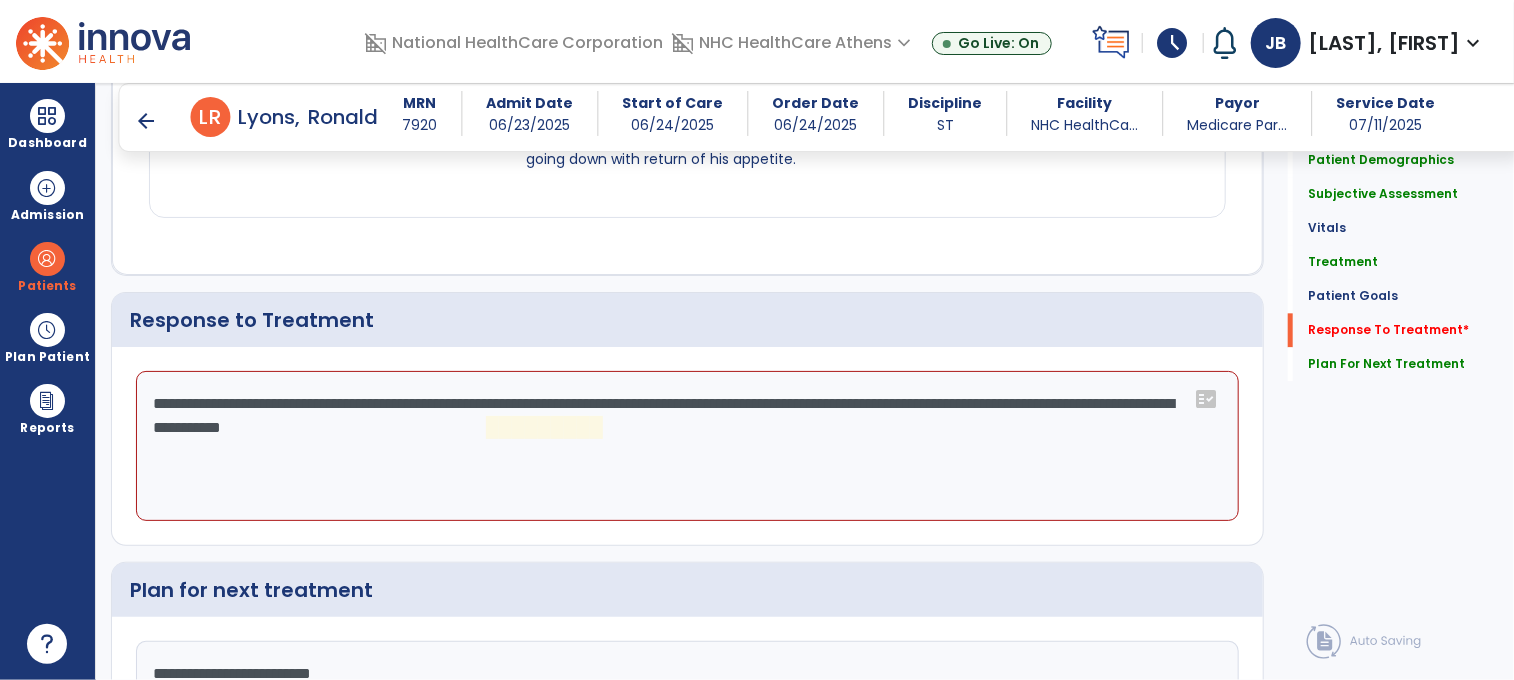 click on "**********" 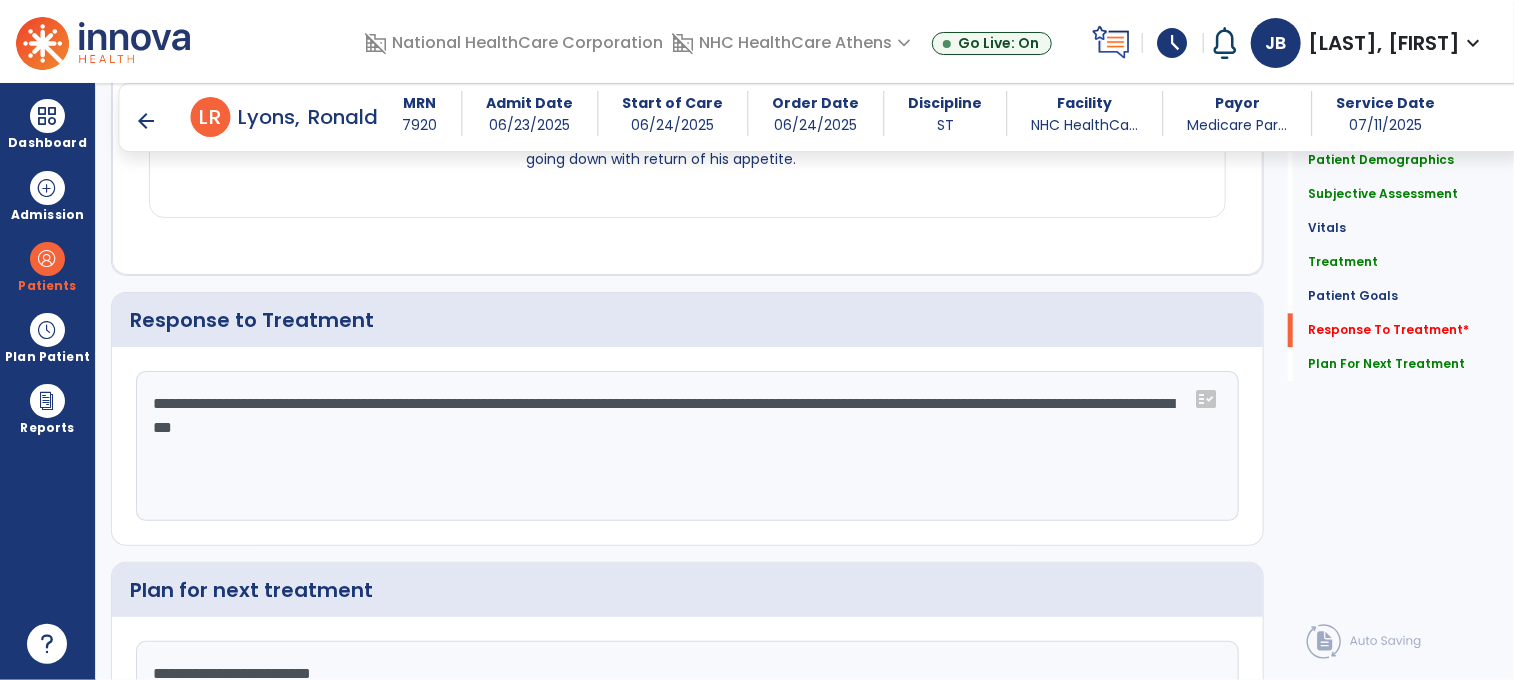 click on "**********" 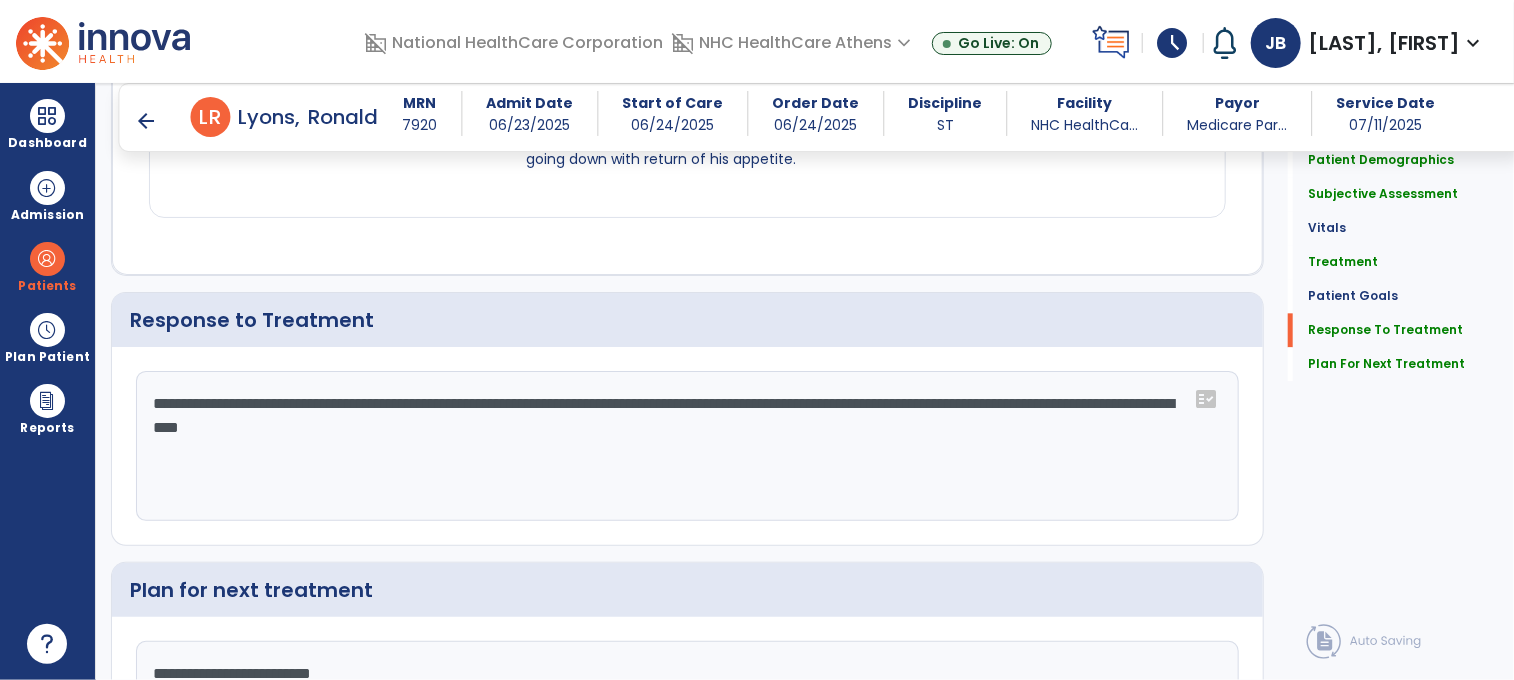 click on "**********" 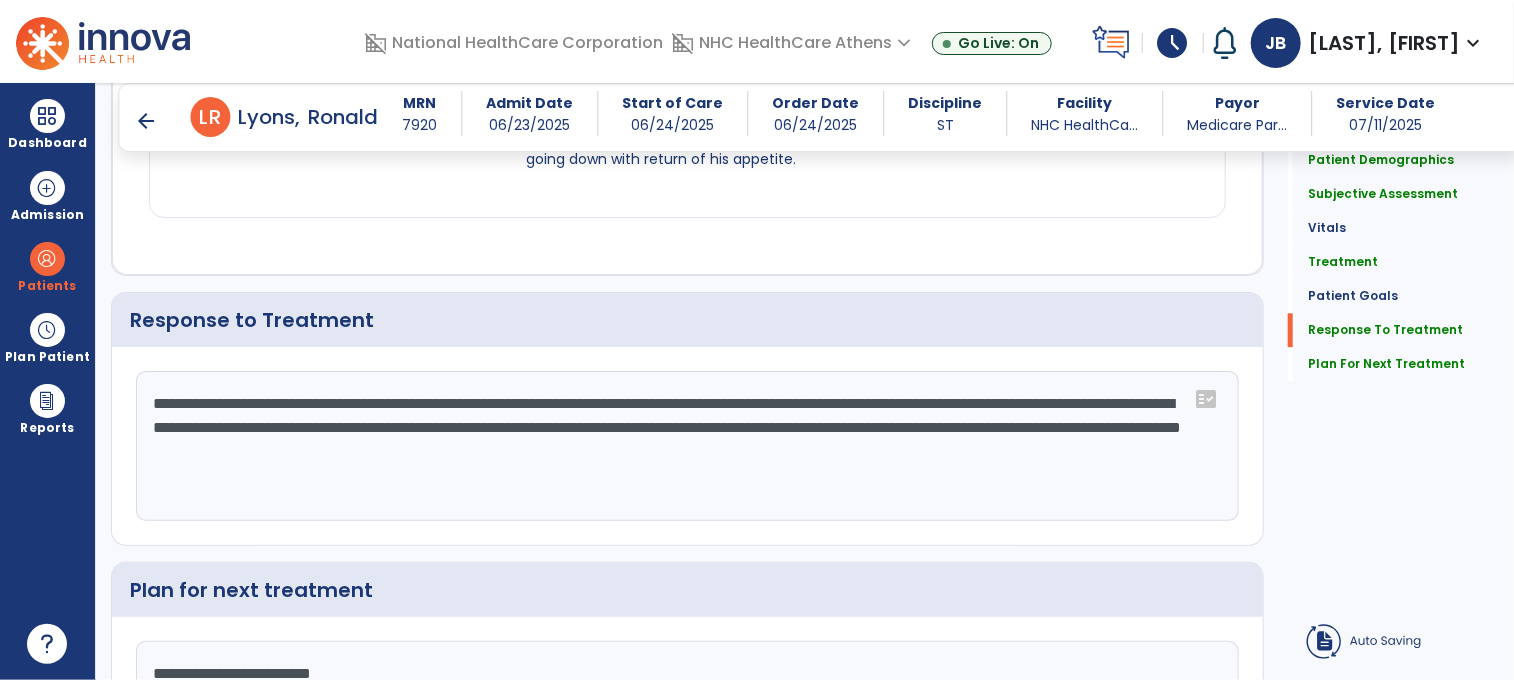click on "**********" 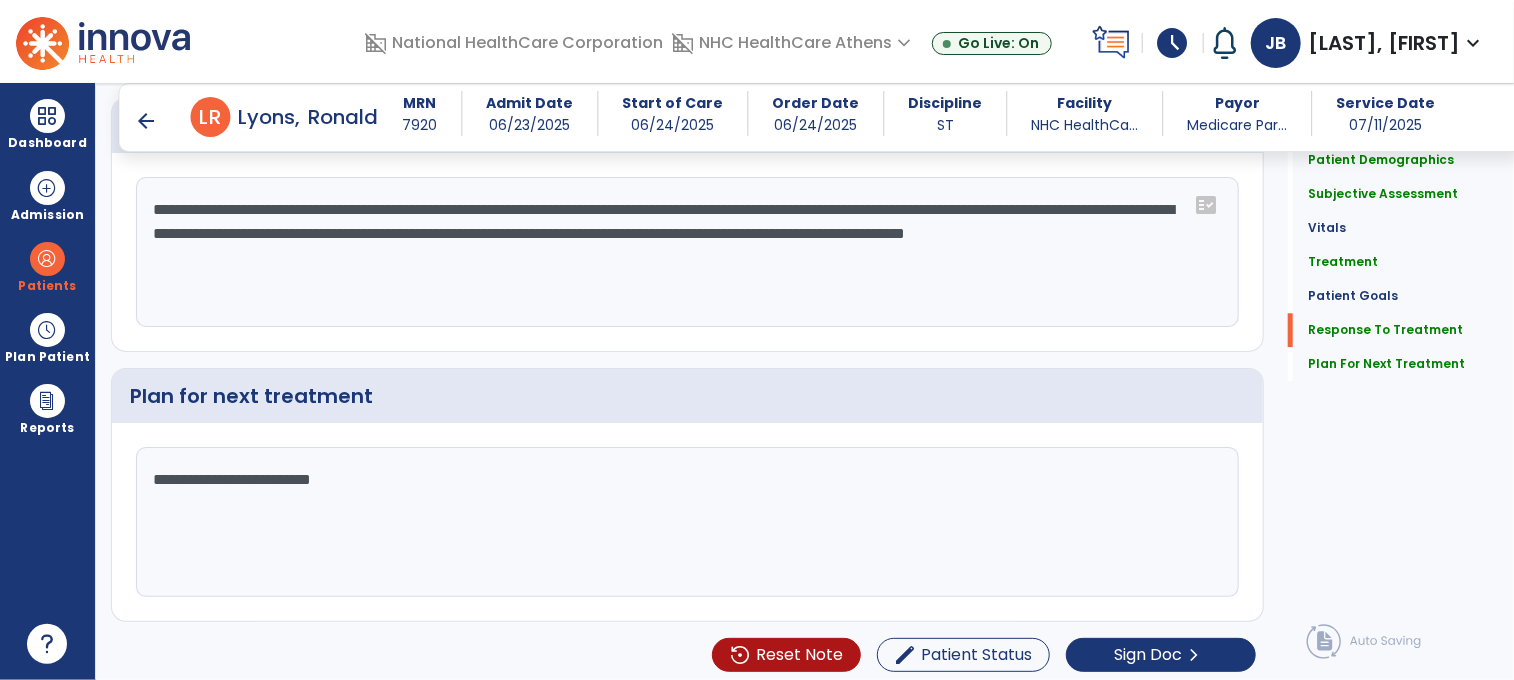 scroll, scrollTop: 2462, scrollLeft: 0, axis: vertical 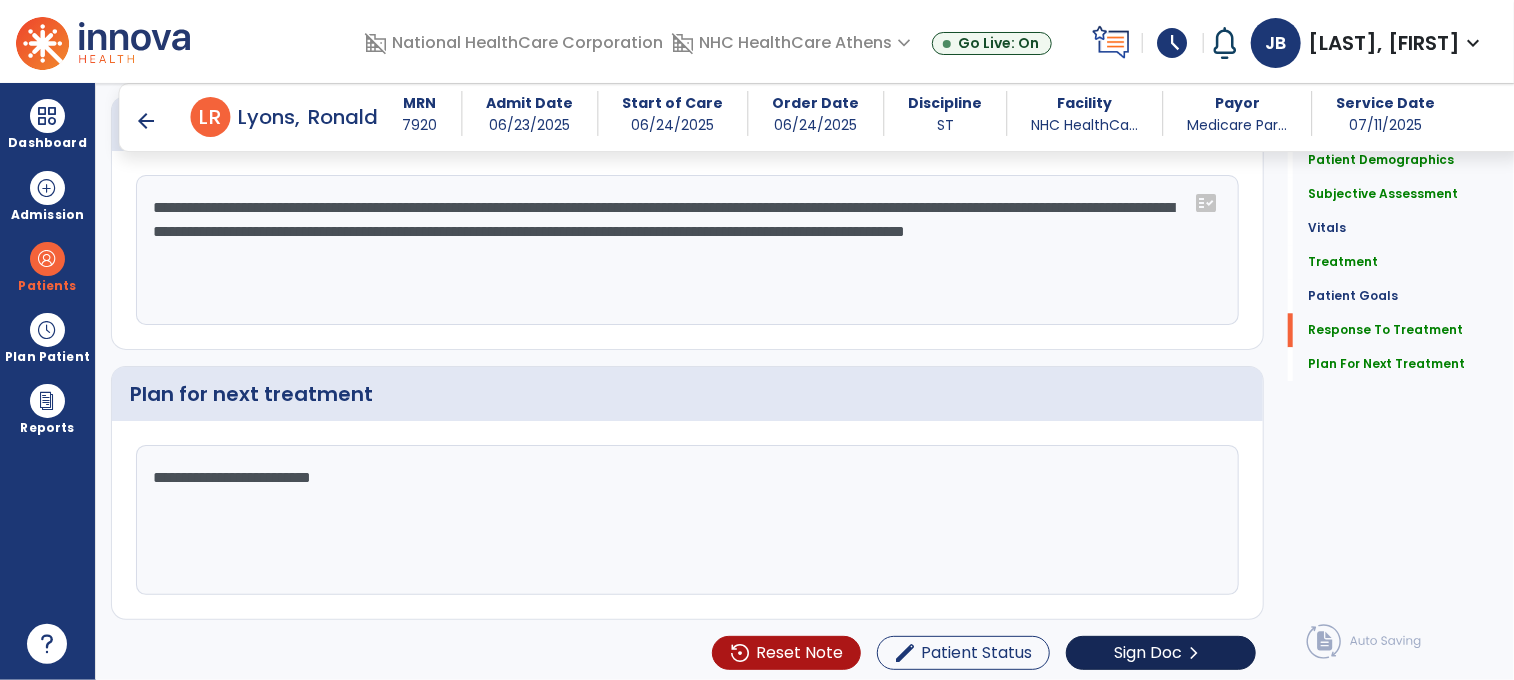 type on "**********" 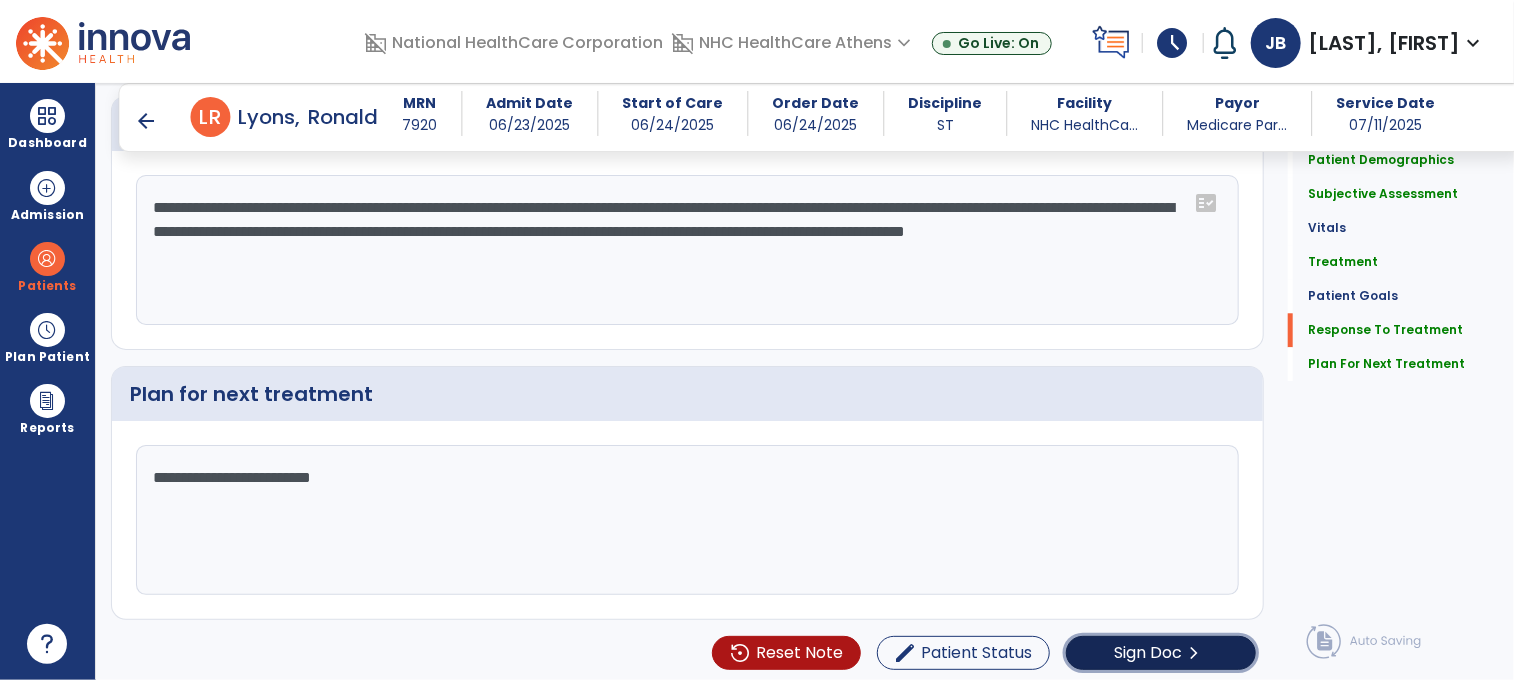 click on "Sign Doc  chevron_right" 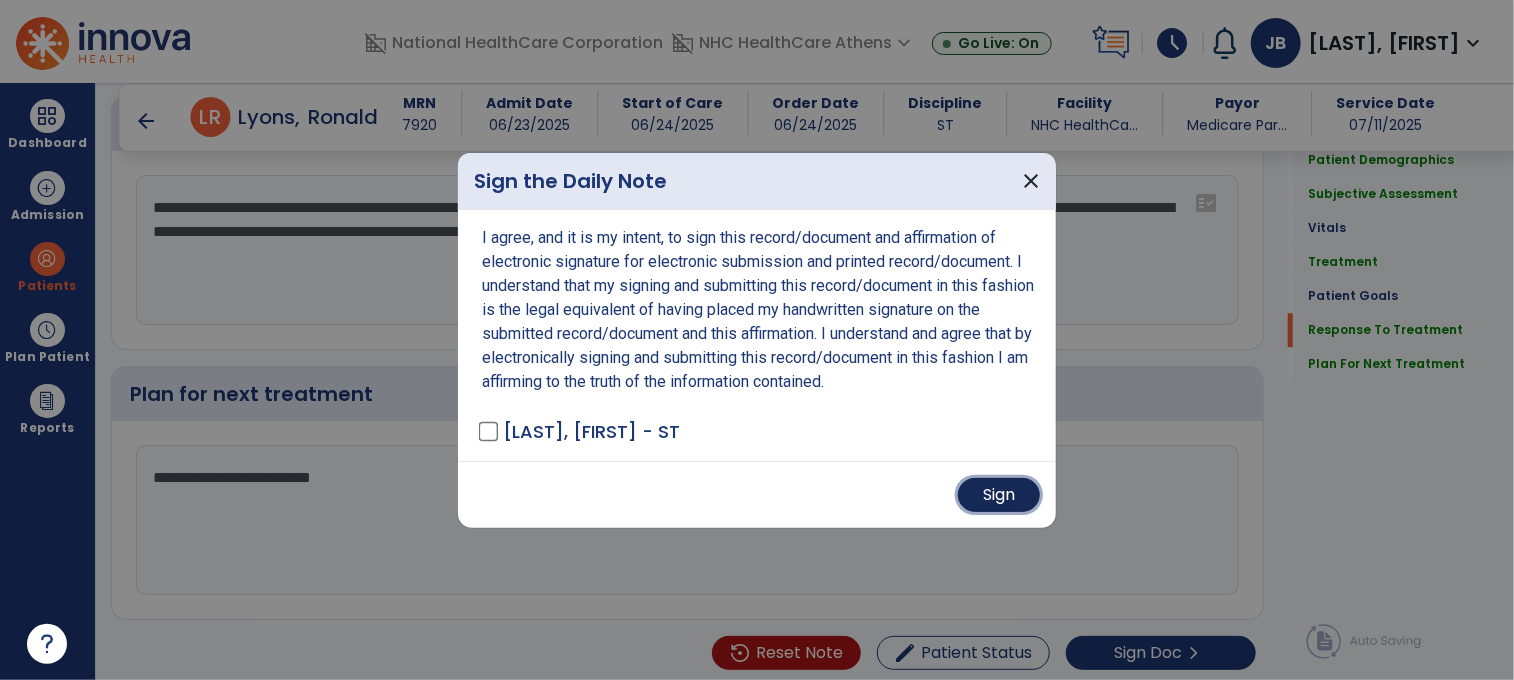 click on "Sign" at bounding box center [999, 495] 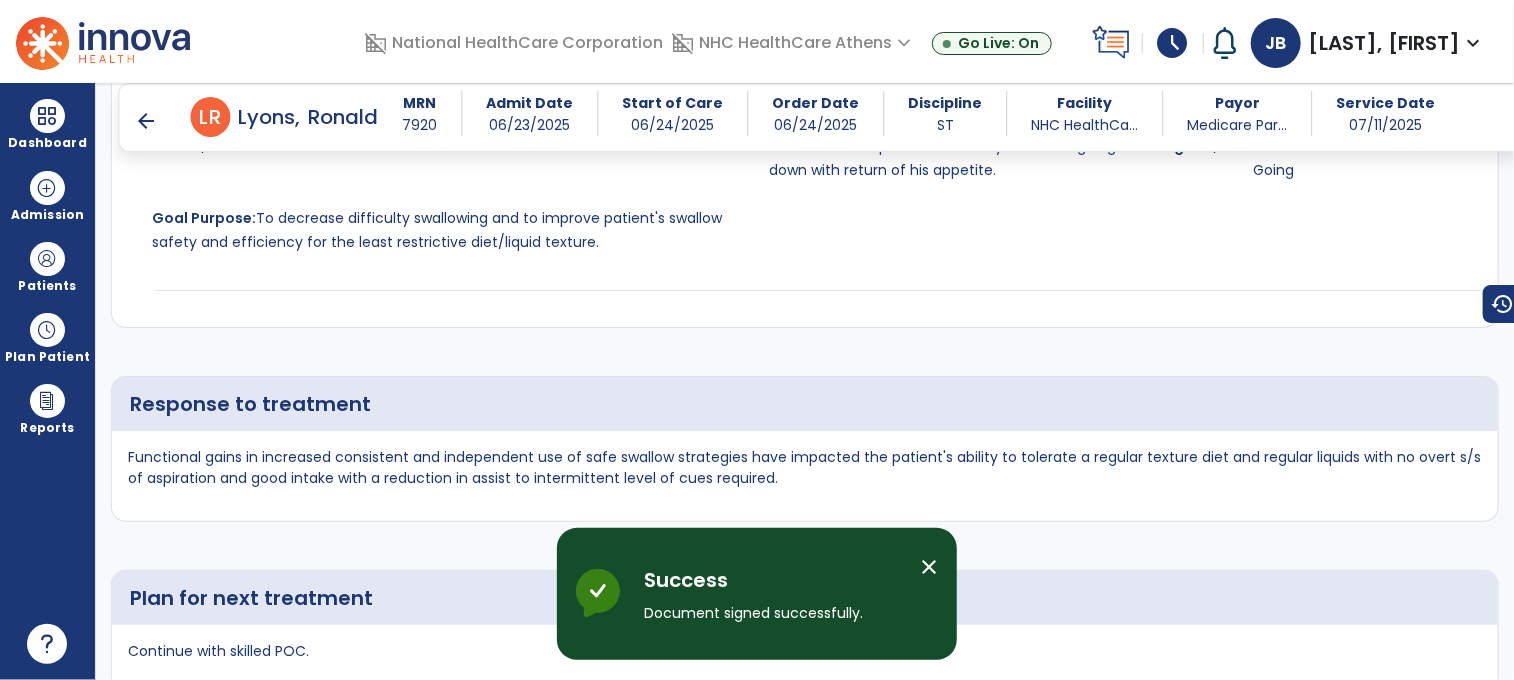 scroll, scrollTop: 3605, scrollLeft: 0, axis: vertical 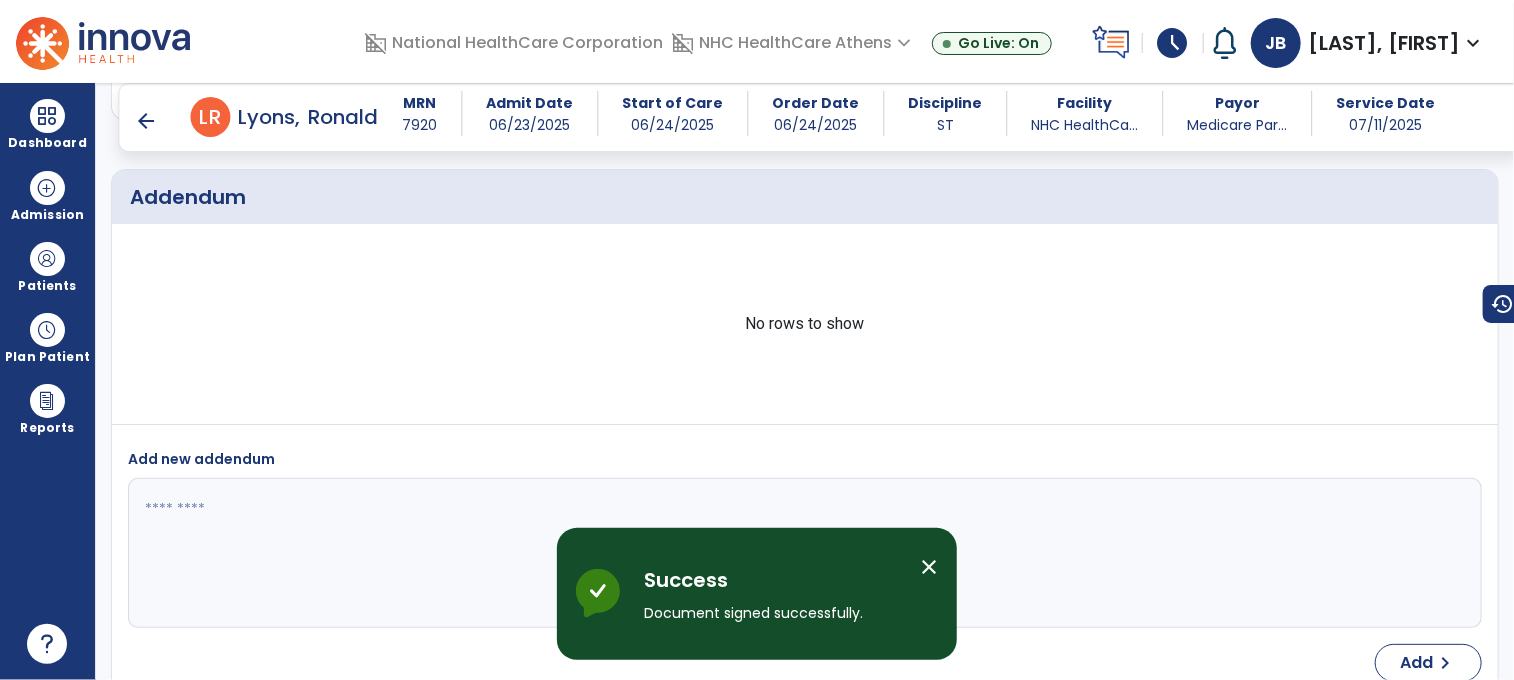 click on "arrow_back" at bounding box center [147, 121] 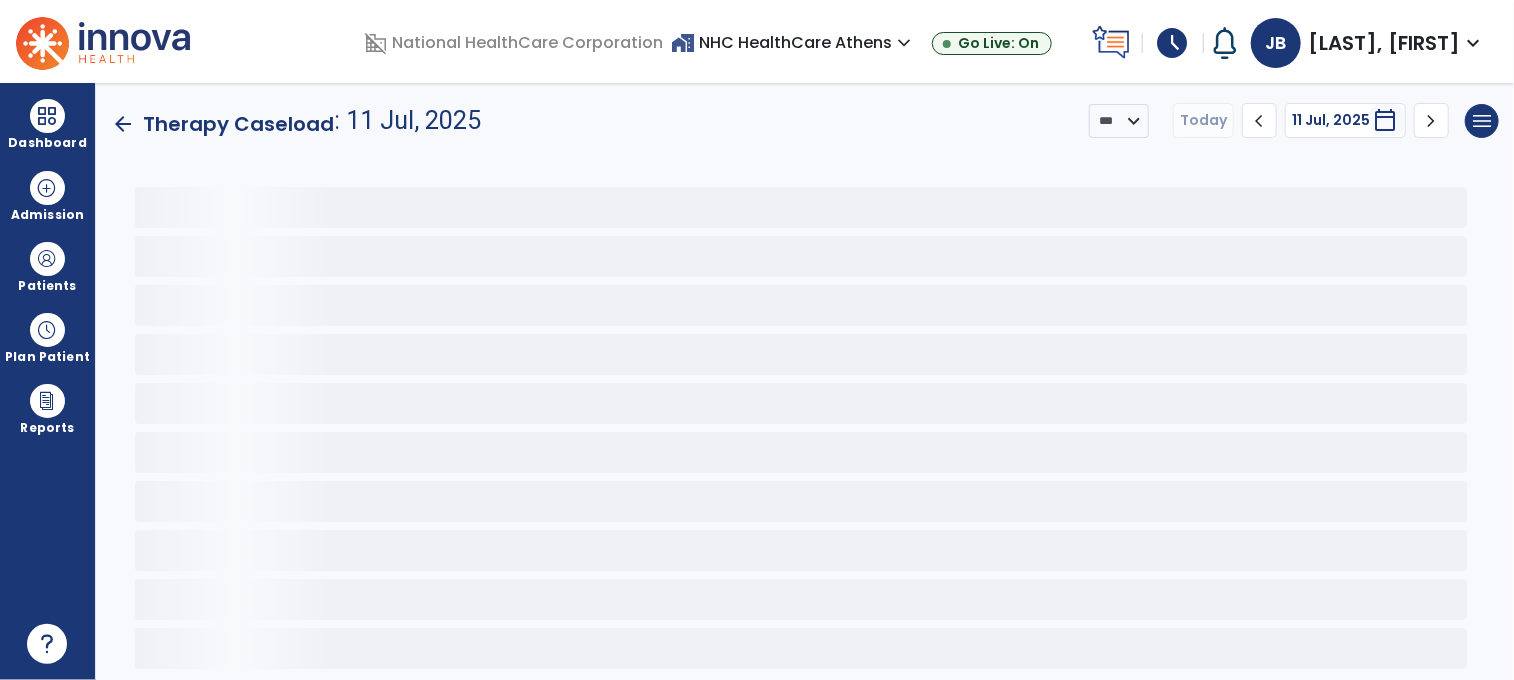 scroll, scrollTop: 0, scrollLeft: 0, axis: both 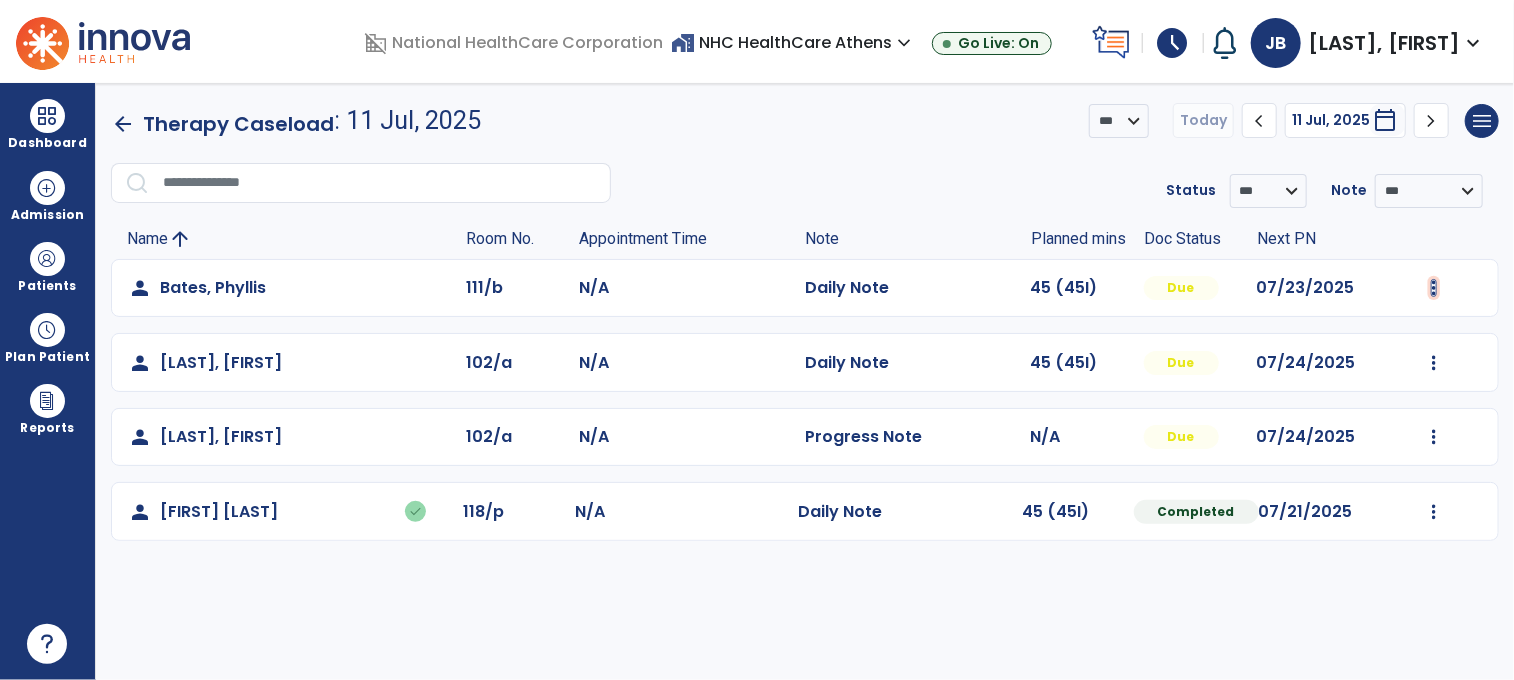 click at bounding box center (1434, 288) 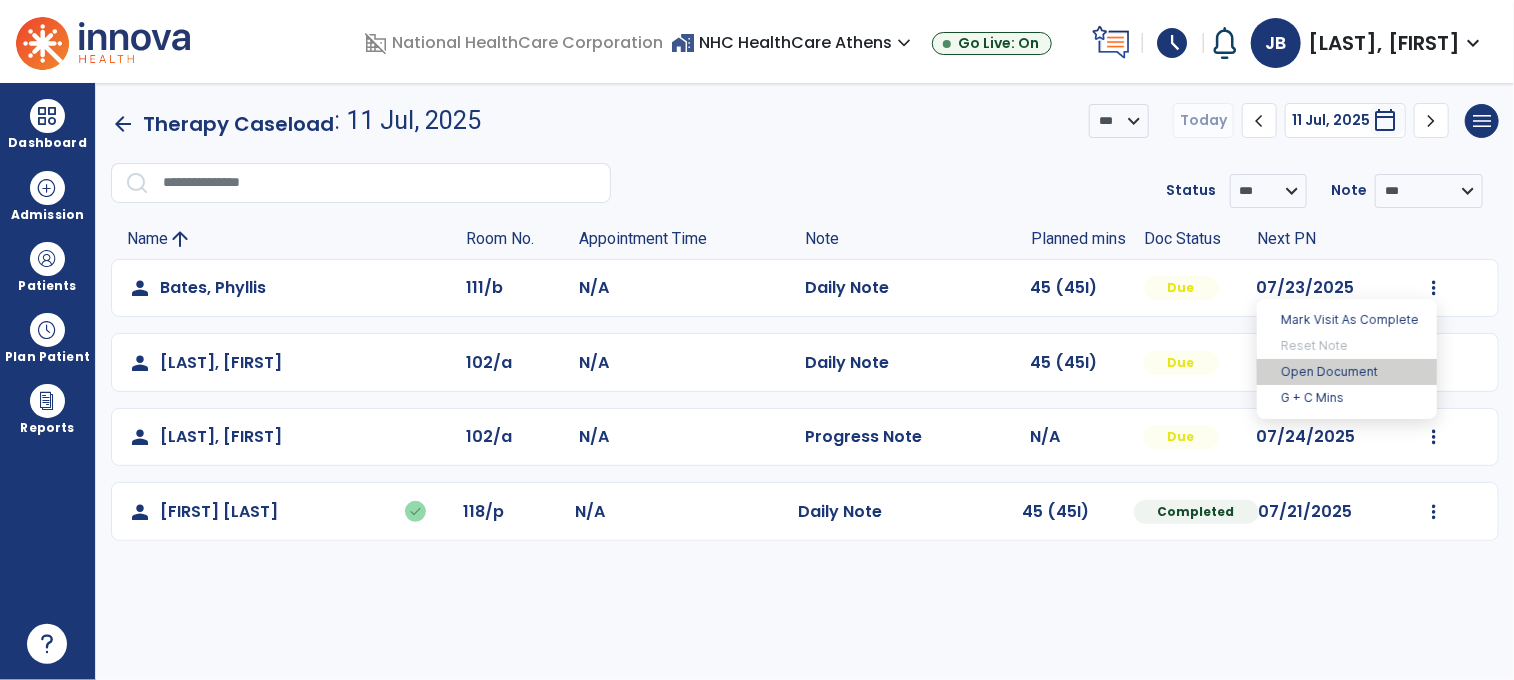 click on "Open Document" at bounding box center (1347, 372) 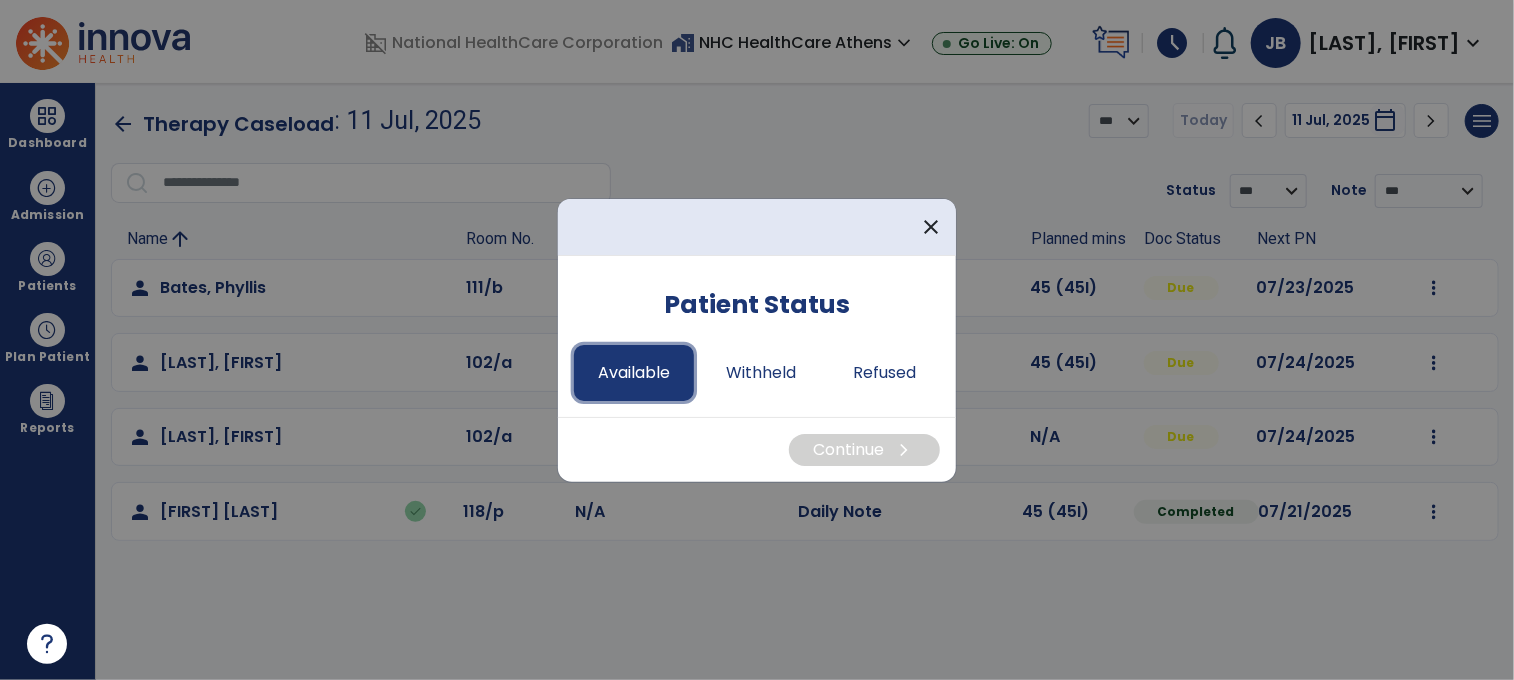click on "Available" at bounding box center [634, 373] 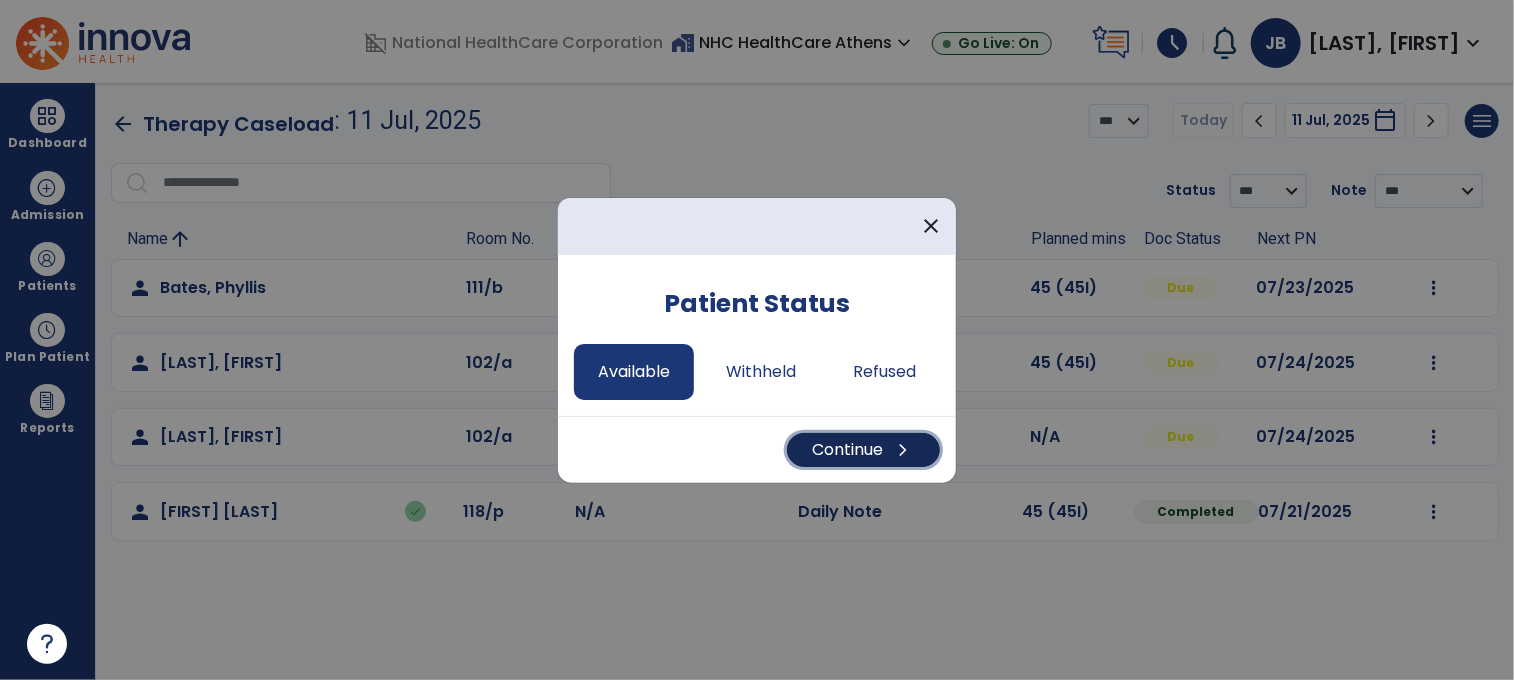 click on "Continue   chevron_right" at bounding box center (863, 450) 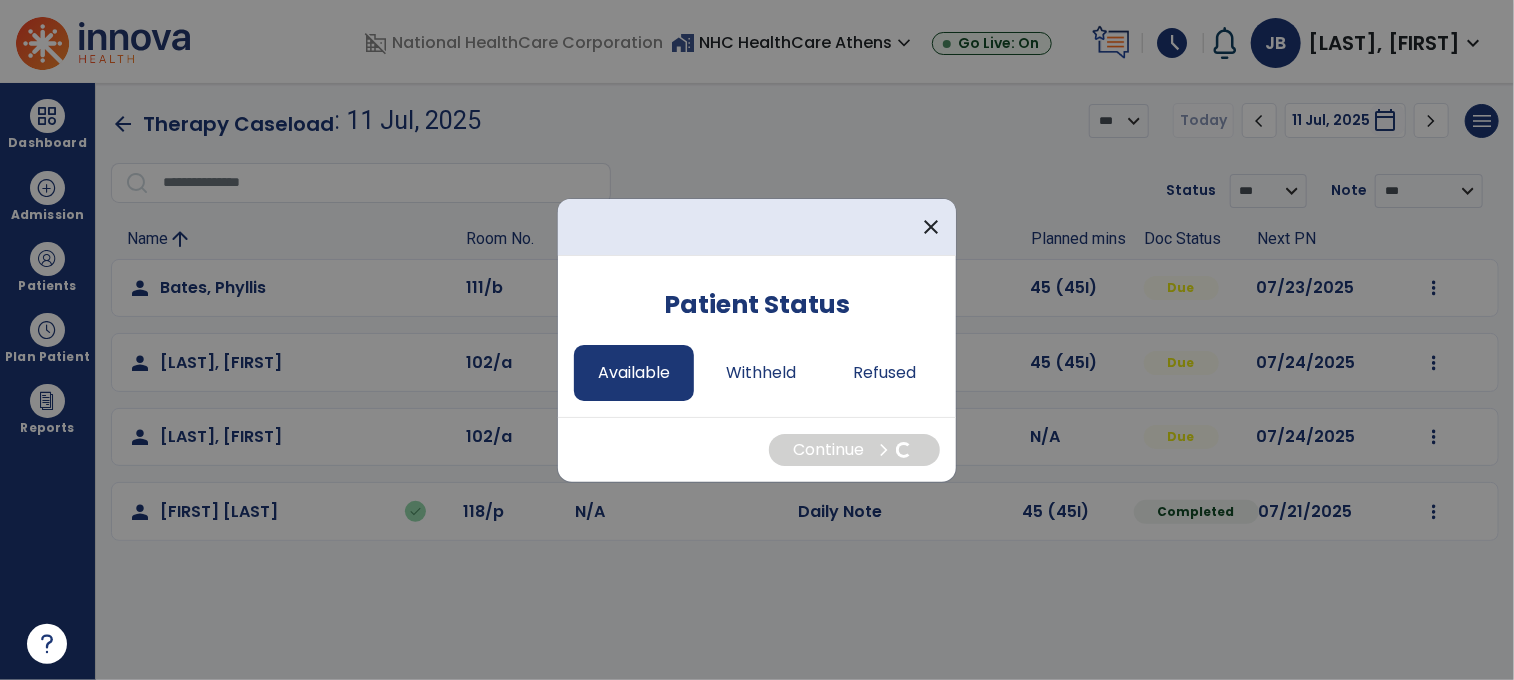 select on "*" 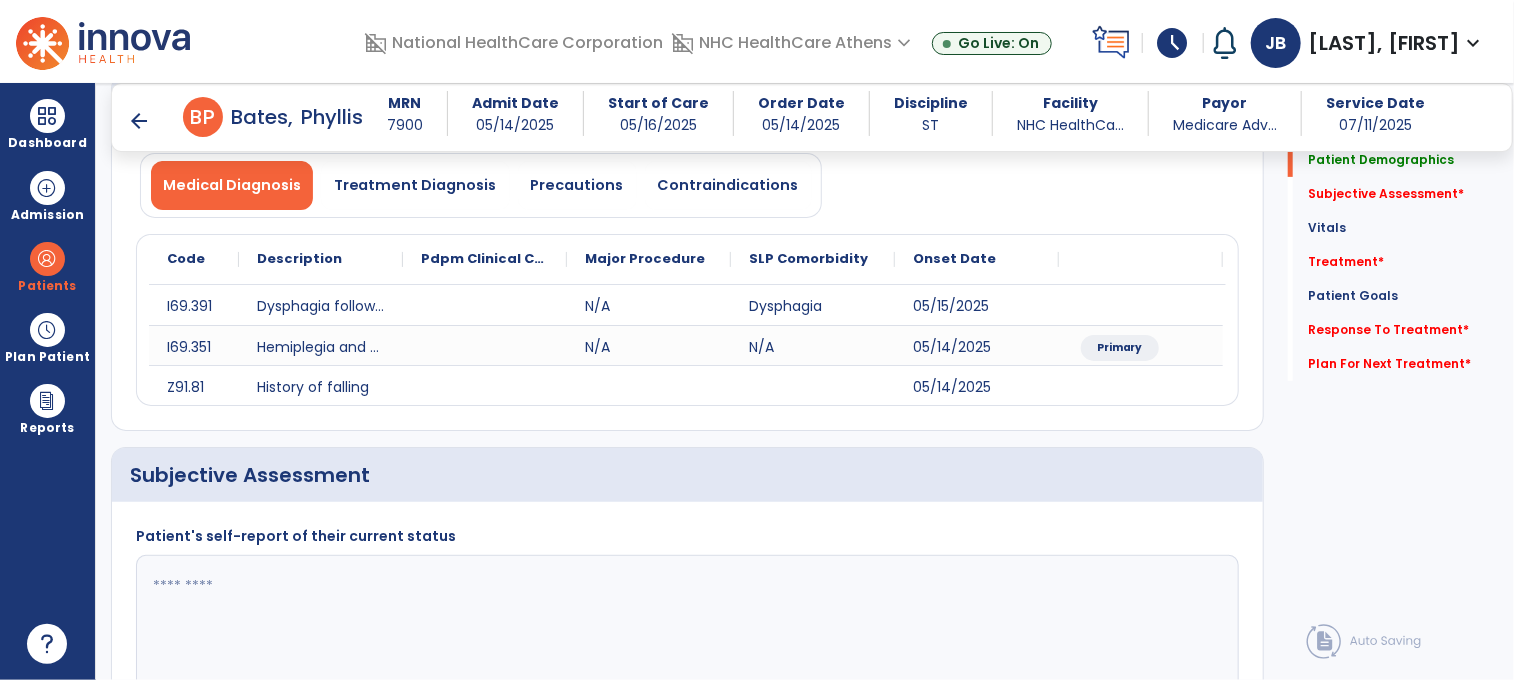 scroll, scrollTop: 200, scrollLeft: 0, axis: vertical 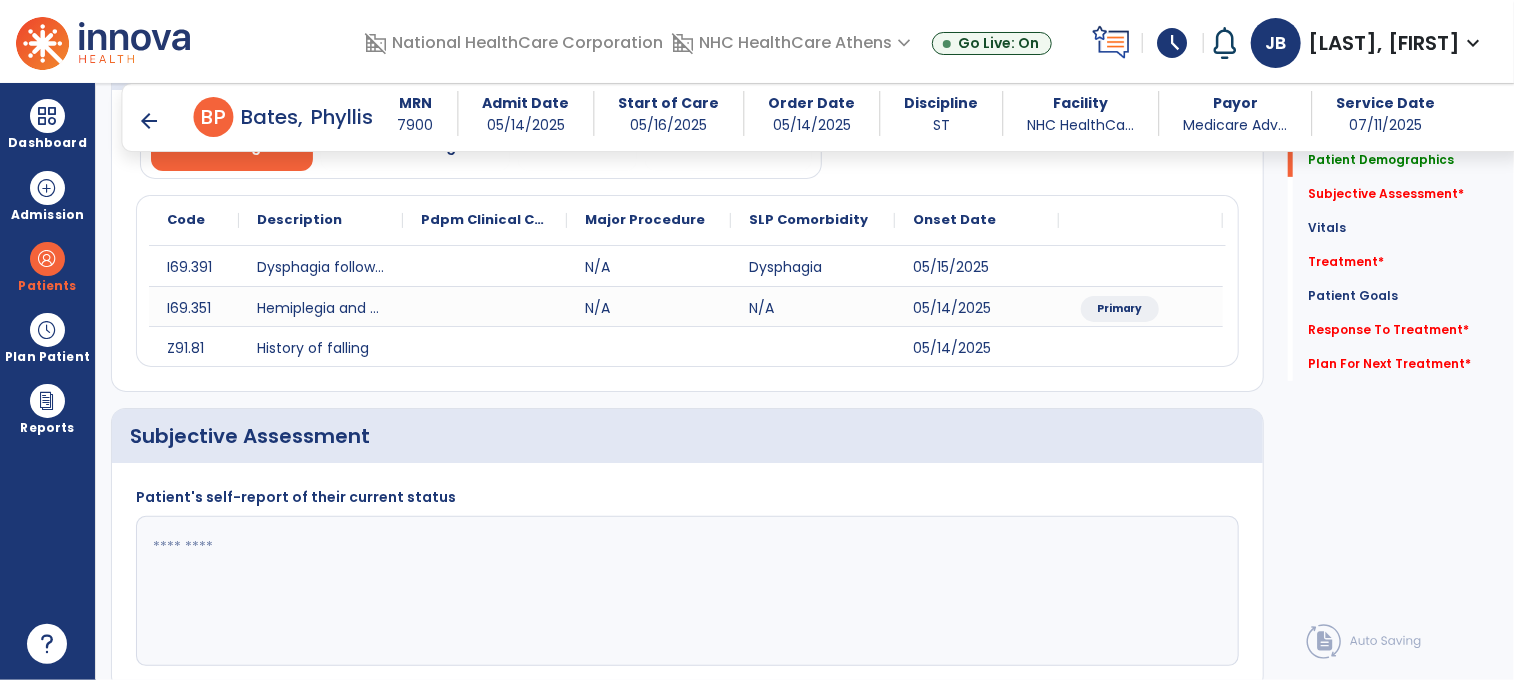 click 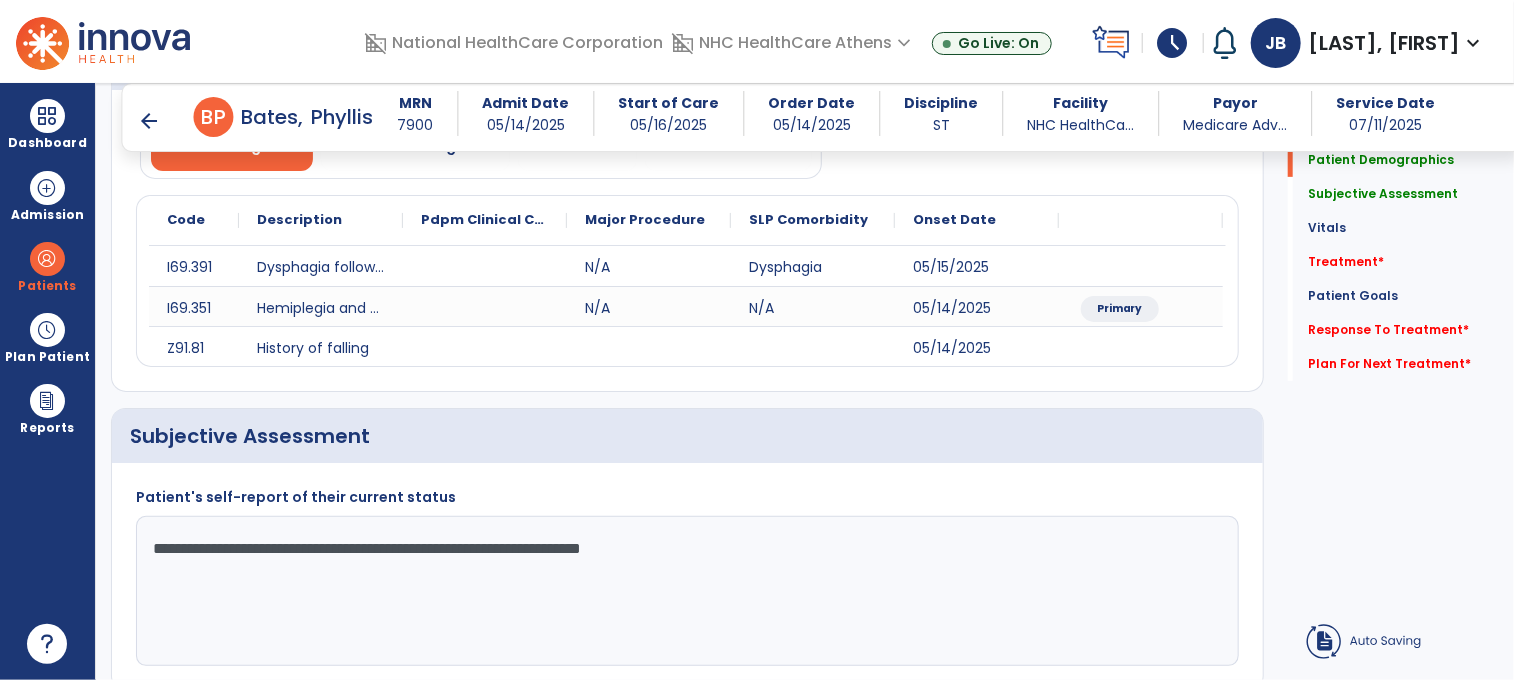 click on "**********" 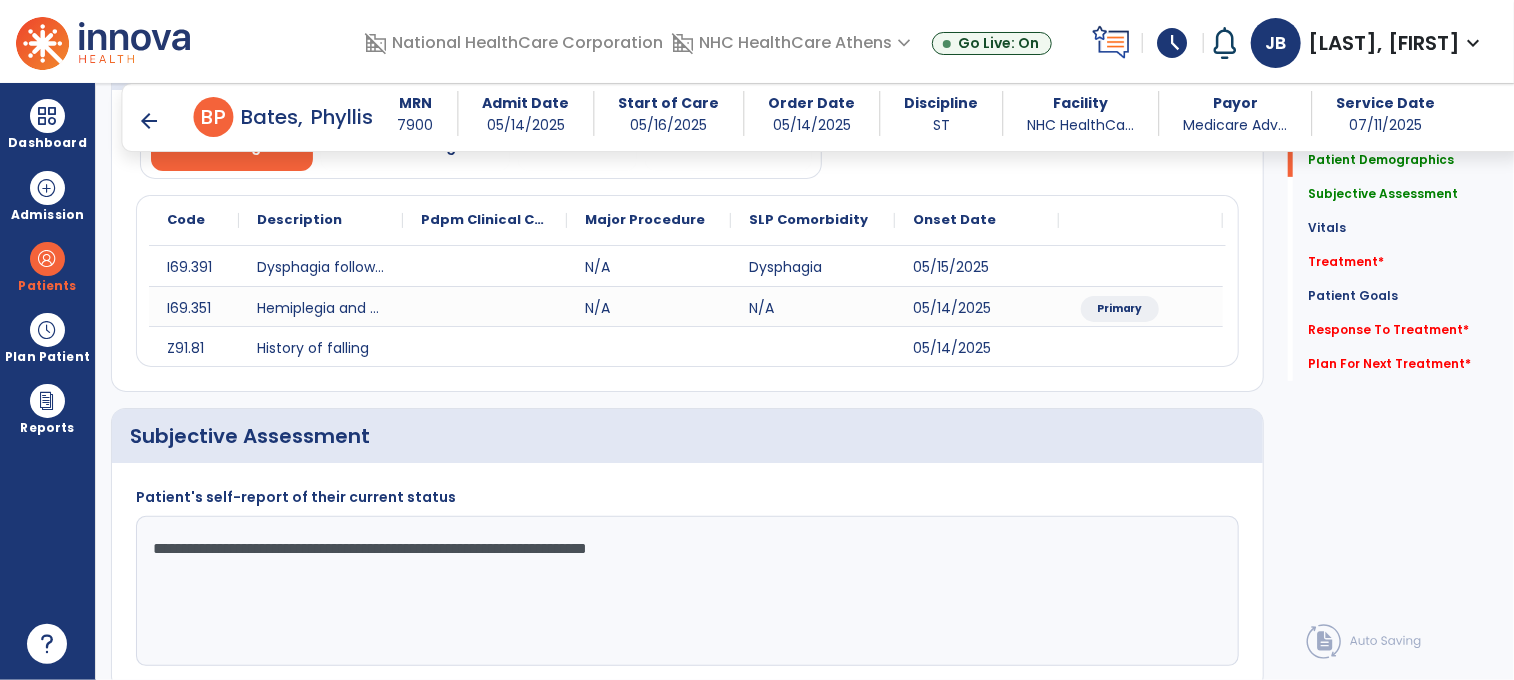 click on "**********" 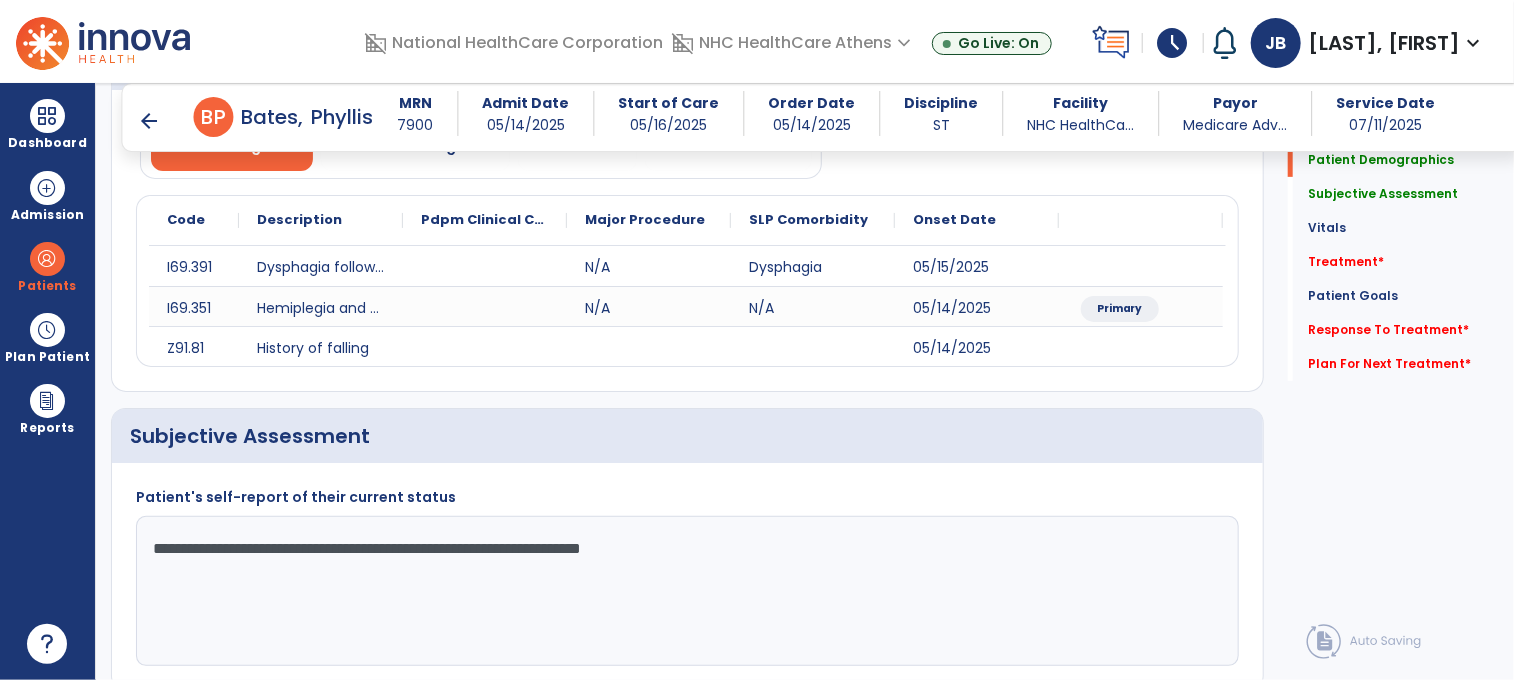 click on "**********" 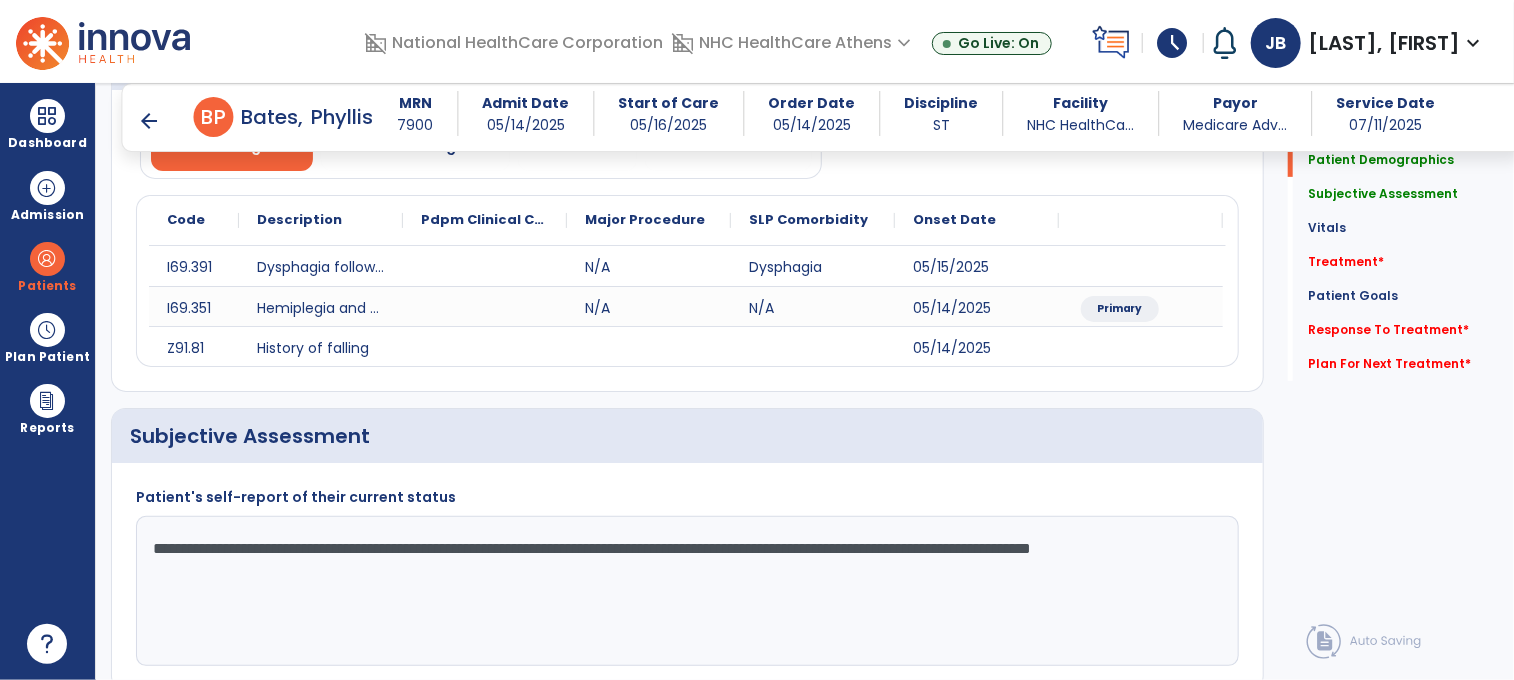 click on "**********" 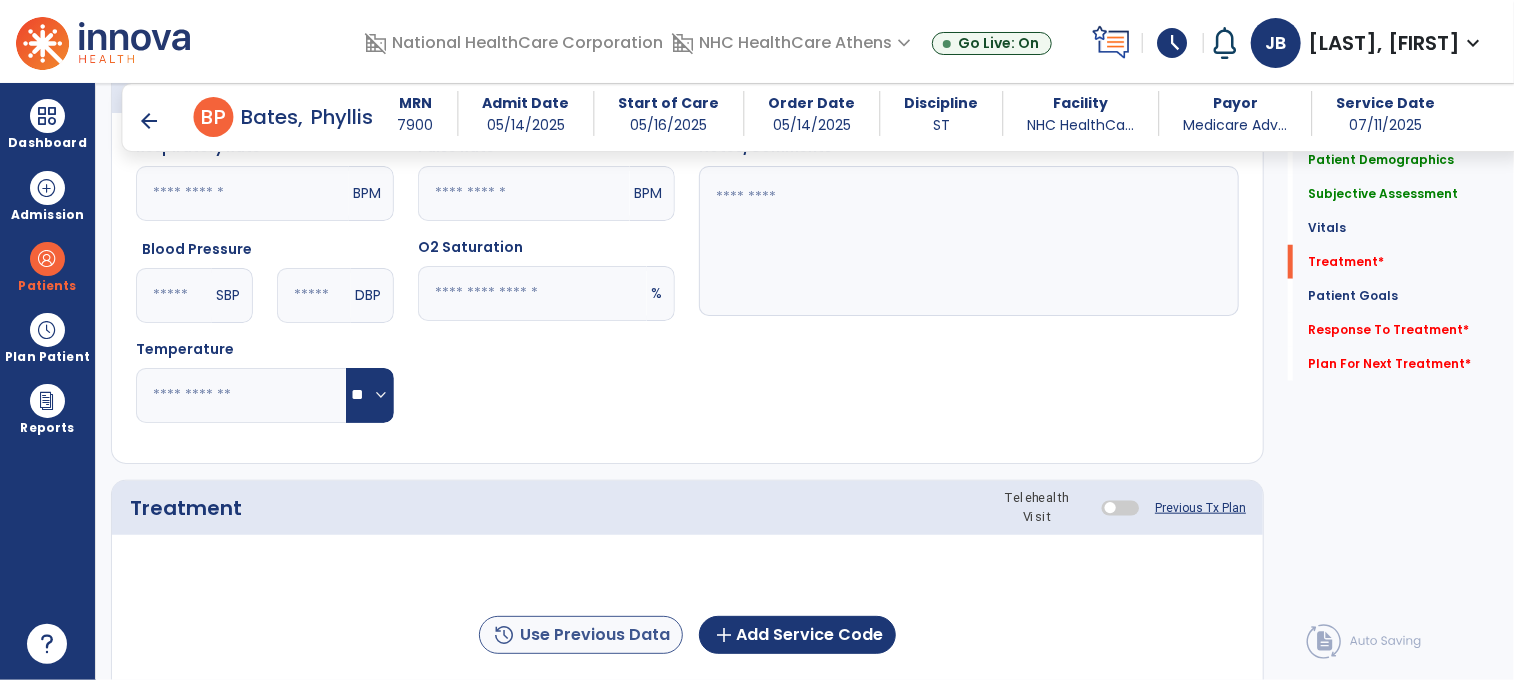 scroll, scrollTop: 1000, scrollLeft: 0, axis: vertical 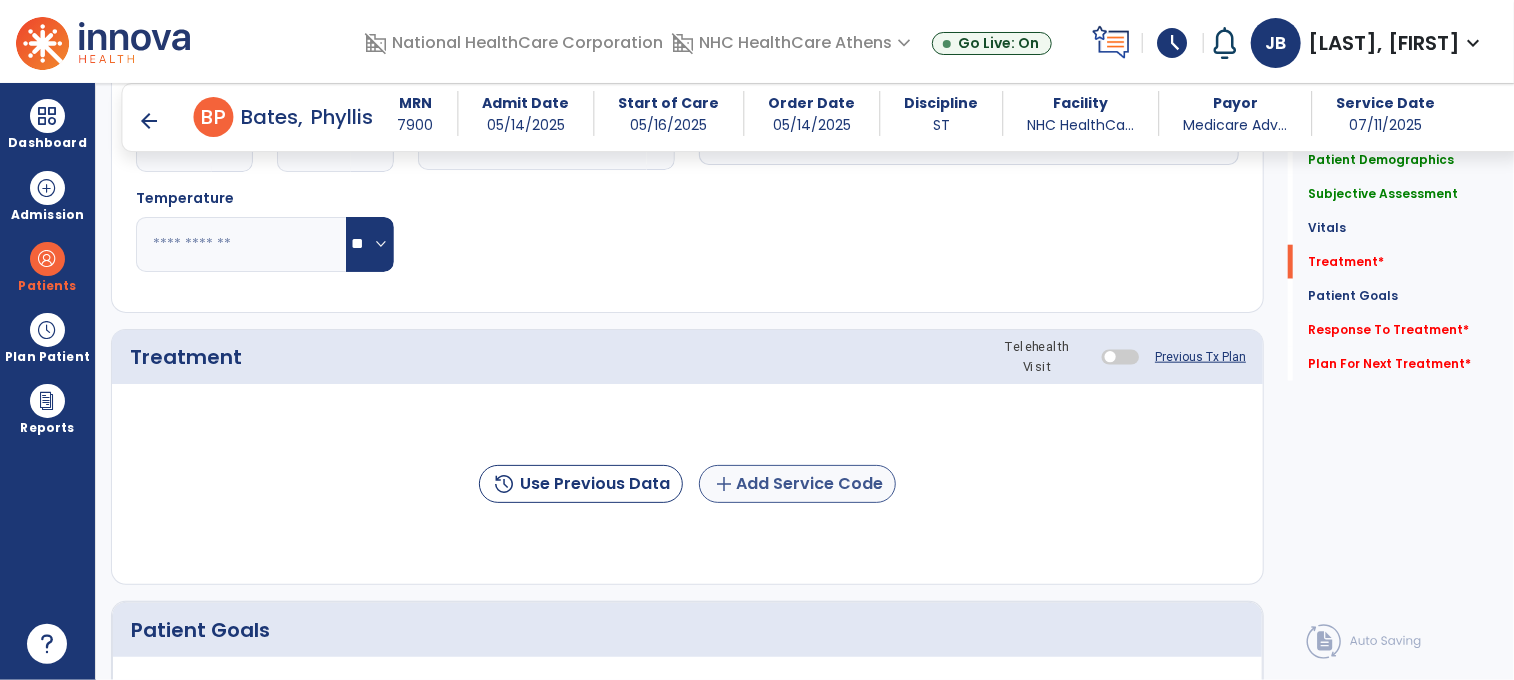 type on "**********" 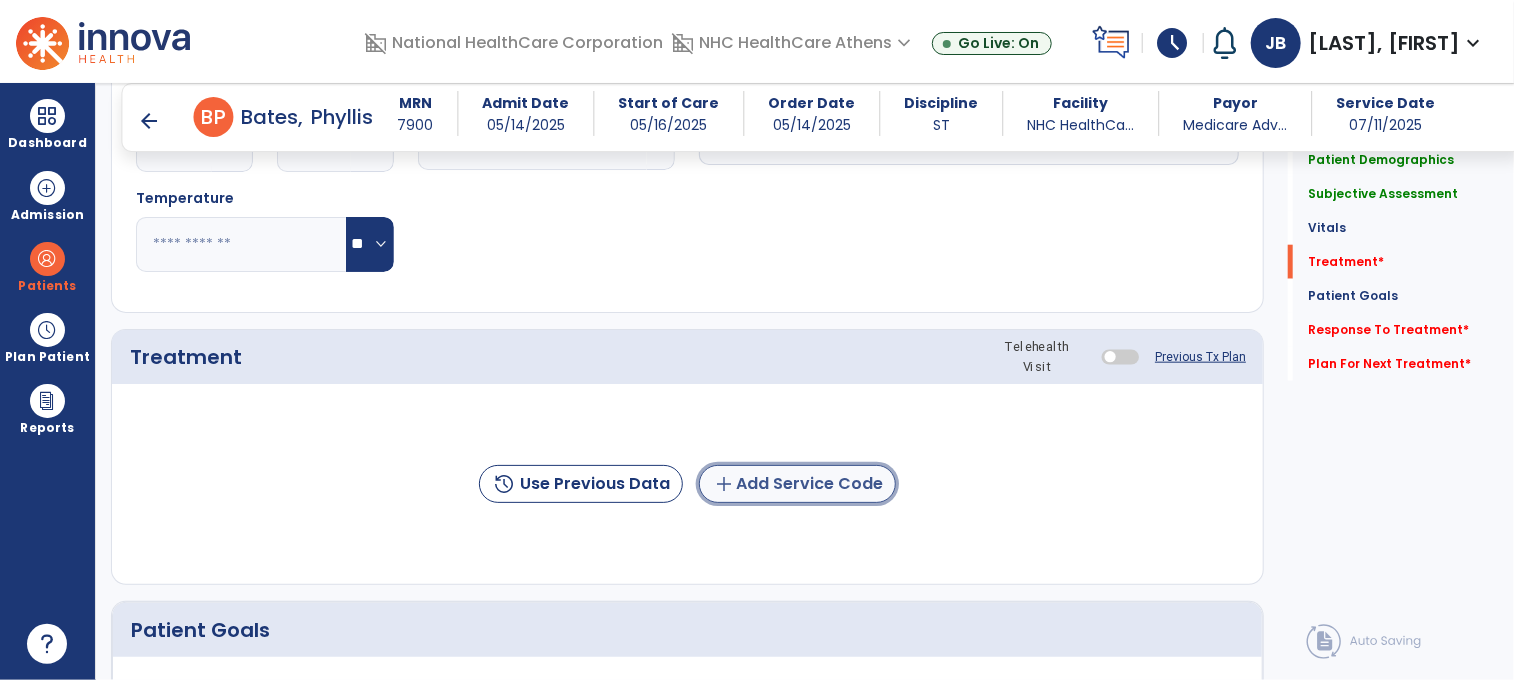 click on "add  Add Service Code" 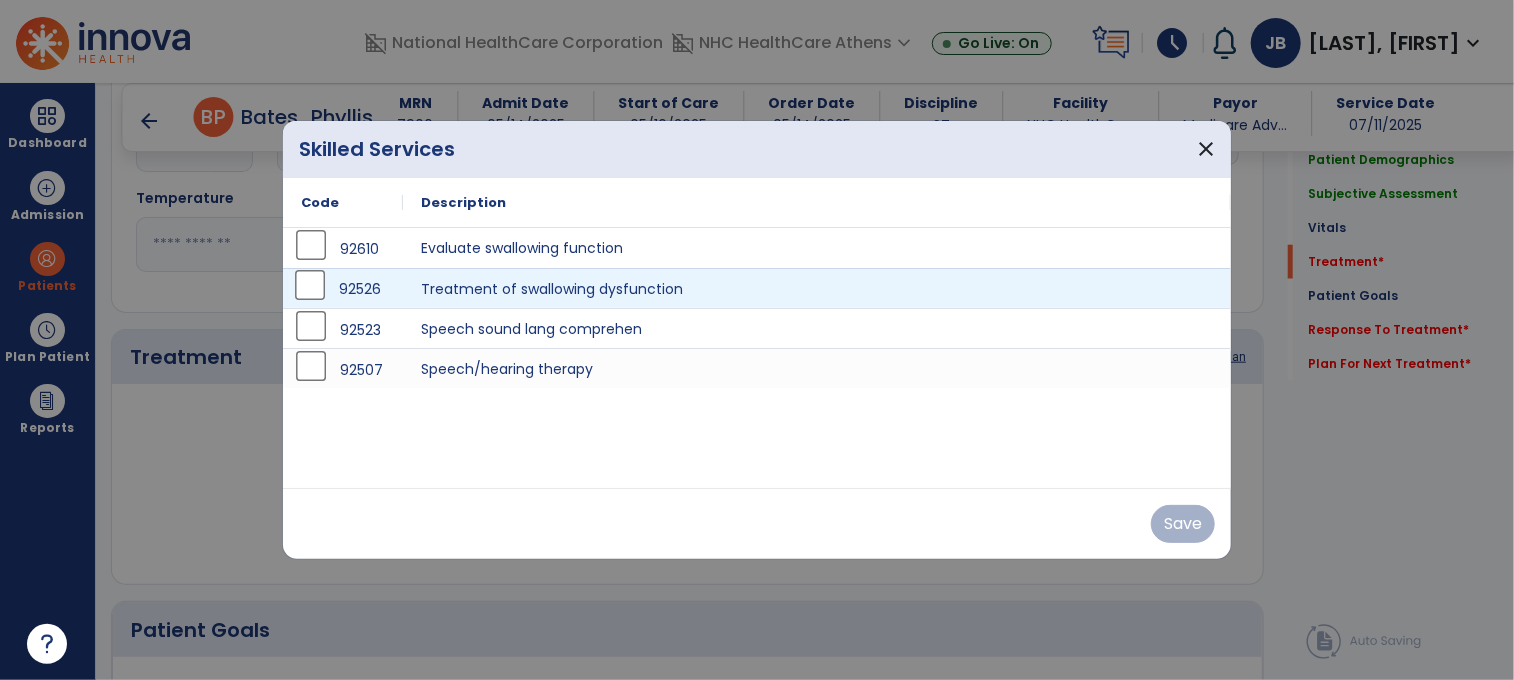 click on "92526" at bounding box center (343, 288) 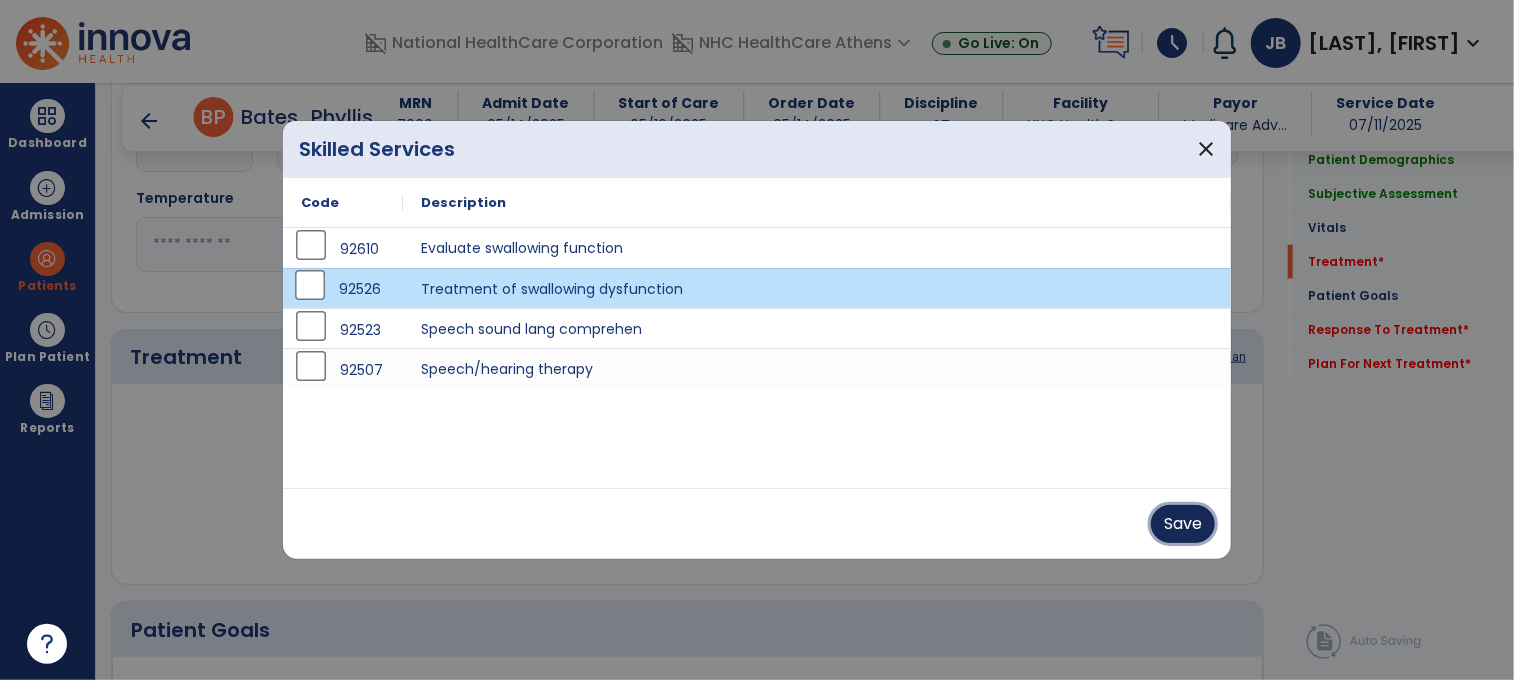 click on "Save" at bounding box center (1183, 524) 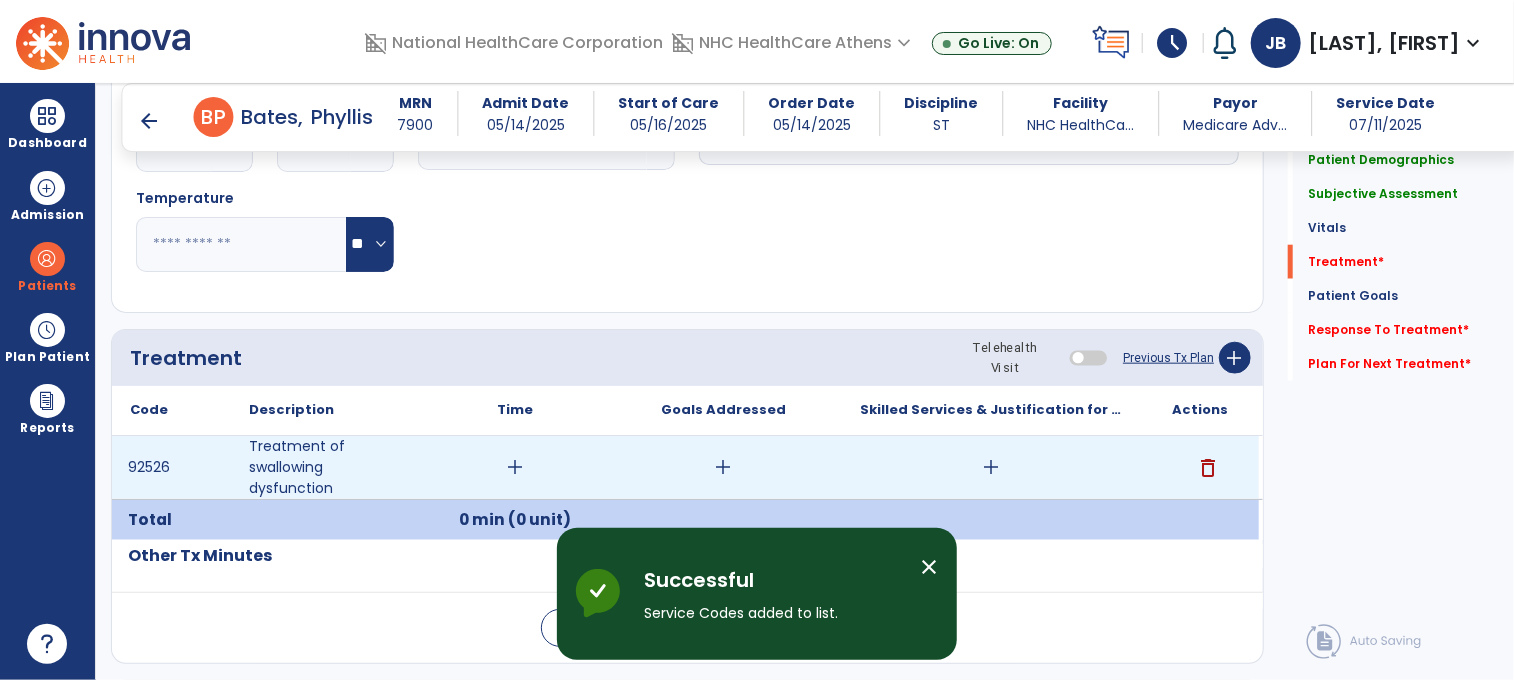 click on "add" at bounding box center (515, 467) 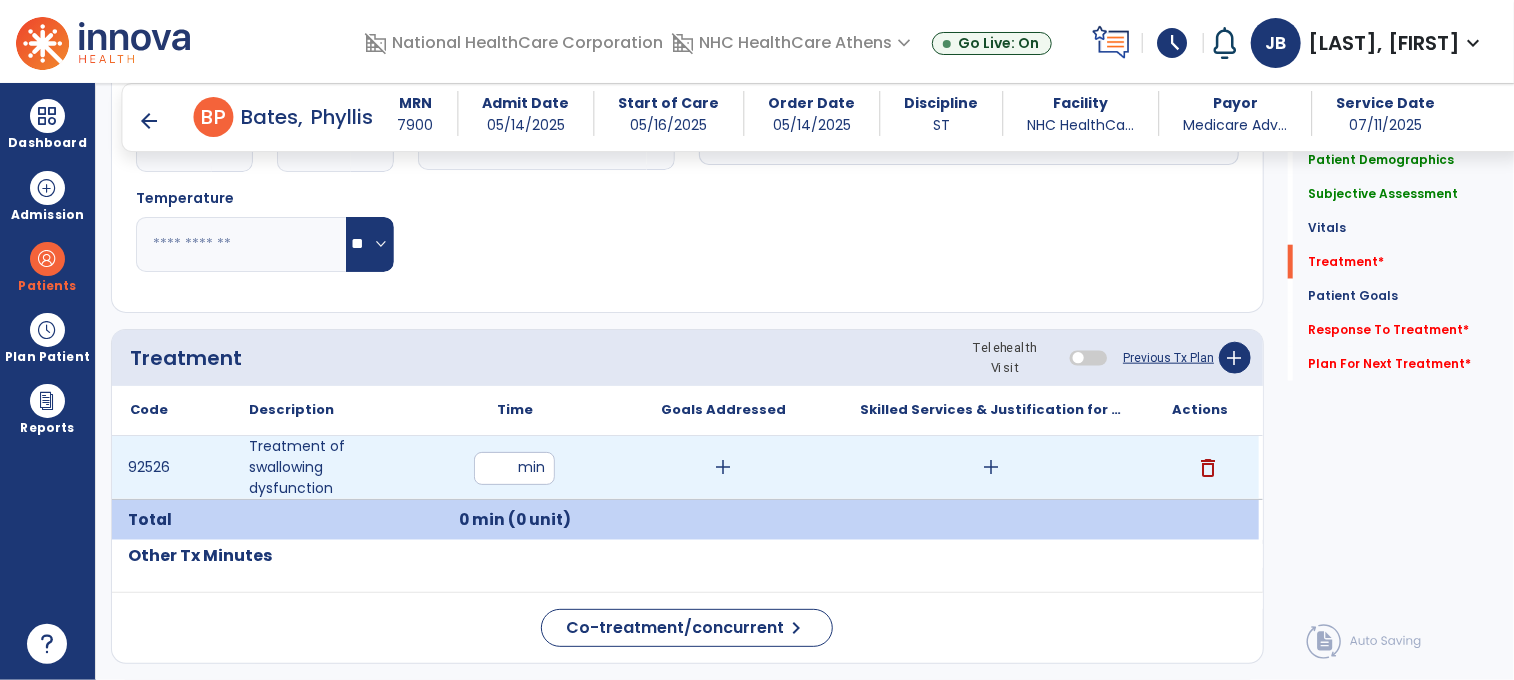 type on "**" 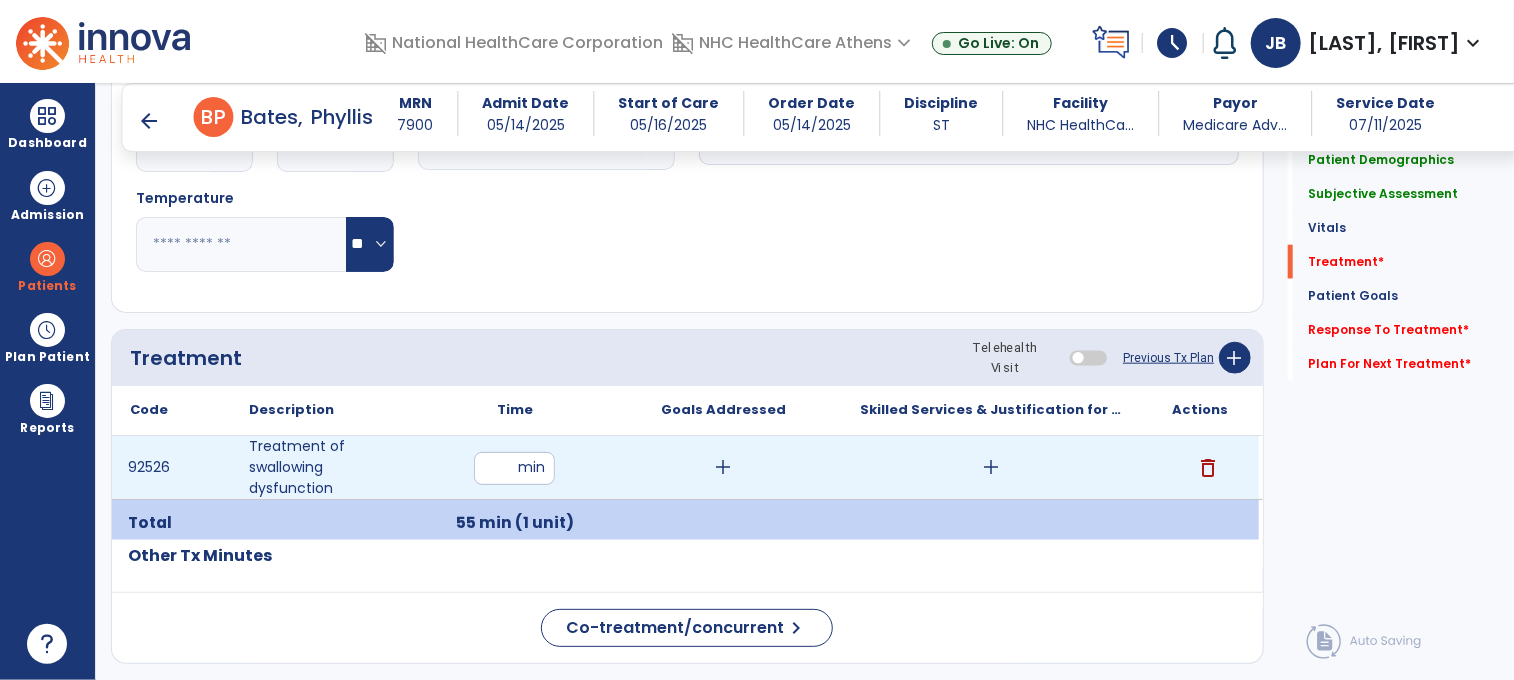 click on "add" at bounding box center [723, 467] 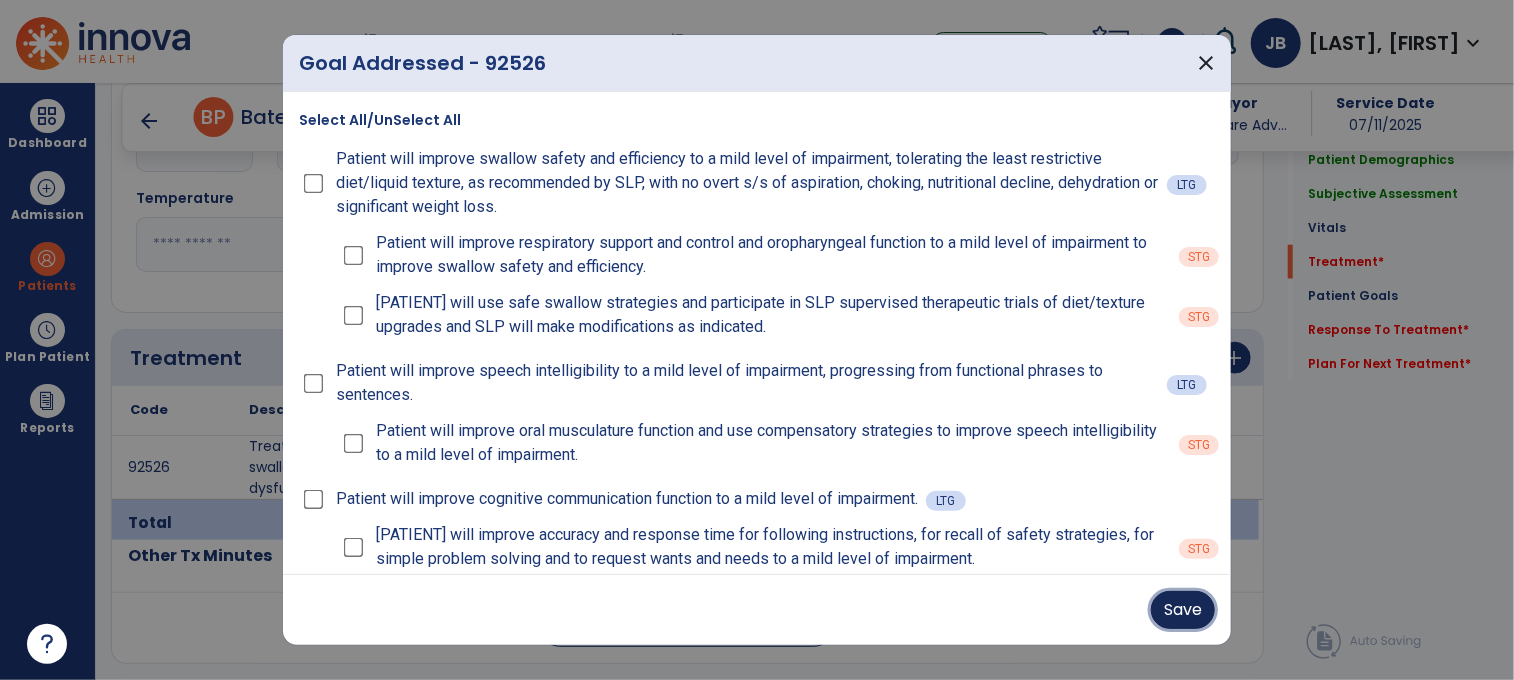 click on "Save" at bounding box center [1183, 610] 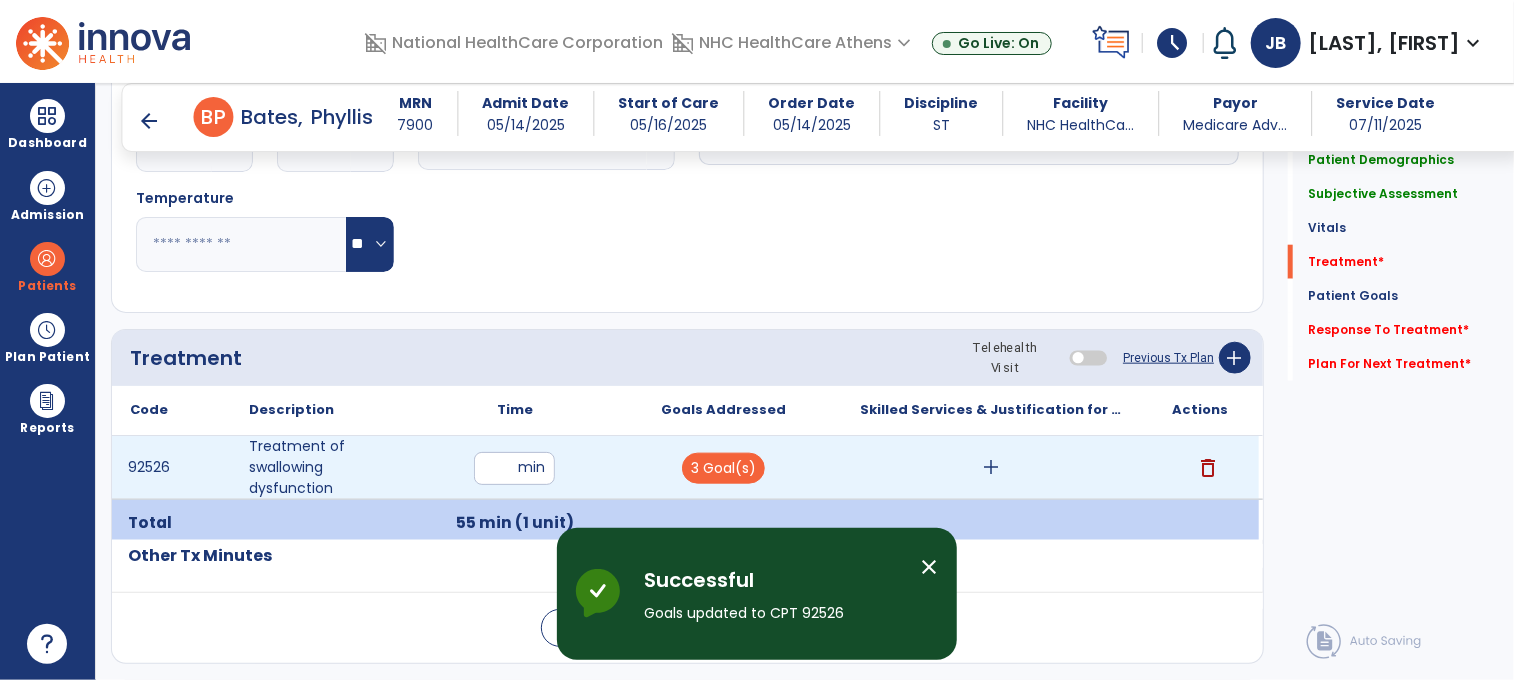 click on "add" at bounding box center [991, 467] 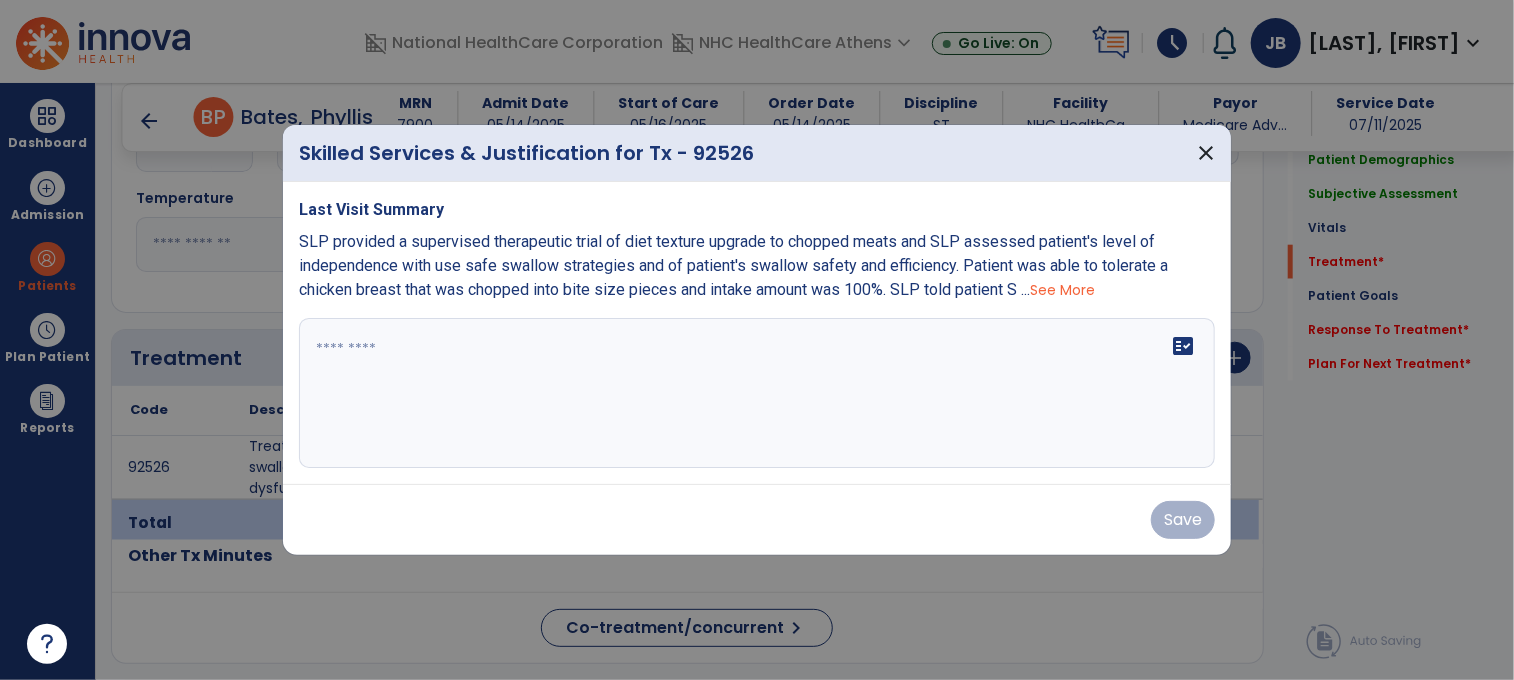 click on "See More" at bounding box center (1062, 290) 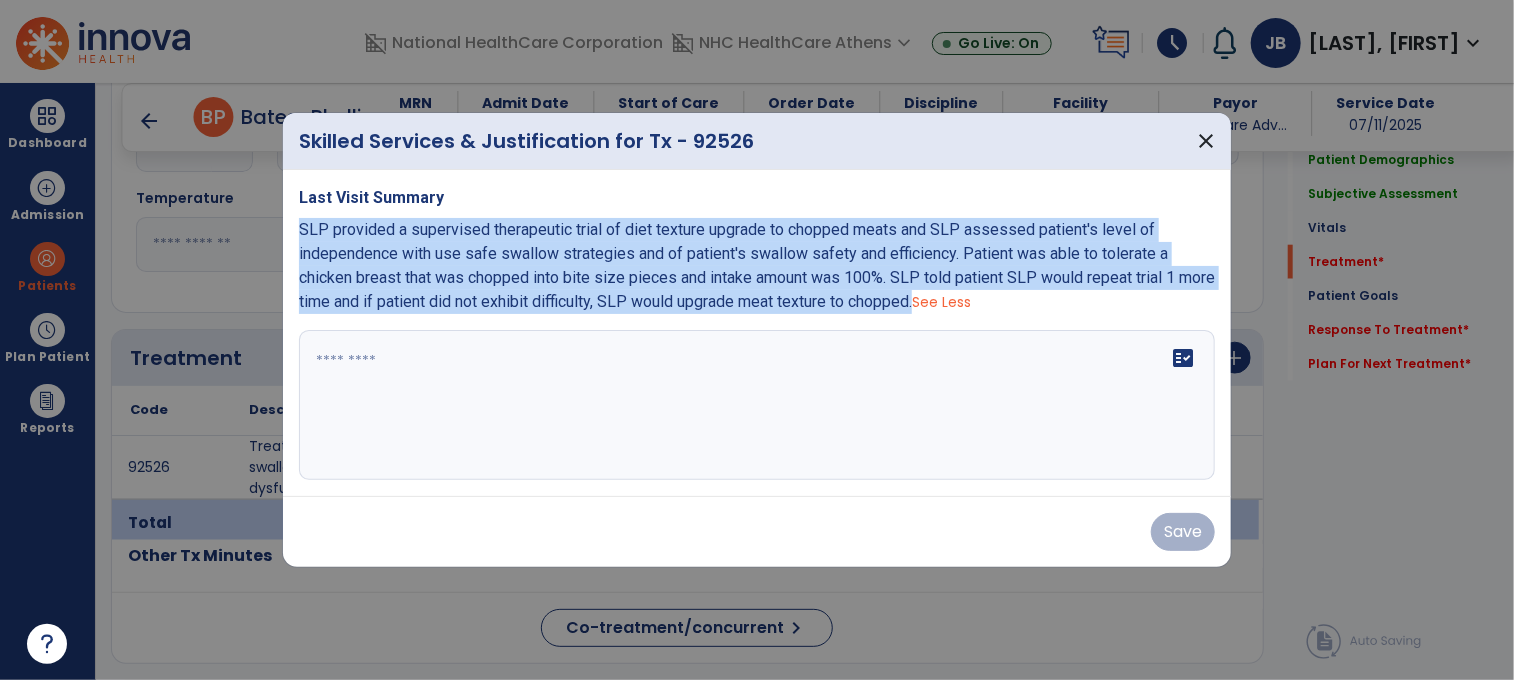 drag, startPoint x: 969, startPoint y: 301, endPoint x: 285, endPoint y: 240, distance: 686.71466 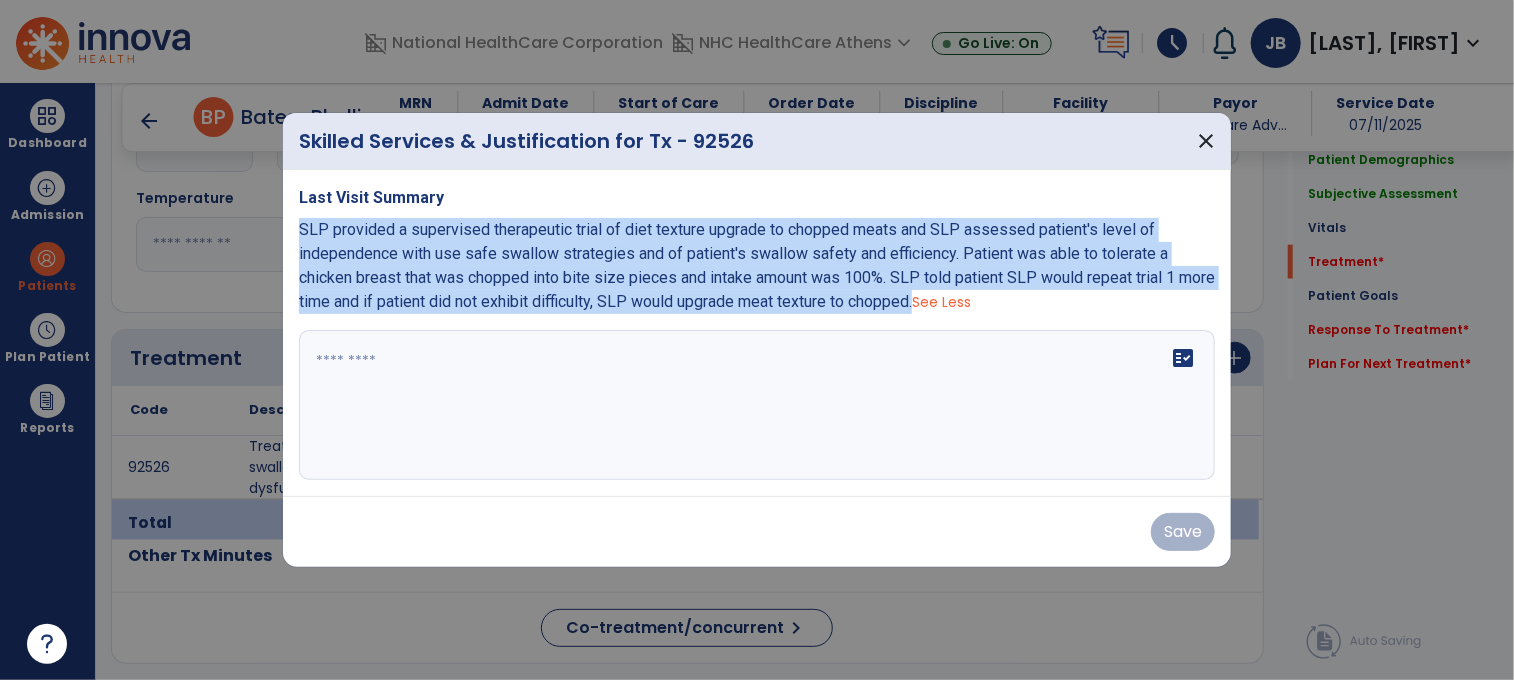 click on "Last Visit Summary SLP provided a supervised therapeutic trial of diet texture upgrade to chopped meats and SLP assessed patient's level of independence with use safe swallow strategies and of patient's swallow safety and efficiency. Patient was able to tolerate a chicken breast that was chopped into bite size pieces and intake amount was 100%. SLP told patient SLP would repeat trial 1 more time and if patient did not exhibit difficulty, SLP would upgrade meat texture to chopped. See Less fact_check" at bounding box center (757, 333) 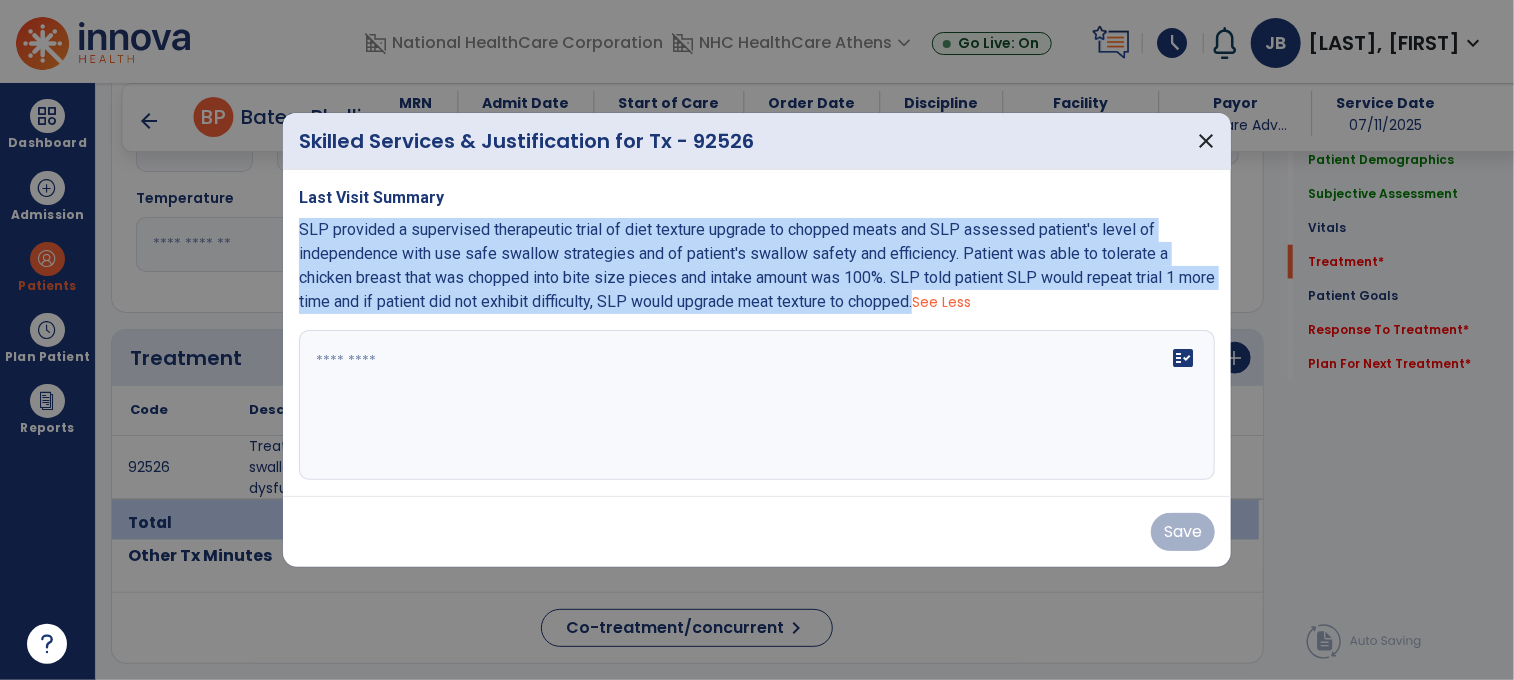 copy on "SLP provided a supervised therapeutic trial of diet texture upgrade to chopped meats and SLP assessed patient's level of independence with use safe swallow strategies and  of  patient's swallow safety and efficiency.  Patient was able to tolerate a chicken breast that was chopped into bite size pieces and intake amount was 100%.  SLP told patient SLP would repeat trial 1 more time and if patient did not exhibit difficulty,  SLP would upgrade meat texture to chopped." 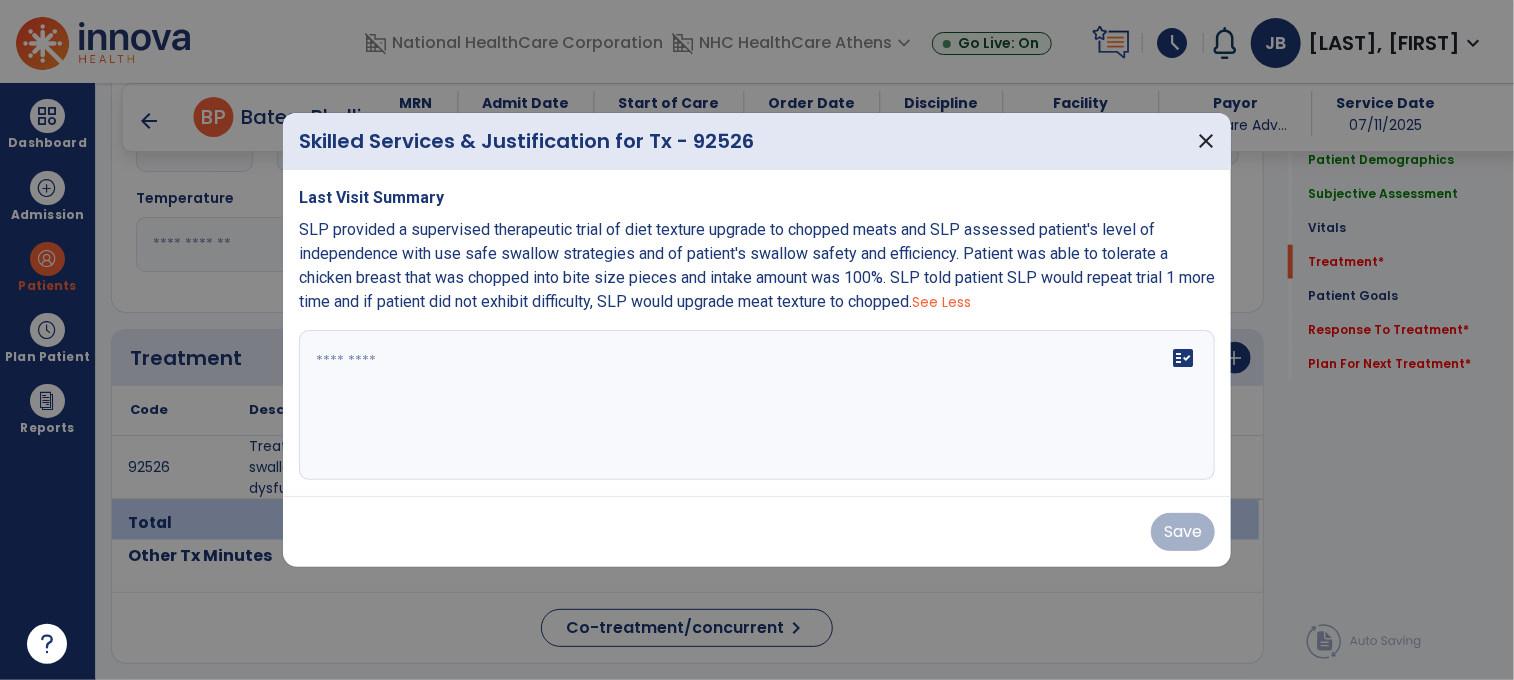 click on "fact_check" at bounding box center (757, 405) 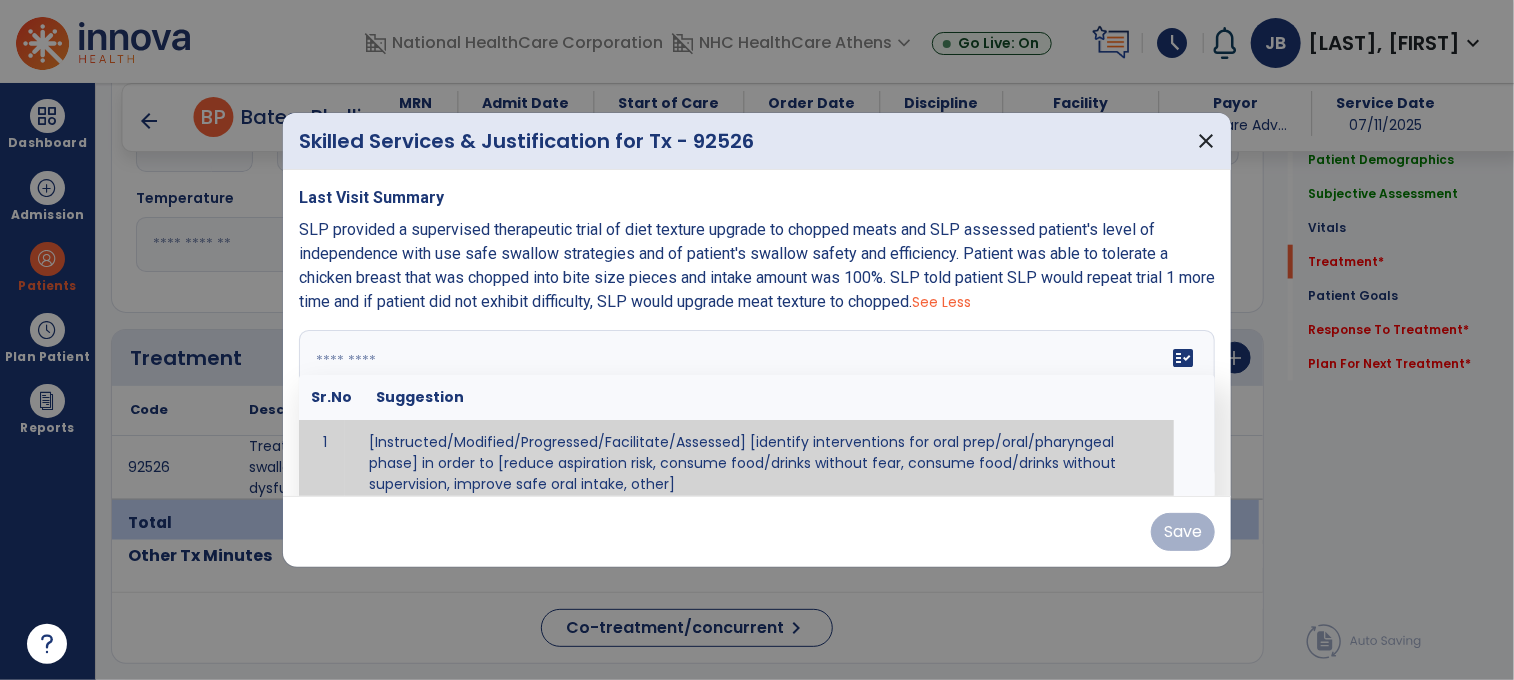 scroll, scrollTop: 12, scrollLeft: 0, axis: vertical 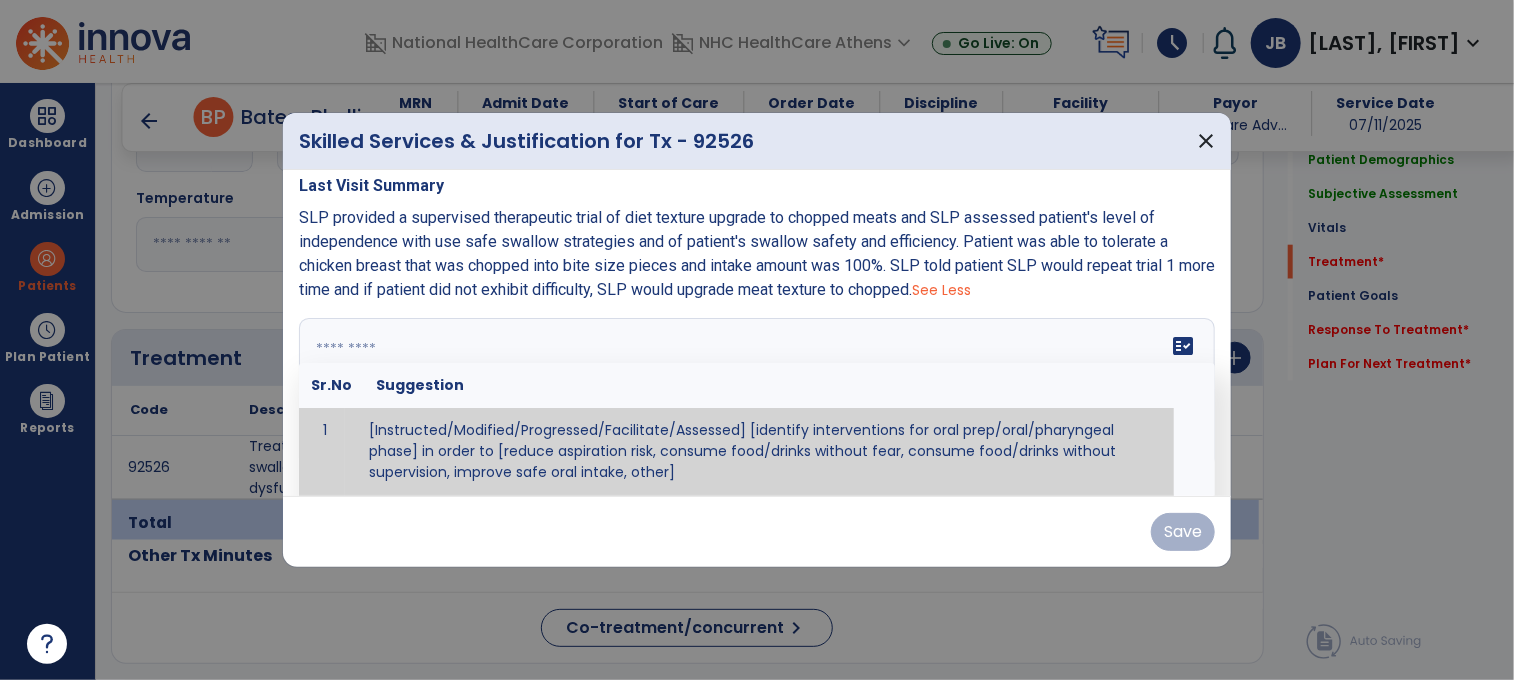 paste on "**********" 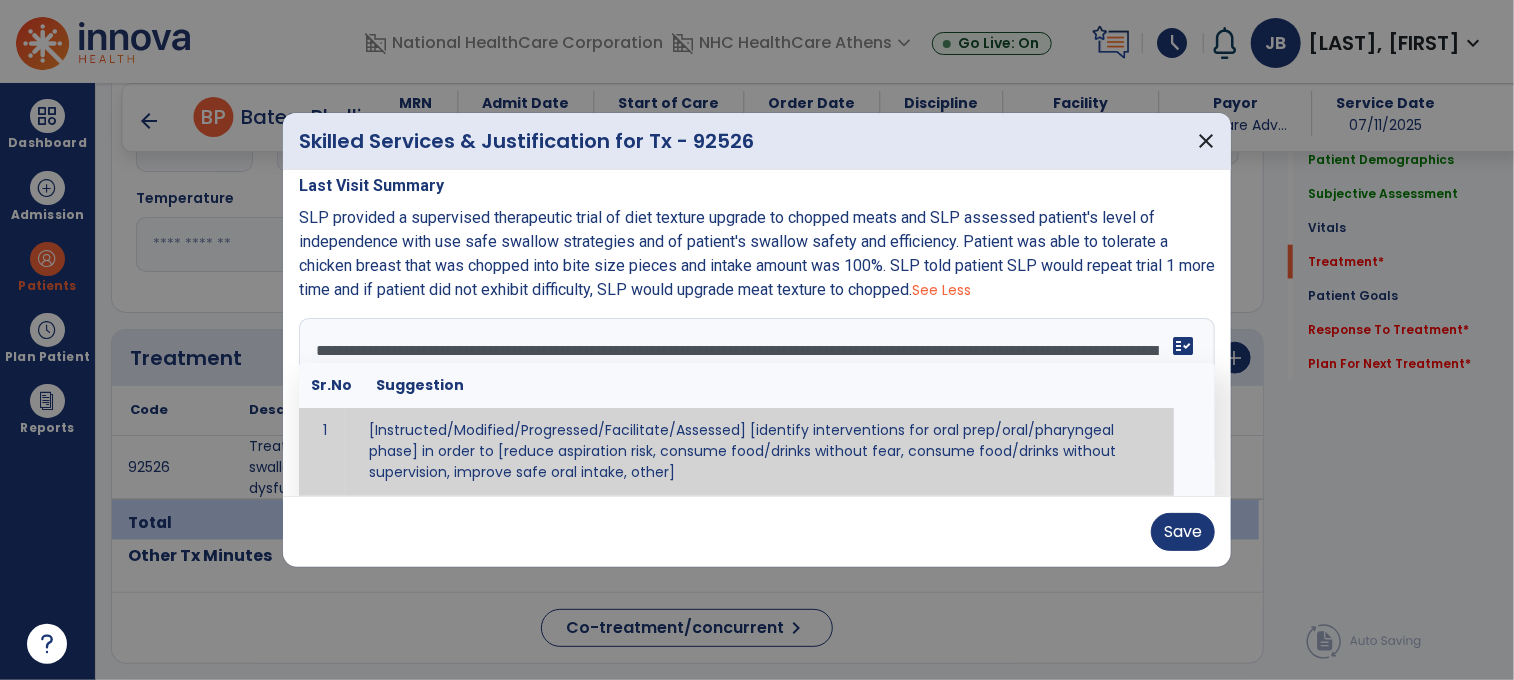 scroll, scrollTop: 0, scrollLeft: 0, axis: both 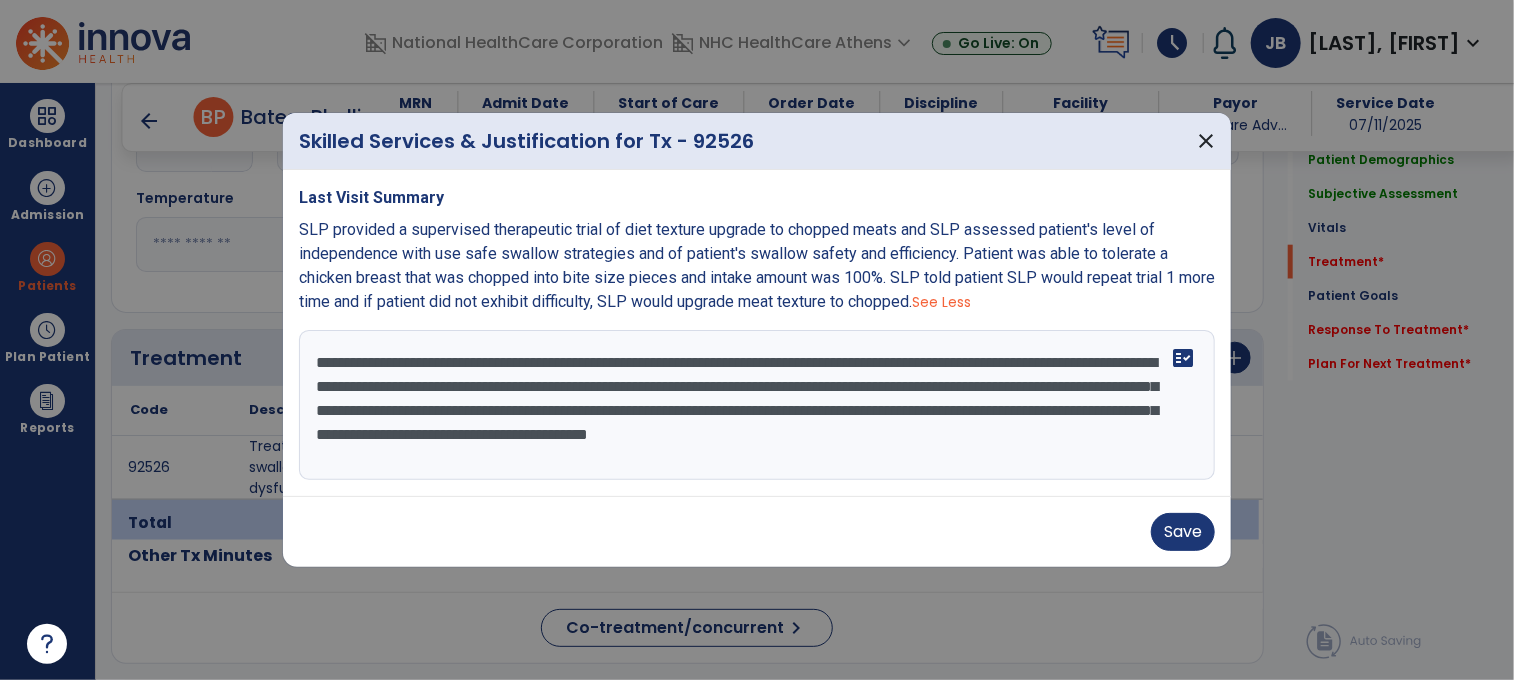 click on "**********" at bounding box center [757, 405] 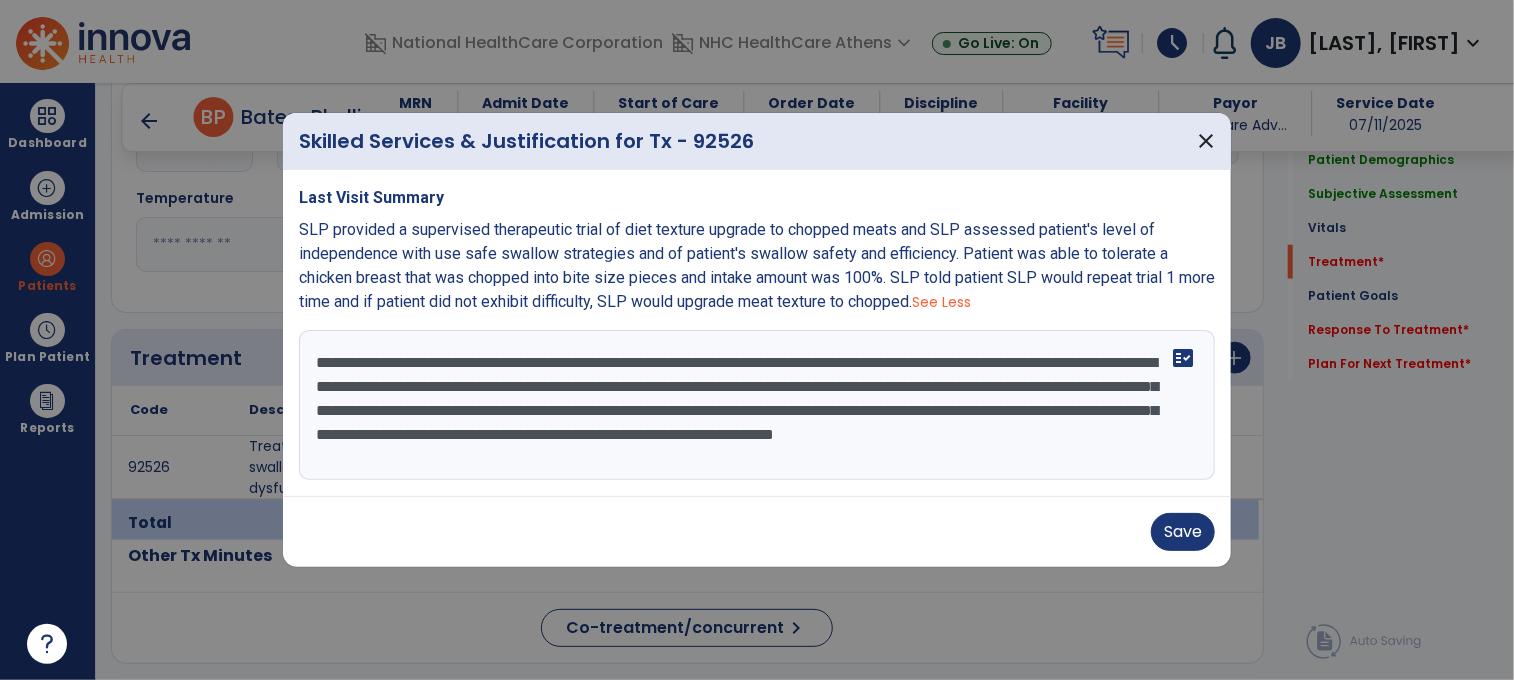 click on "**********" at bounding box center [757, 405] 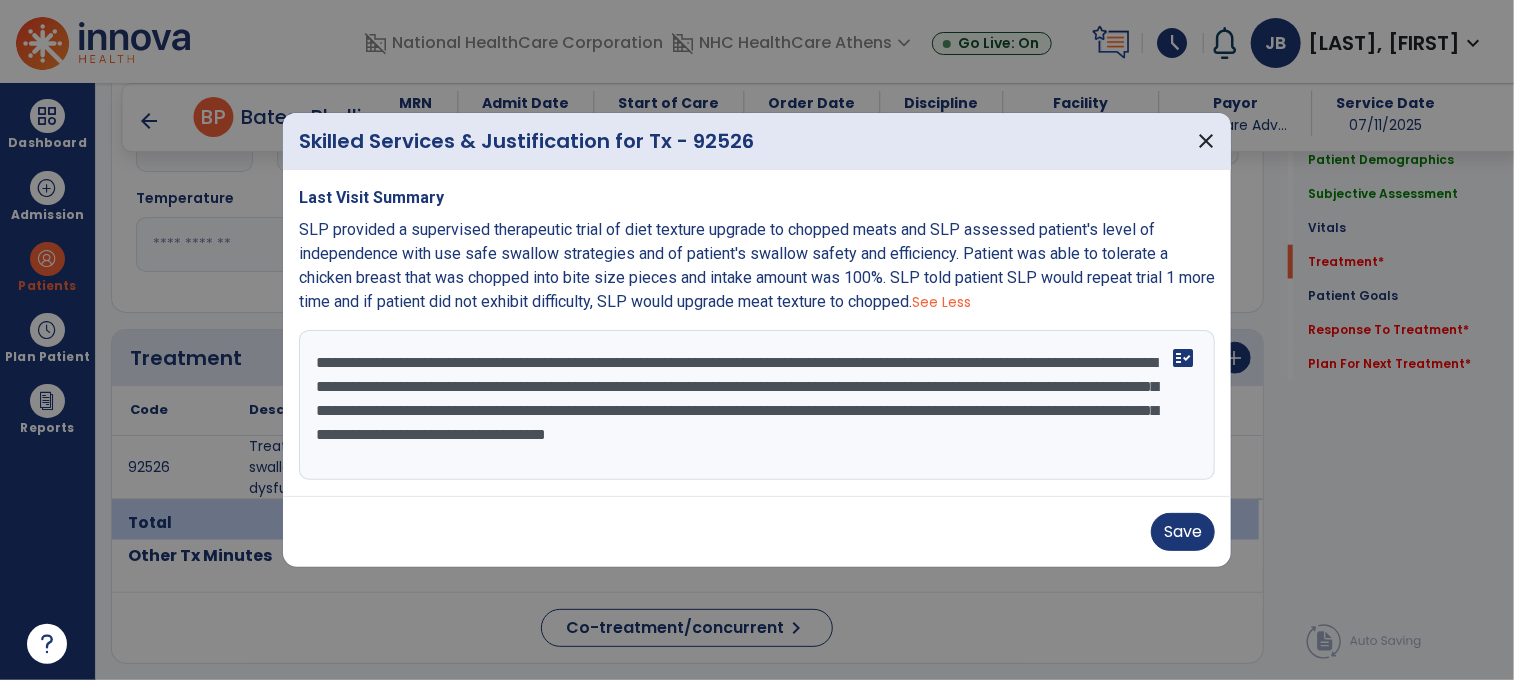 click on "**********" at bounding box center (757, 405) 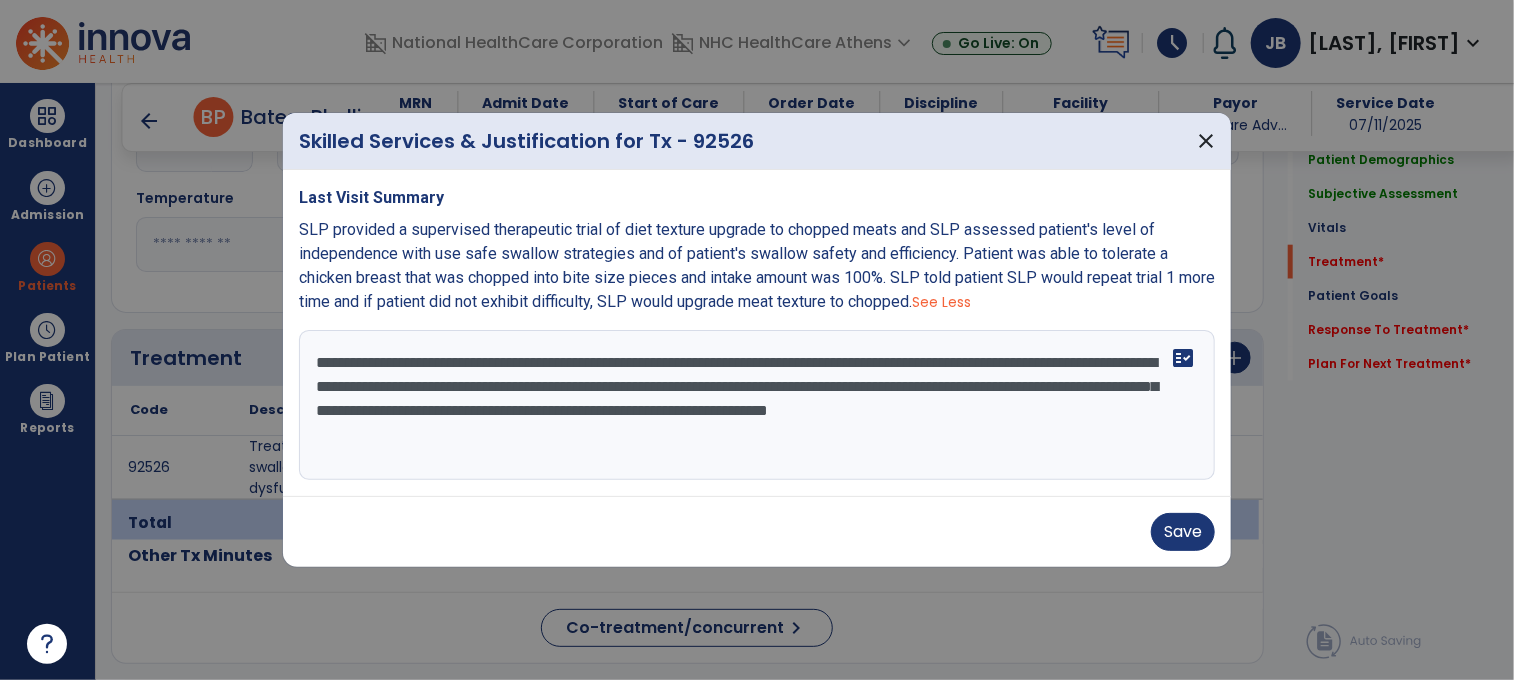 click on "**********" at bounding box center [757, 405] 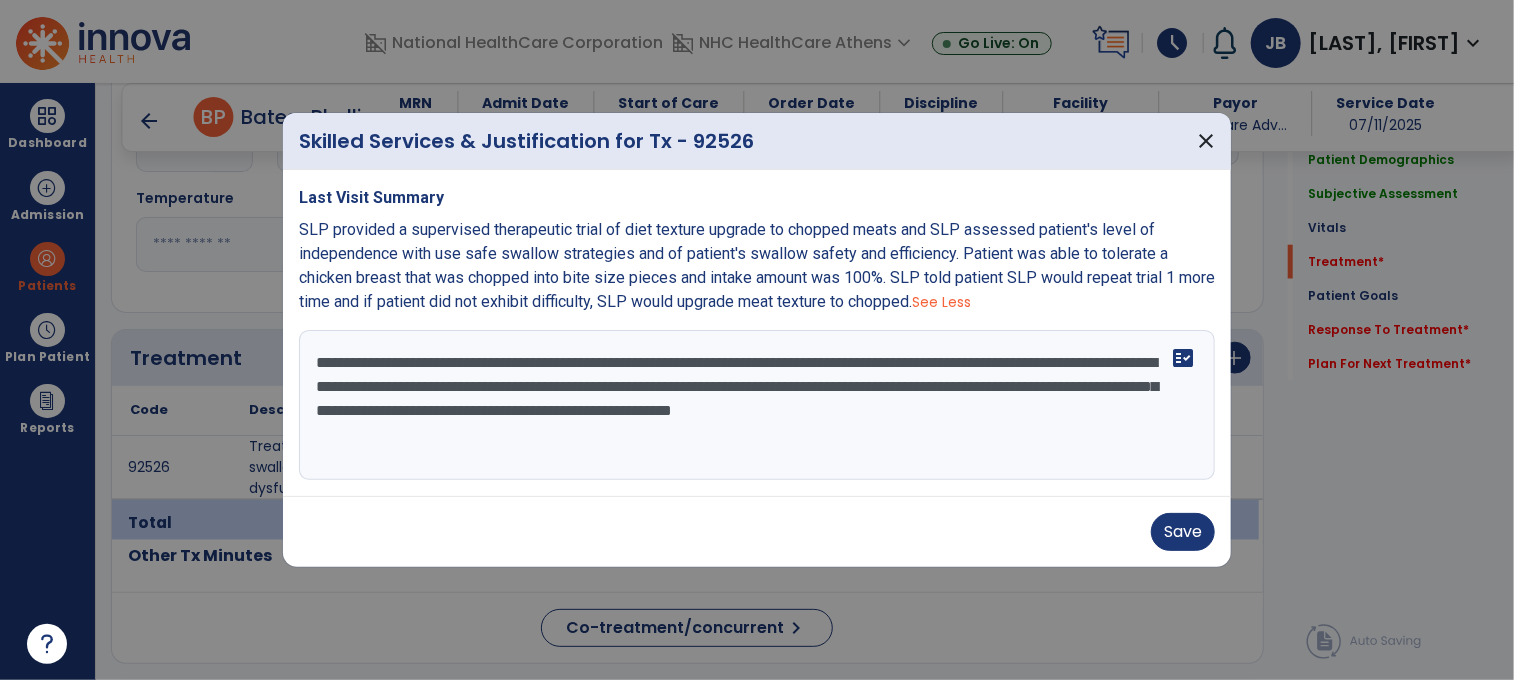 click on "**********" at bounding box center [757, 405] 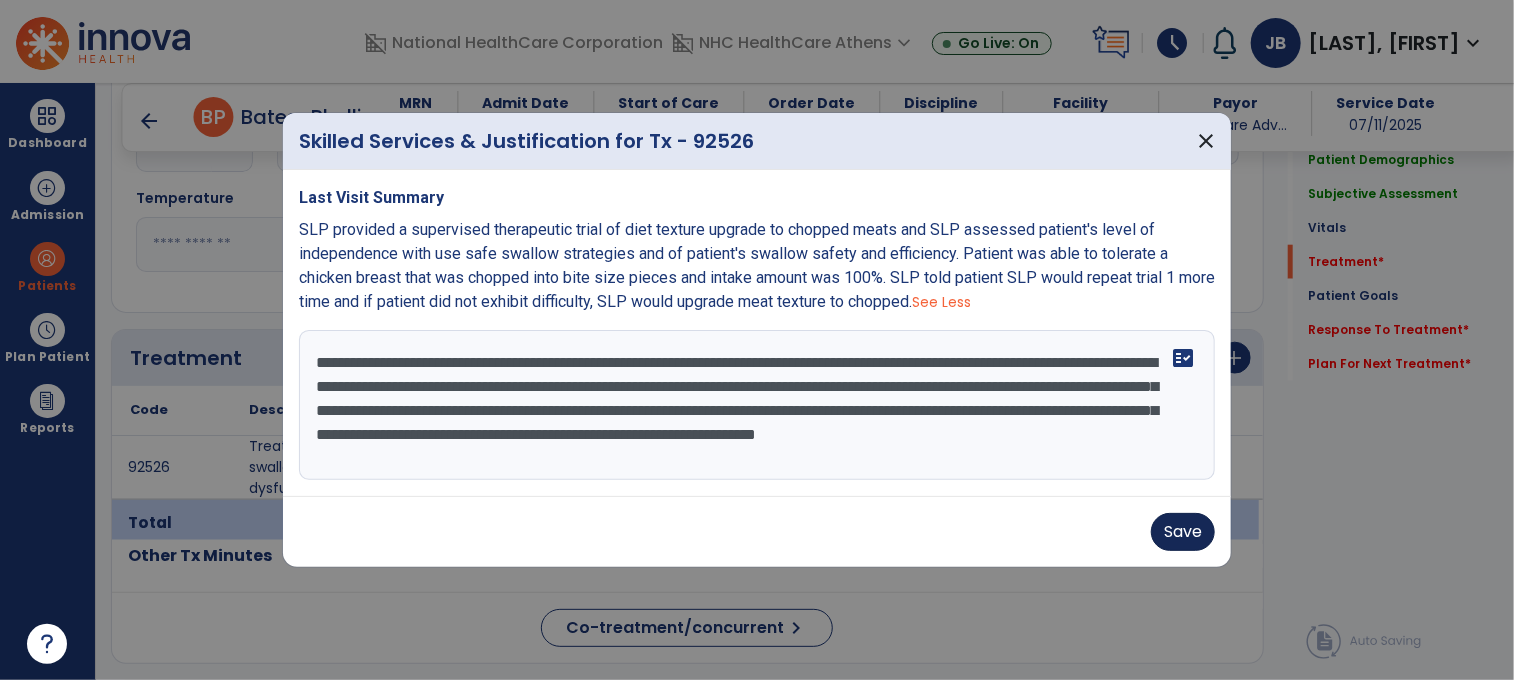 type on "**********" 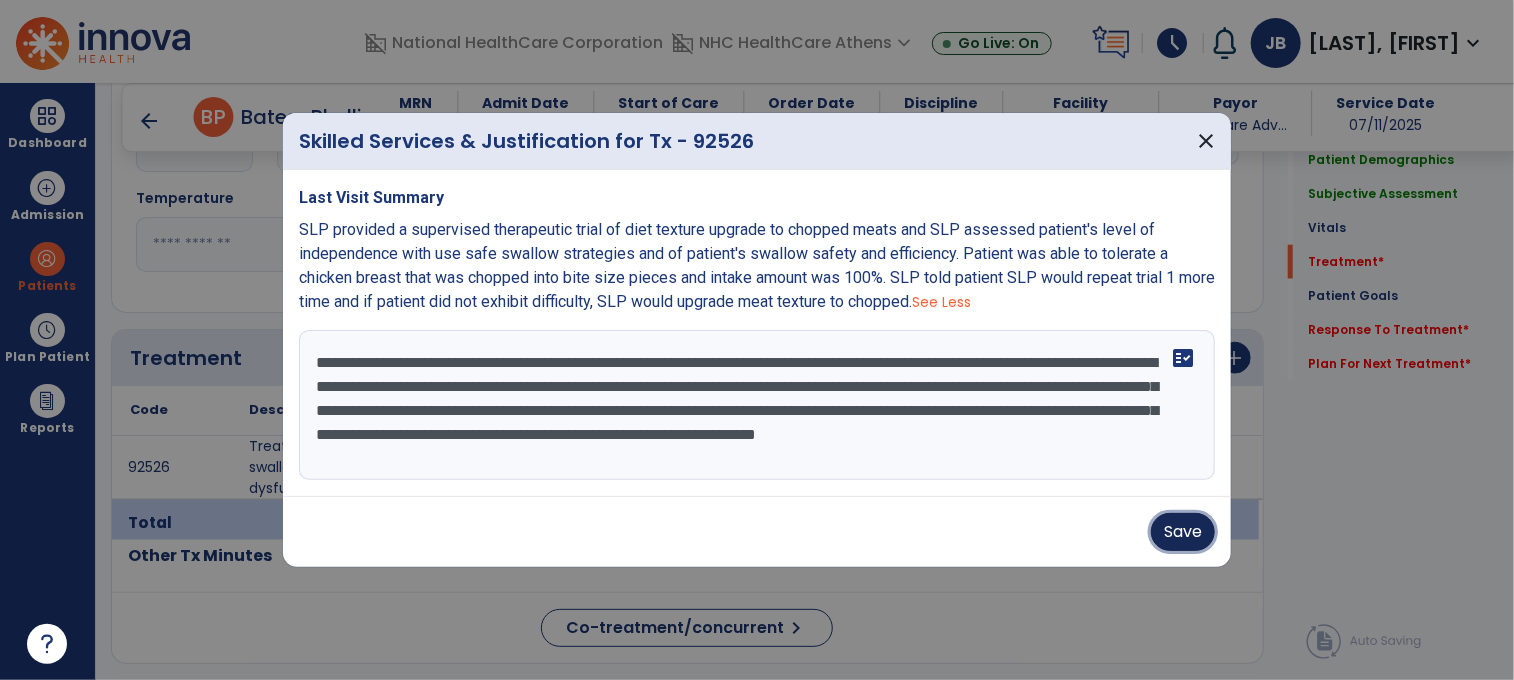 click on "Save" at bounding box center (1183, 532) 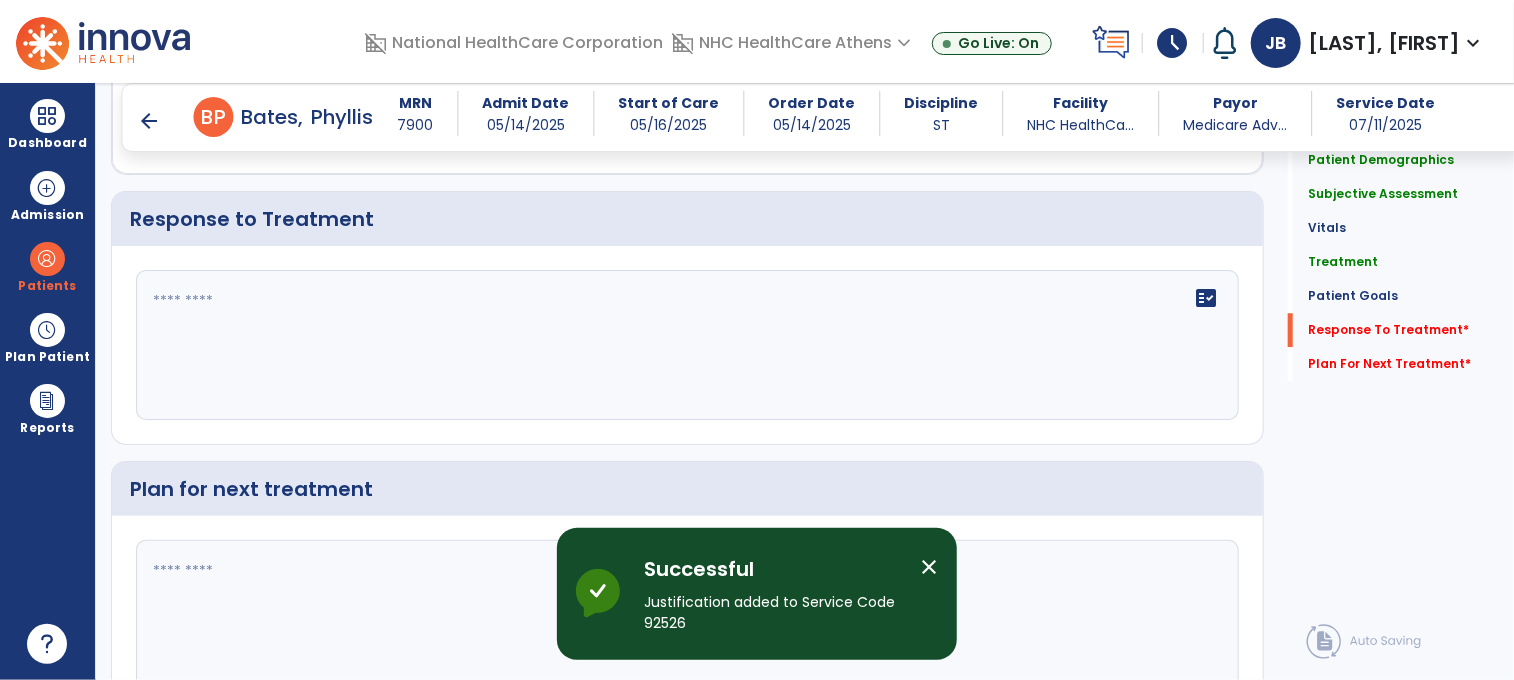 scroll, scrollTop: 2768, scrollLeft: 0, axis: vertical 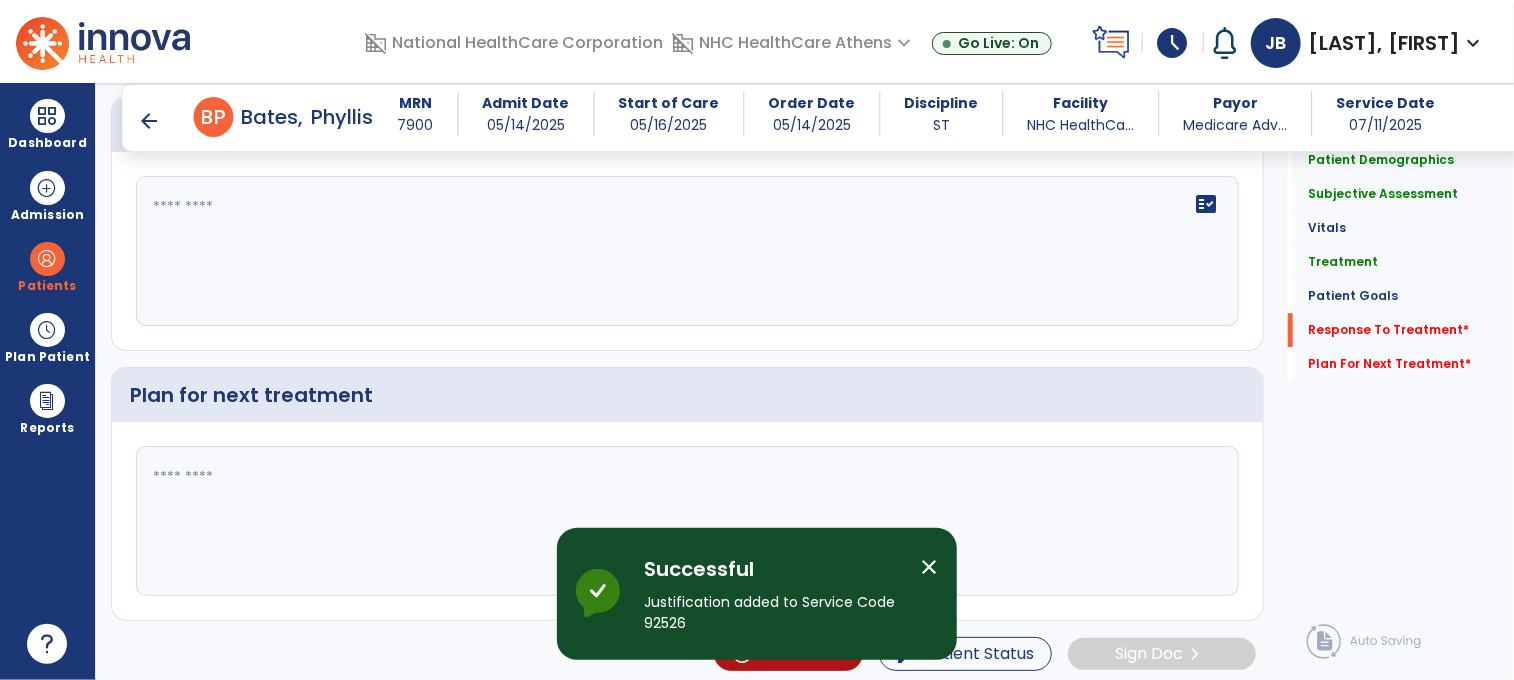 click 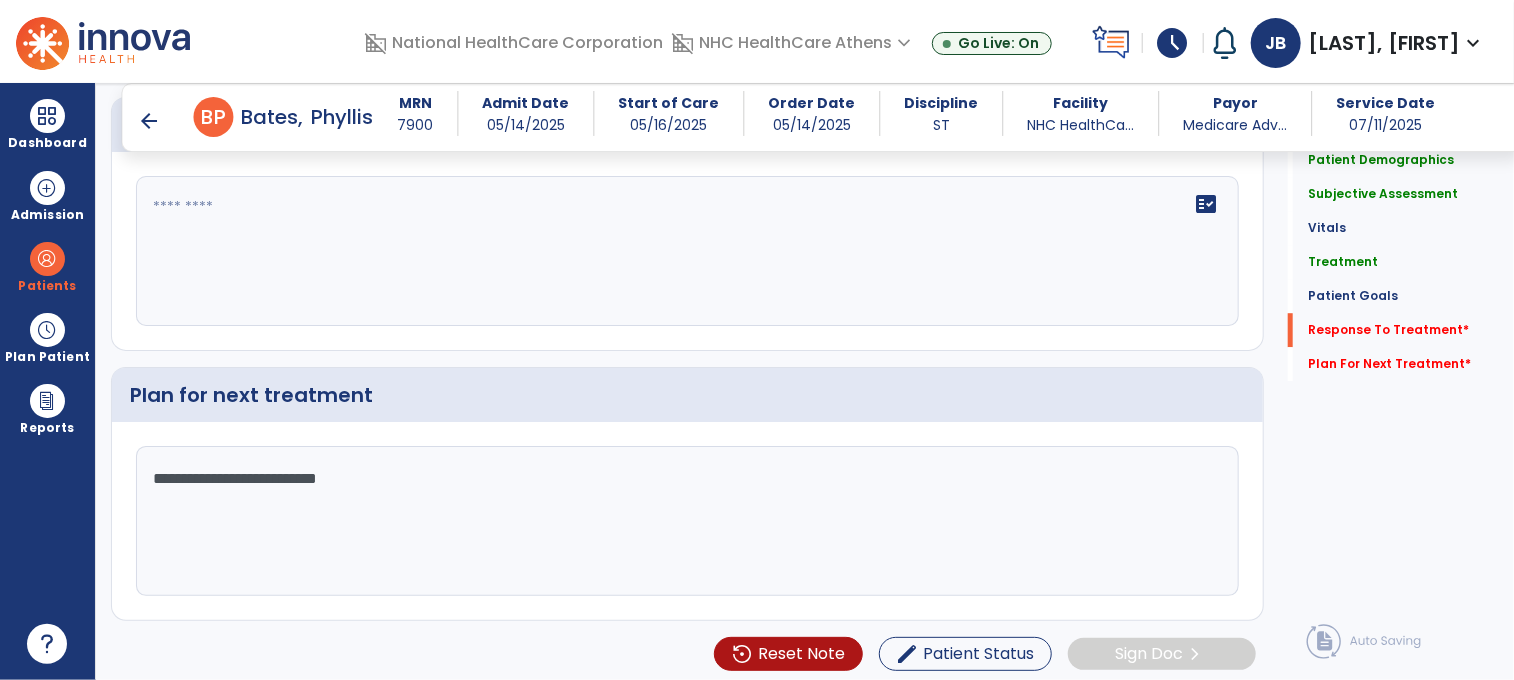 type on "**********" 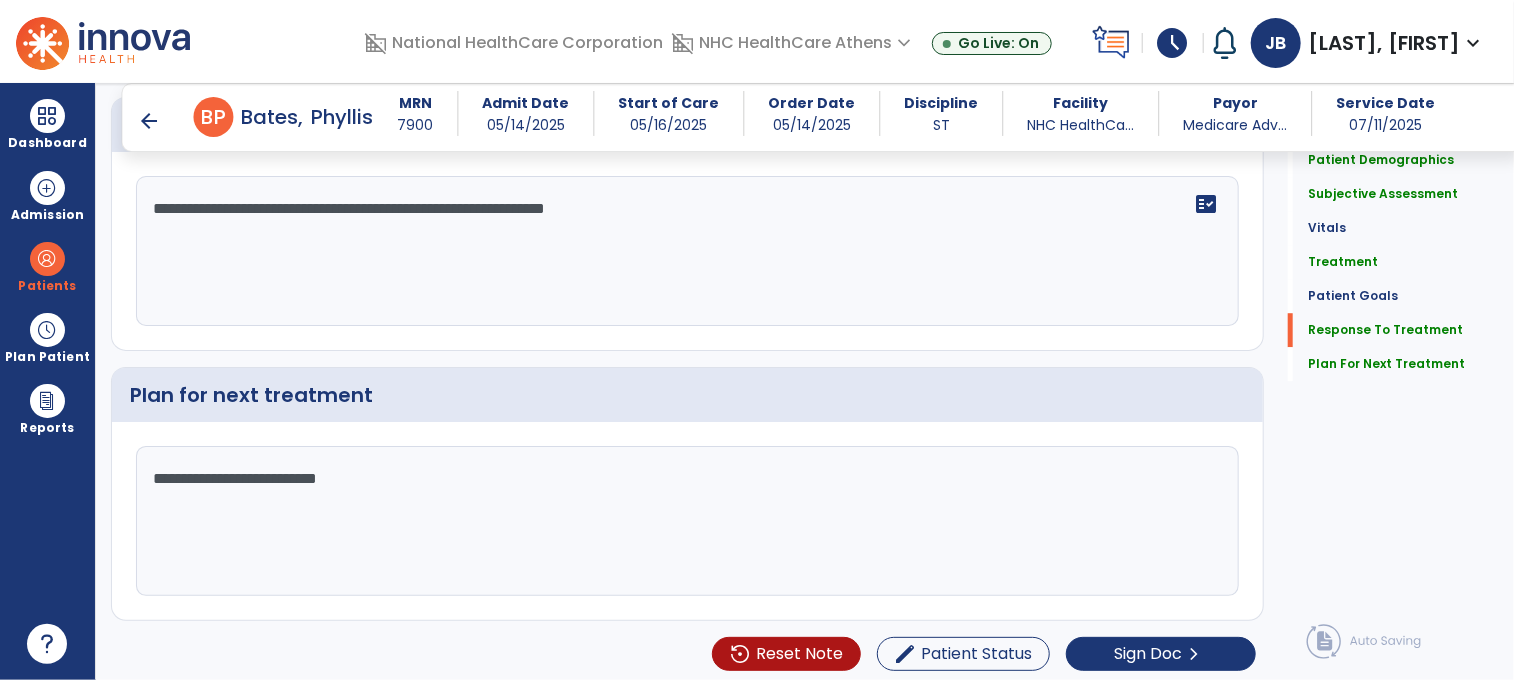 scroll, scrollTop: 2768, scrollLeft: 0, axis: vertical 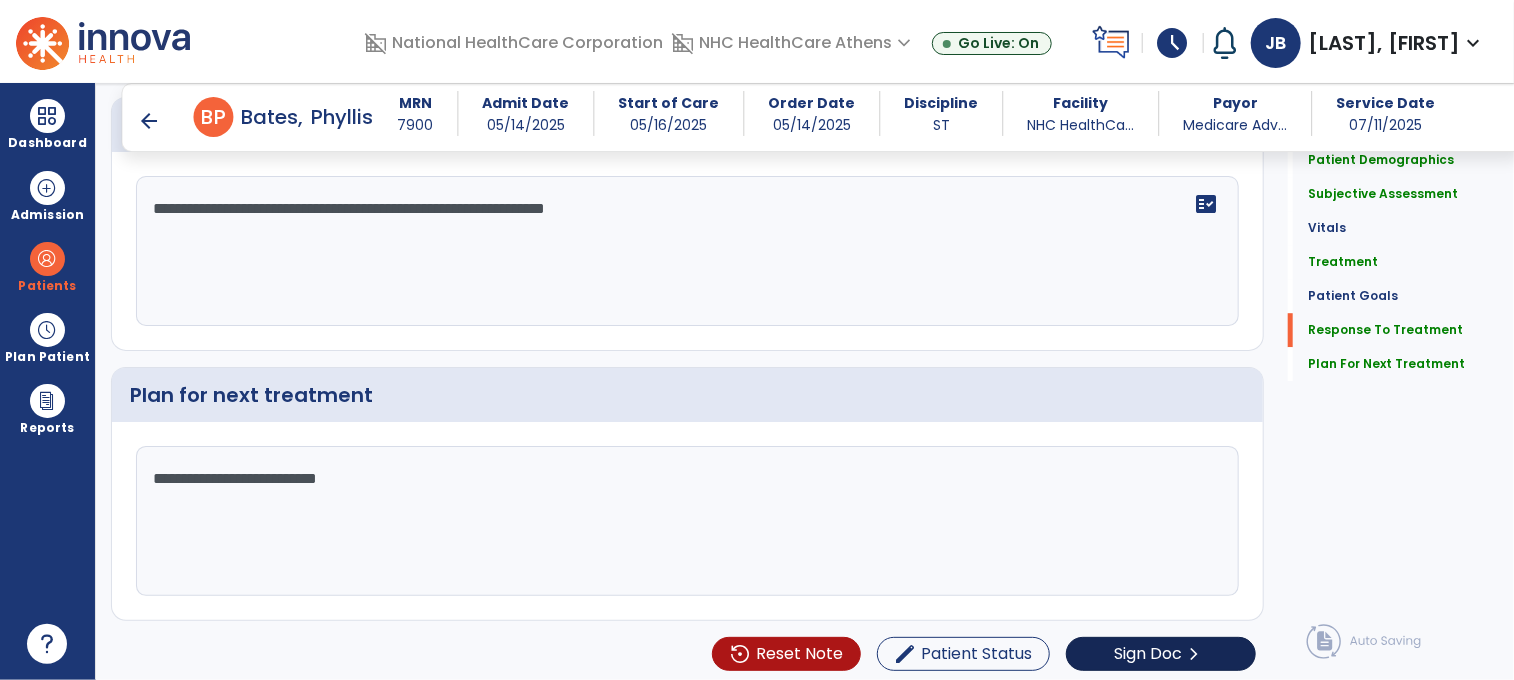 type on "**********" 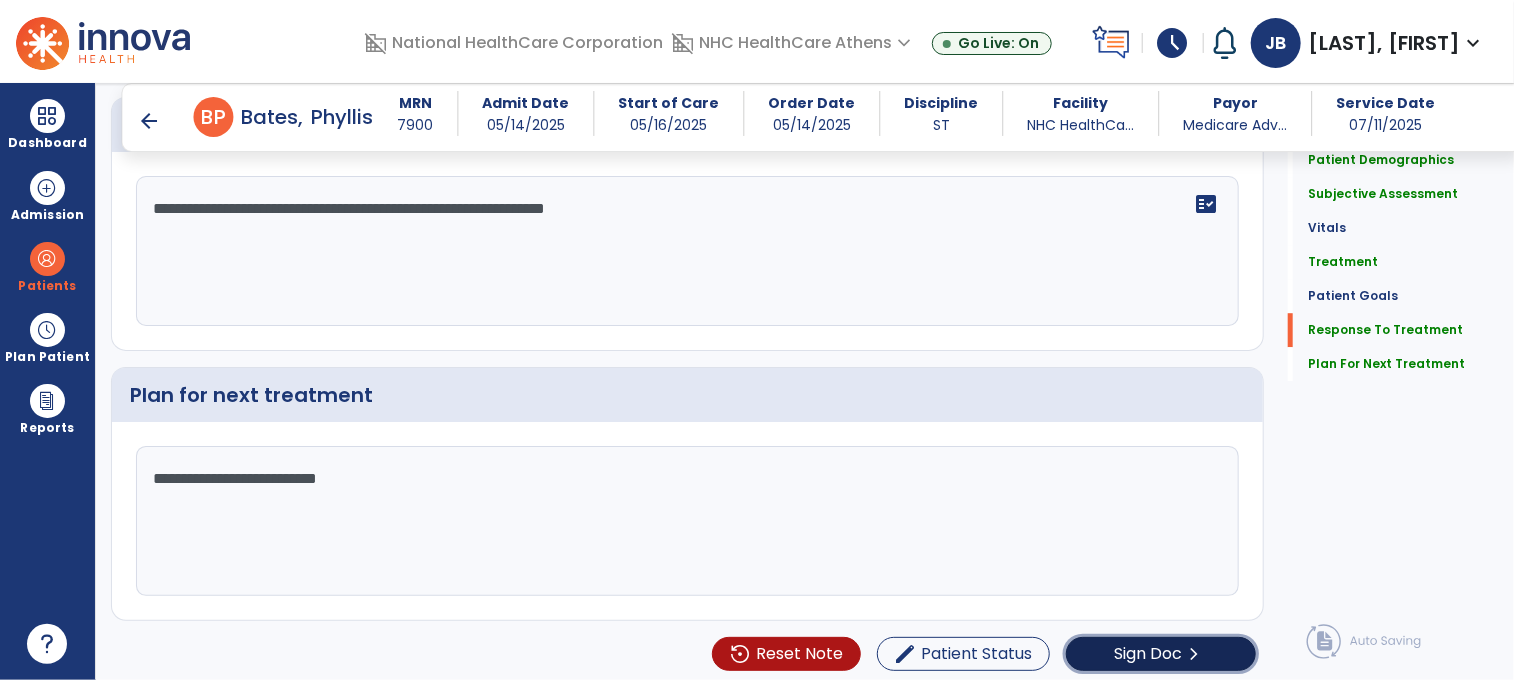 click on "Sign Doc" 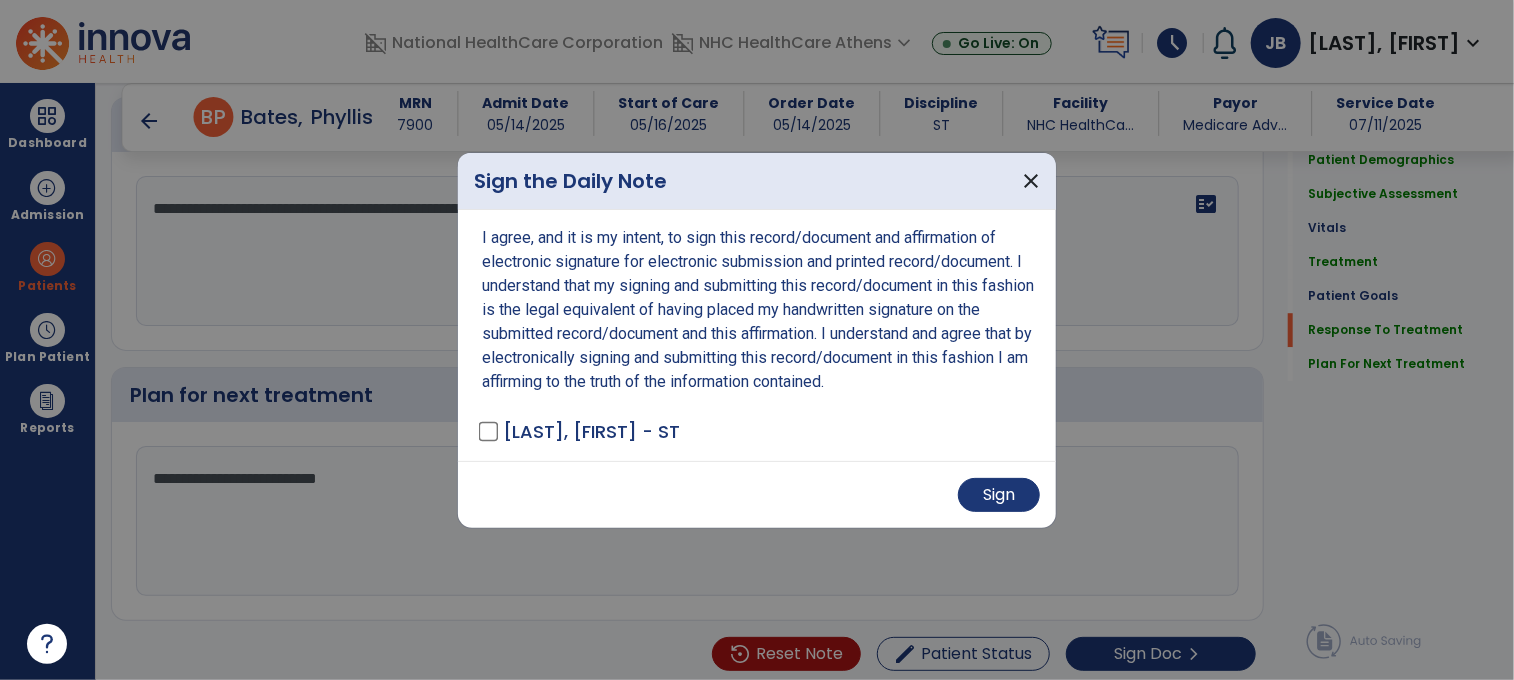 click on "Sign" at bounding box center [757, 495] 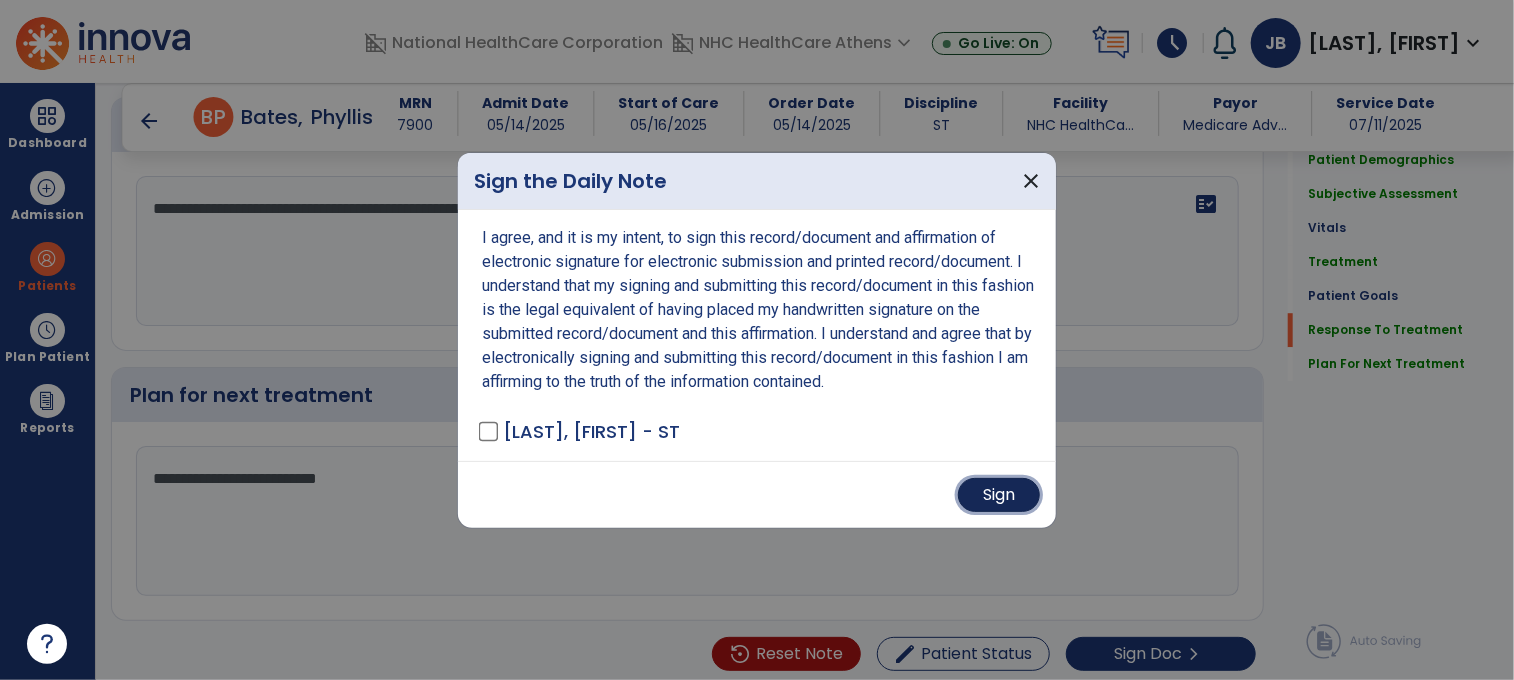 click on "Sign" at bounding box center (999, 495) 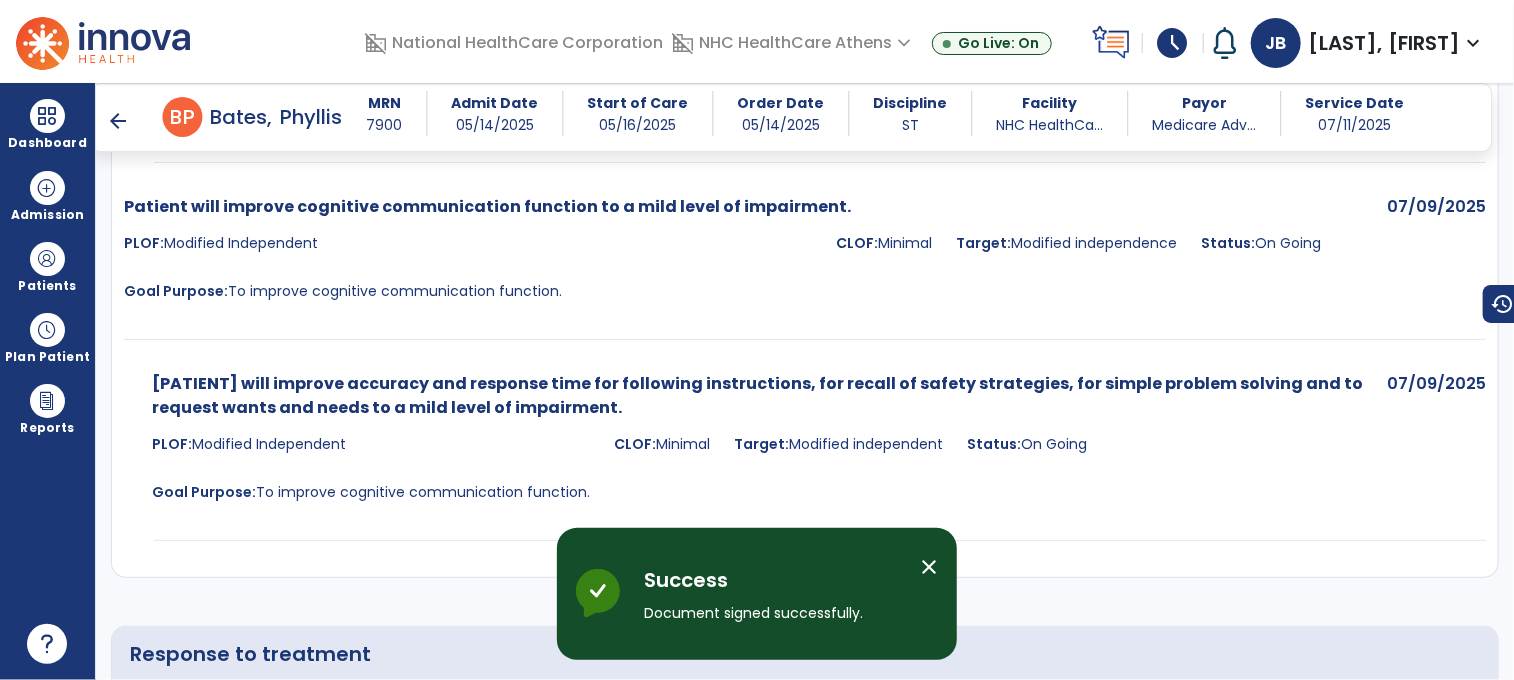 scroll, scrollTop: 4510, scrollLeft: 0, axis: vertical 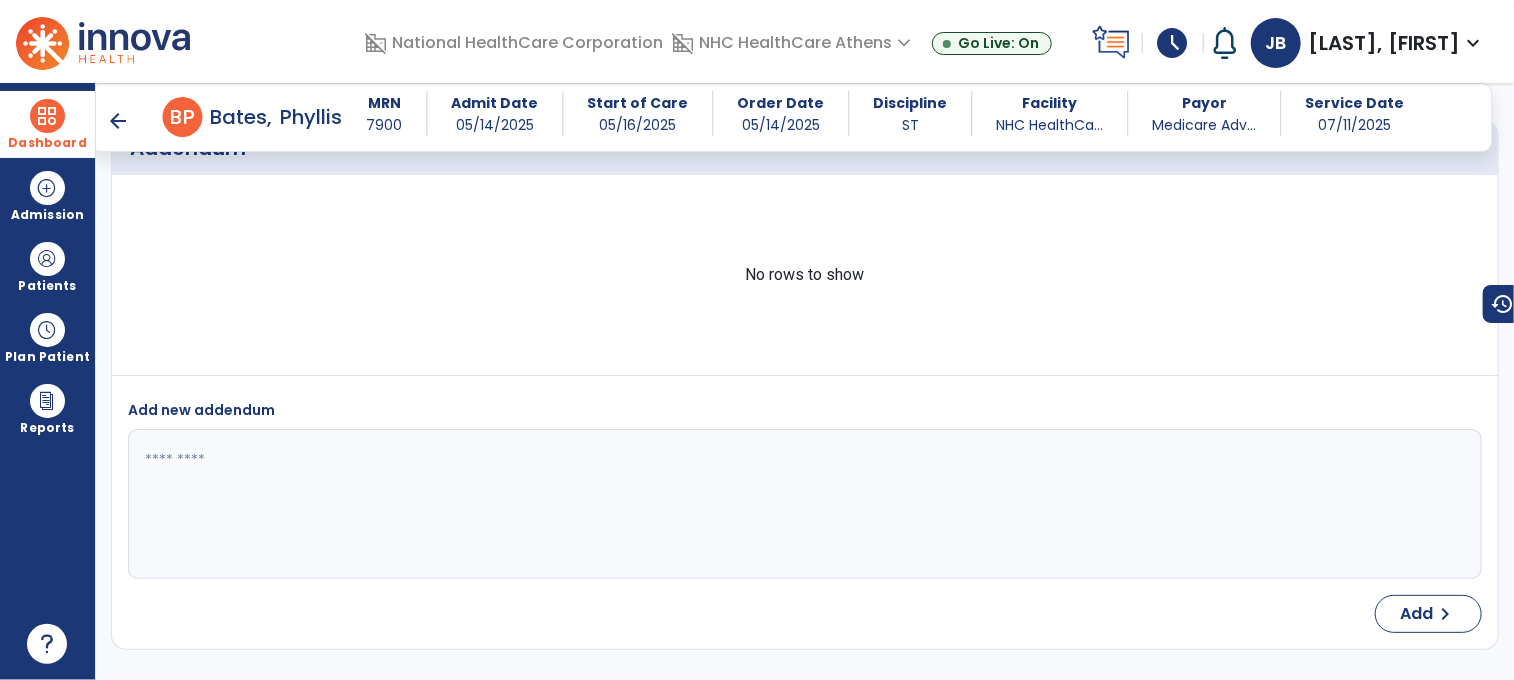 click at bounding box center (47, 116) 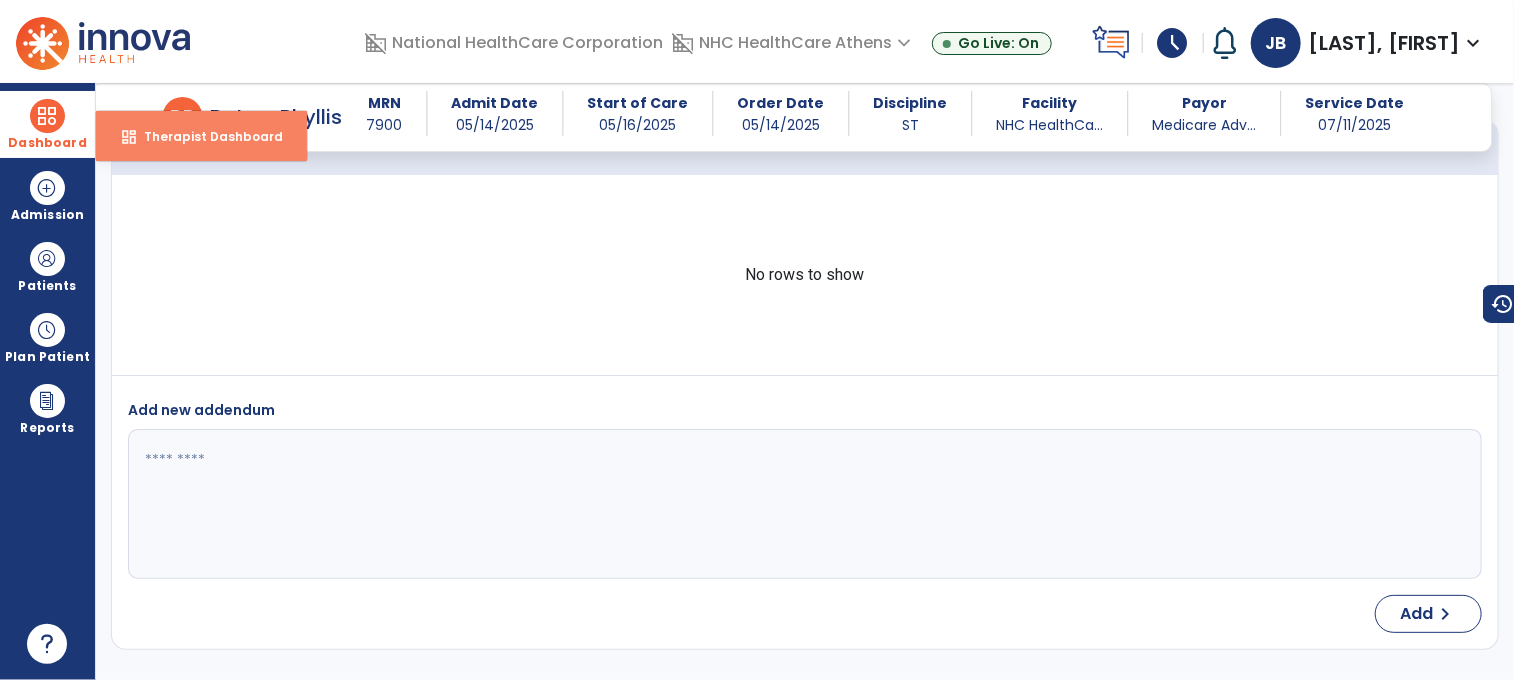 click on "dashboard" at bounding box center [129, 137] 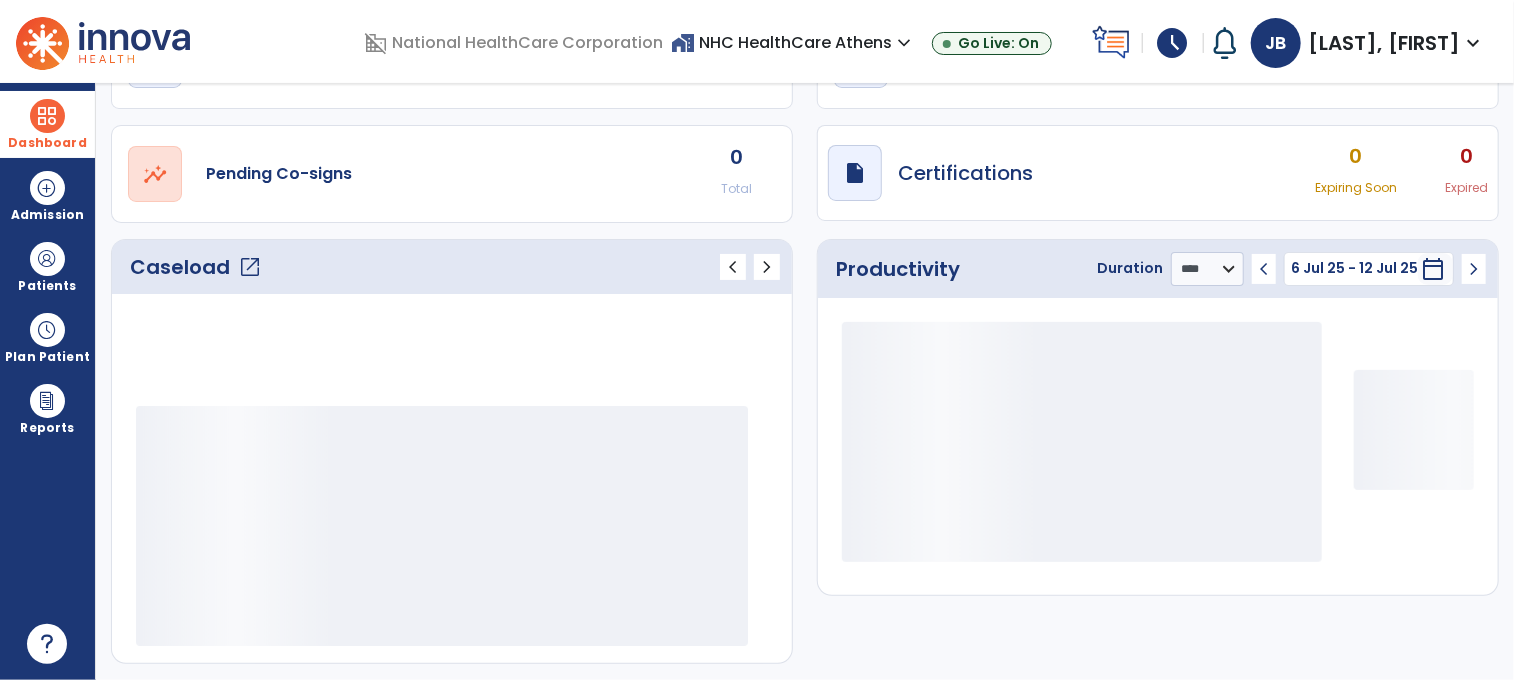 scroll, scrollTop: 127, scrollLeft: 0, axis: vertical 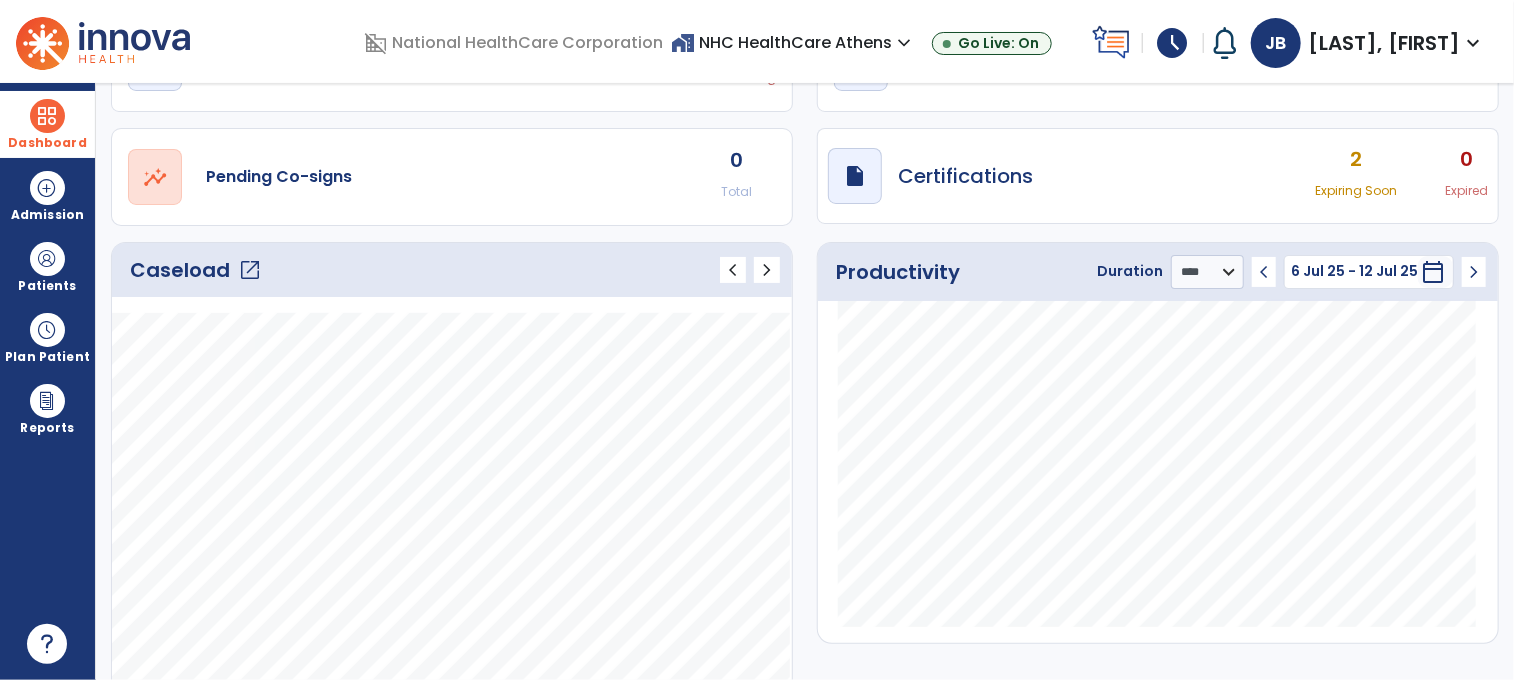 click on "open_in_new" 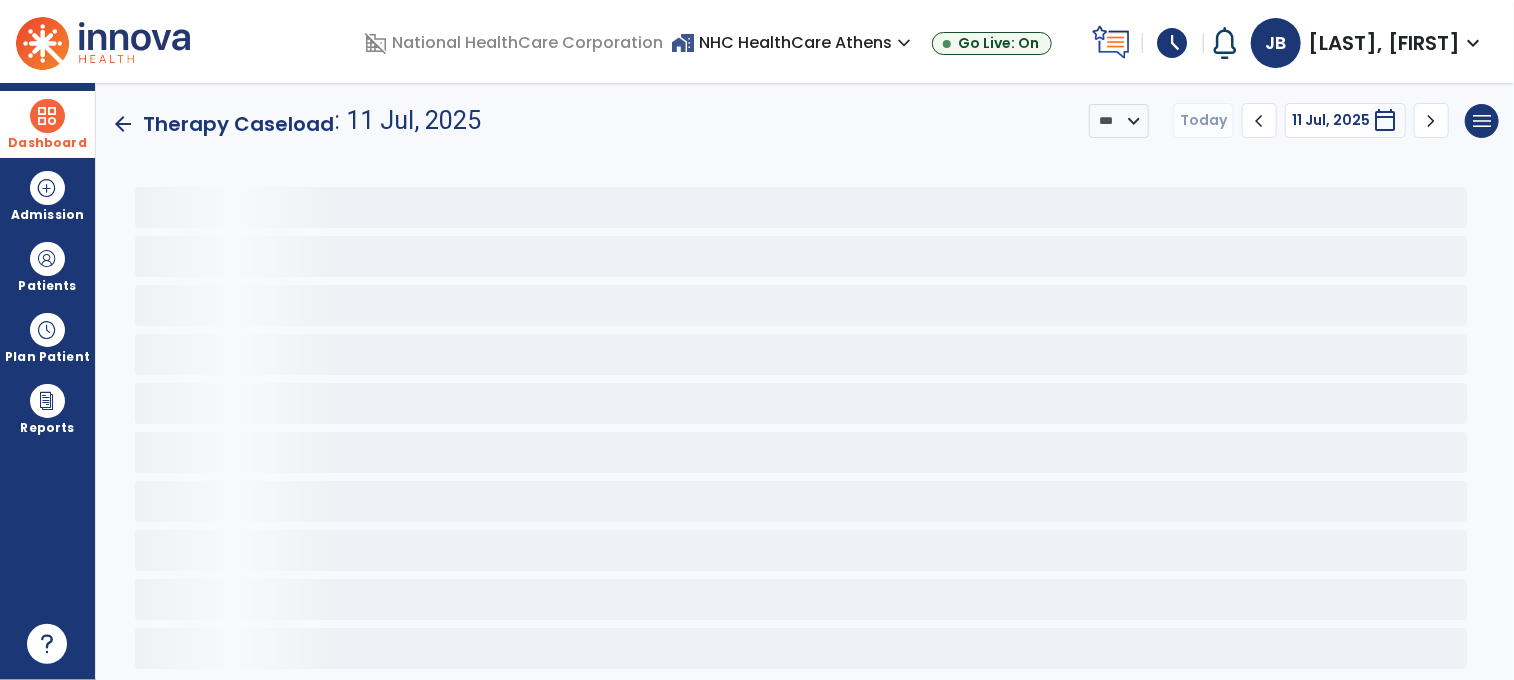 scroll, scrollTop: 0, scrollLeft: 0, axis: both 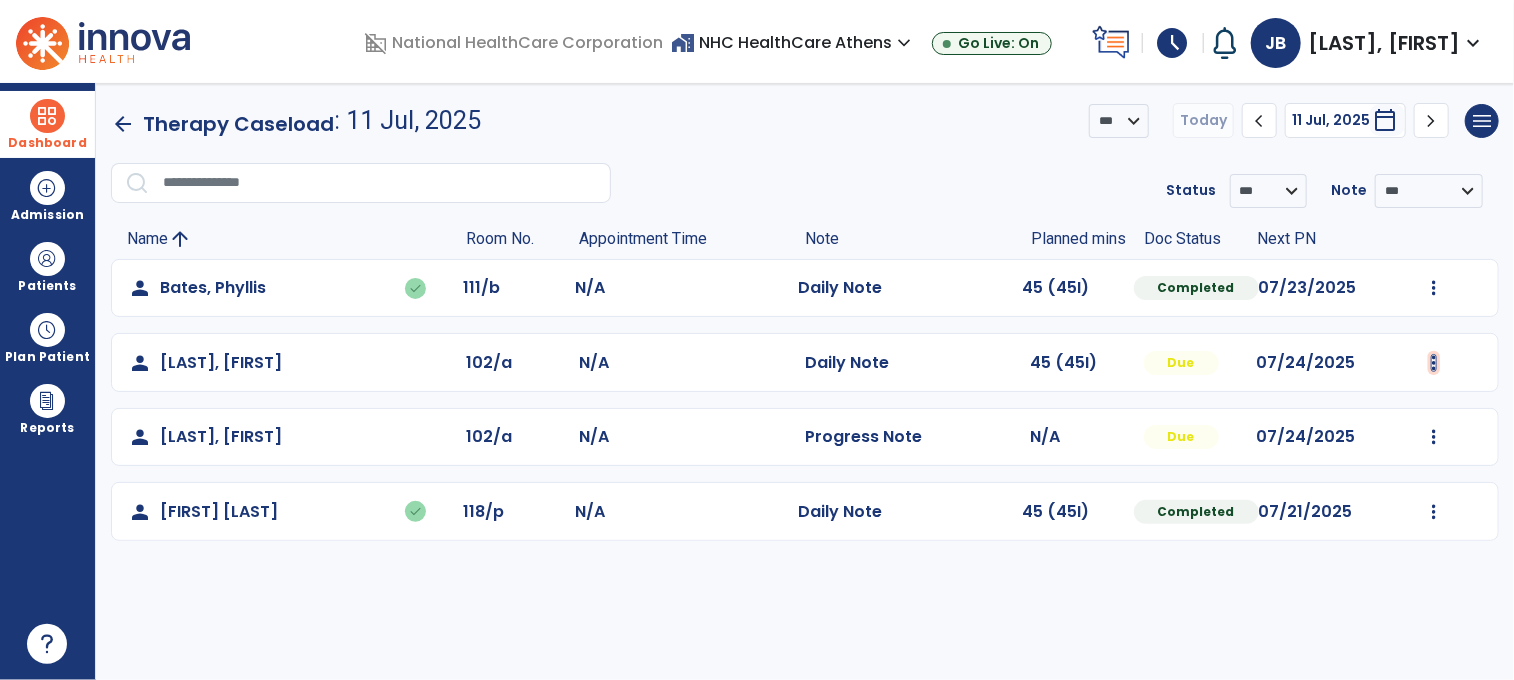 click at bounding box center (1434, 288) 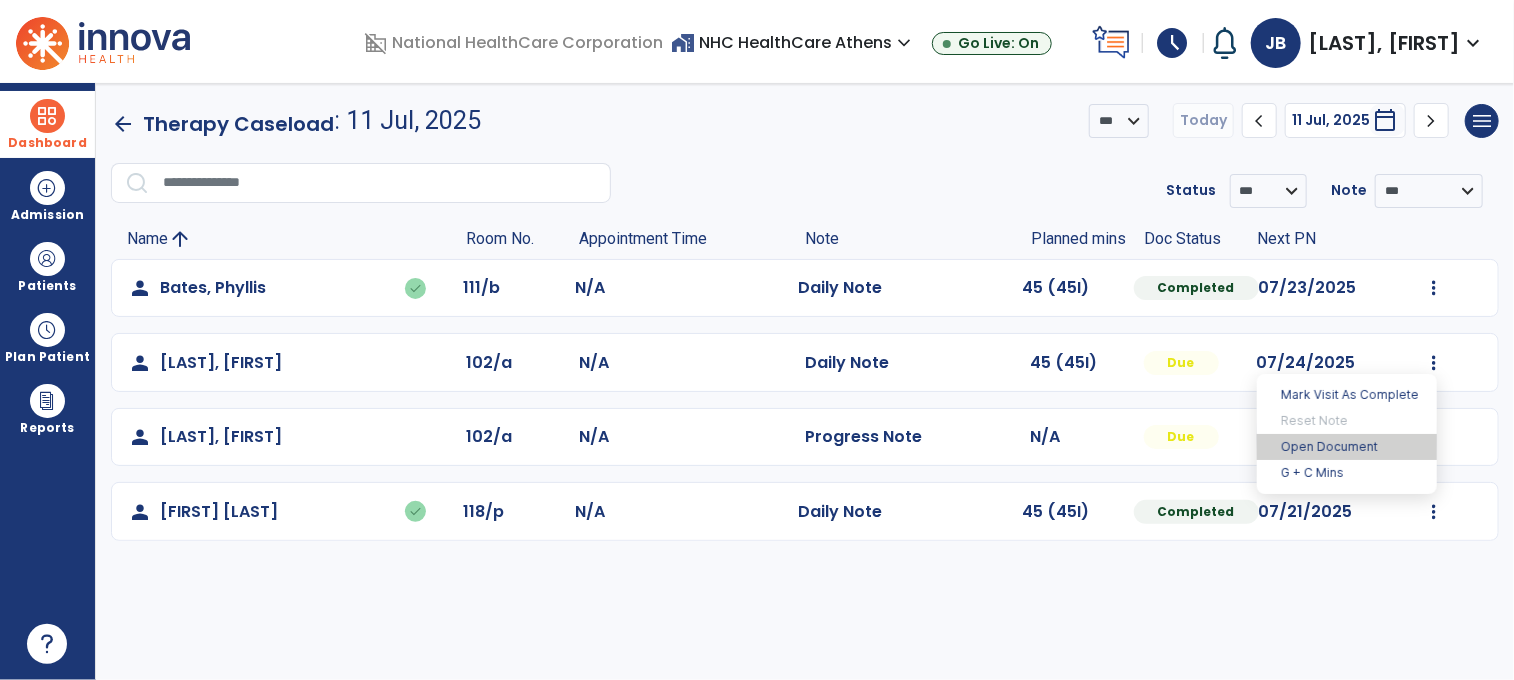 click on "Open Document" at bounding box center [1347, 447] 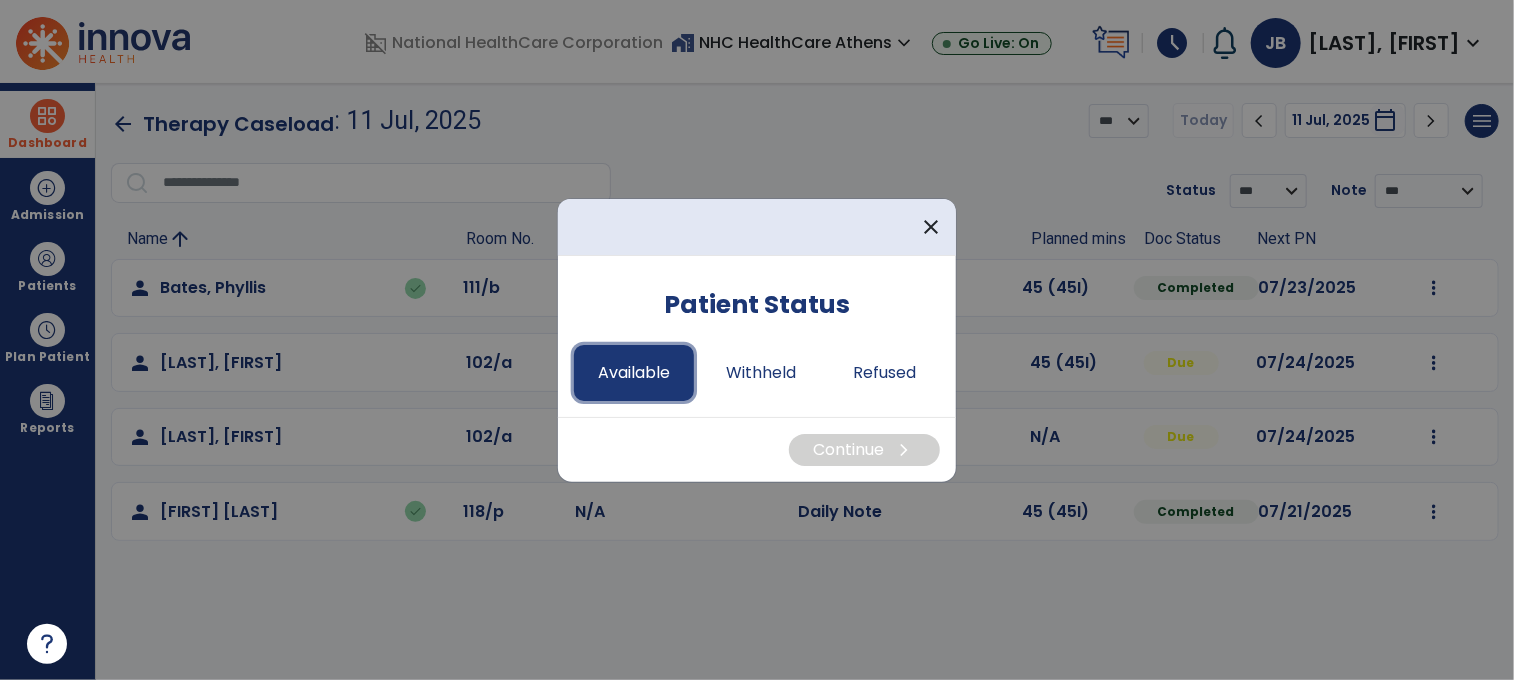 click on "Available" at bounding box center [634, 373] 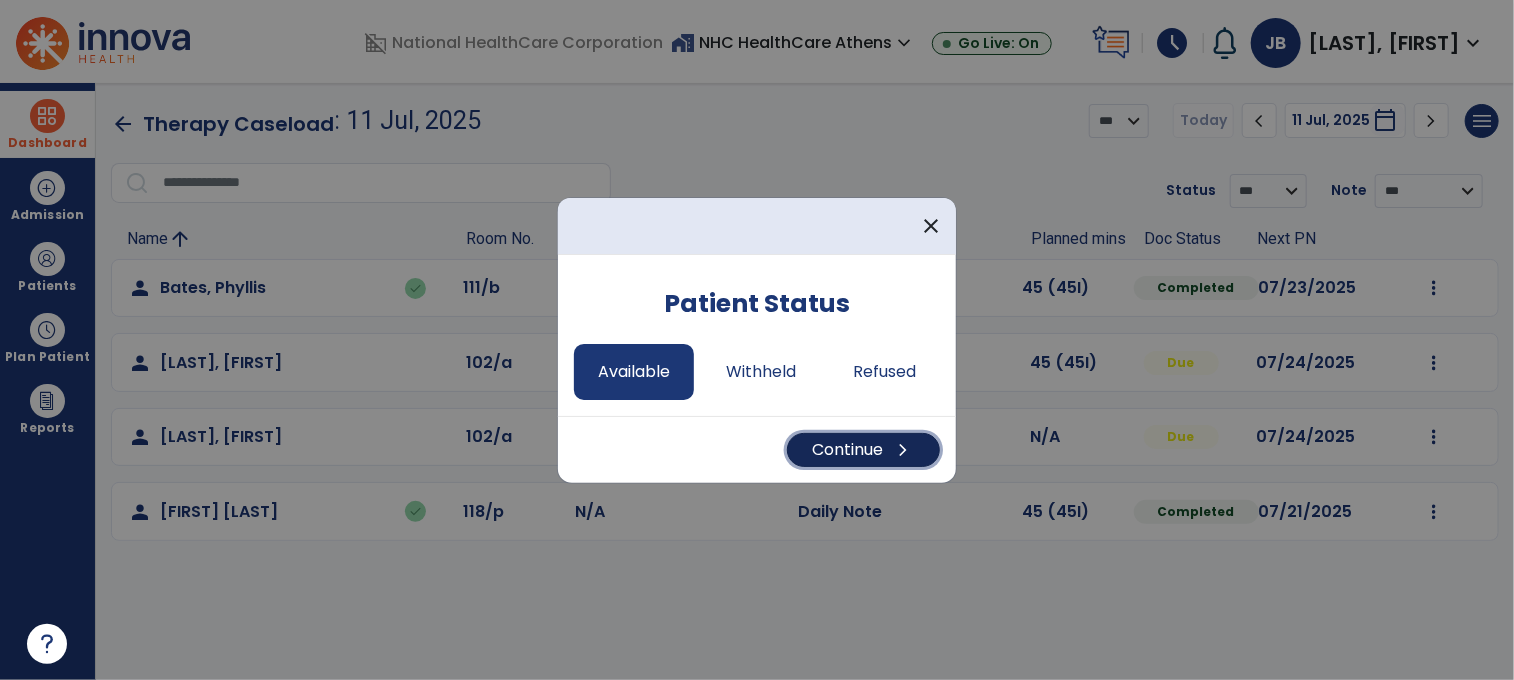 click on "Continue   chevron_right" at bounding box center [863, 450] 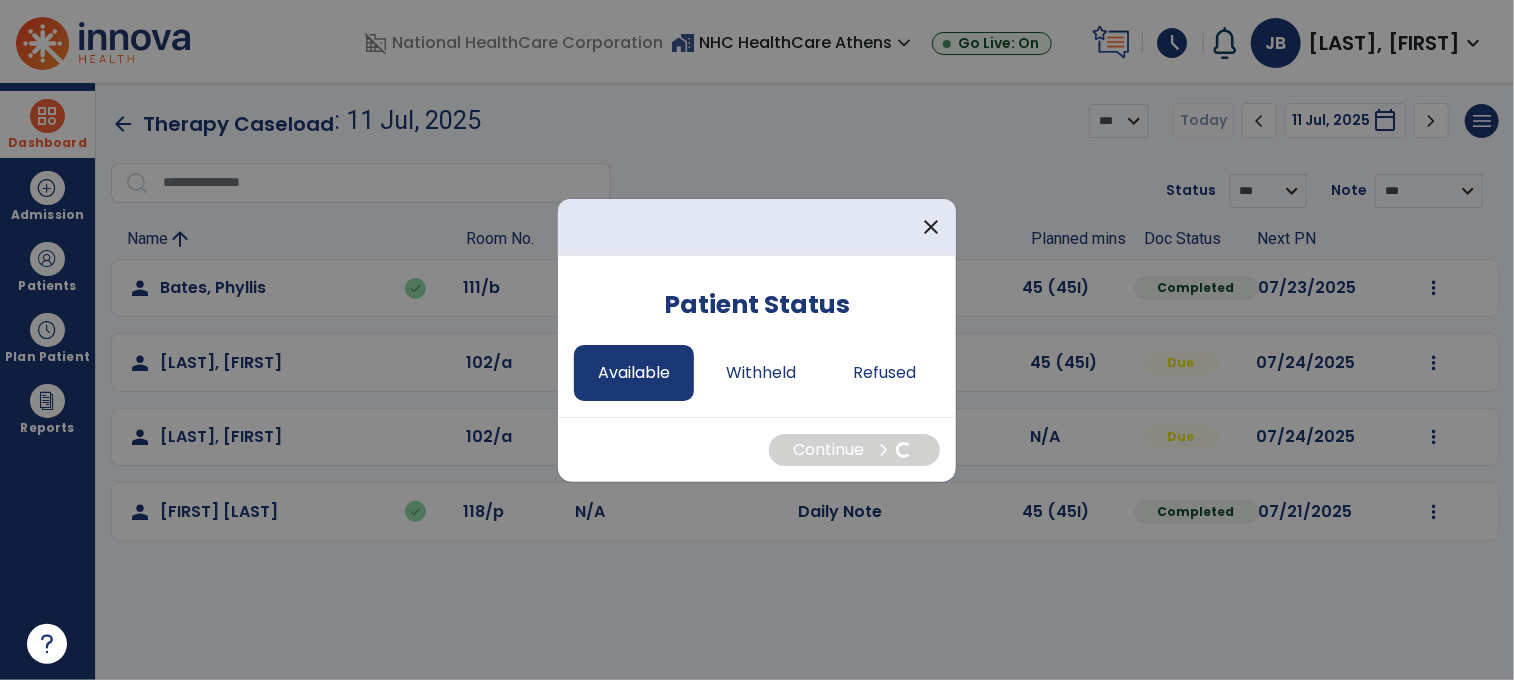 select on "*" 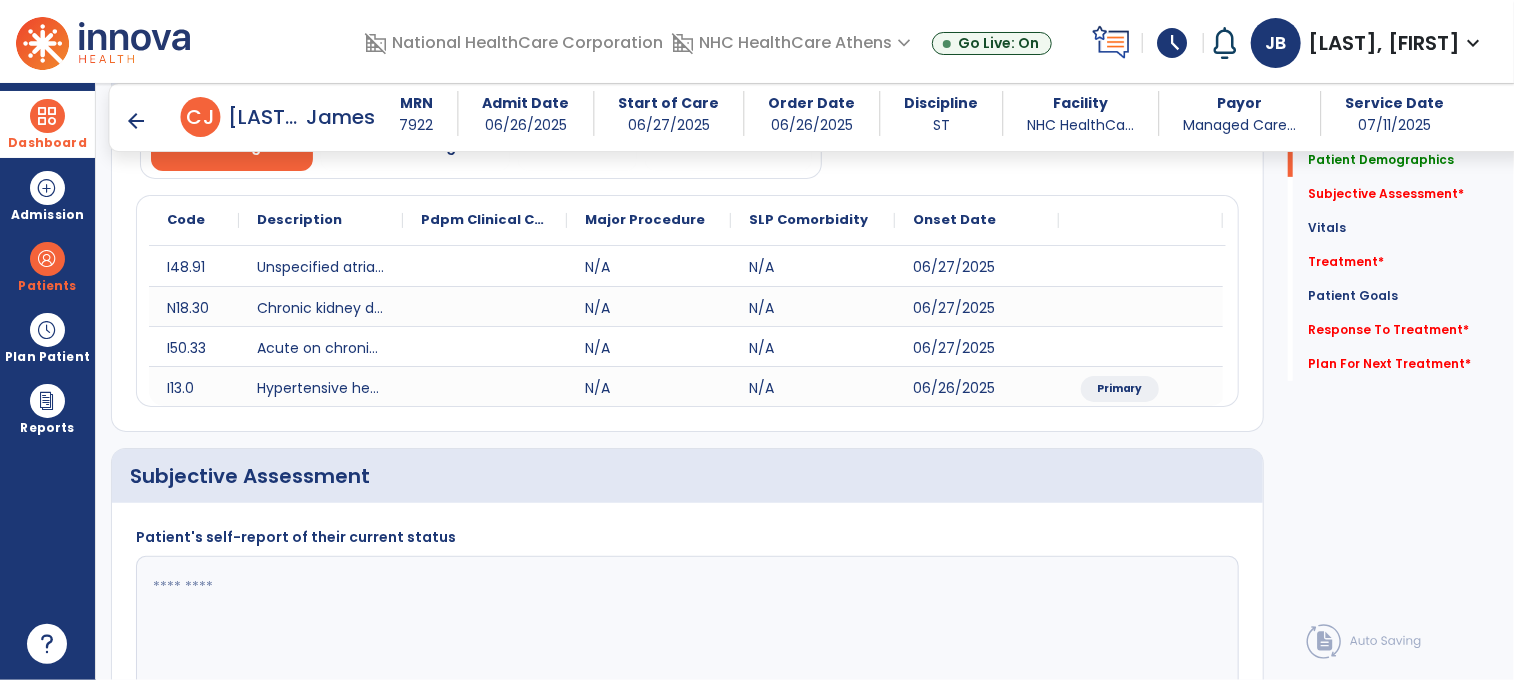 scroll, scrollTop: 400, scrollLeft: 0, axis: vertical 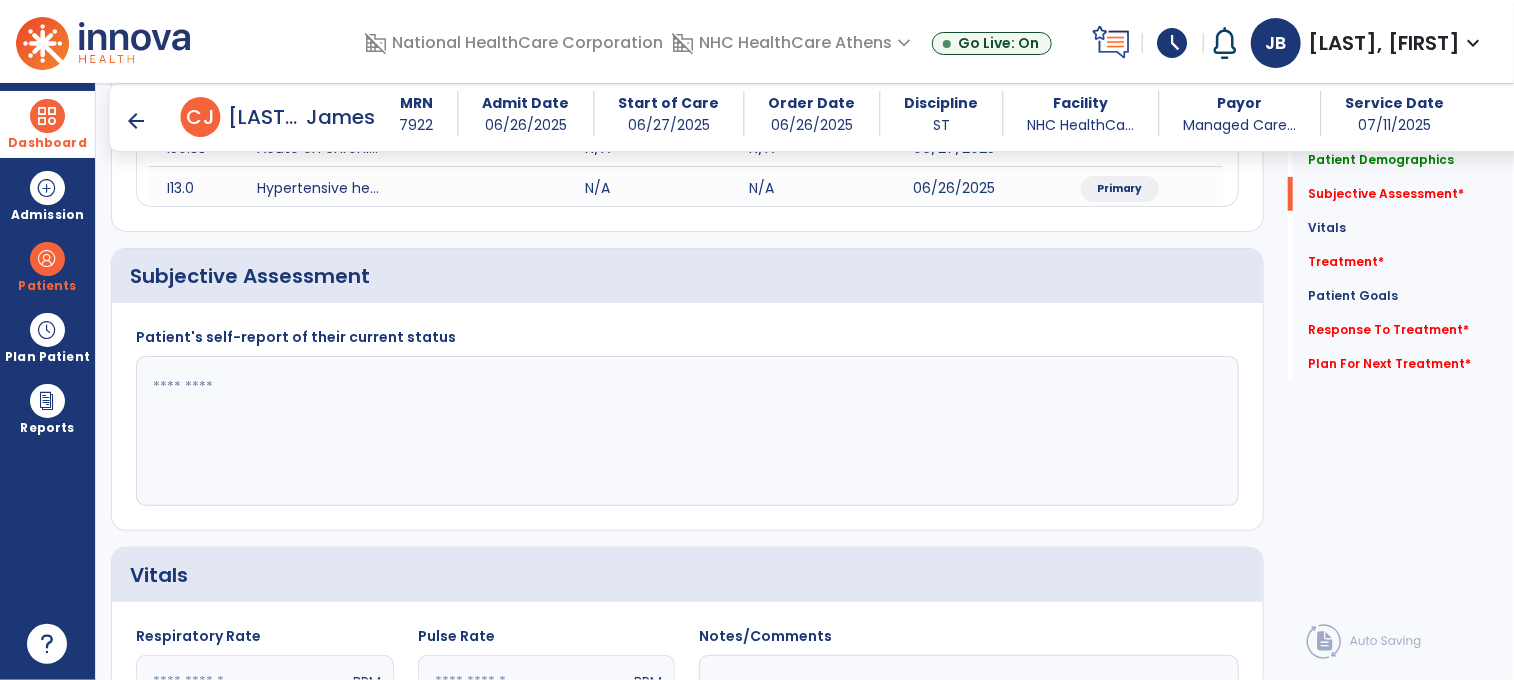 click 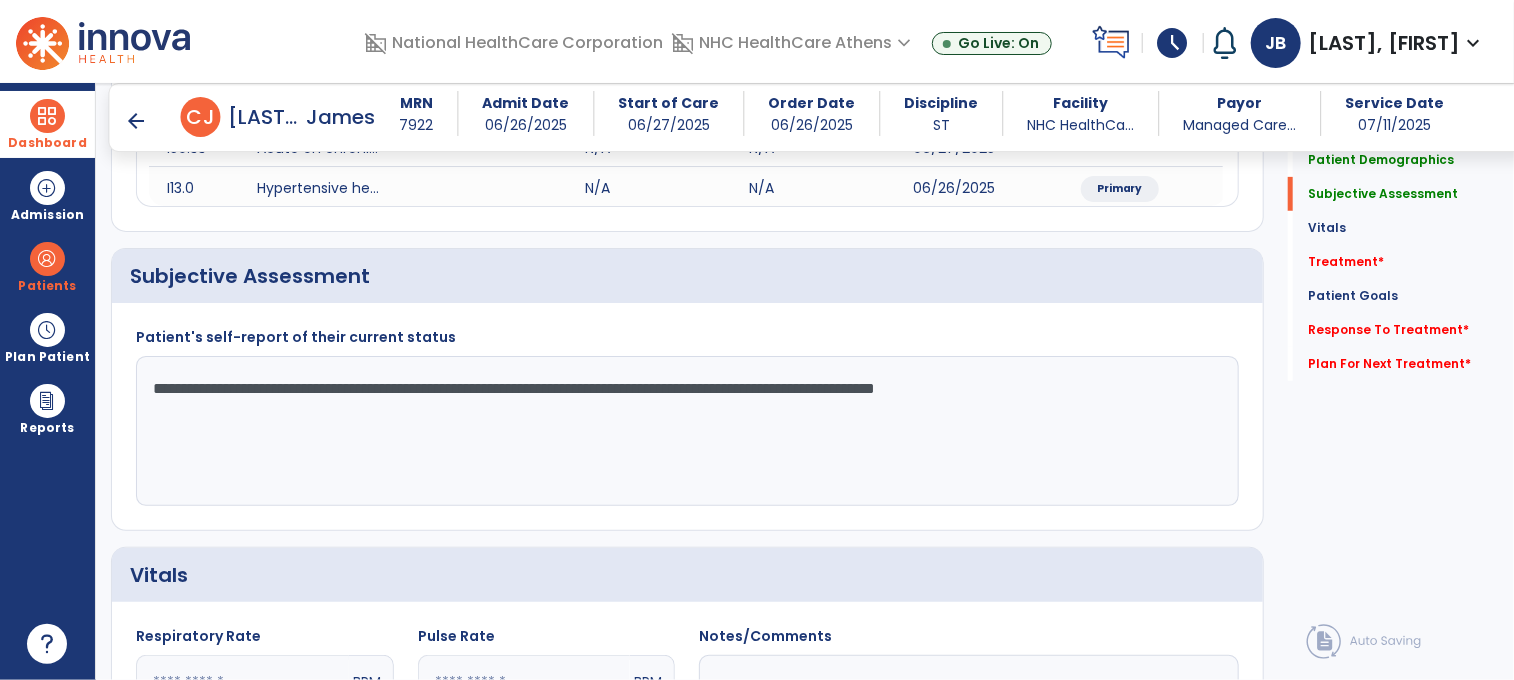 click on "**********" 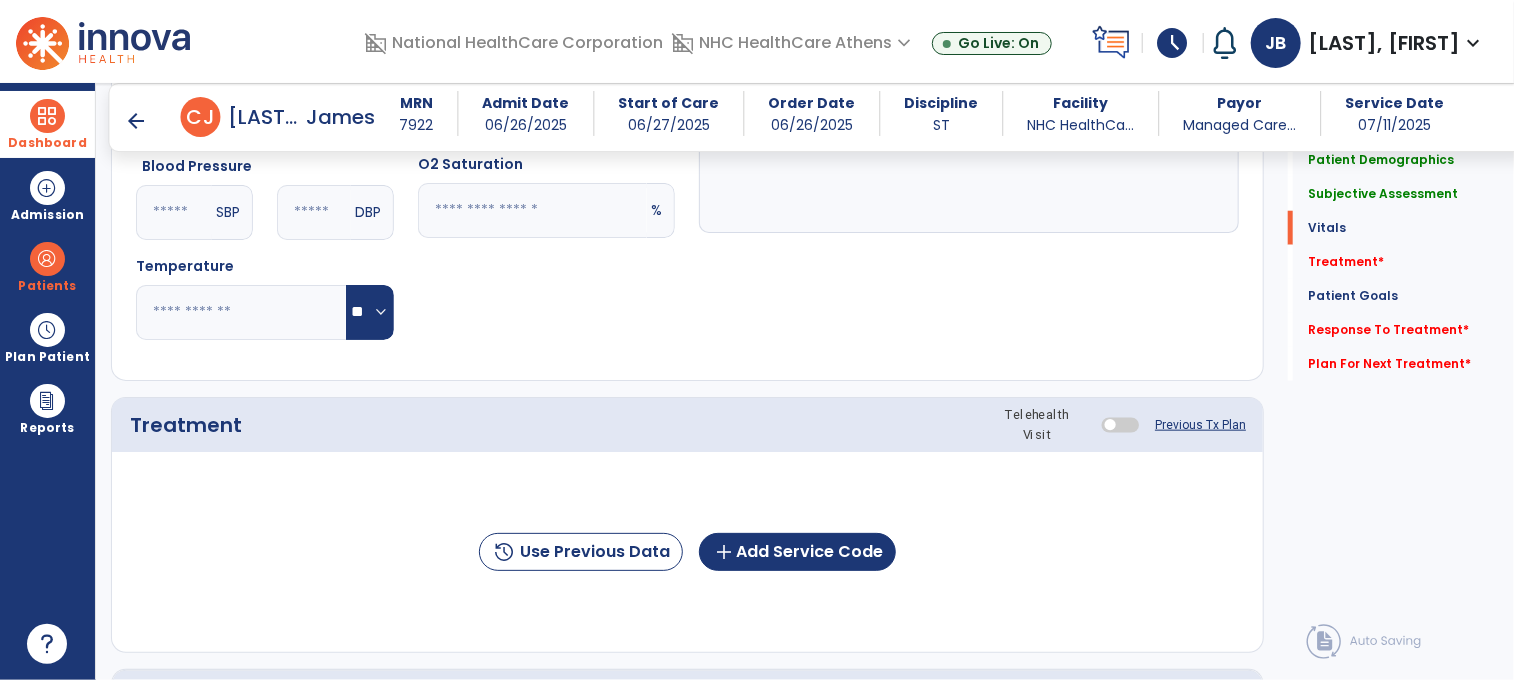 scroll, scrollTop: 1200, scrollLeft: 0, axis: vertical 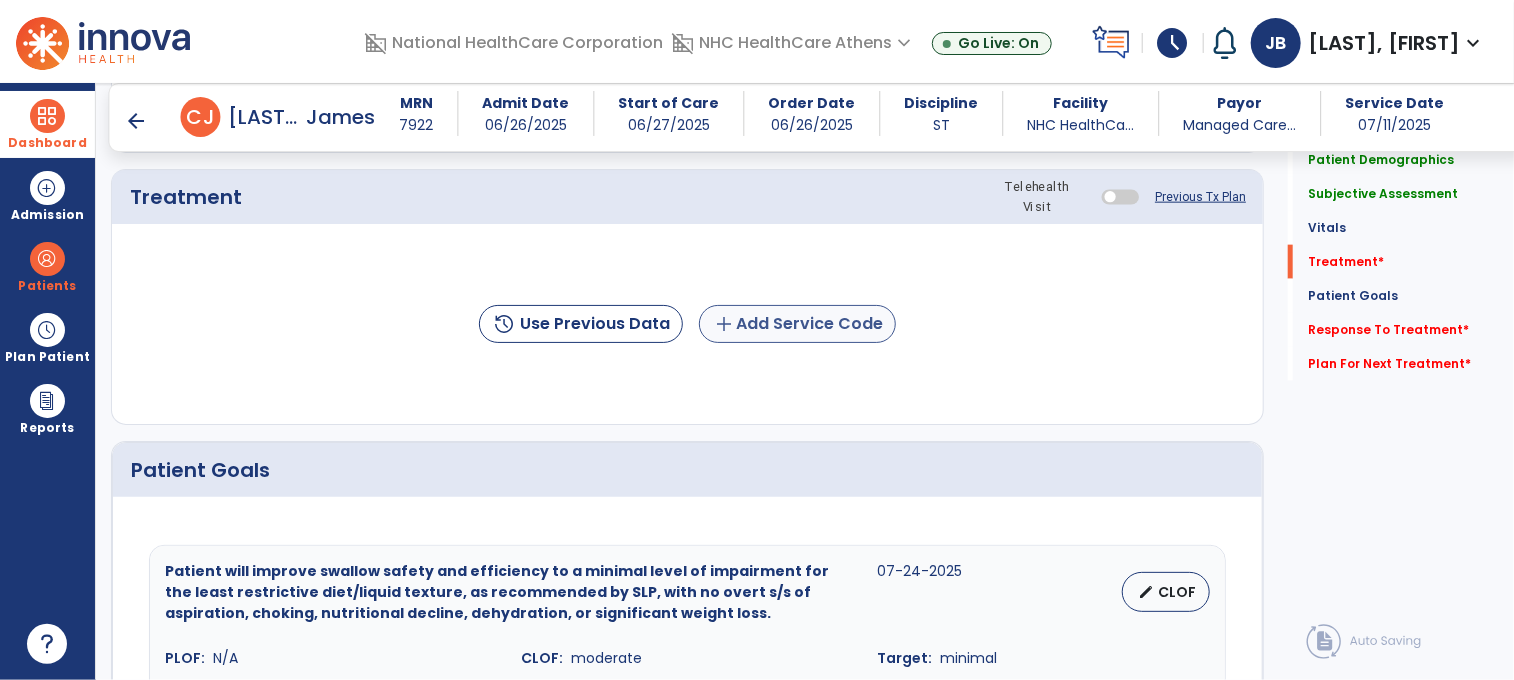 type on "**********" 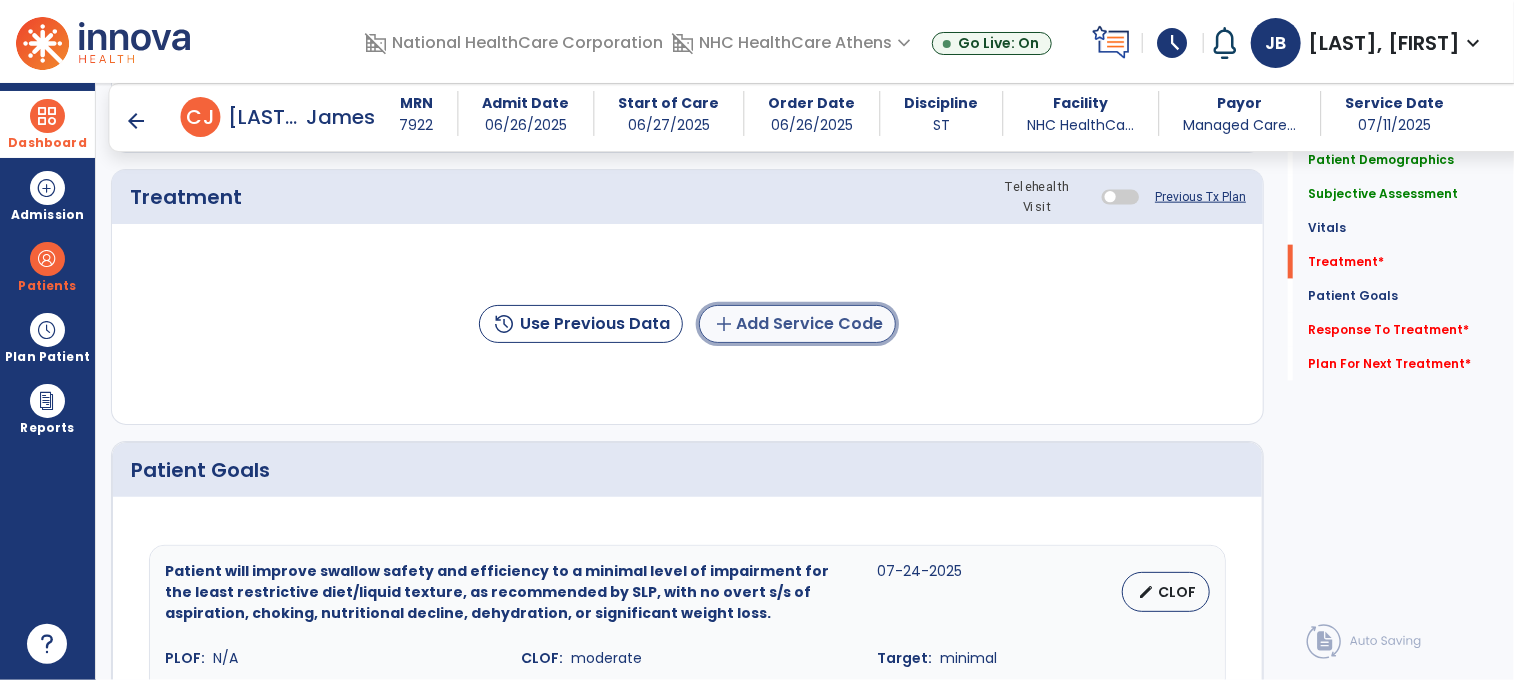 click on "add  Add Service Code" 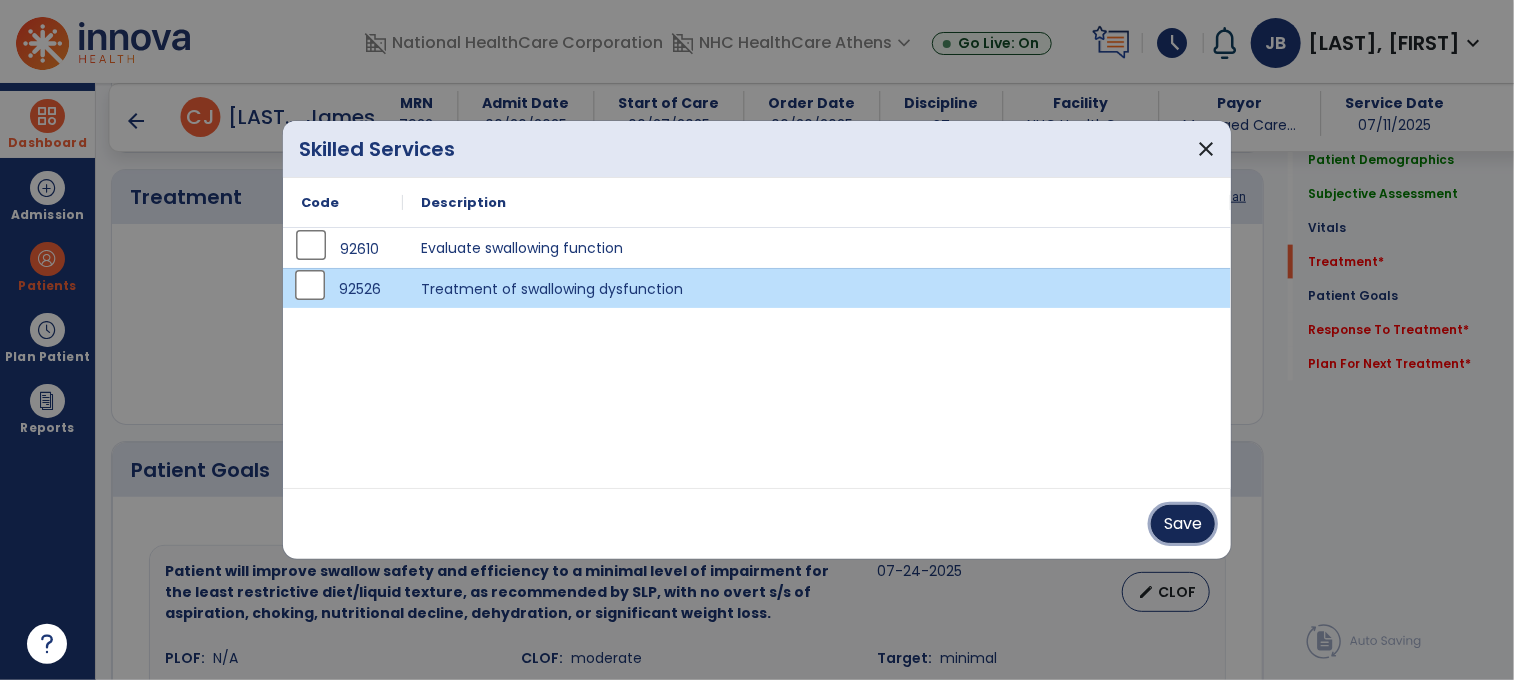click on "Save" at bounding box center [1183, 524] 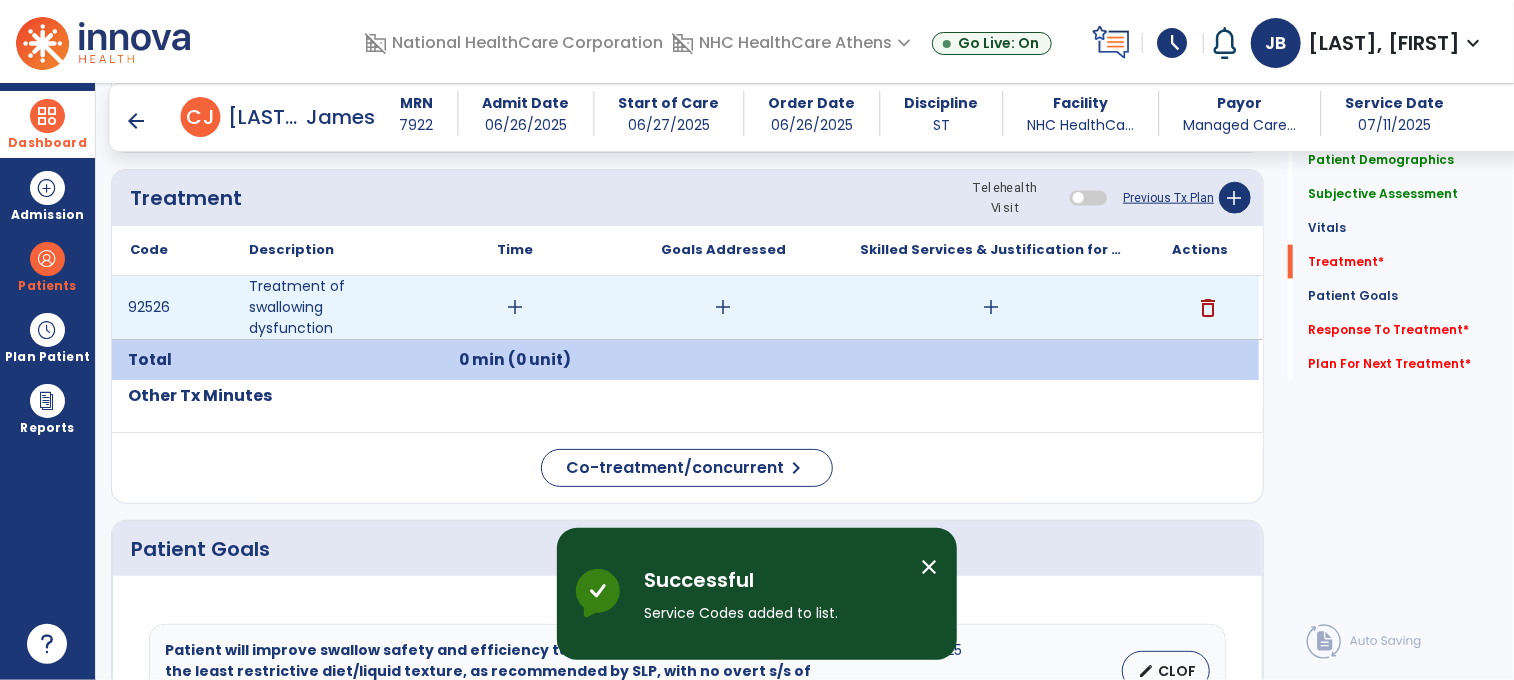 click on "add" at bounding box center [515, 307] 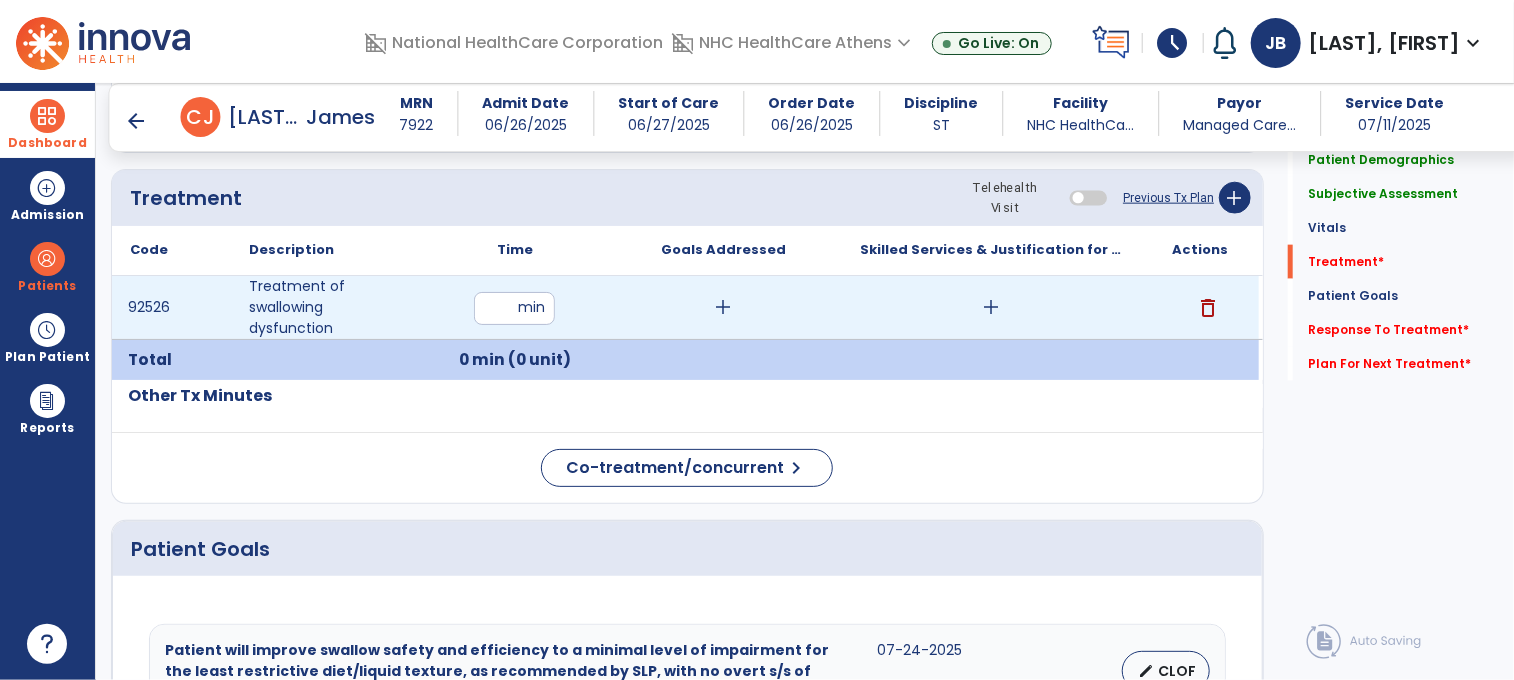 click at bounding box center [514, 308] 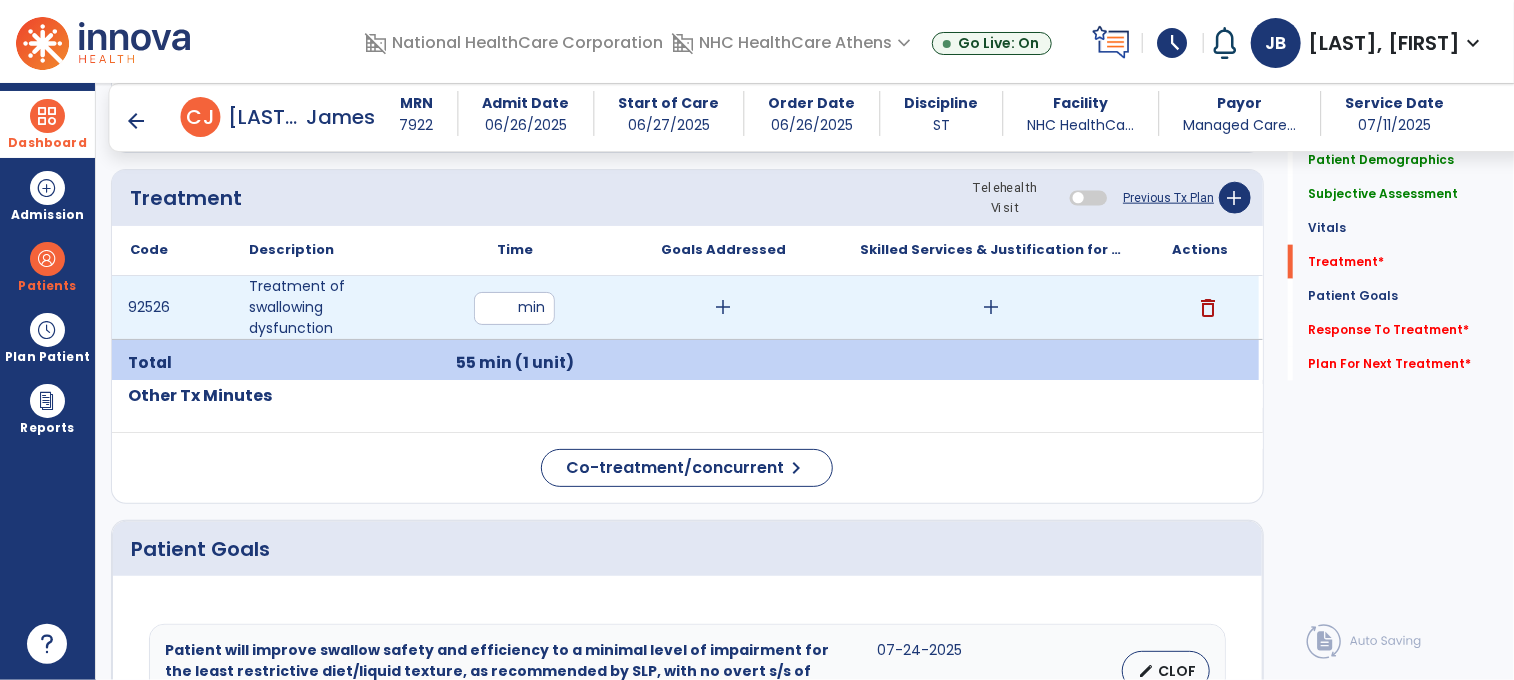 click on "add" at bounding box center [723, 307] 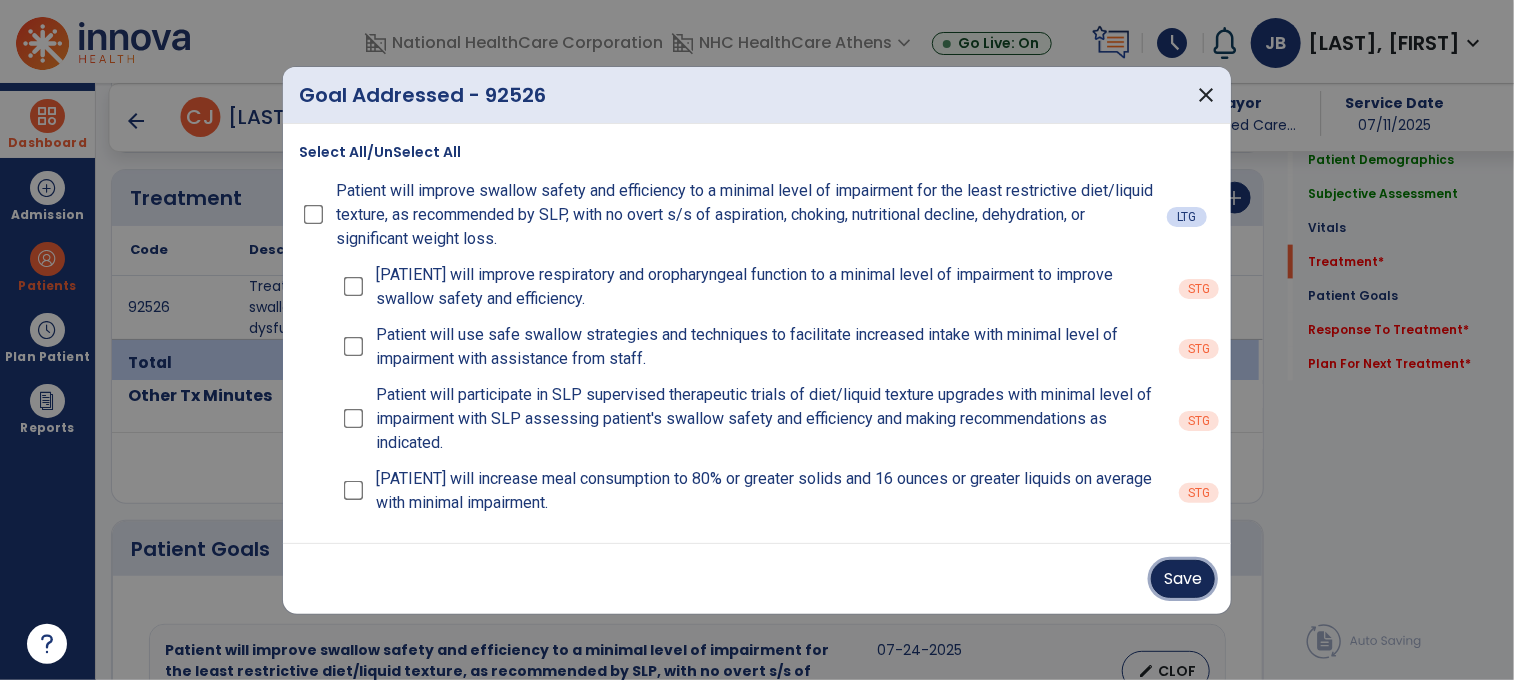 click on "Save" at bounding box center (1183, 579) 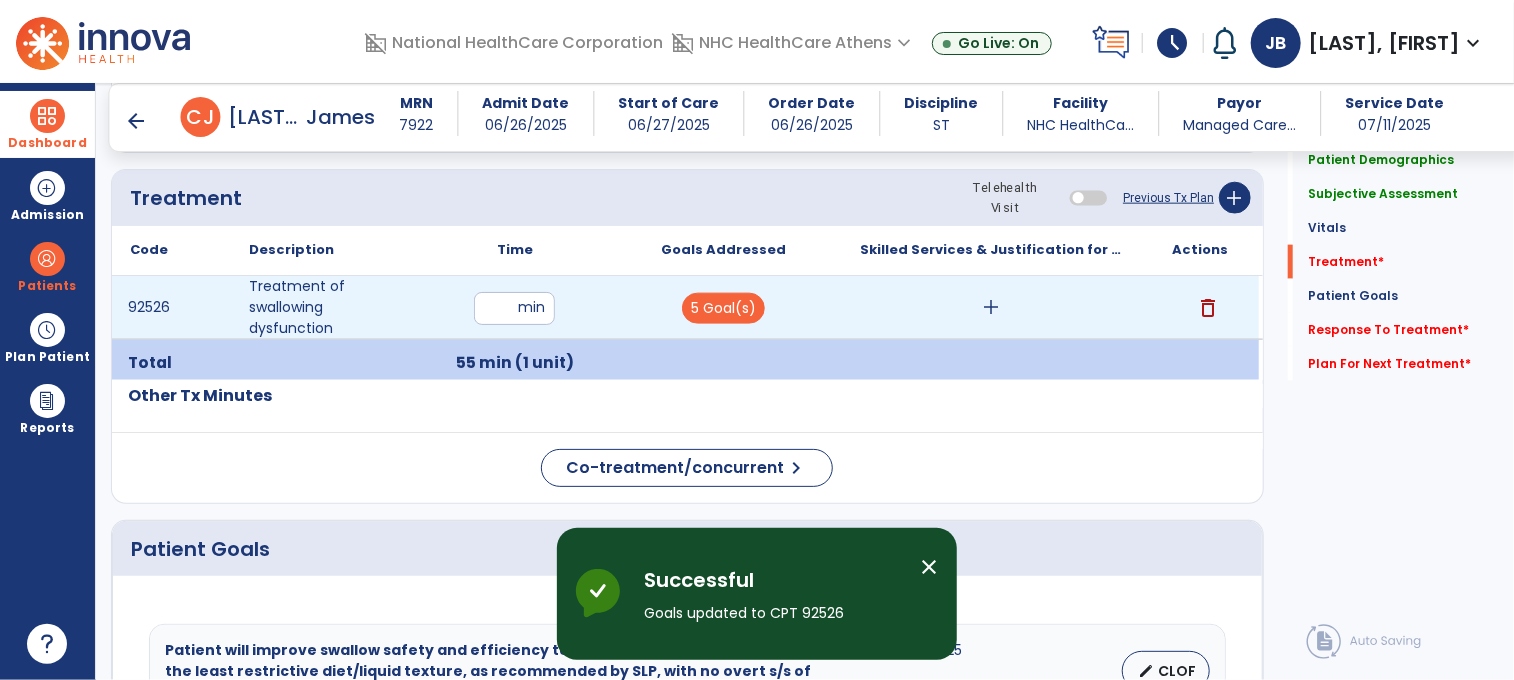 click on "add" at bounding box center [991, 307] 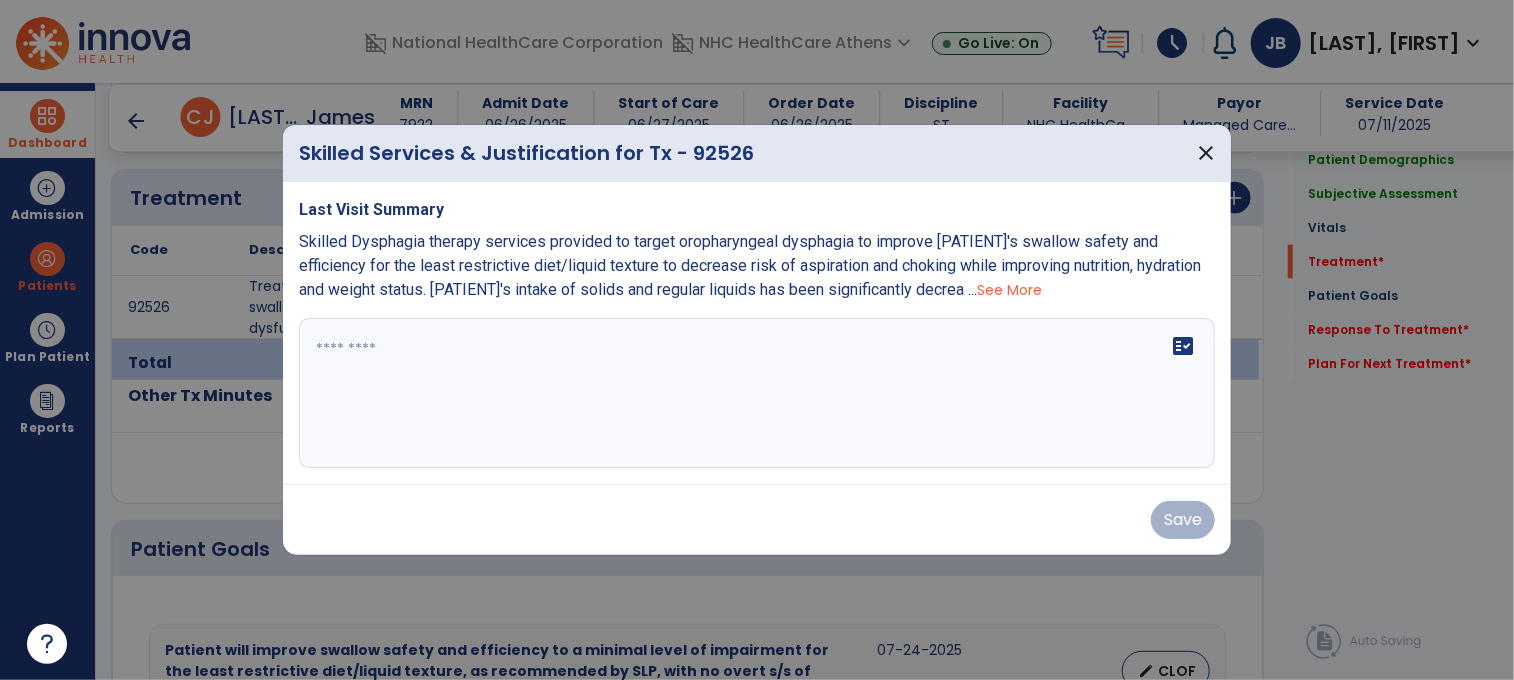 click on "See More" at bounding box center [1009, 290] 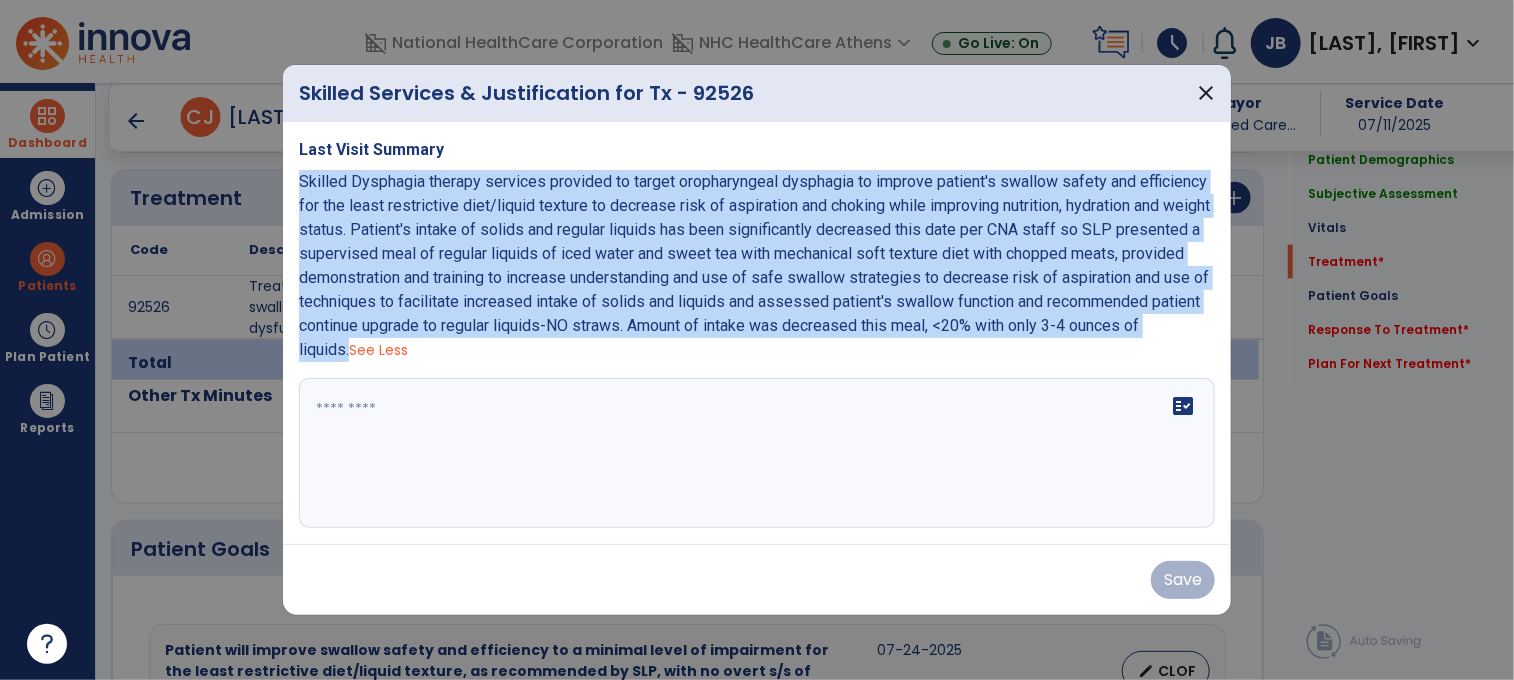 drag, startPoint x: 448, startPoint y: 350, endPoint x: 298, endPoint y: 183, distance: 224.47495 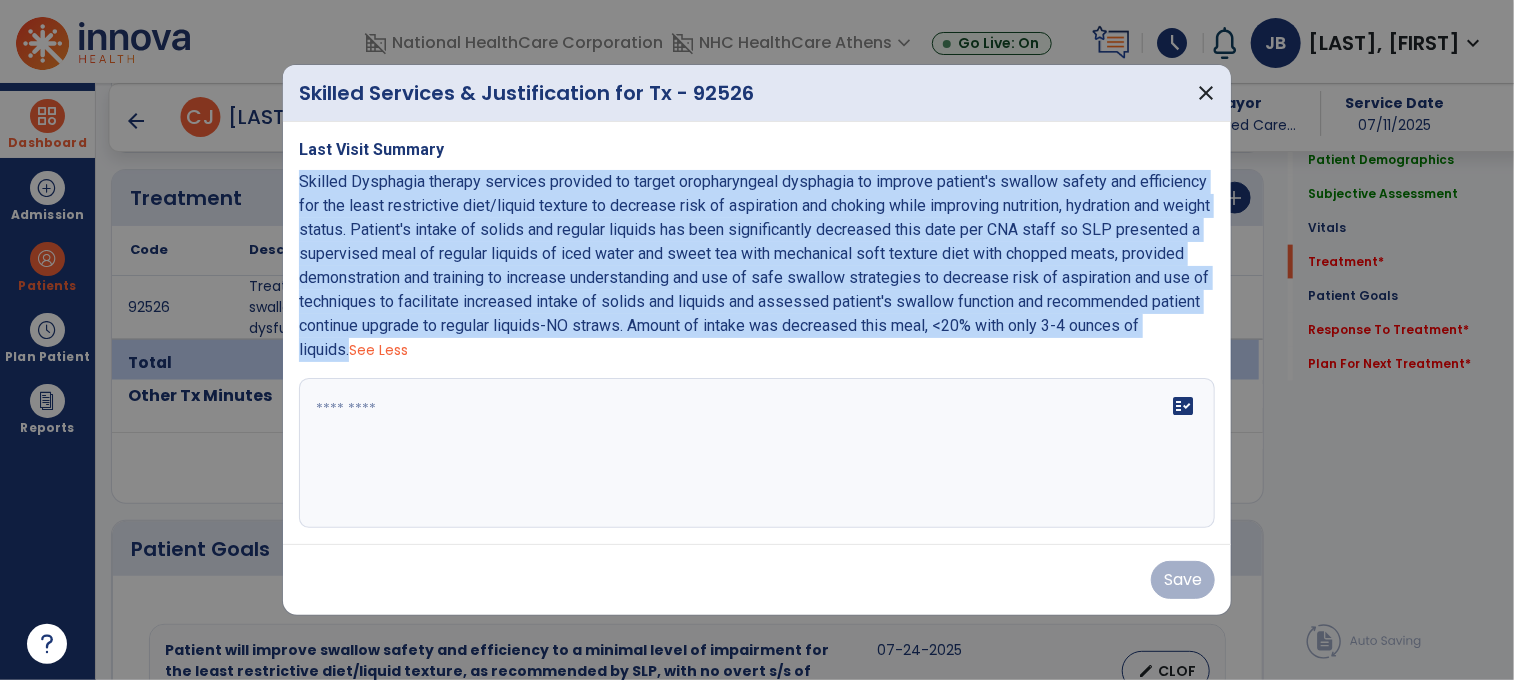 click on "Skilled Dysphagia therapy services provided to target oropharyngeal dysphagia to improve patient's swallow safety and efficiency for the least restrictive diet/liquid texture to decrease risk of aspiration and choking while improving nutrition, hydration and weight status. Patient's intake of solids and regular liquids has been significantly decreased this date per CNA staff so SLP presented a supervised meal of regular liquids of iced water and sweet tea with mechanical soft texture diet with chopped meats, provided demonstration and training to increase understanding and use of safe swallow strategies to decrease risk of aspiration and use of techniques to facilitate increased intake of solids and liquids and assessed patient's swallow function and recommended patient continue upgrade to regular liquids-NO straws. Amount of intake was decreased this meal, <20% with only 3-4  ounces of liquids." at bounding box center (754, 265) 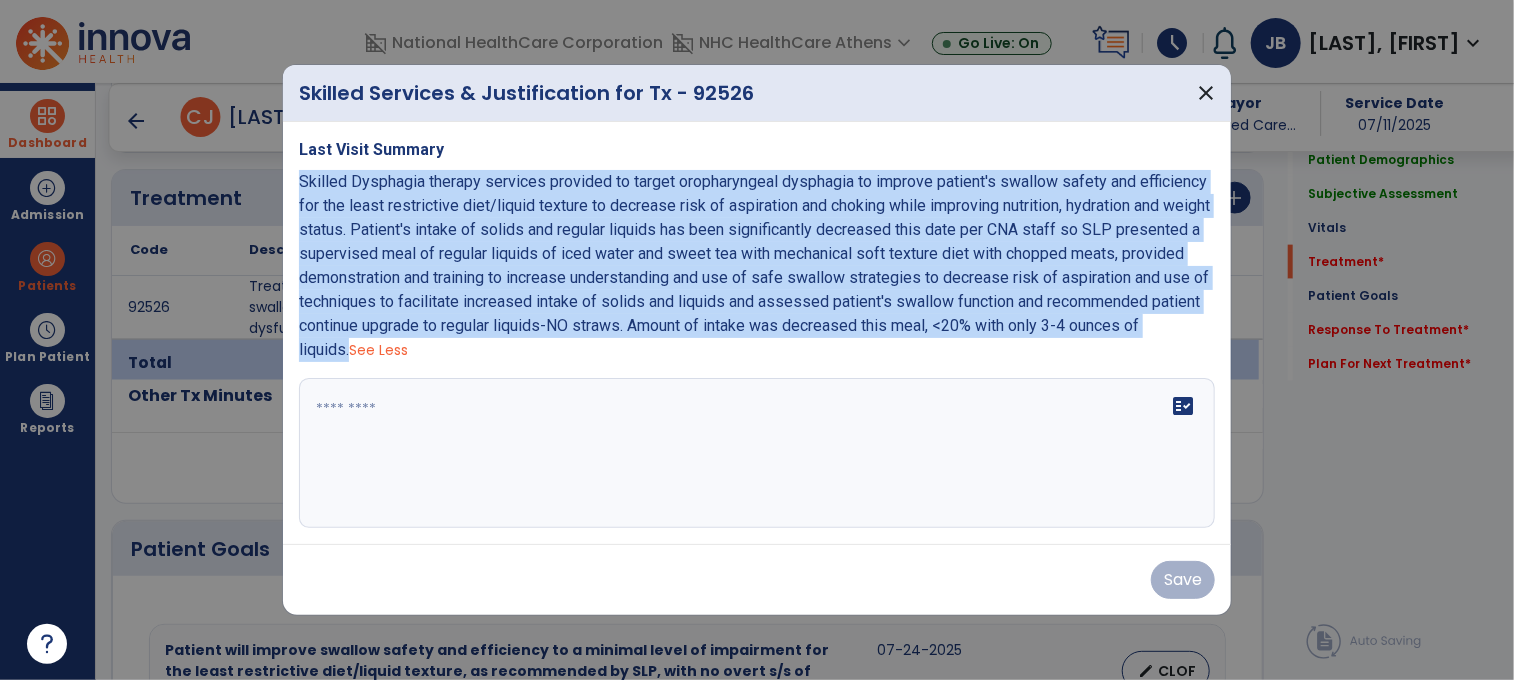 copy on "Skilled Dysphagia therapy services provided to target oropharyngeal dysphagia to improve patient's swallow safety and efficiency for the least restrictive diet/liquid texture to decrease risk of aspiration and choking while improving nutrition, hydration and weight status. Patient's intake of solids and regular liquids has been significantly decreased this date per CNA staff so SLP presented a supervised meal of regular liquids of iced water and sweet tea with mechanical soft texture diet with chopped meats, provided demonstration and training to increase understanding and use of safe swallow strategies to decrease risk of aspiration and use of techniques to facilitate increased intake of solids and liquids and assessed patient's swallow function and recommended patient continue upgrade to regular liquids-NO straws. Amount of intake was decreased this meal, <20% with only 3-4  ounces of liquids." 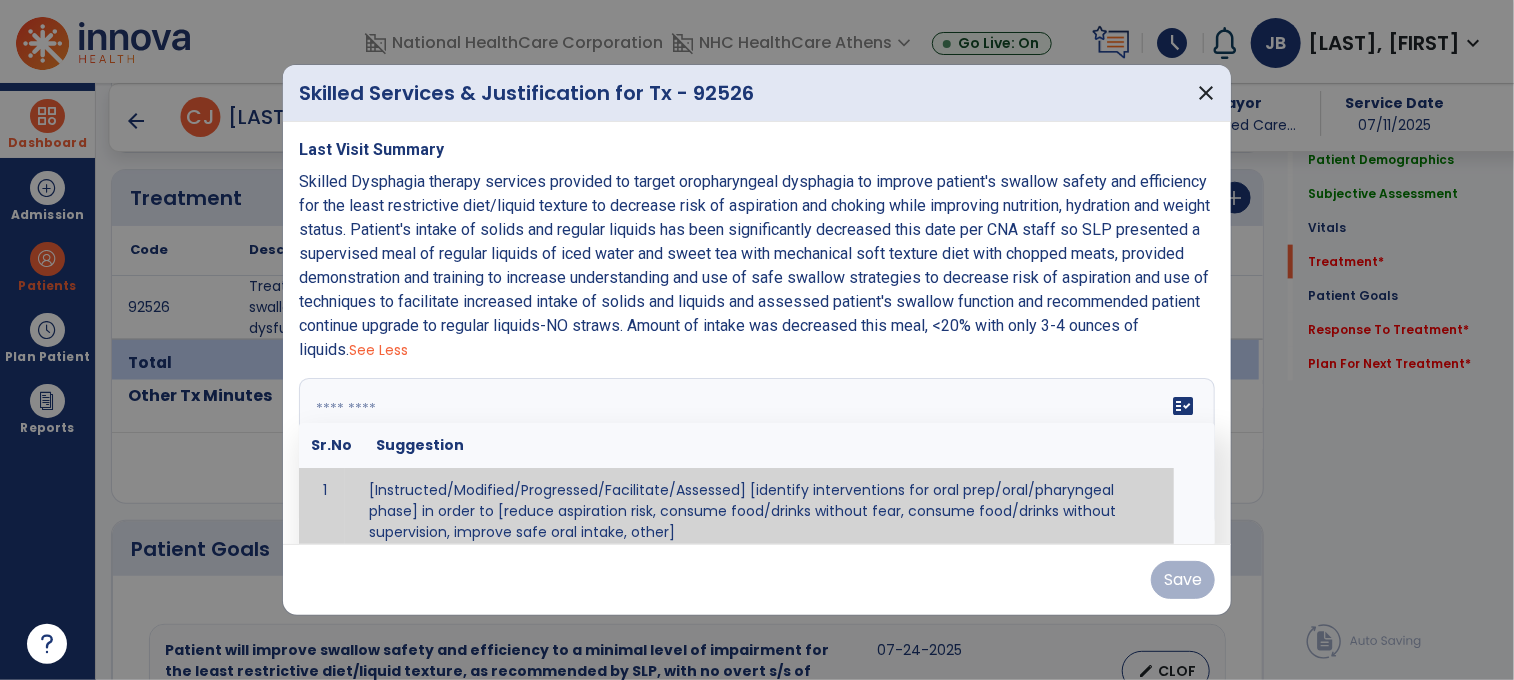 click on "fact_check  Sr.No Suggestion 1 [Instructed/Modified/Progressed/Facilitate/Assessed] [identify interventions for oral prep/oral/pharyngeal phase] in order to [reduce aspiration risk, consume food/drinks without fear, consume food/drinks without supervision, improve safe oral intake, other] 2 [Instructed/Modified/Progressed/Facilitate/Assessed] [identify compensatory methods such as alternating bites/sips, effortful swallow, other] in order to [reduce aspiration risk, consume food/drinks without fear, consume food/drinks without supervision, improve safe oral intake, other] 3 [Instructed/Modified/Progressed/Assessed] trials of [identify IDDSI Food/Drink Level or NDD Solid/Liquid Level] in order to [reduce aspiration risk, consume food/drinks without fear, consume food/drinks without supervision, improve safe oral intake, other] 4 5 Assessed swallow with administration of [identify test]" at bounding box center (757, 453) 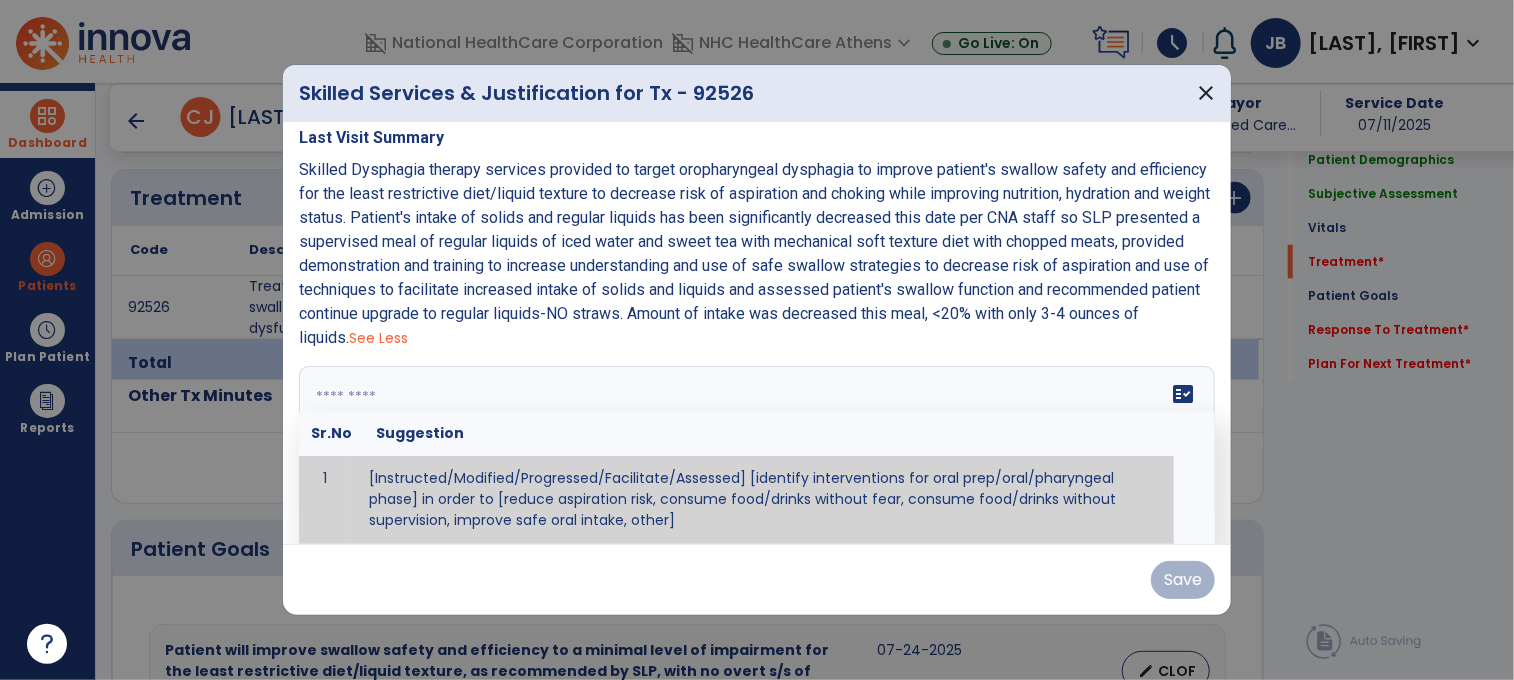 paste on "**********" 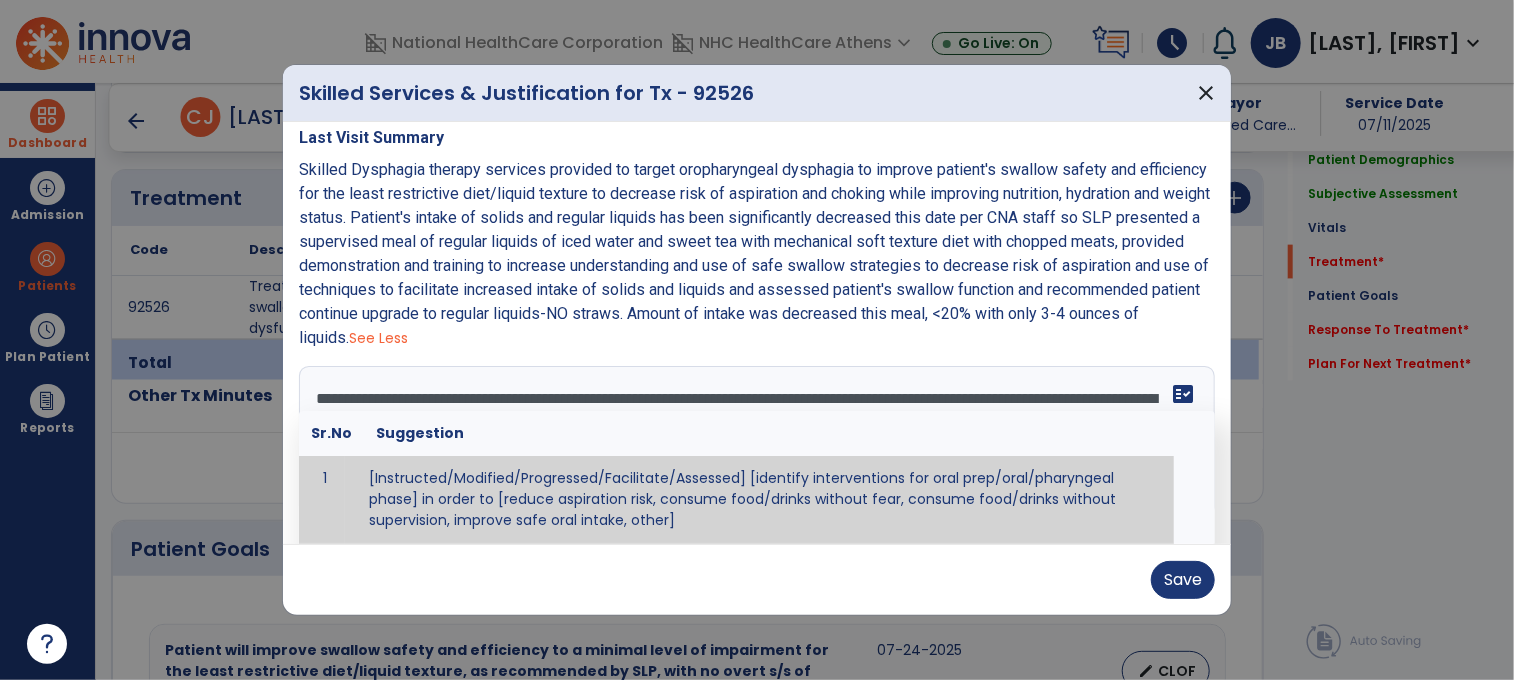 scroll, scrollTop: 88, scrollLeft: 0, axis: vertical 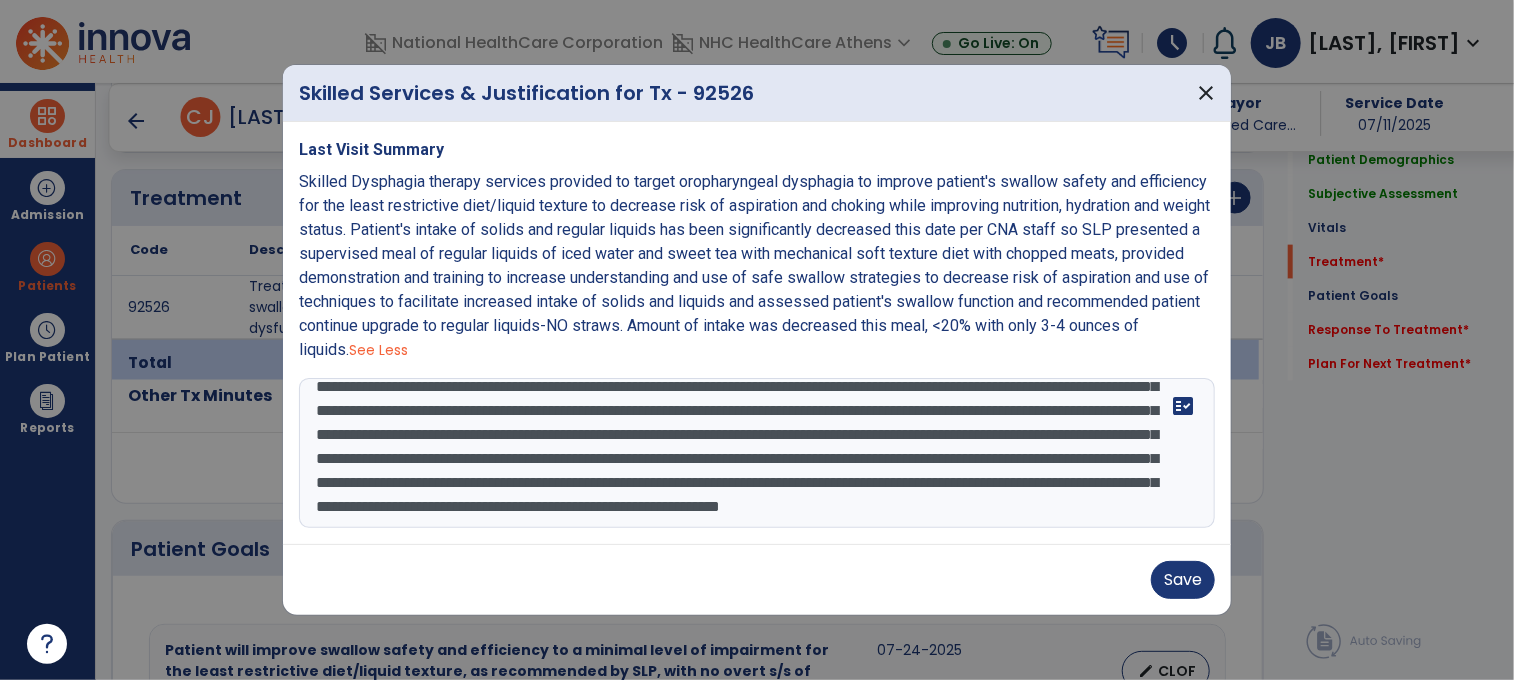 click on "**********" at bounding box center [757, 453] 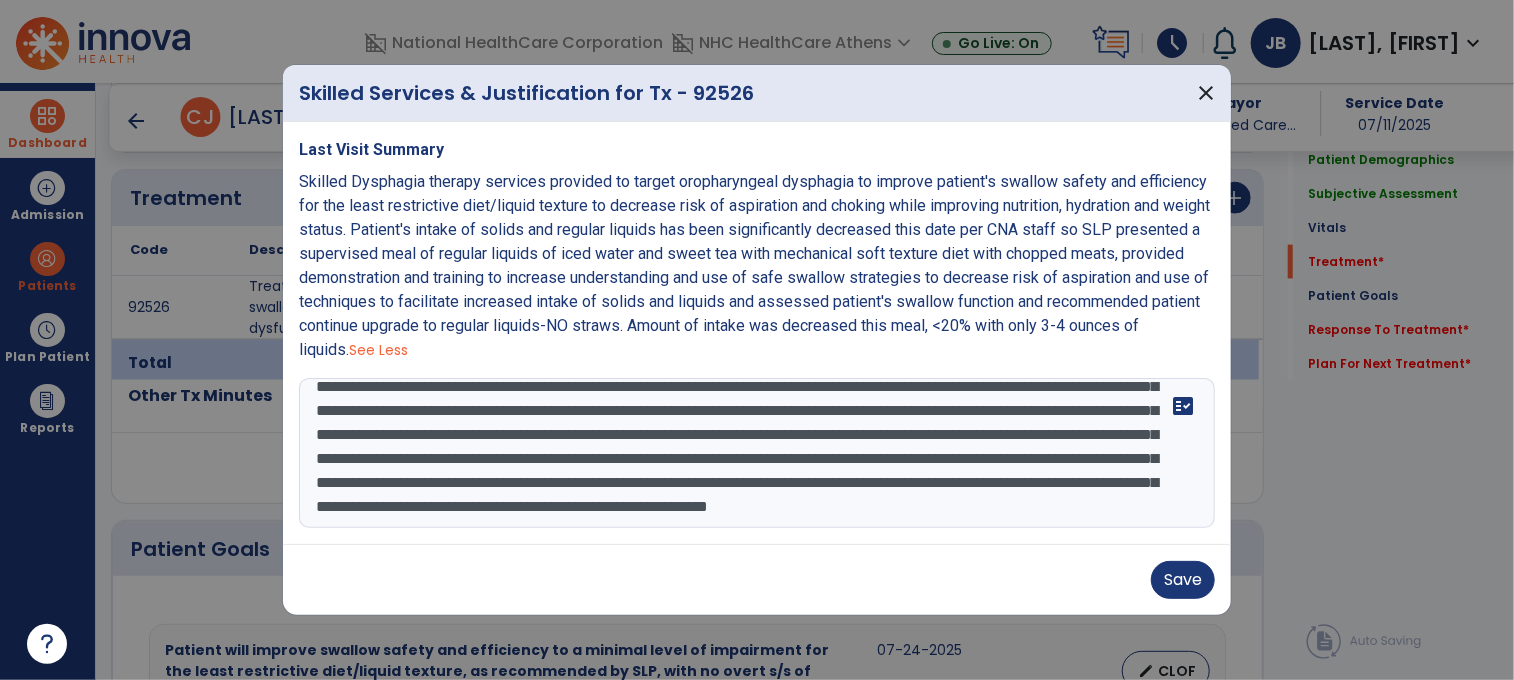 click on "**********" at bounding box center [757, 453] 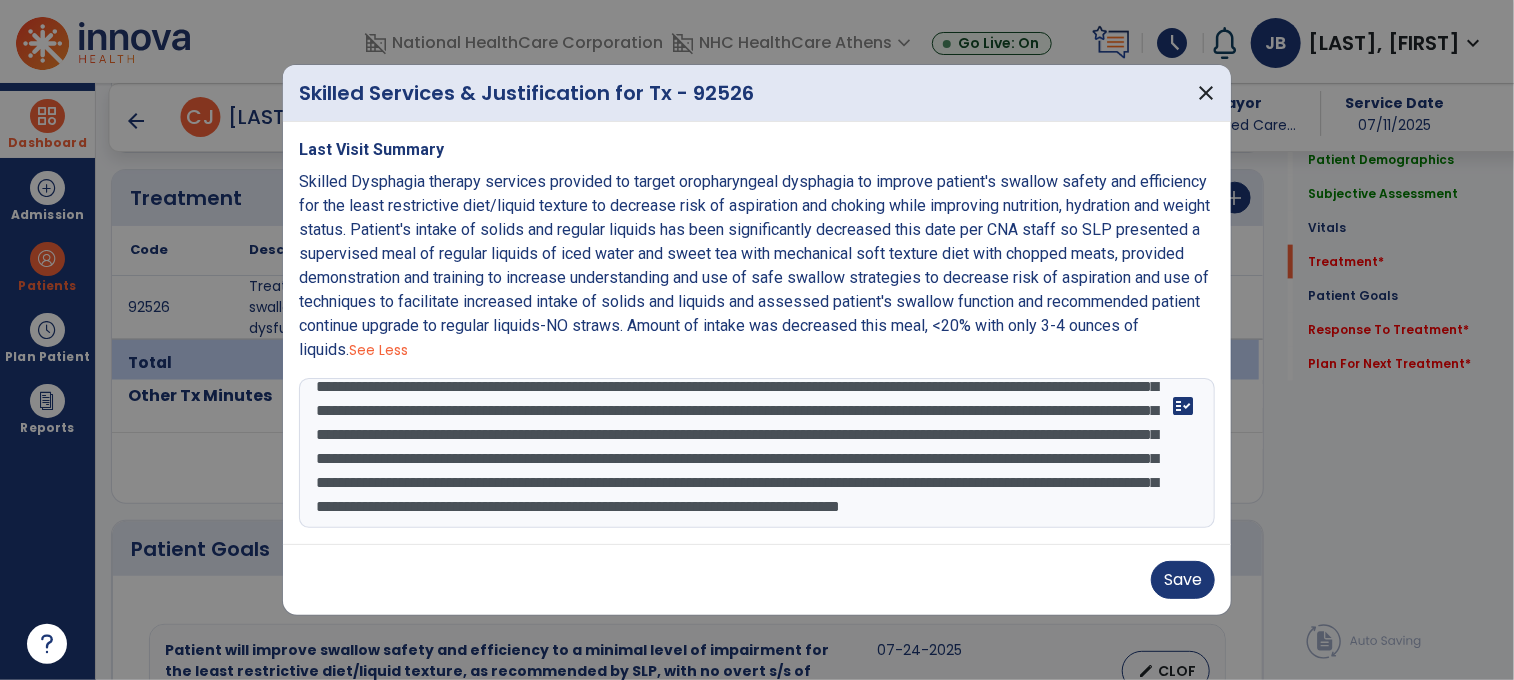 scroll, scrollTop: 112, scrollLeft: 0, axis: vertical 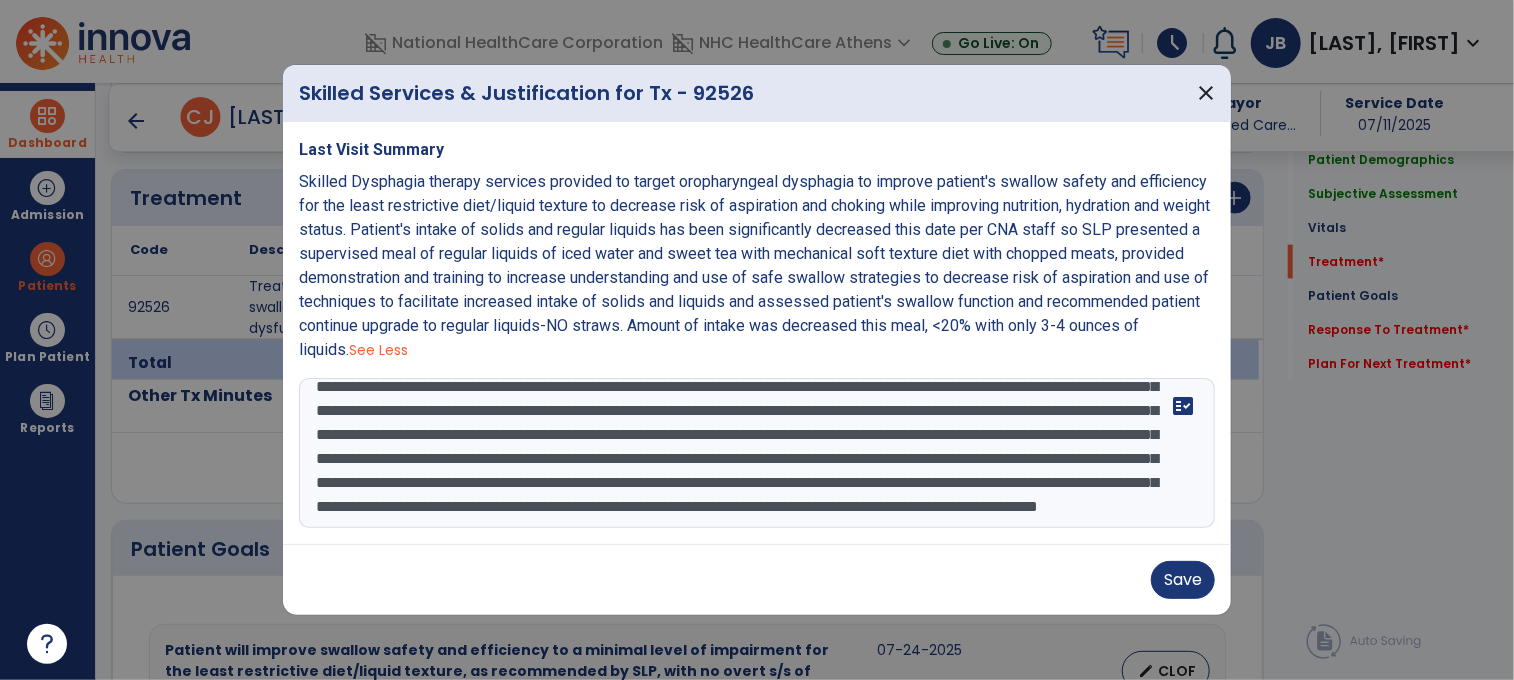 click on "**********" at bounding box center (757, 453) 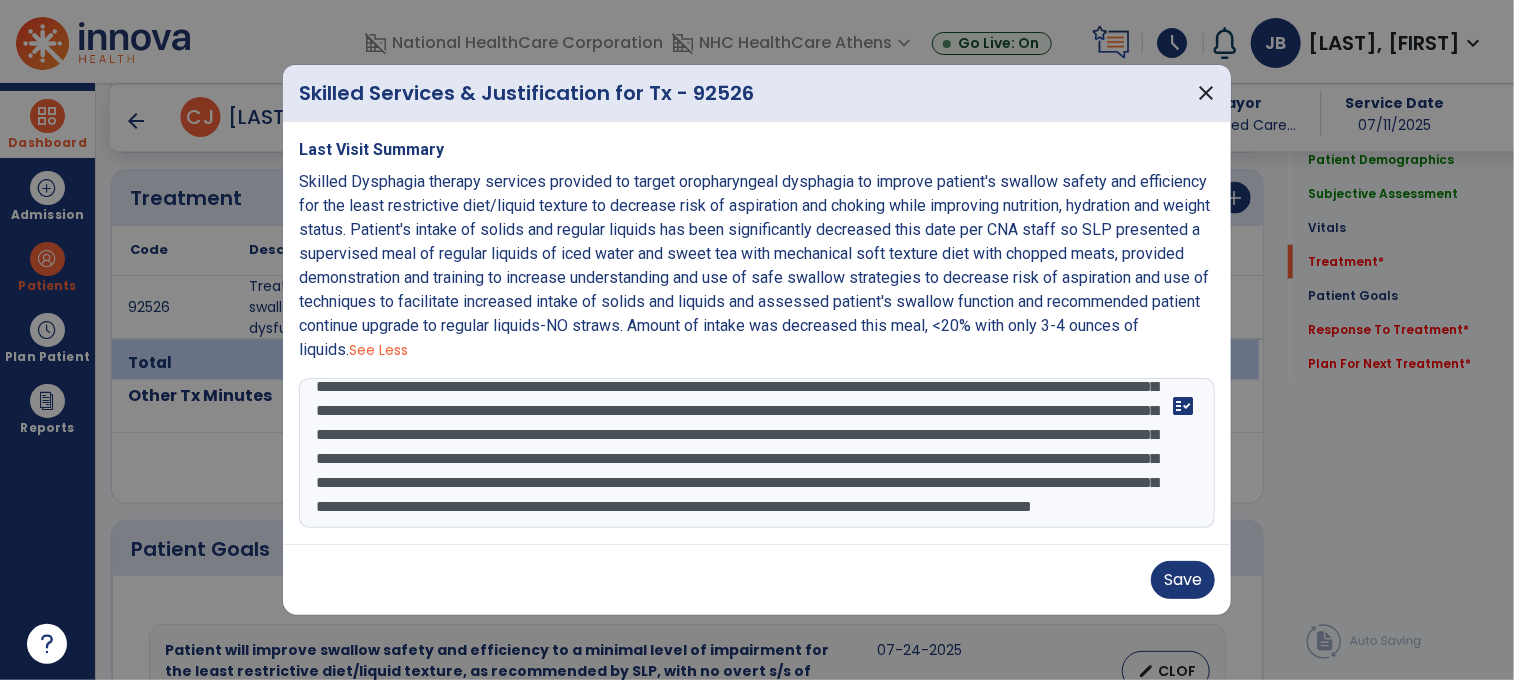 click on "**********" at bounding box center [757, 453] 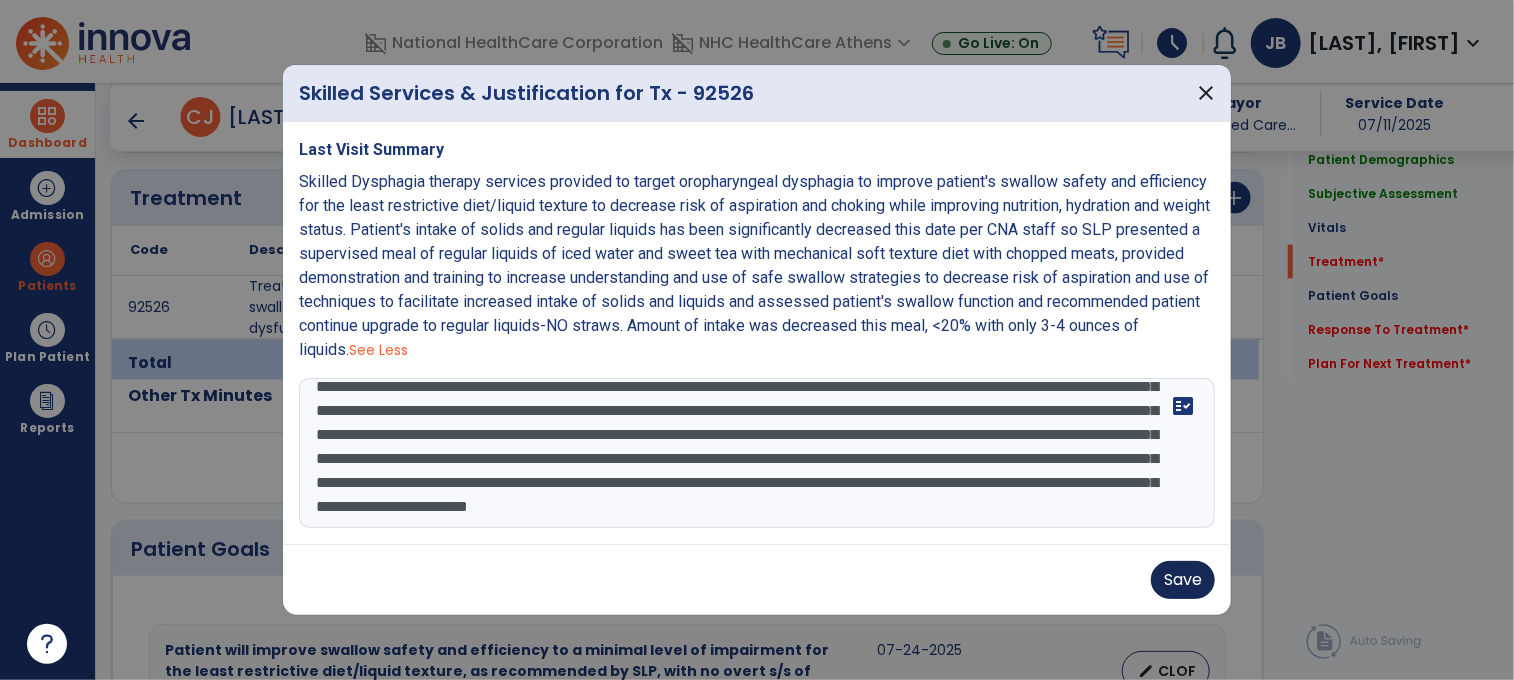 type on "**********" 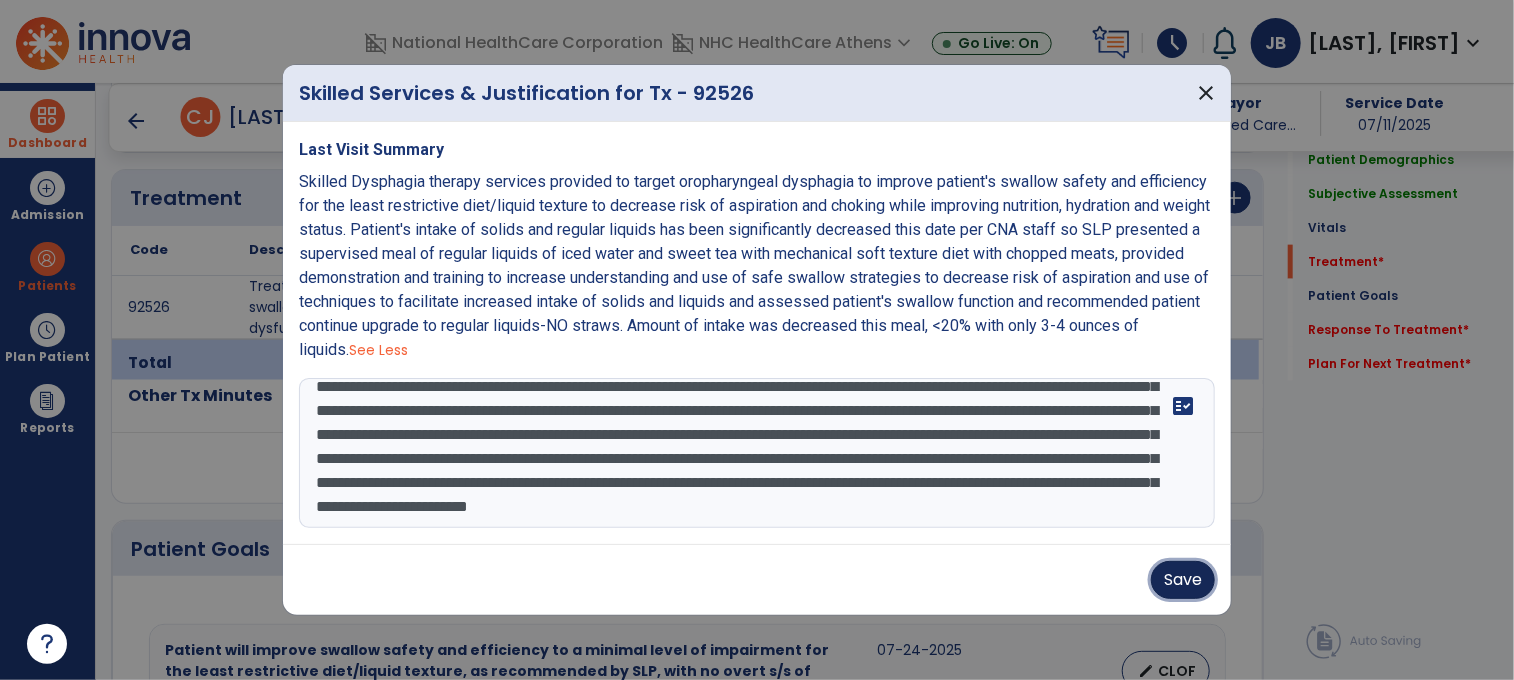 click on "Save" at bounding box center [1183, 580] 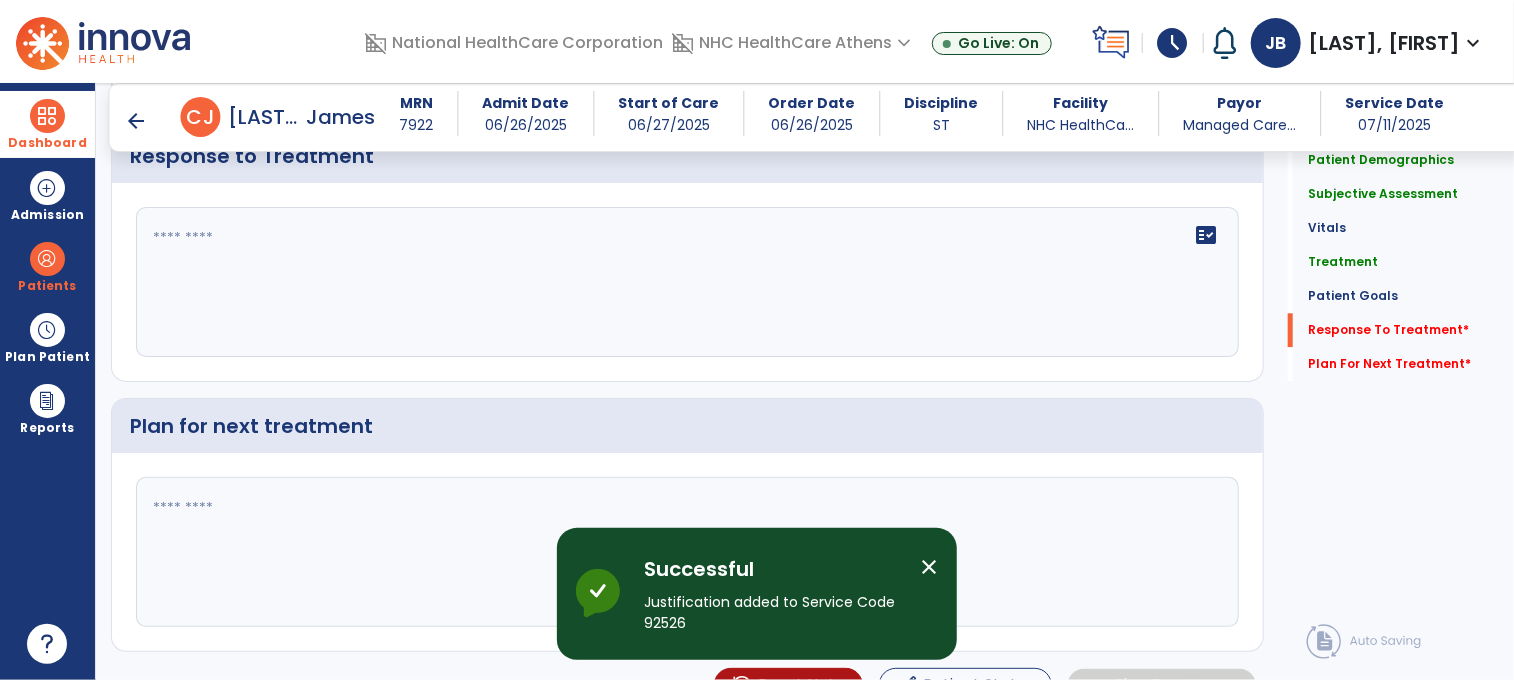scroll, scrollTop: 2489, scrollLeft: 0, axis: vertical 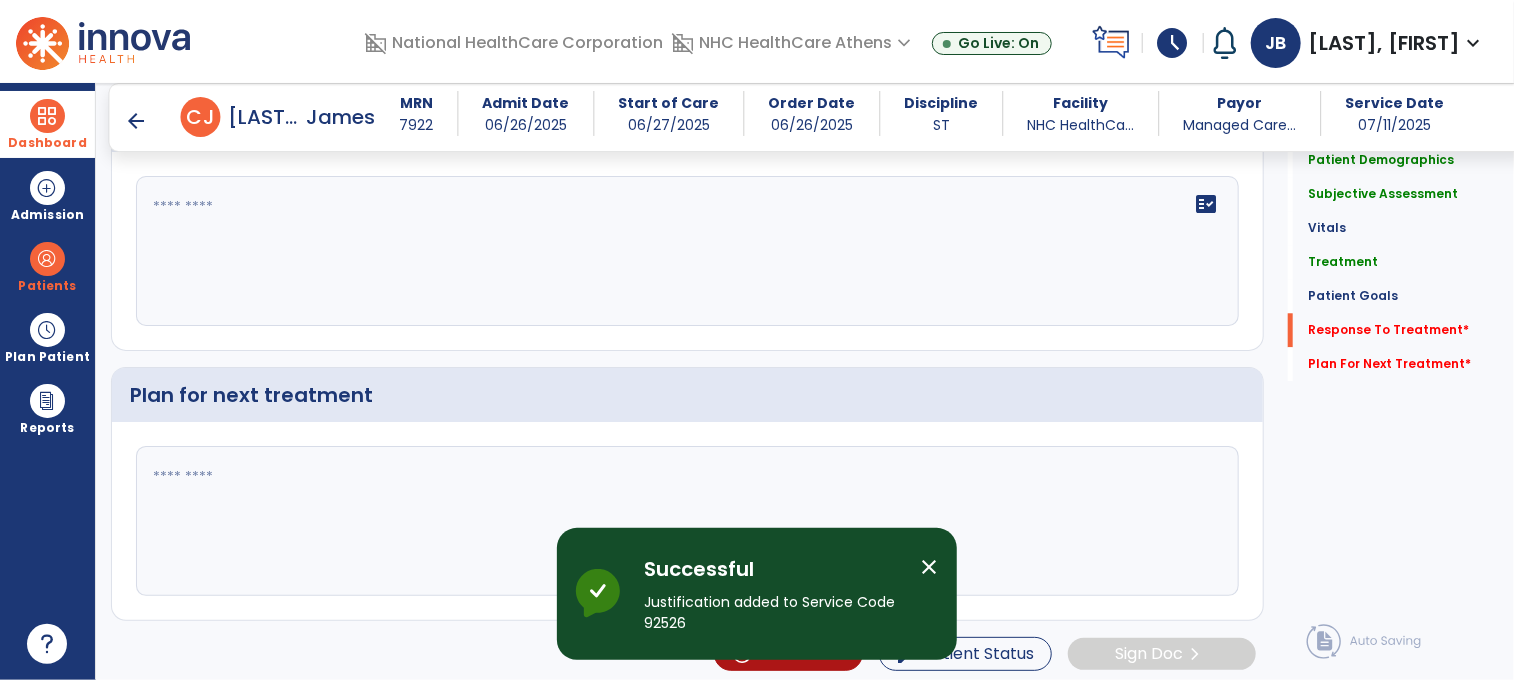 click 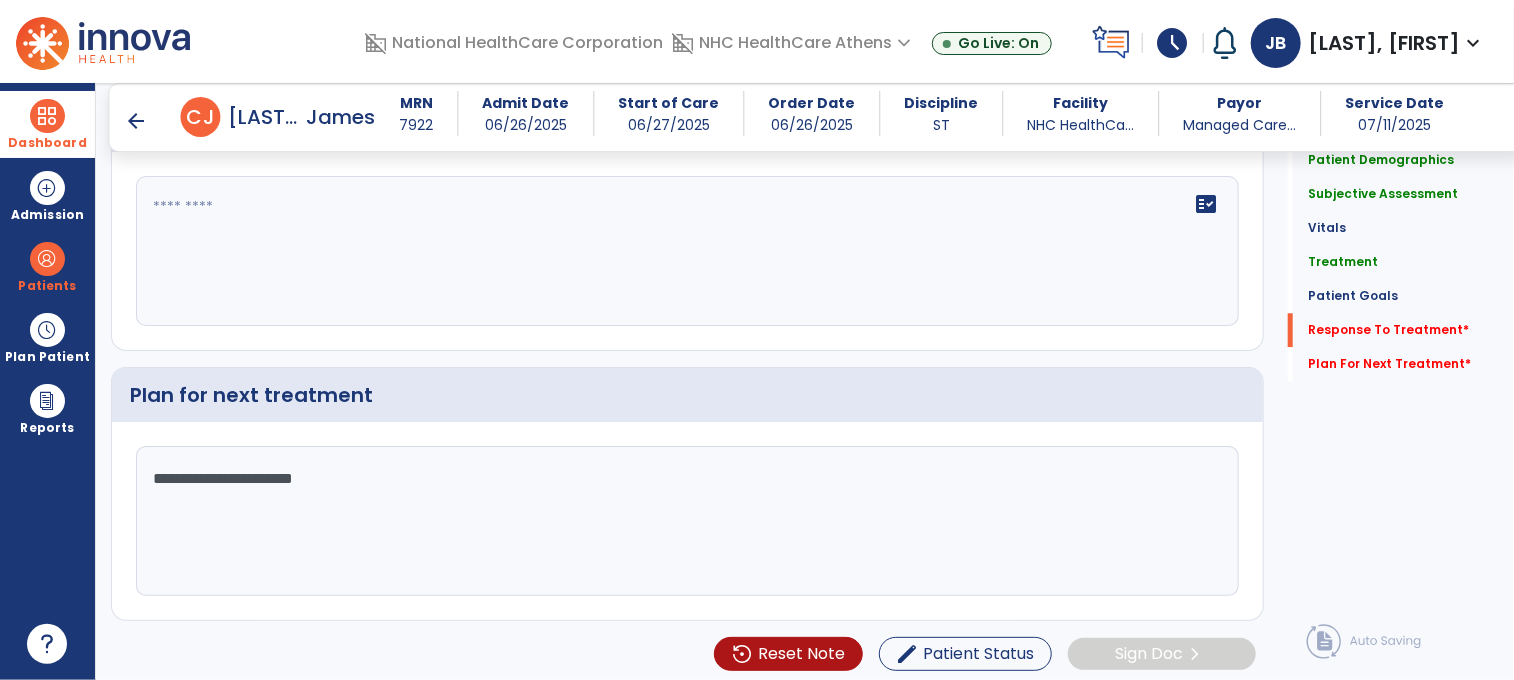 paste on "**********" 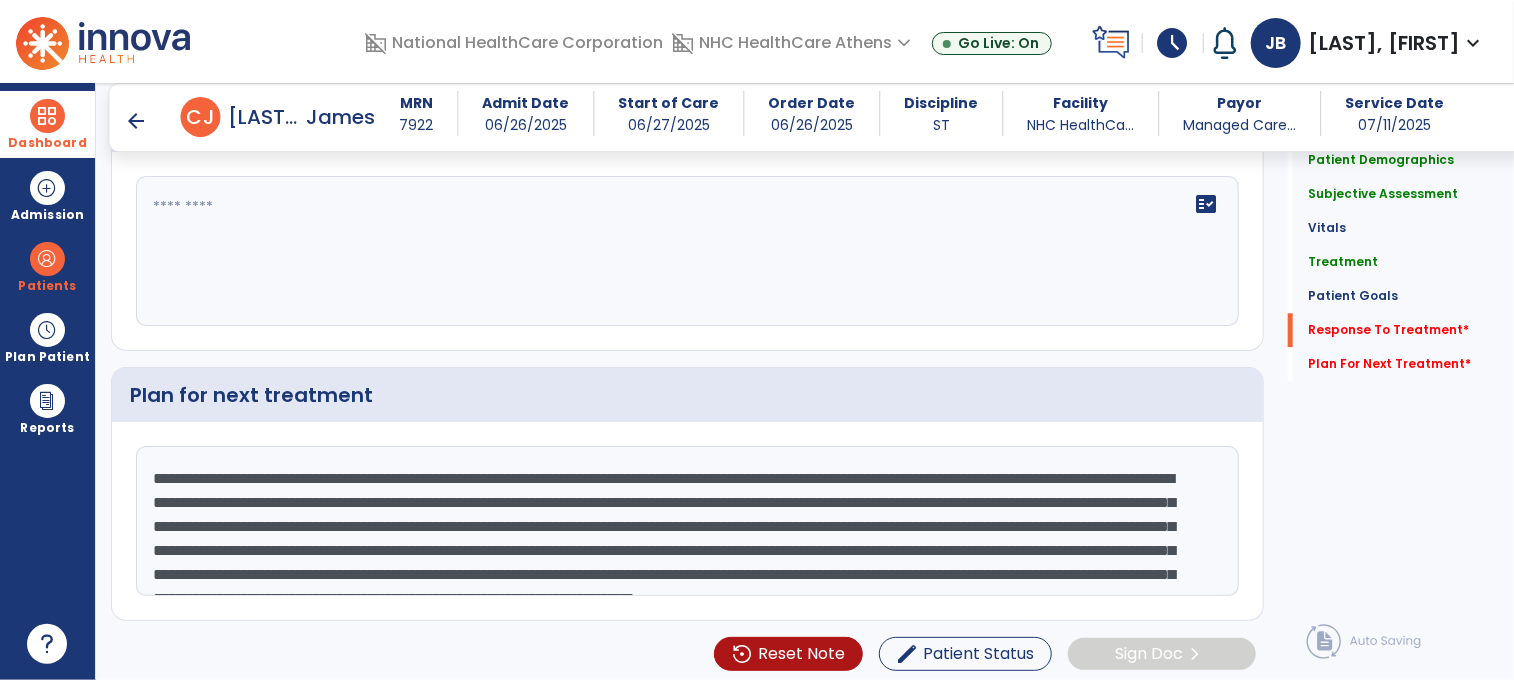 scroll, scrollTop: 63, scrollLeft: 0, axis: vertical 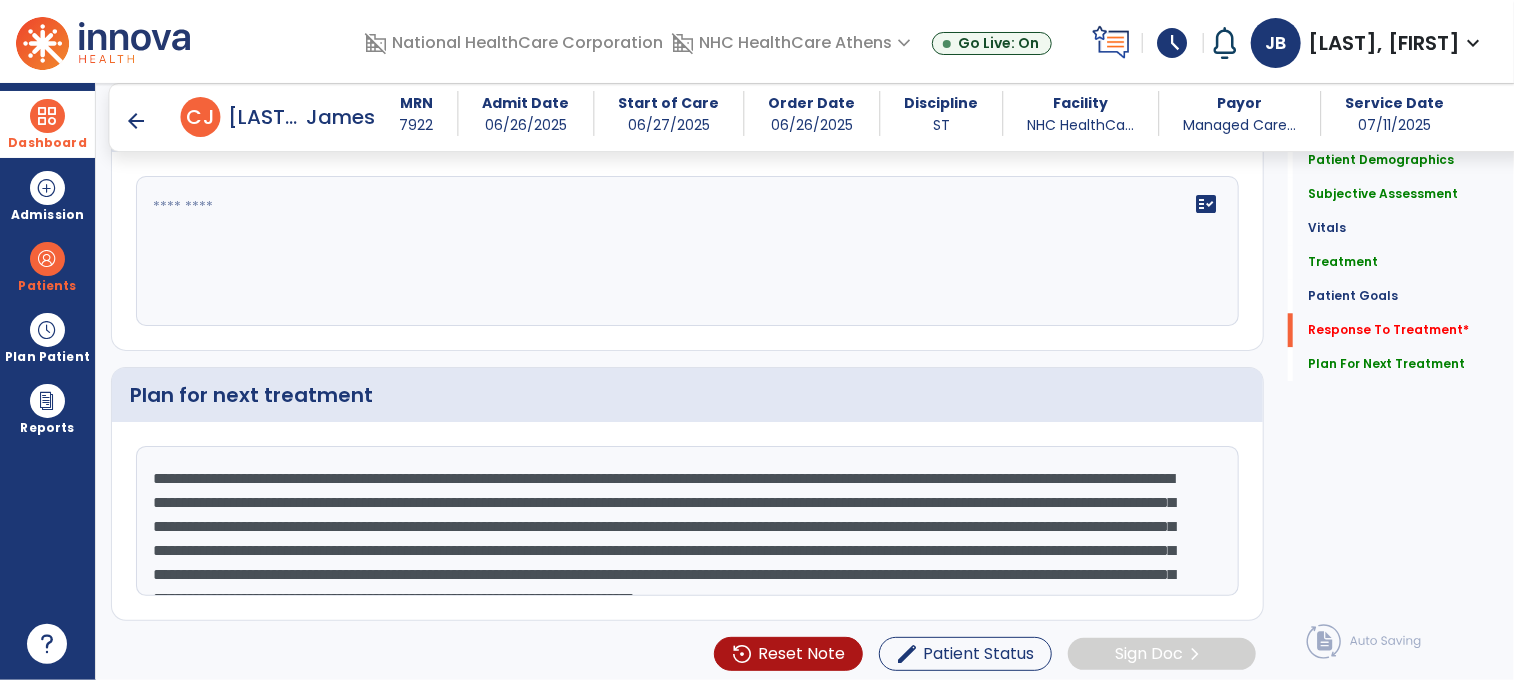 drag, startPoint x: 620, startPoint y: 564, endPoint x: 125, endPoint y: 440, distance: 510.295 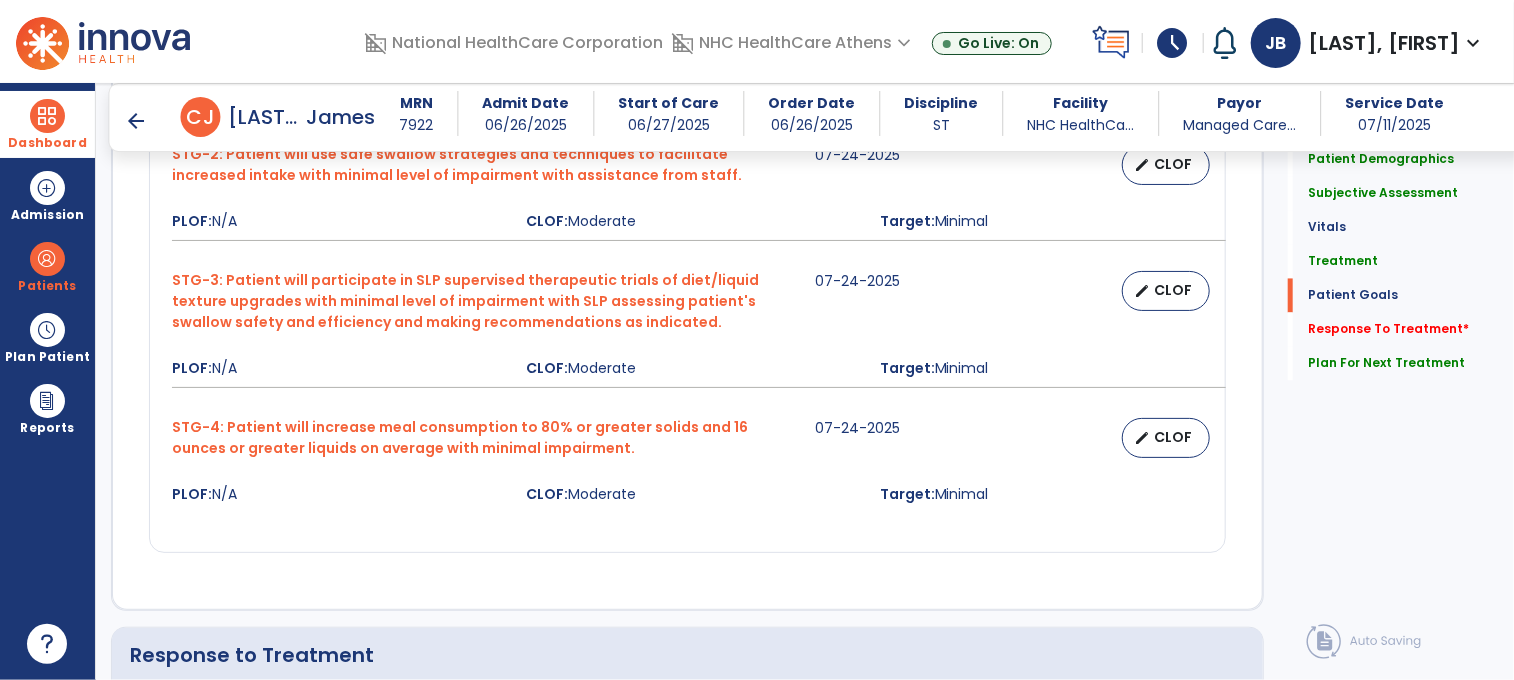 scroll, scrollTop: 2189, scrollLeft: 0, axis: vertical 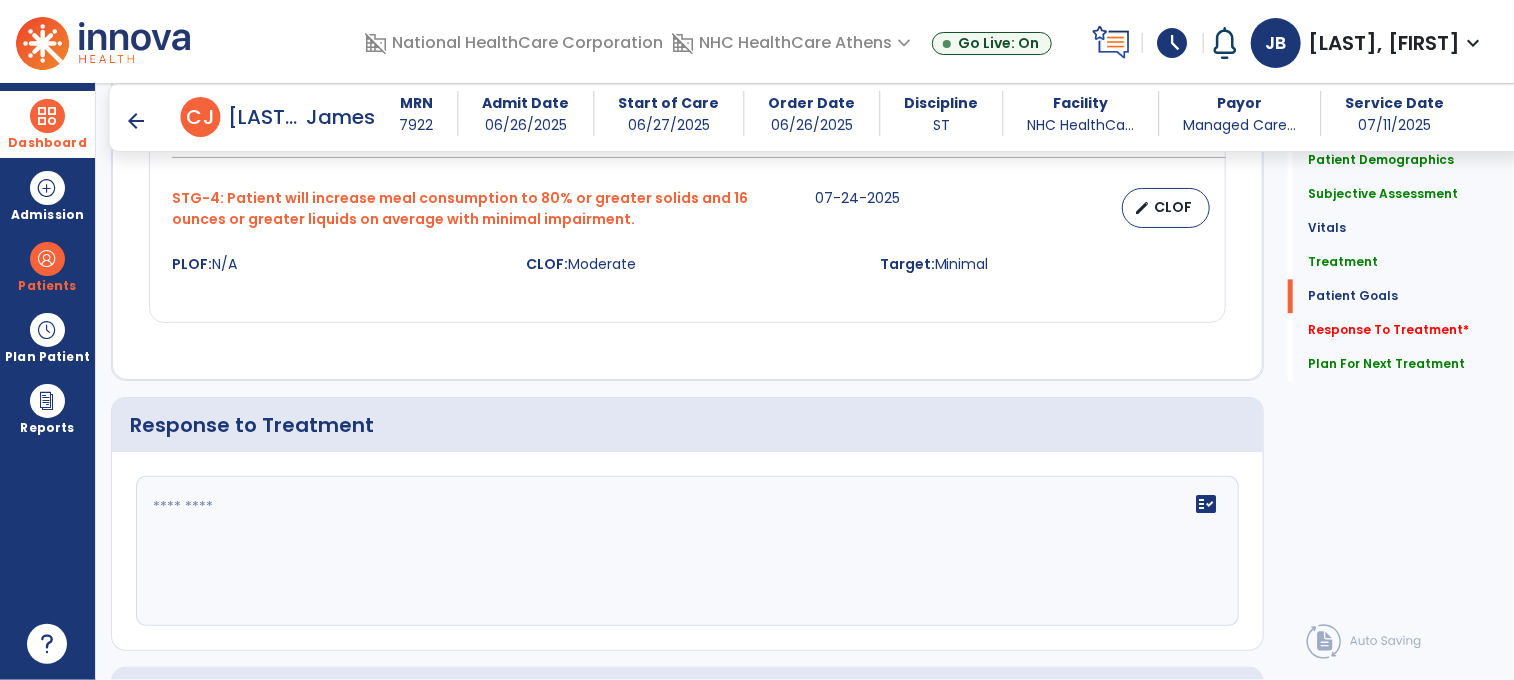 type on "**********" 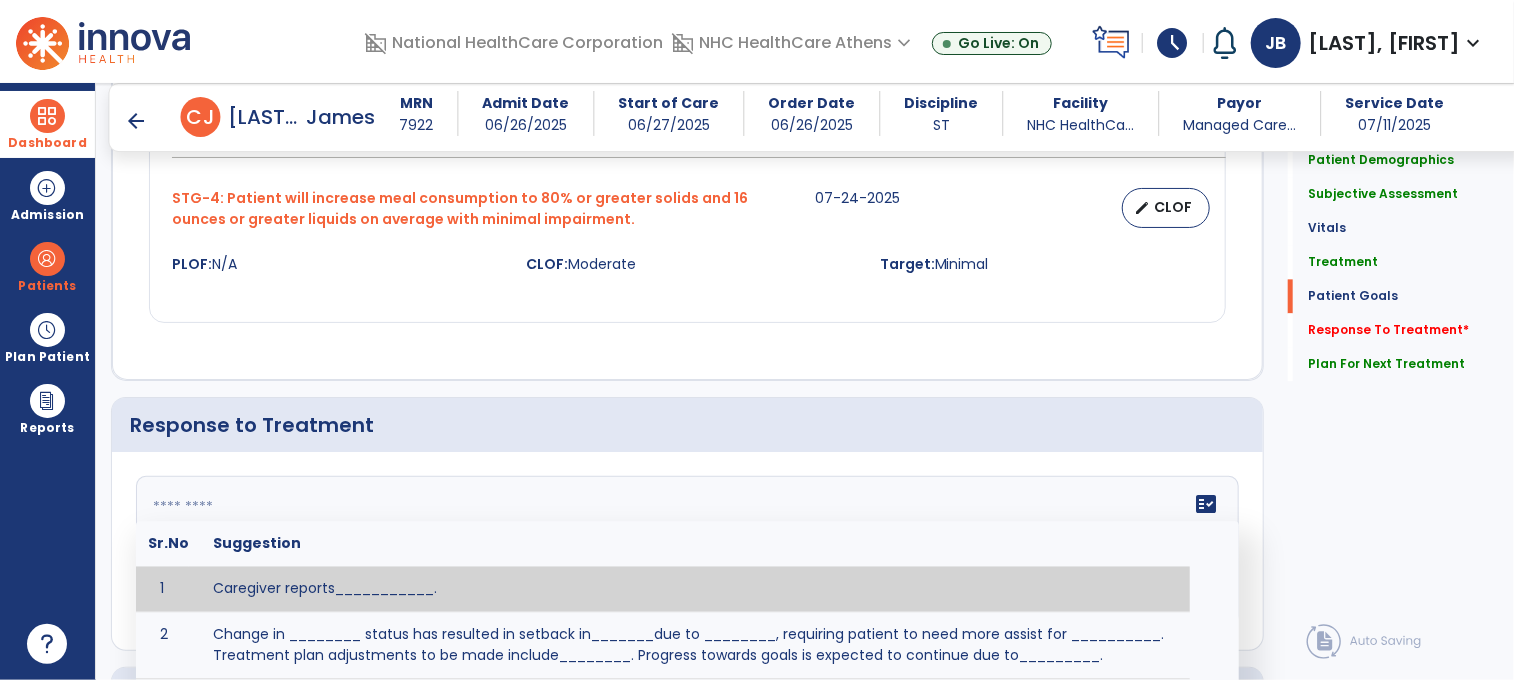 click on "fact_check  Sr.No Suggestion 1 Caregiver reports___________. 2 Change in ________ status has resulted in setback in_______due to ________, requiring patient to need more assist for __________.   Treatment plan adjustments to be made include________.  Progress towards goals is expected to continue due to_________. 3 Decreased pain in __________ to [LEVEL] in response to [MODALITY/TREATMENT] allows for improvement in _________. 4 Functional gains in _______ have impacted the patient's ability to perform_________ with a reduction in assist levels to_________. 5 Functional progress this week has been significant due to__________. 6 Gains in ________ have improved the patient's ability to perform ______with decreased levels of assist to___________. 7 Improvement in ________allows patient to tolerate higher levels of challenges in_________. 8 Pain in [AREA] has decreased to [LEVEL] in response to [TREATMENT/MODALITY], allowing fore ease in completing__________. 9 10 11 12 13 14 15 16 17 18 19 20 21" 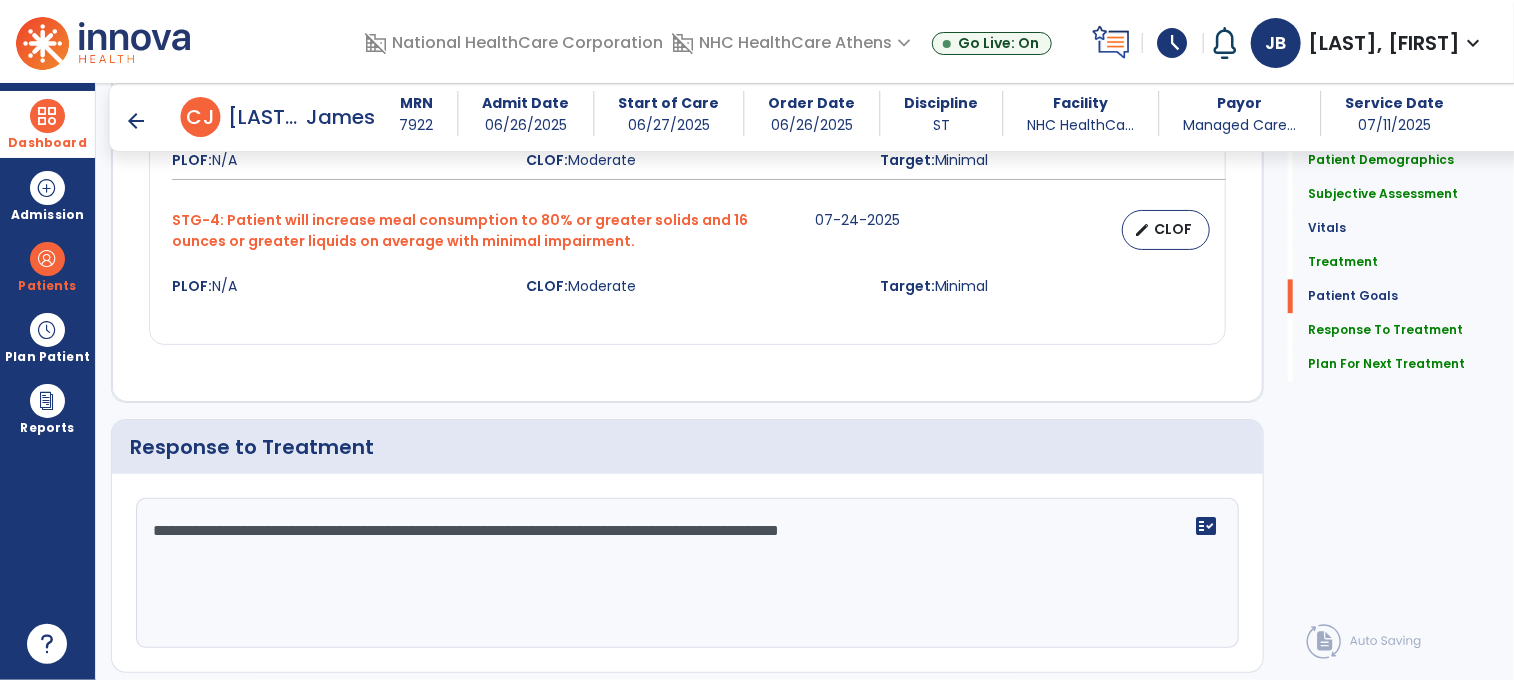 scroll, scrollTop: 2190, scrollLeft: 0, axis: vertical 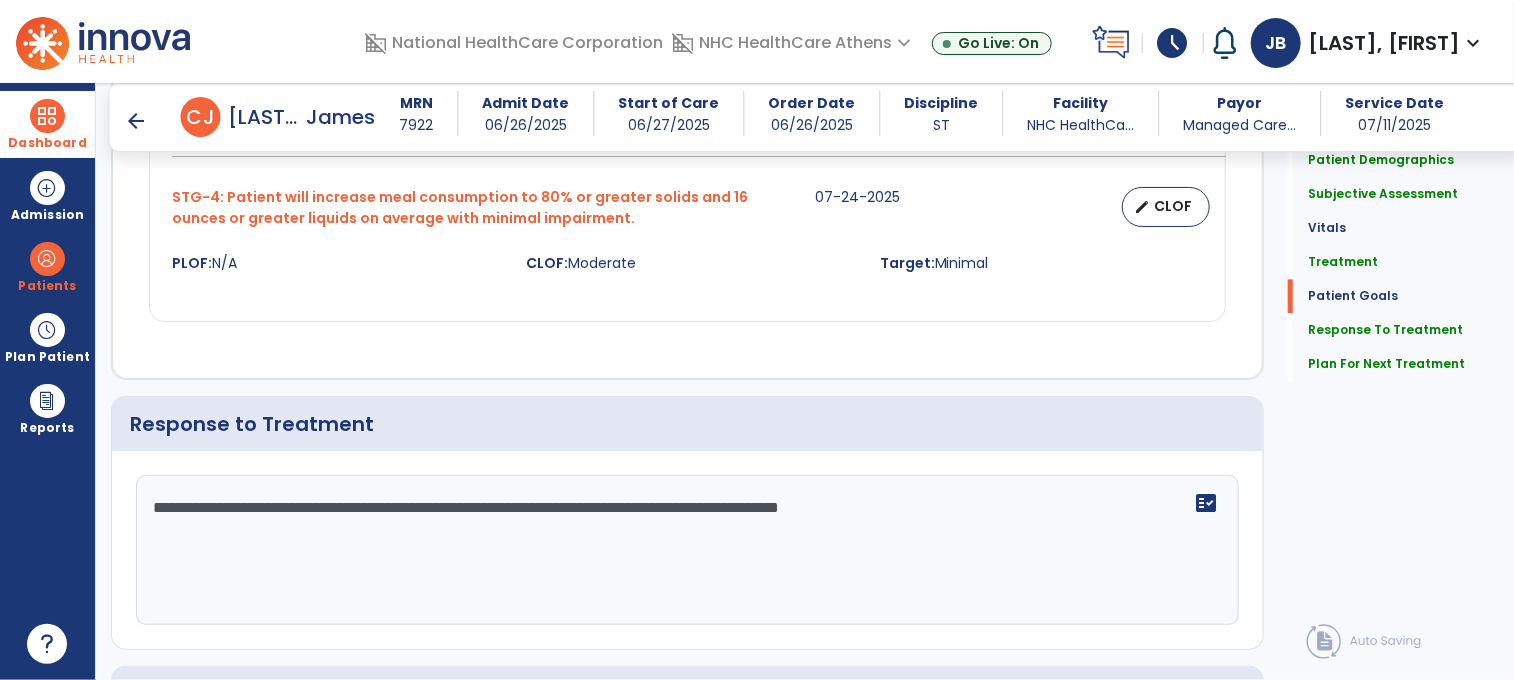 click on "**********" 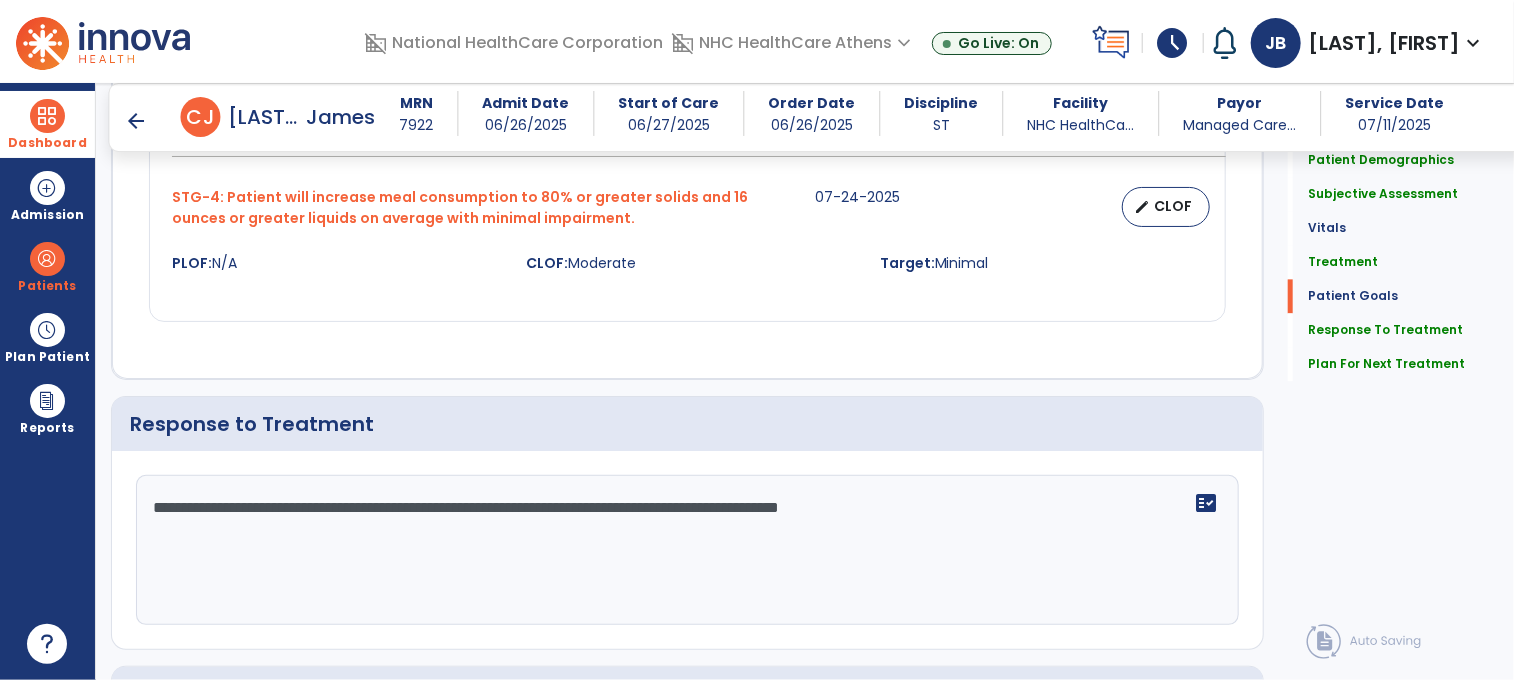 click on "**********" 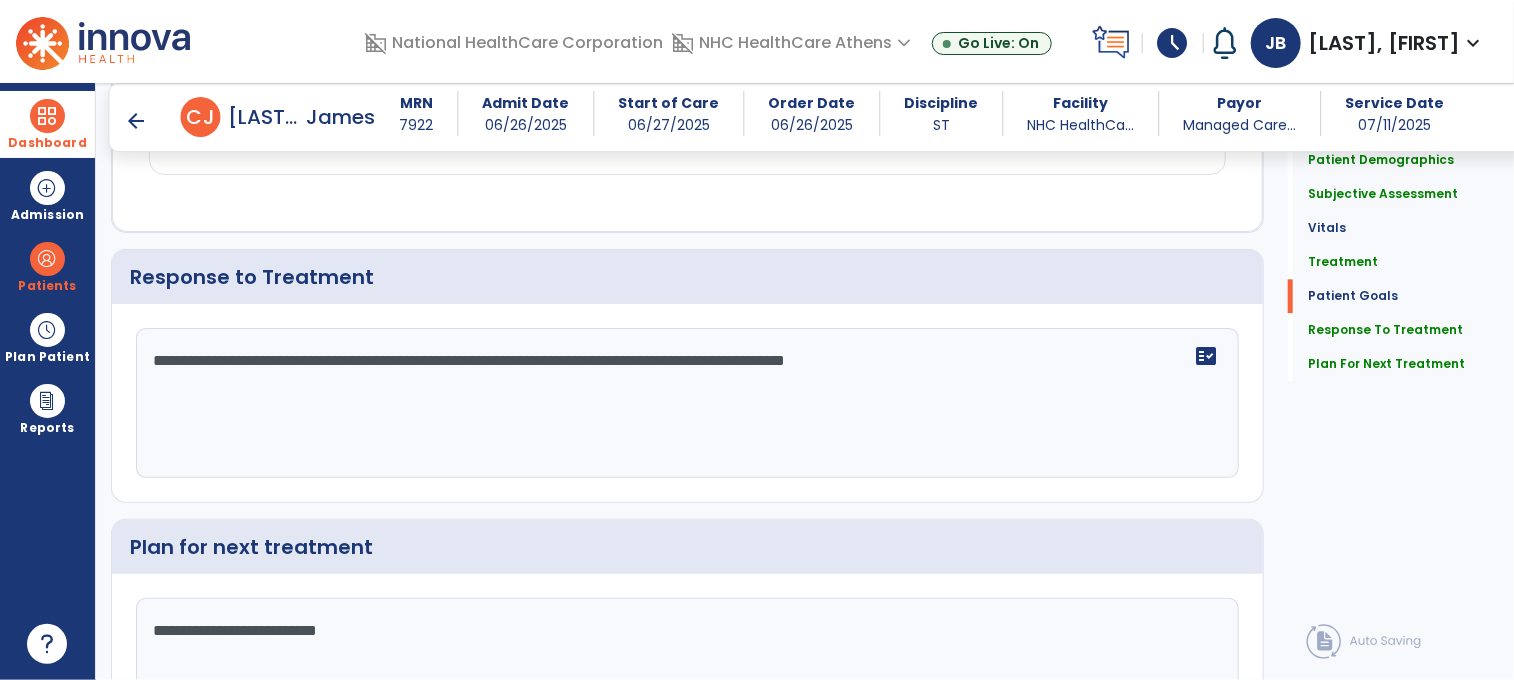 scroll, scrollTop: 2489, scrollLeft: 0, axis: vertical 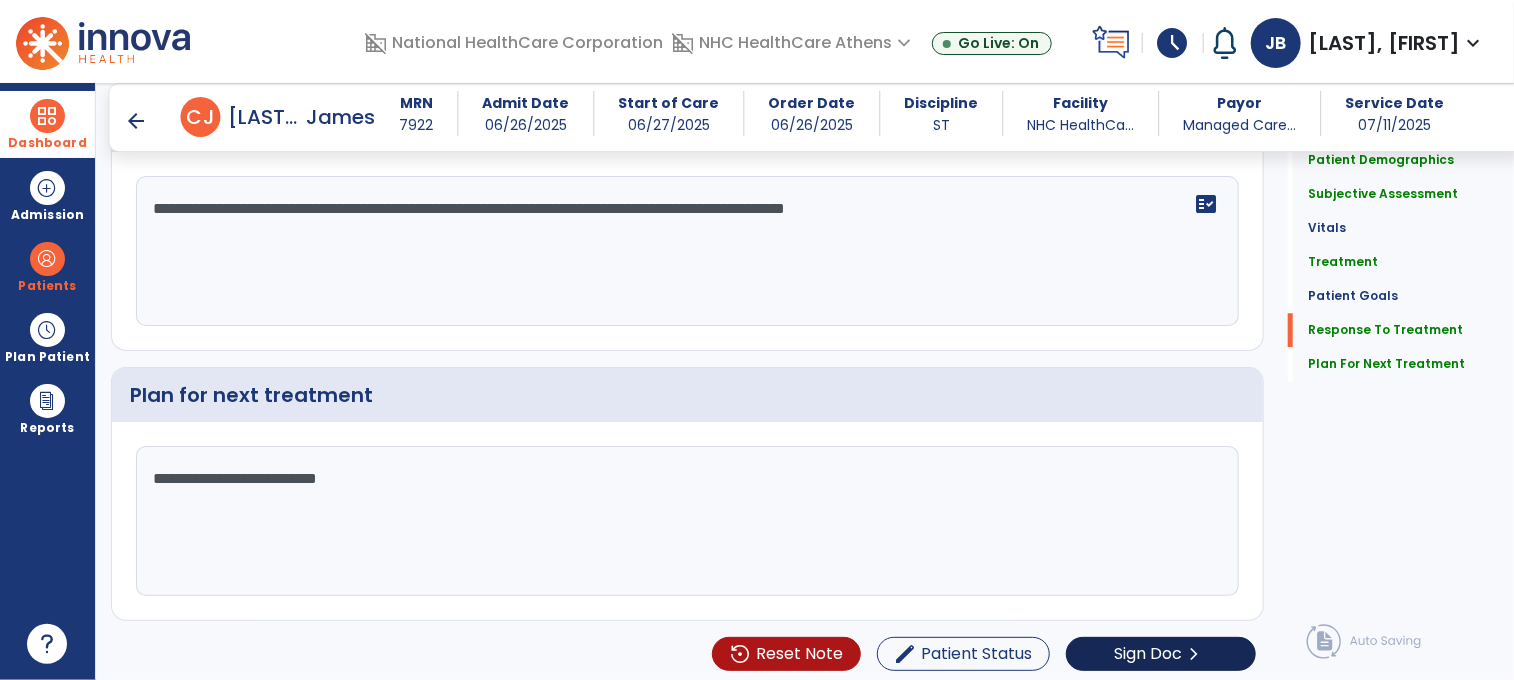 type on "**********" 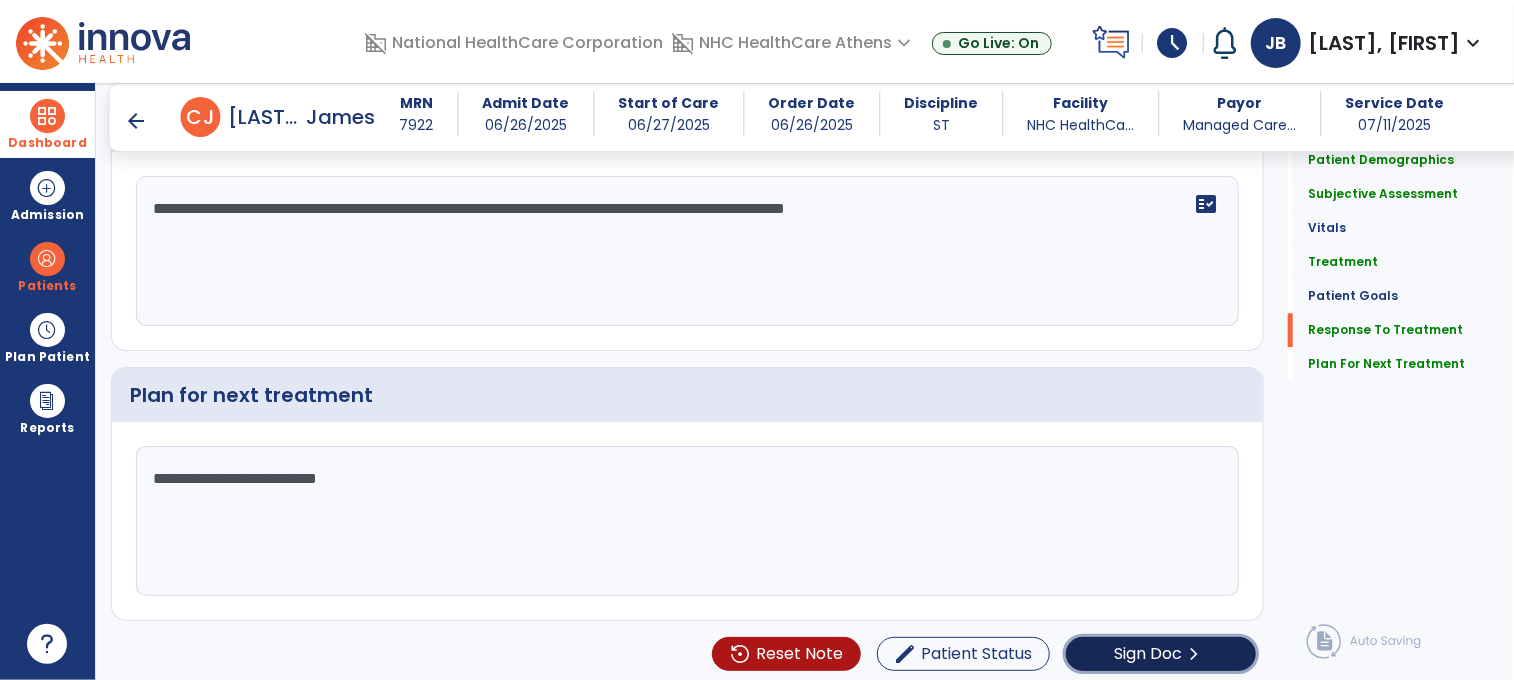click on "Sign Doc" 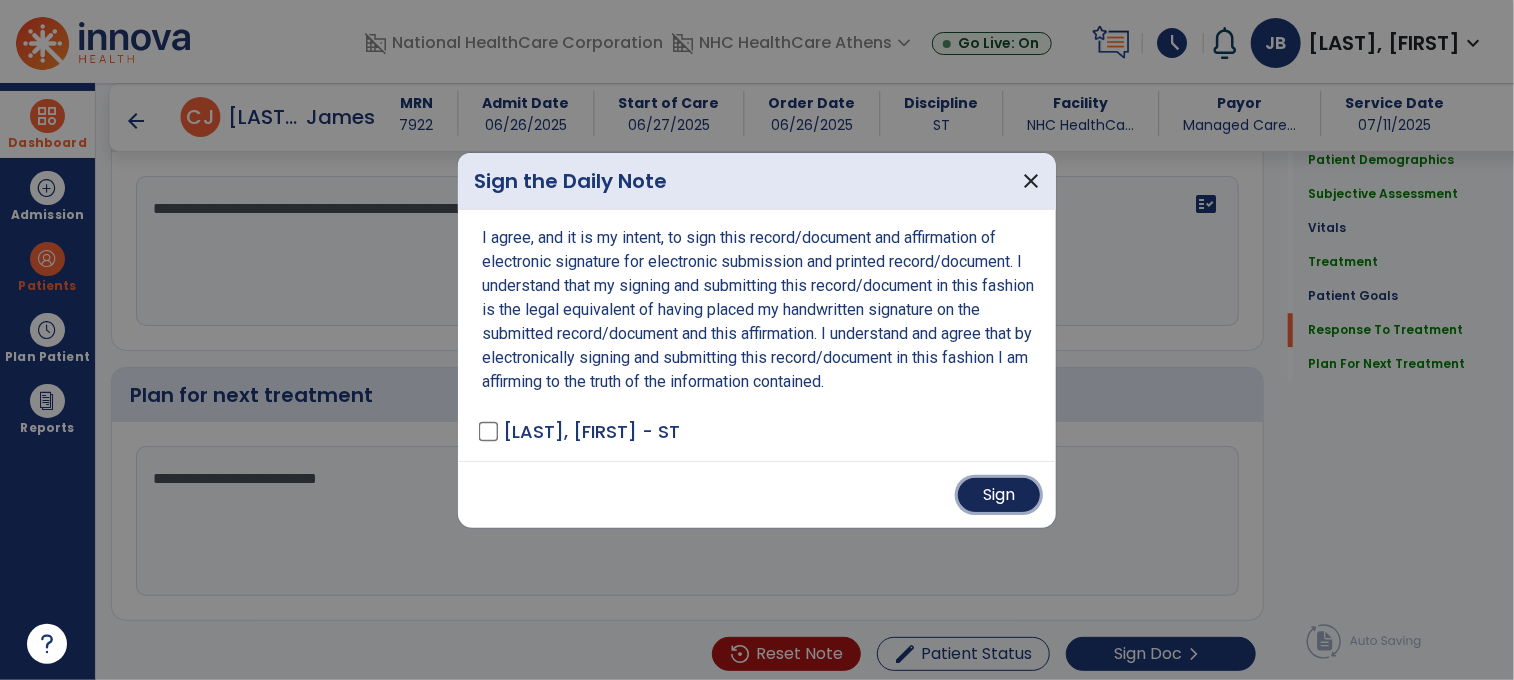 click on "Sign" at bounding box center (999, 495) 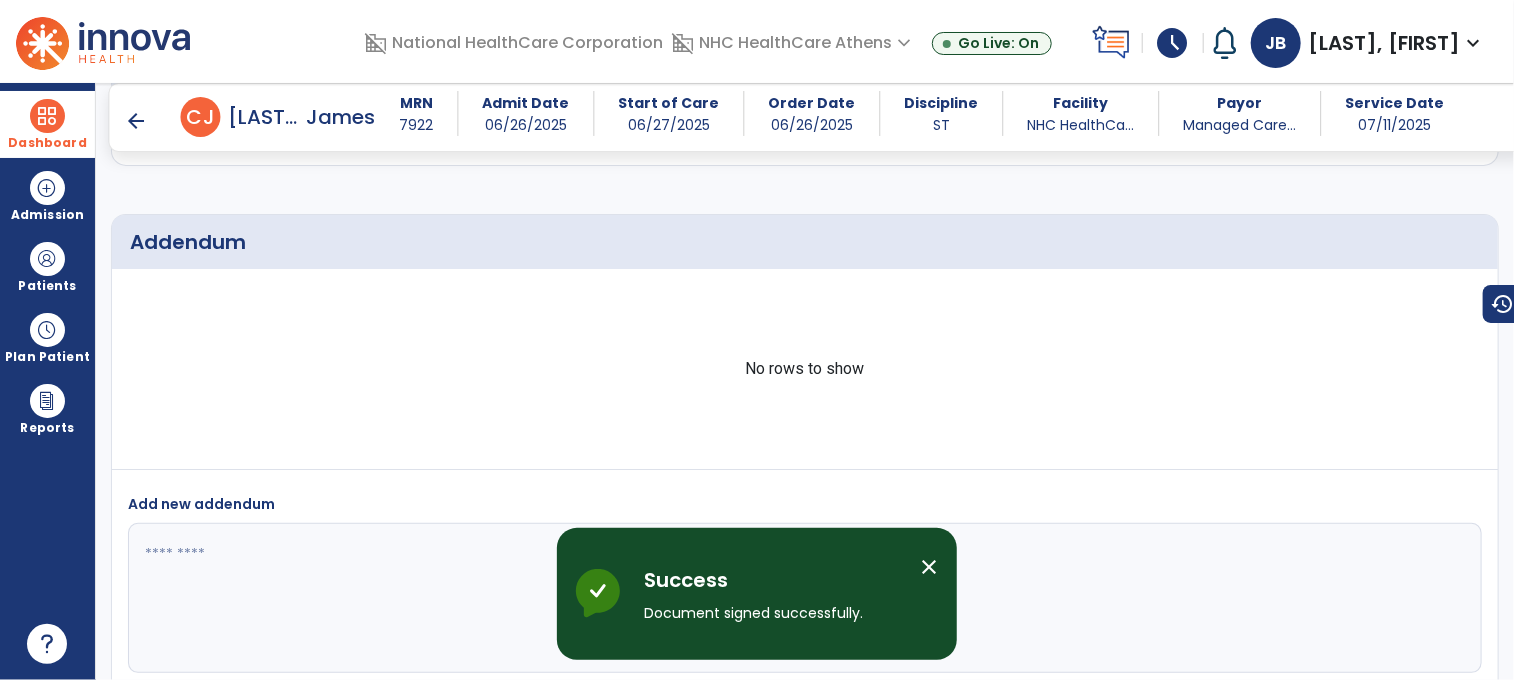 scroll, scrollTop: 4354, scrollLeft: 0, axis: vertical 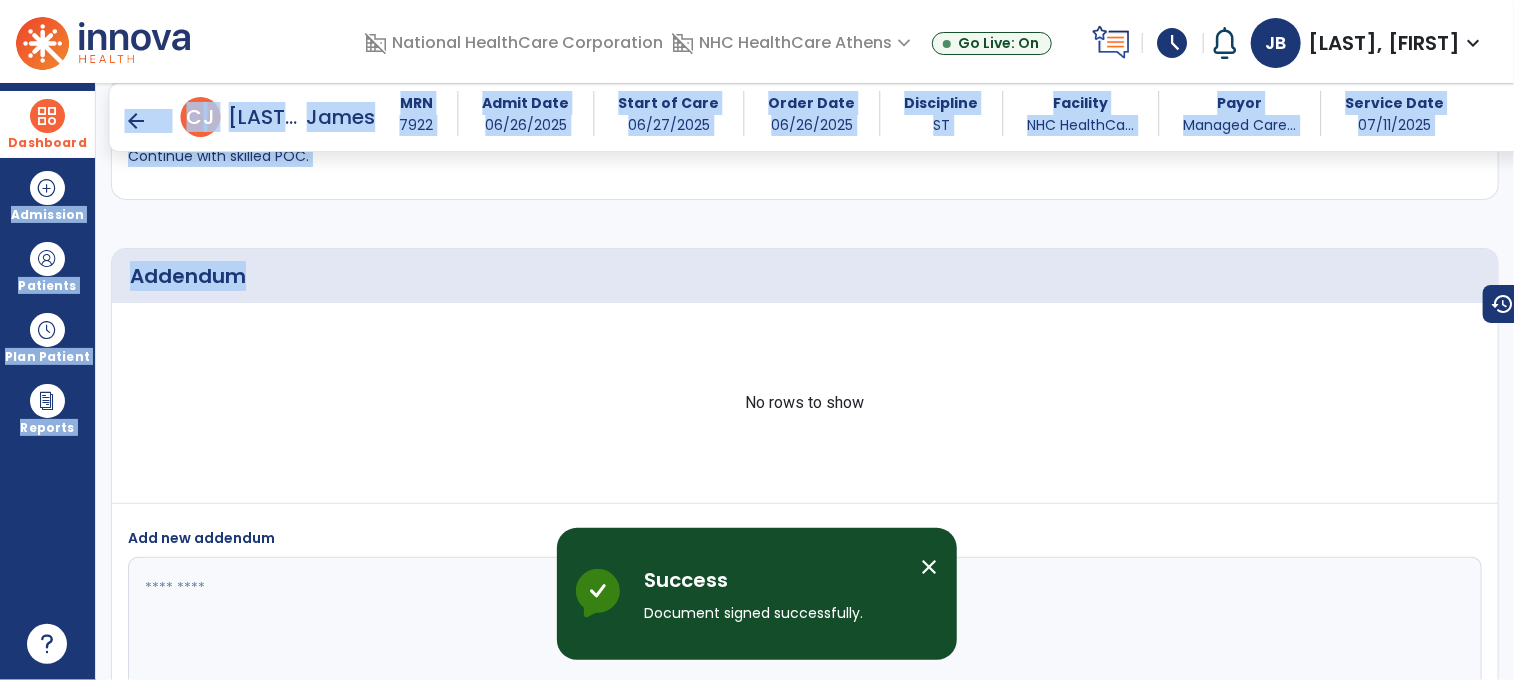 drag, startPoint x: 50, startPoint y: 198, endPoint x: 121, endPoint y: 279, distance: 107.71258 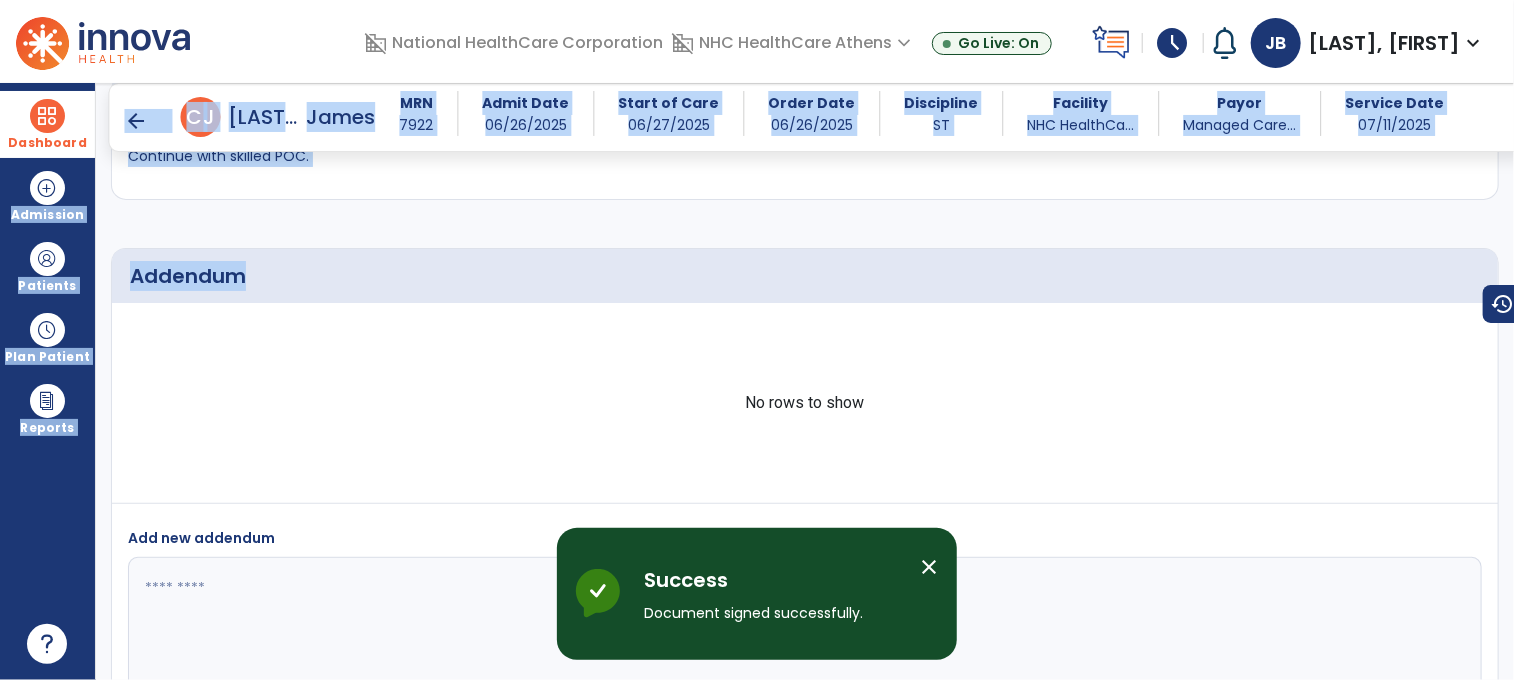 click on "Dashboard  dashboard  Therapist Dashboard Admission Patients  format_list_bulleted  Patient List  space_dashboard  Patient Board  insert_chart  PDPM Board Plan Patient  event_note  Planner  content_paste_go  Scheduler  content_paste_go  Whiteboard Reports  export_notes  Billing Exports  note_alt  EOM Report  event_note  Minutes By Payor  inbox_customize  Service Log  playlist_add_check  Triple Check Report  arrow_back   Daily Note   arrow_back      C  J  [LAST],   [FIRST] MRN [NUMBER] Admit Date [DATE] Start of Care [DATE] Order Date [DATE] Discipline ST Facility NHC HealthCa... Payor Managed Care... Service Date [DATE]  add  Add Addendum Edit  edit  Medical Diagnosis
No." at bounding box center (757, 340) 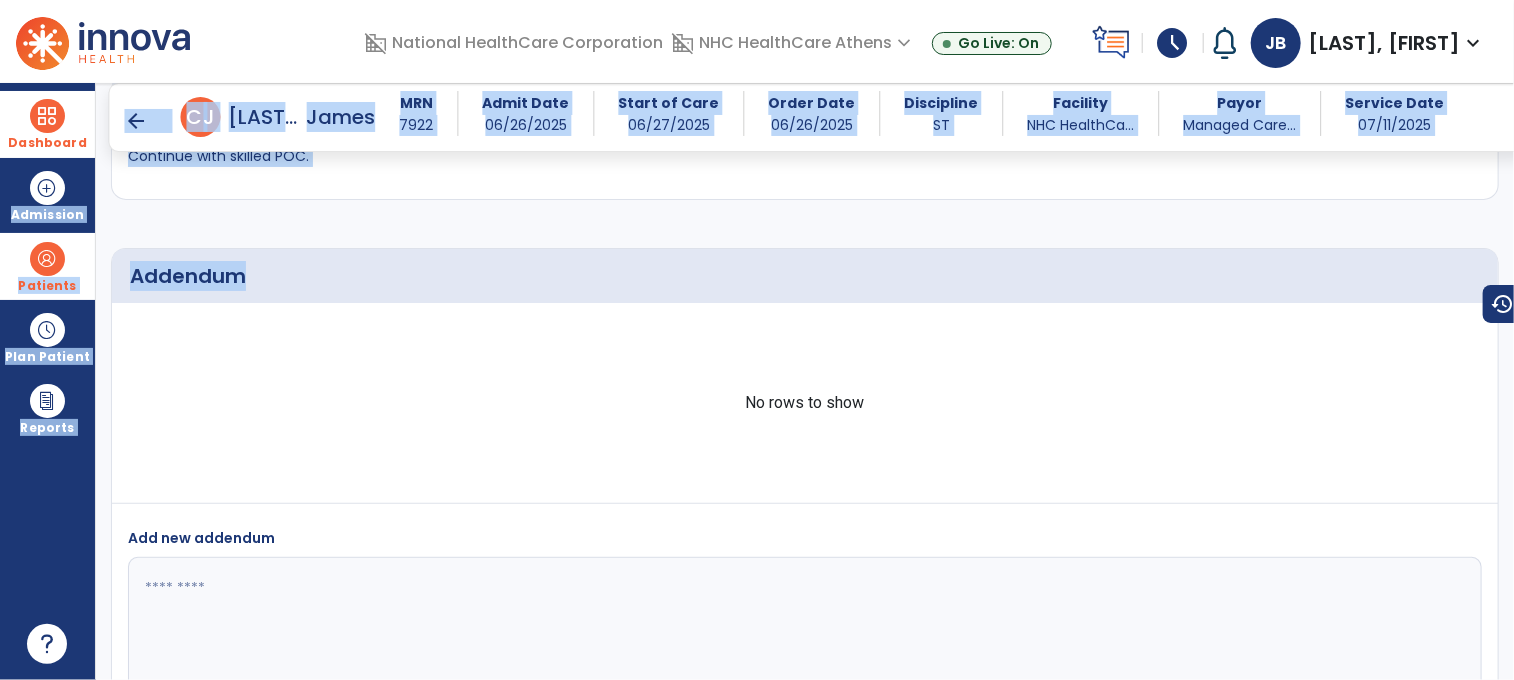 click at bounding box center (47, 259) 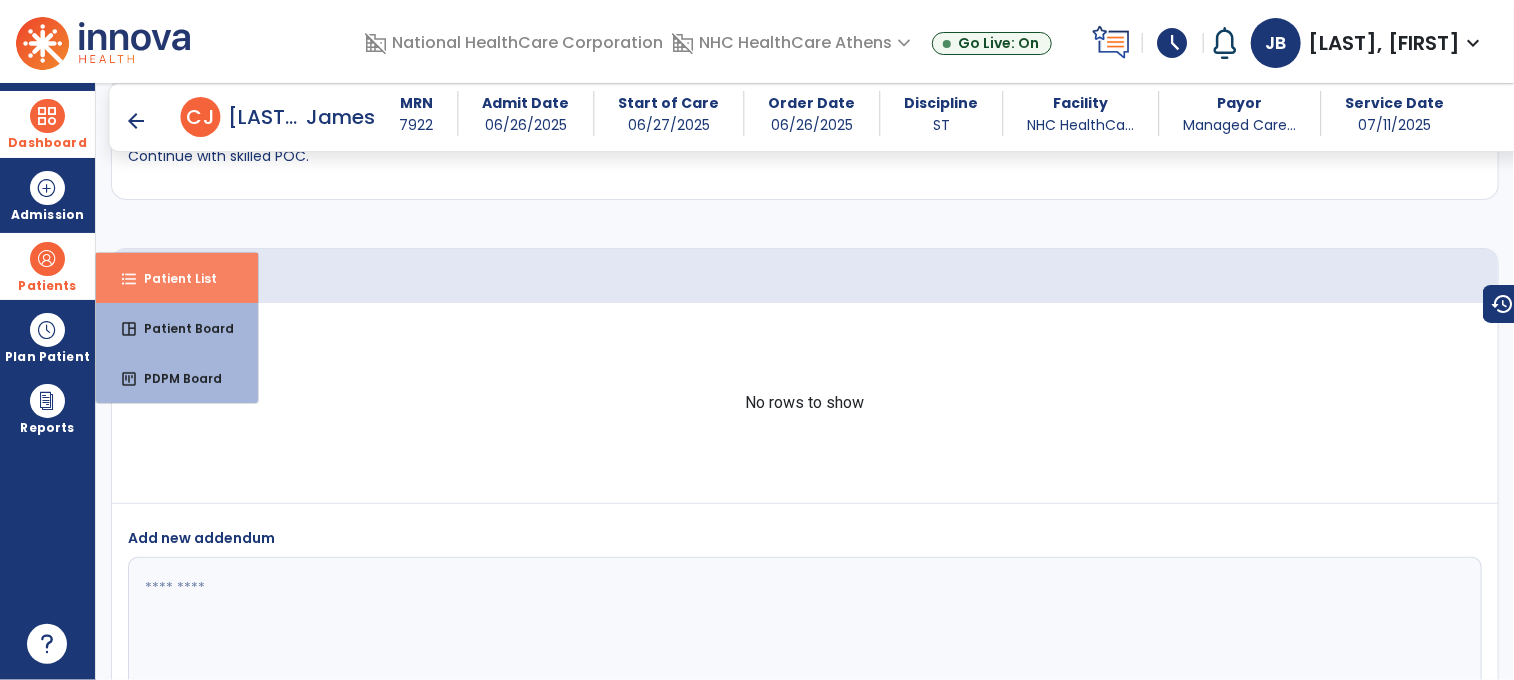 click on "Patient List" at bounding box center [172, 278] 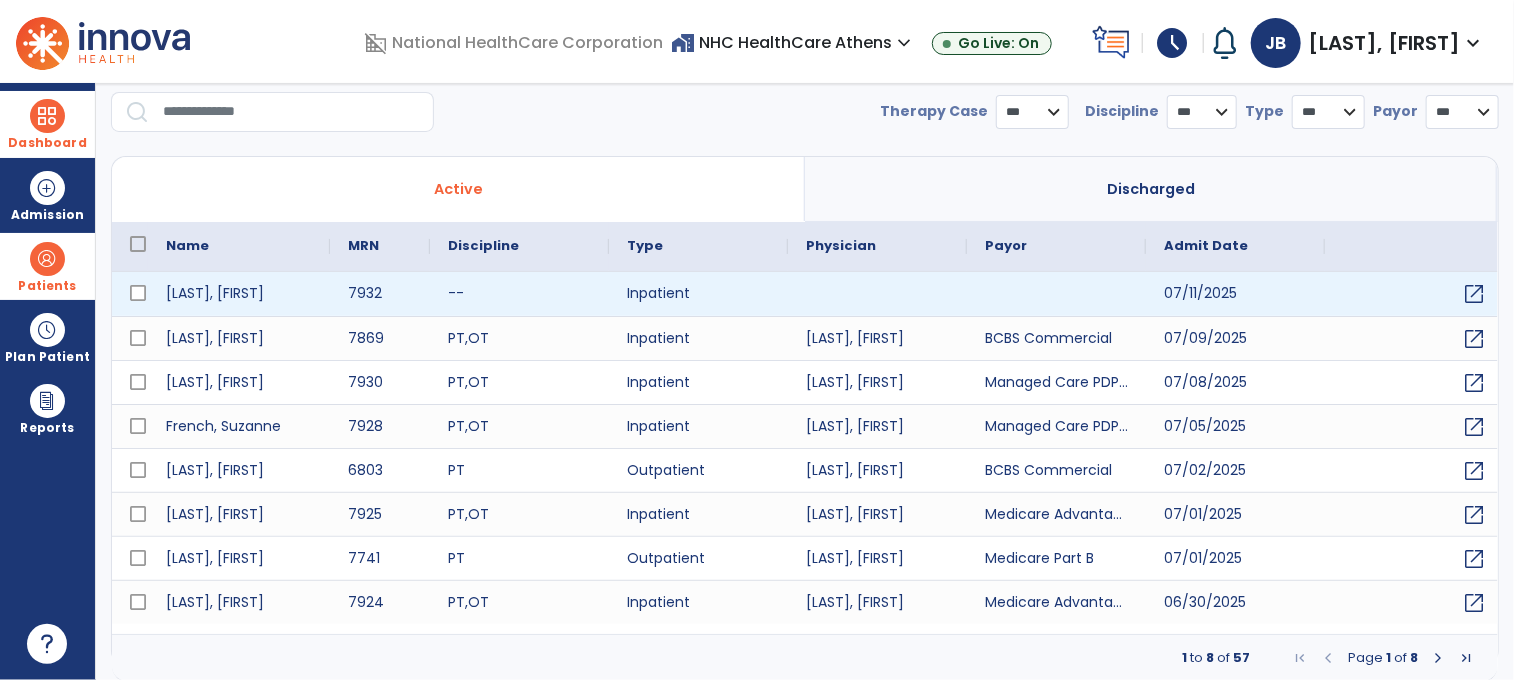 select on "***" 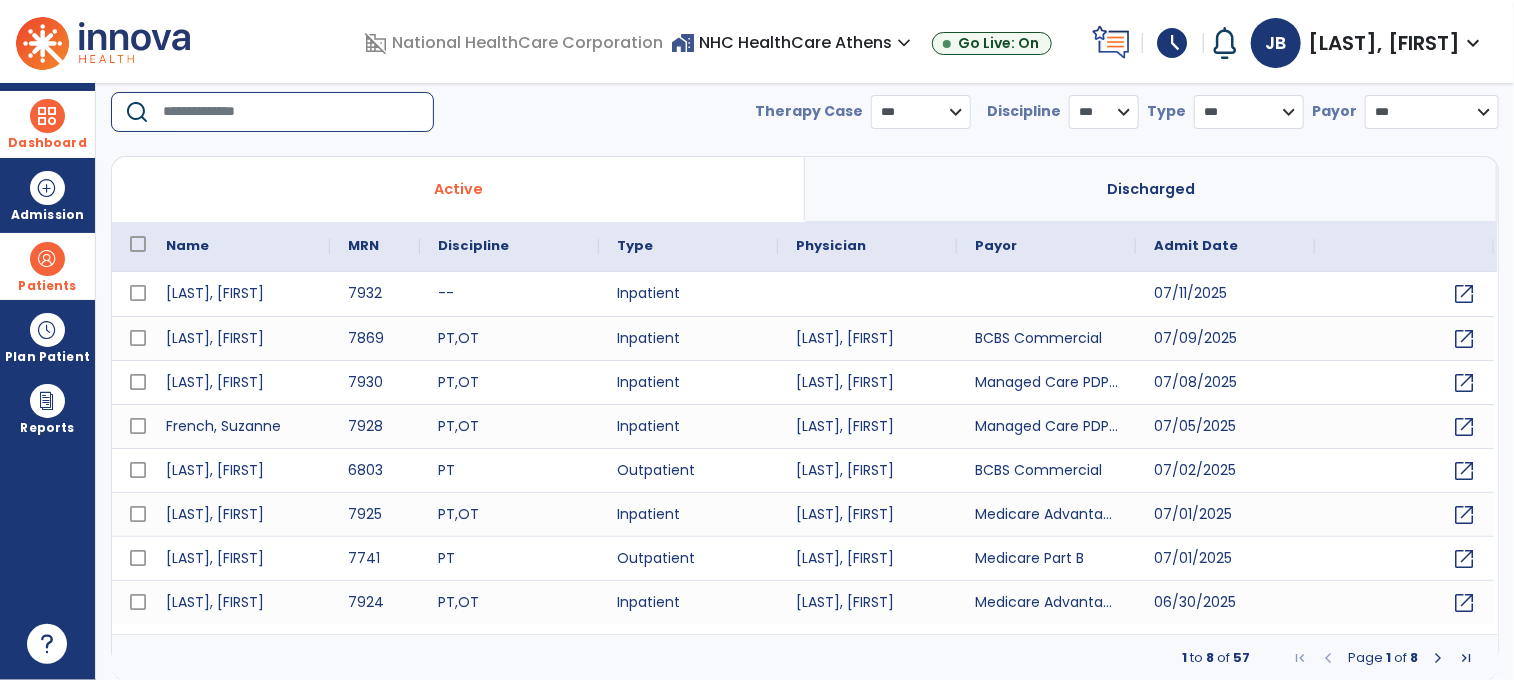 click at bounding box center (291, 112) 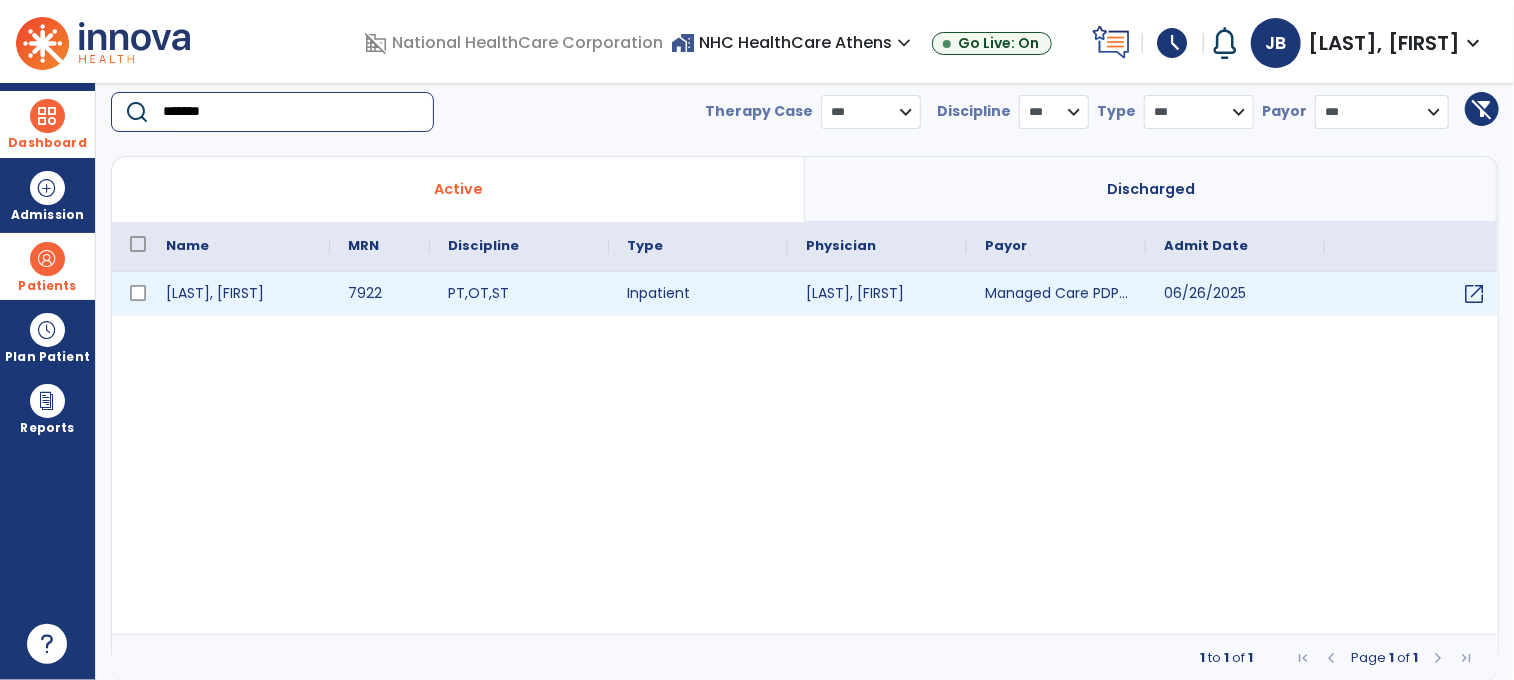 type on "*******" 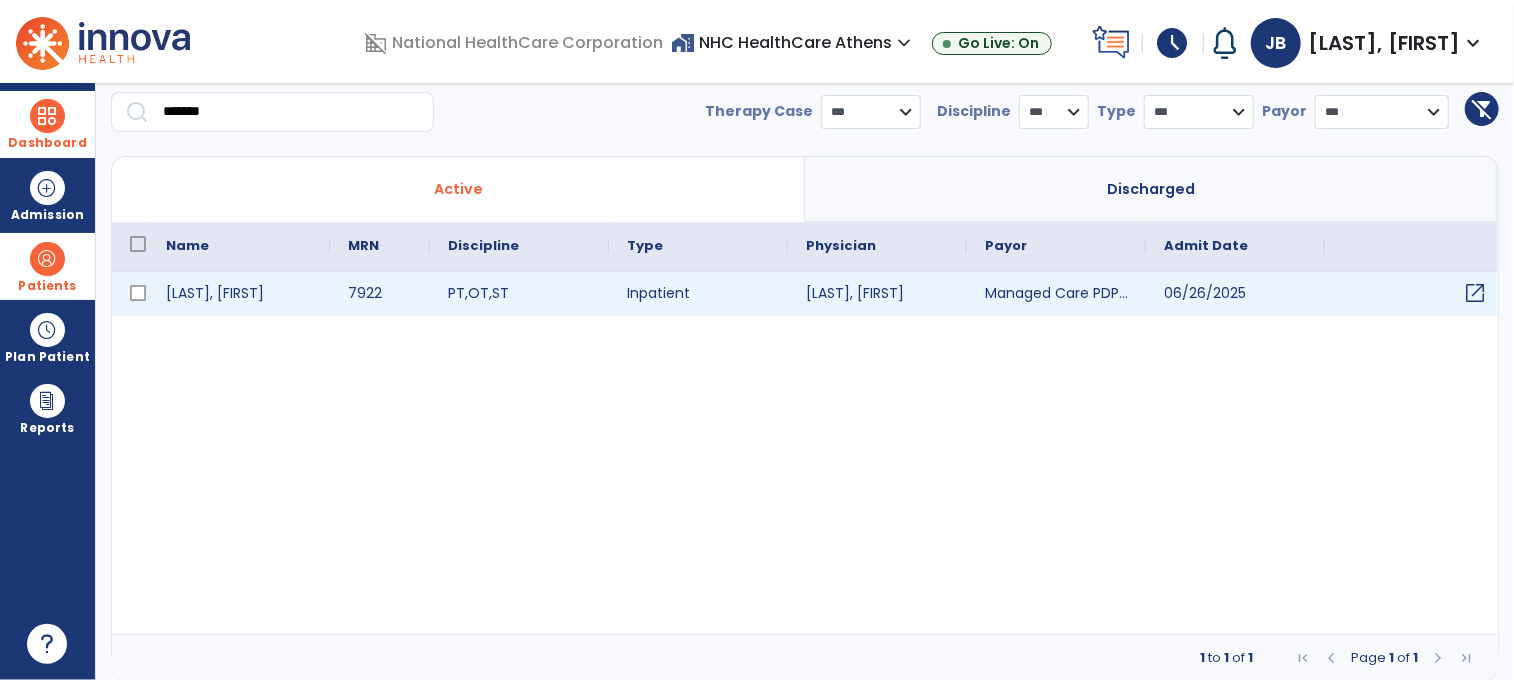 click on "open_in_new" at bounding box center [1475, 293] 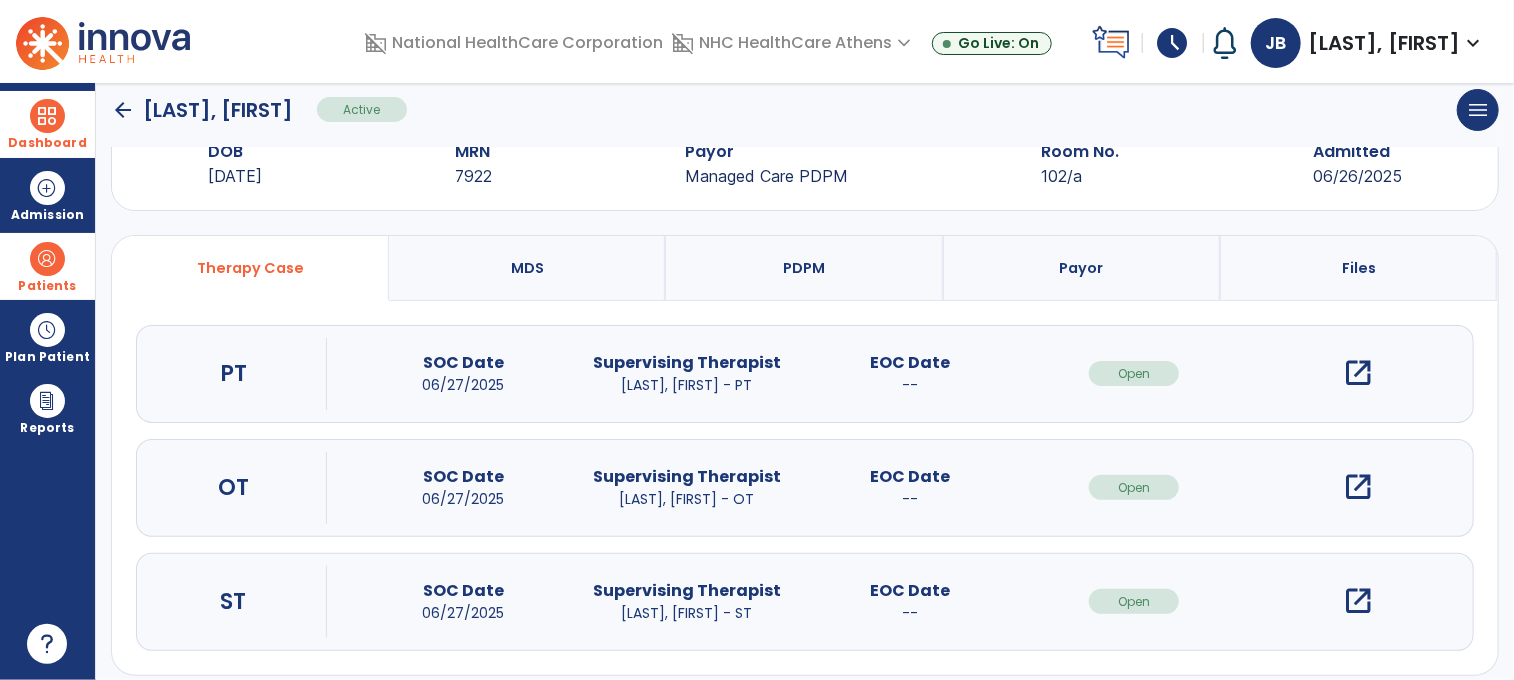 scroll, scrollTop: 77, scrollLeft: 0, axis: vertical 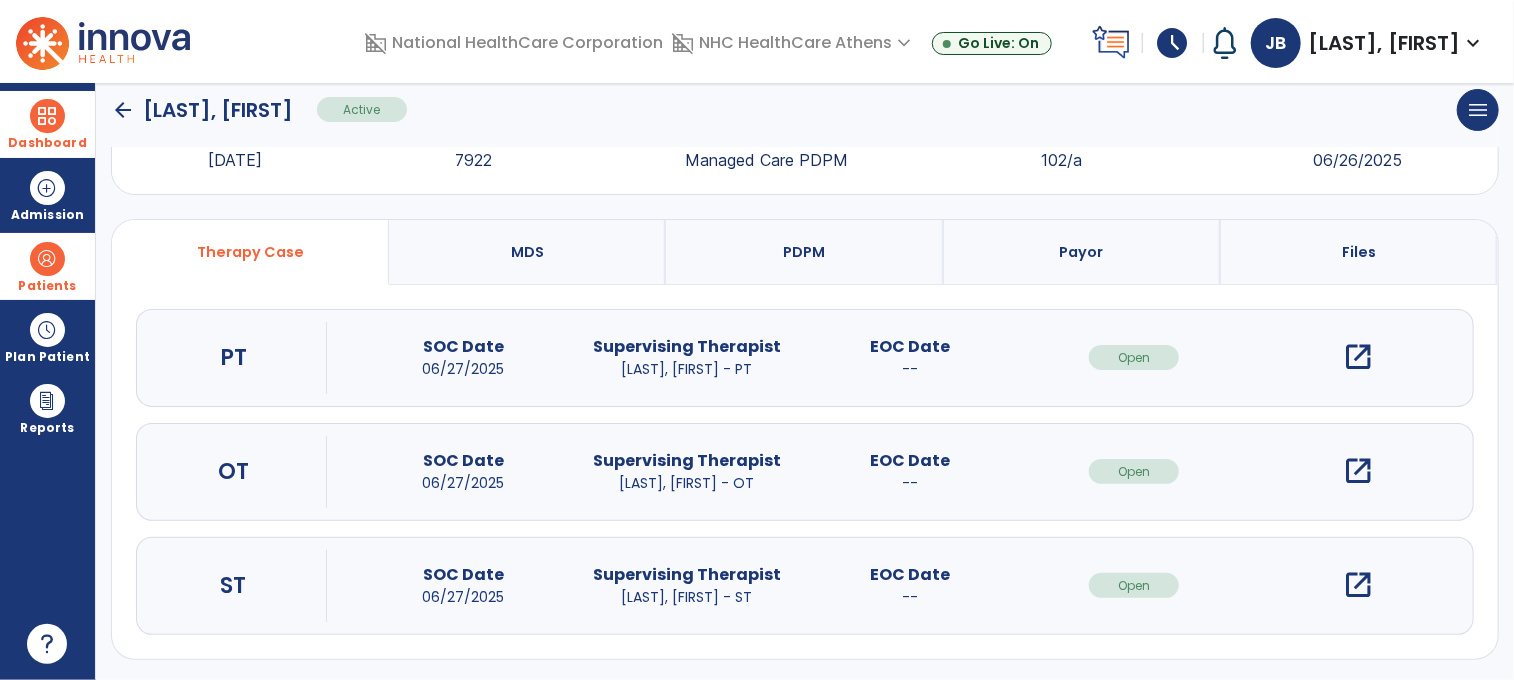 click on "open_in_new" at bounding box center [1358, 585] 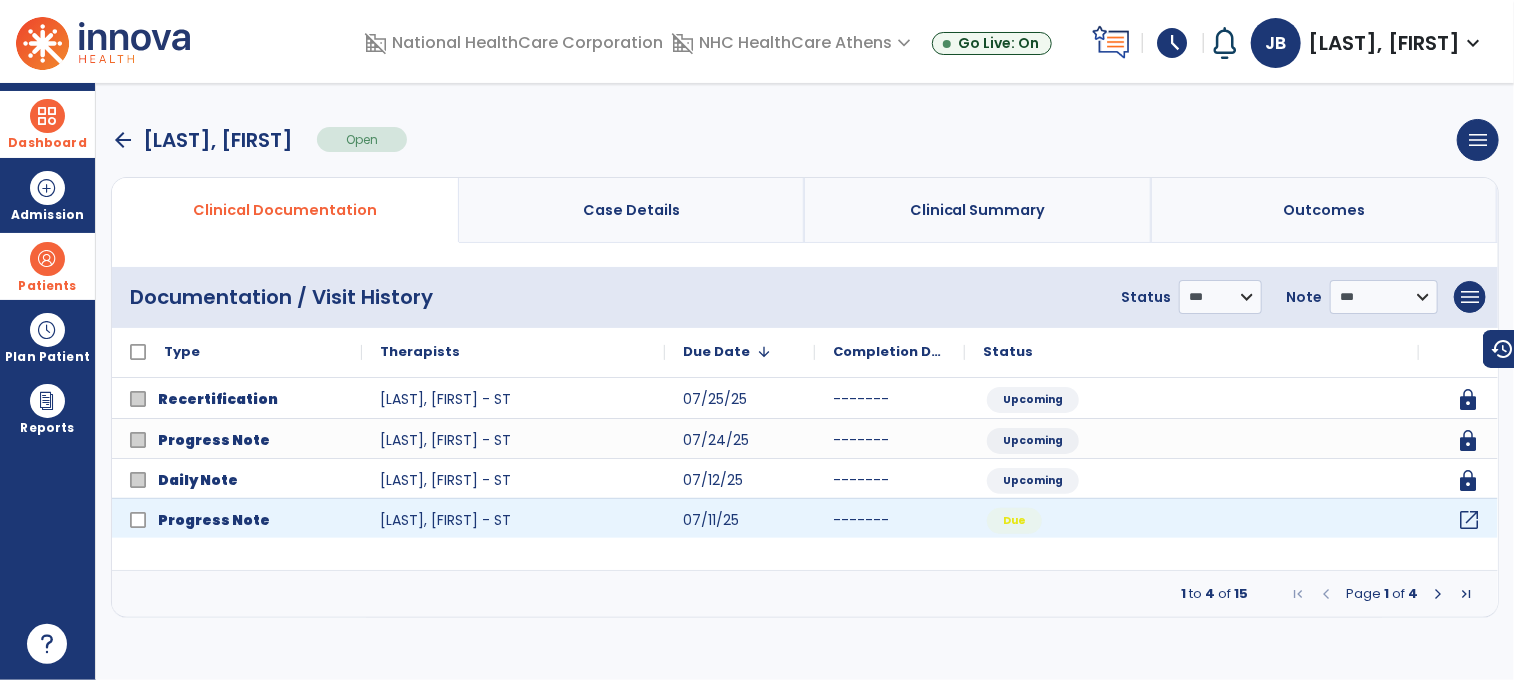 click on "open_in_new" 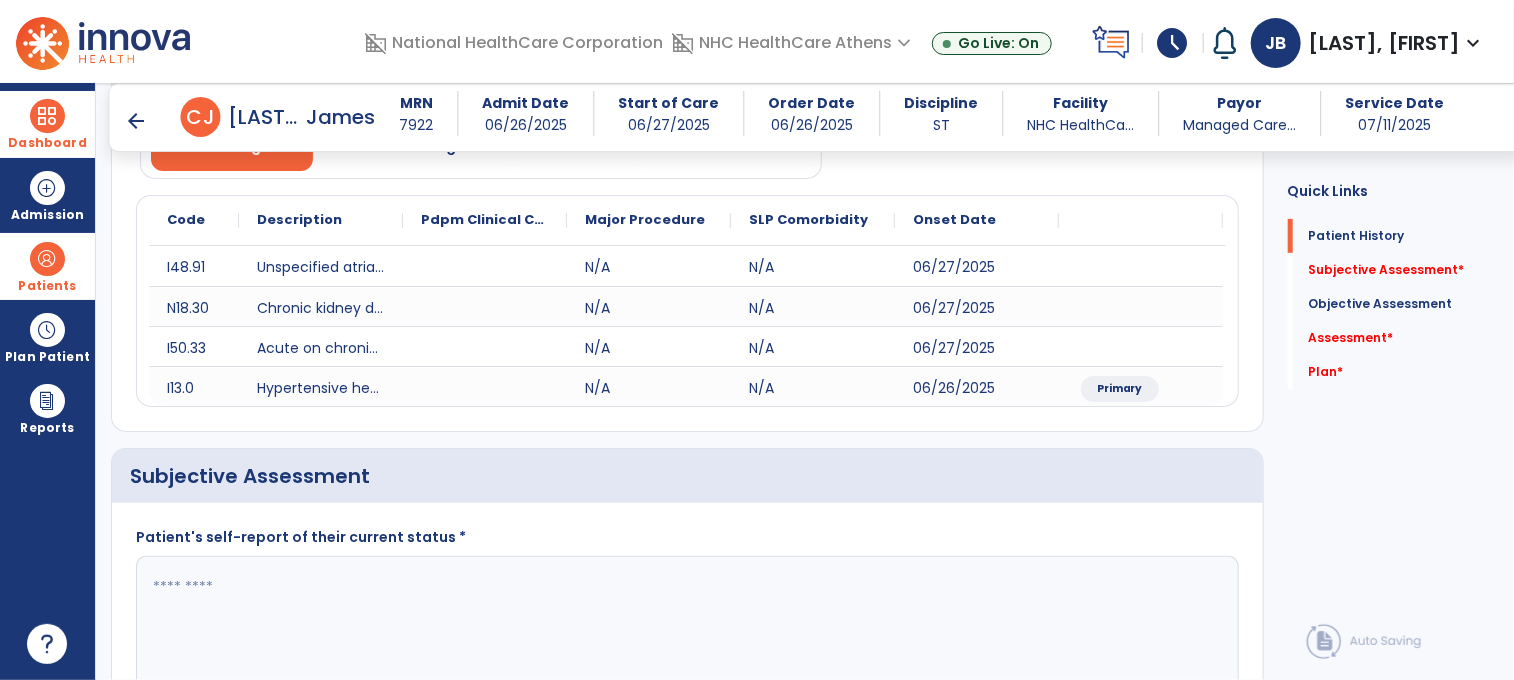 scroll, scrollTop: 400, scrollLeft: 0, axis: vertical 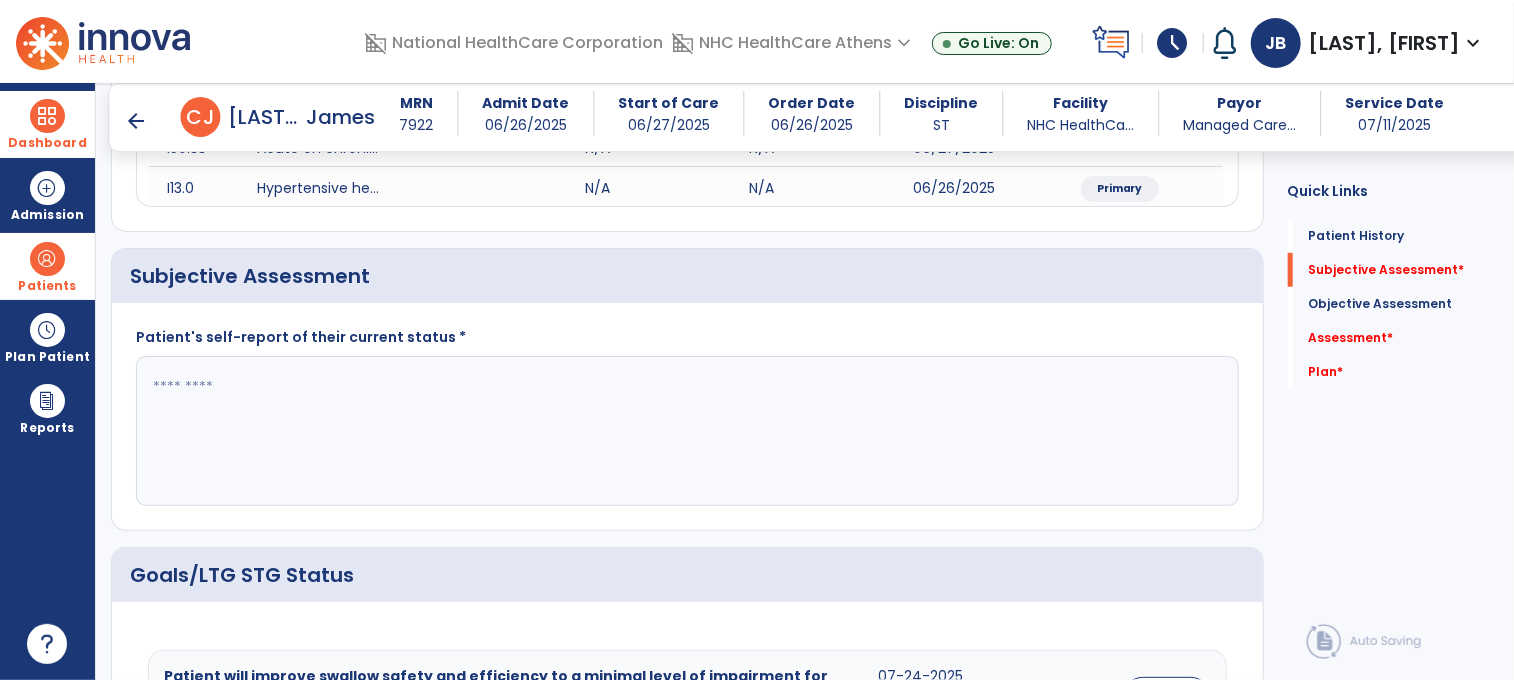 click 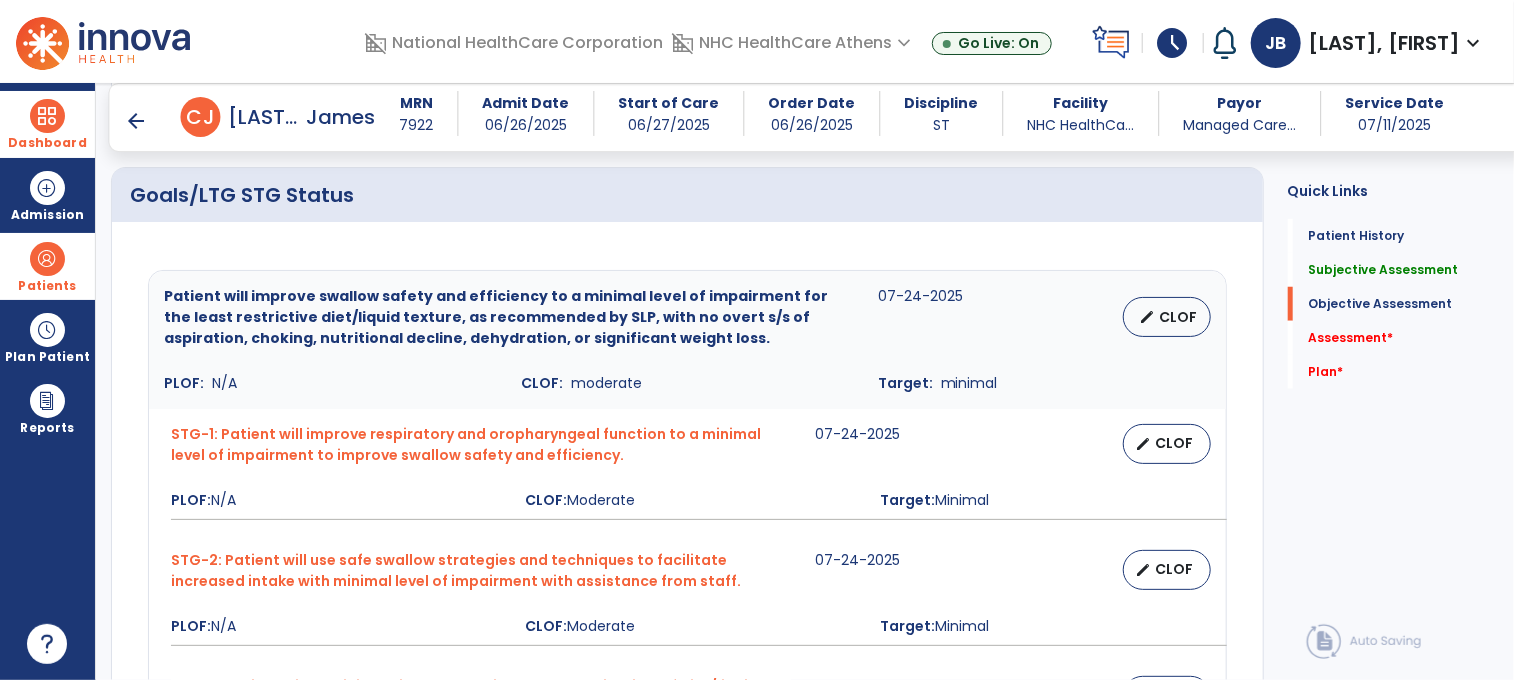 scroll, scrollTop: 700, scrollLeft: 0, axis: vertical 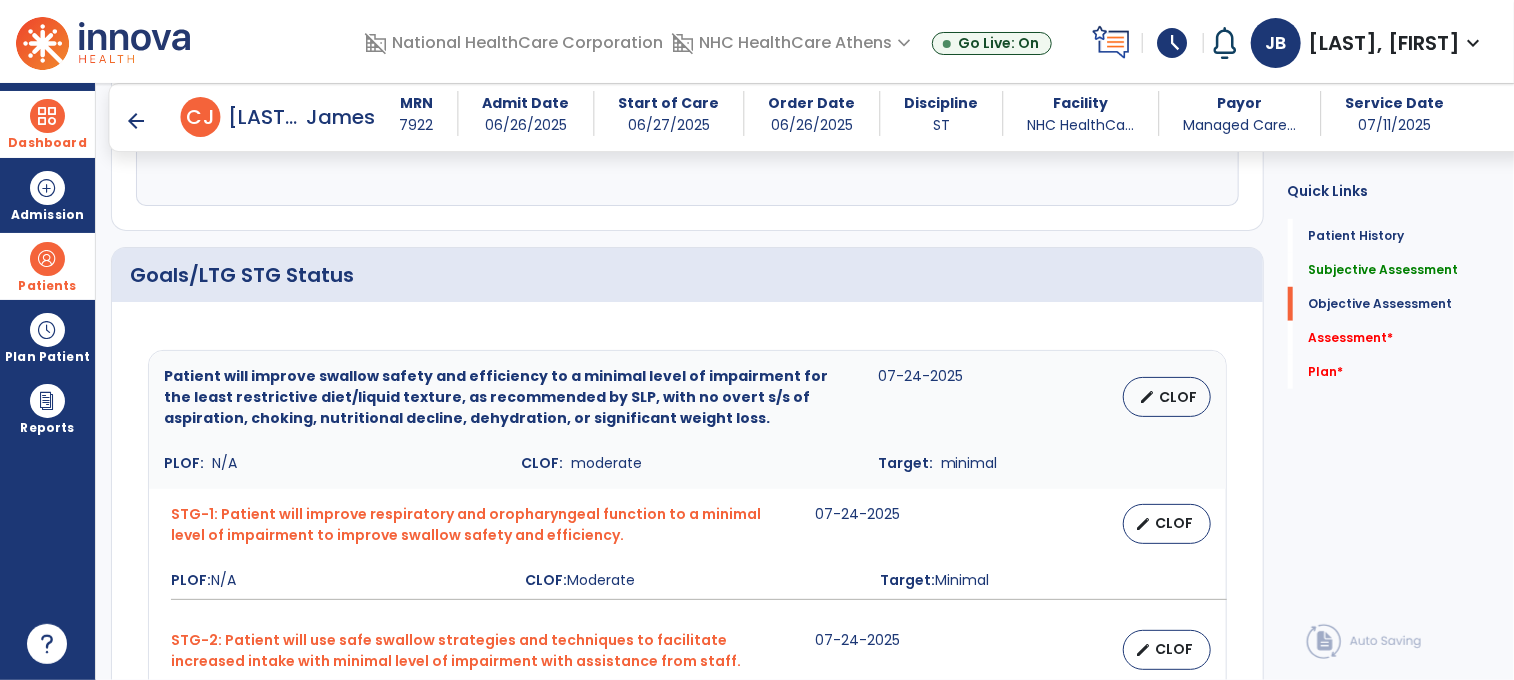 type on "**********" 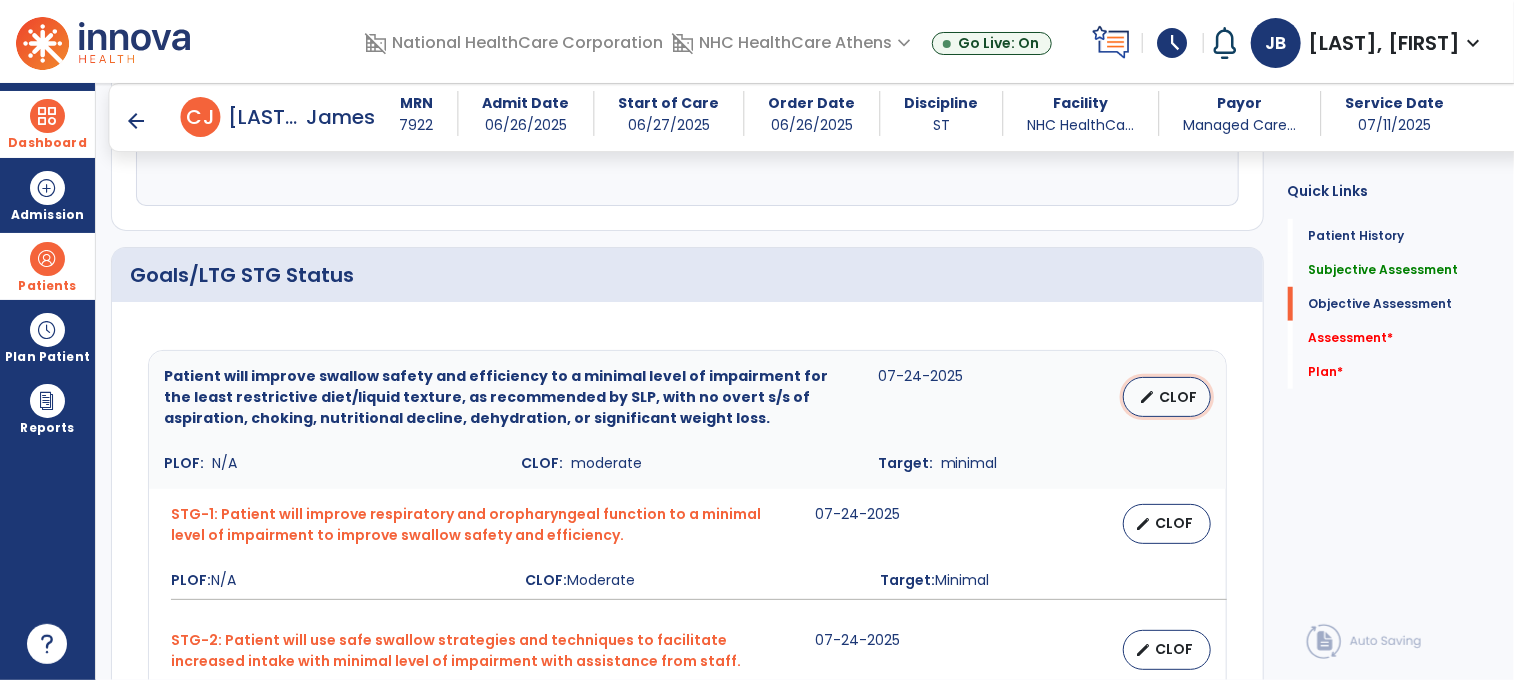 click on "edit   CLOF" at bounding box center (1167, 397) 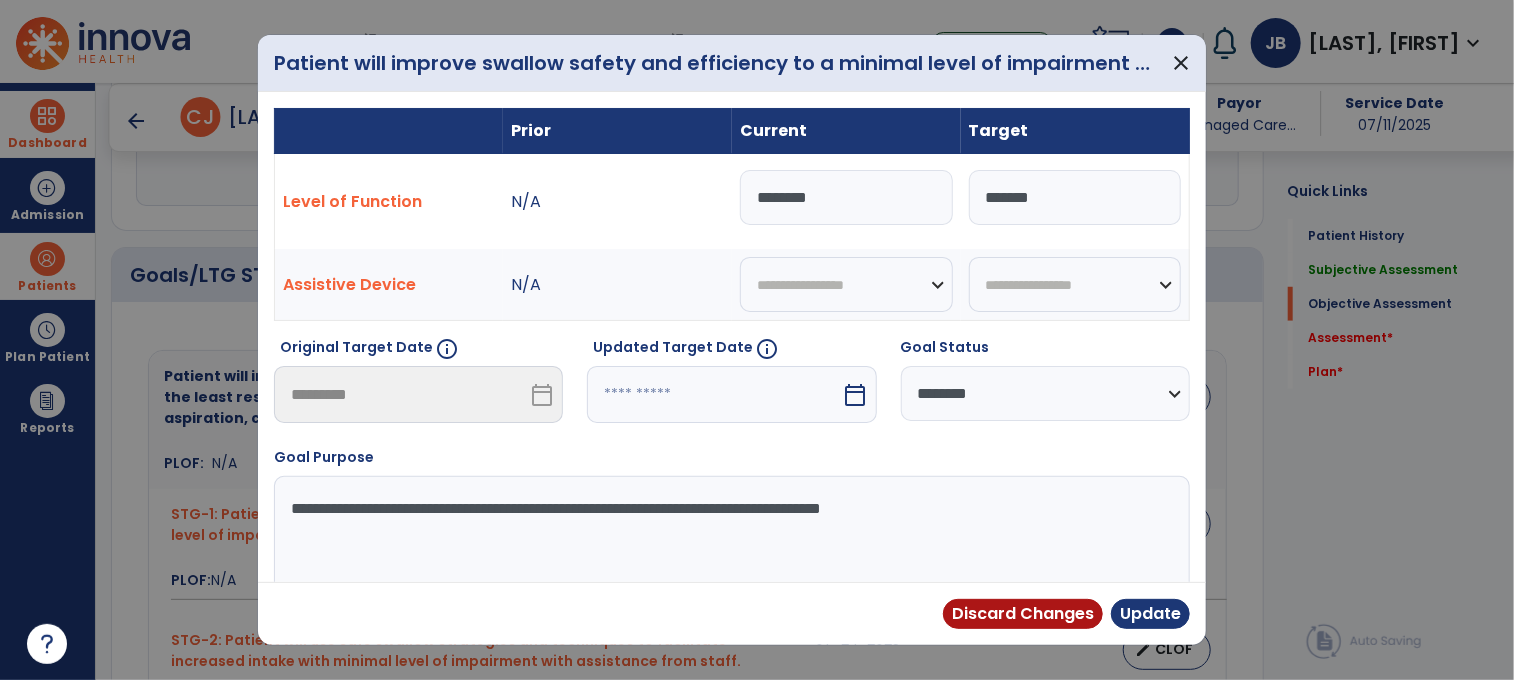 drag, startPoint x: 835, startPoint y: 199, endPoint x: 742, endPoint y: 187, distance: 93.770996 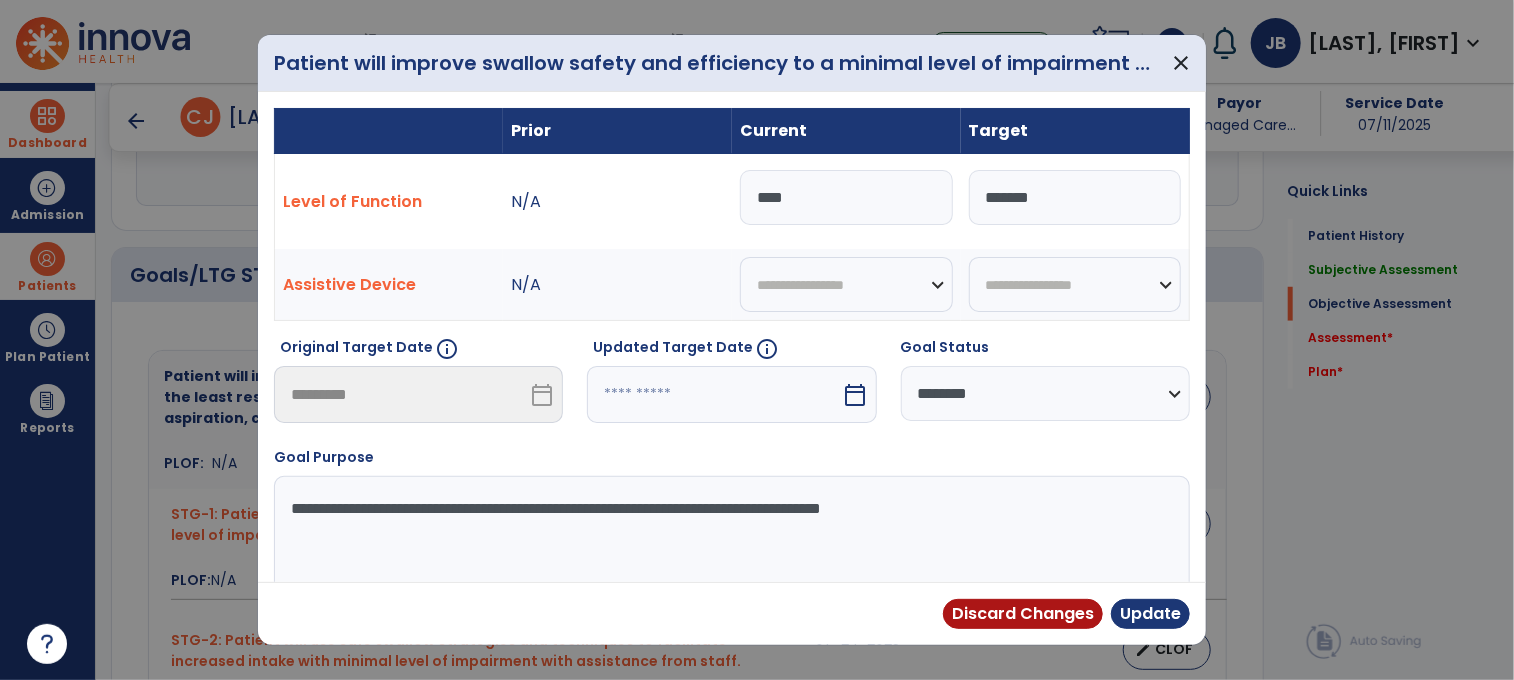 type on "****" 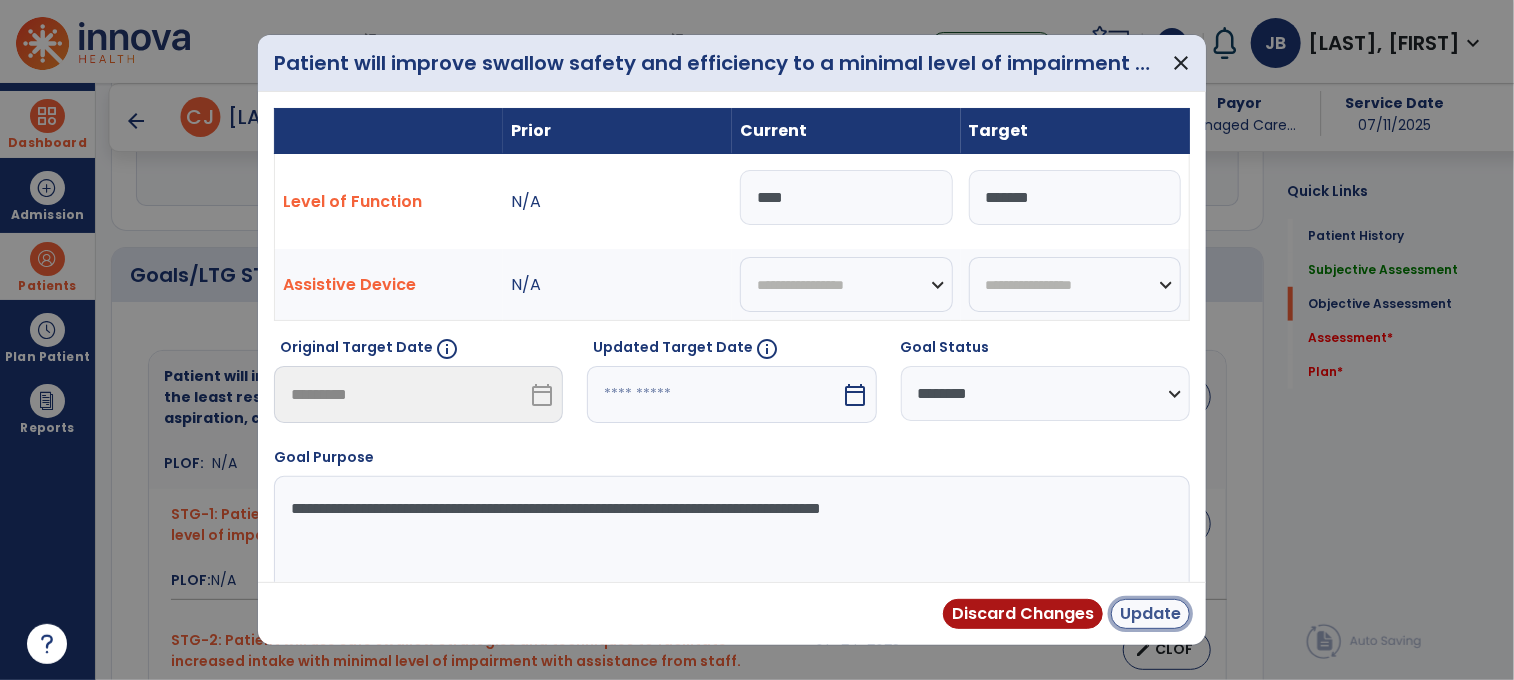 click on "Update" at bounding box center (1150, 614) 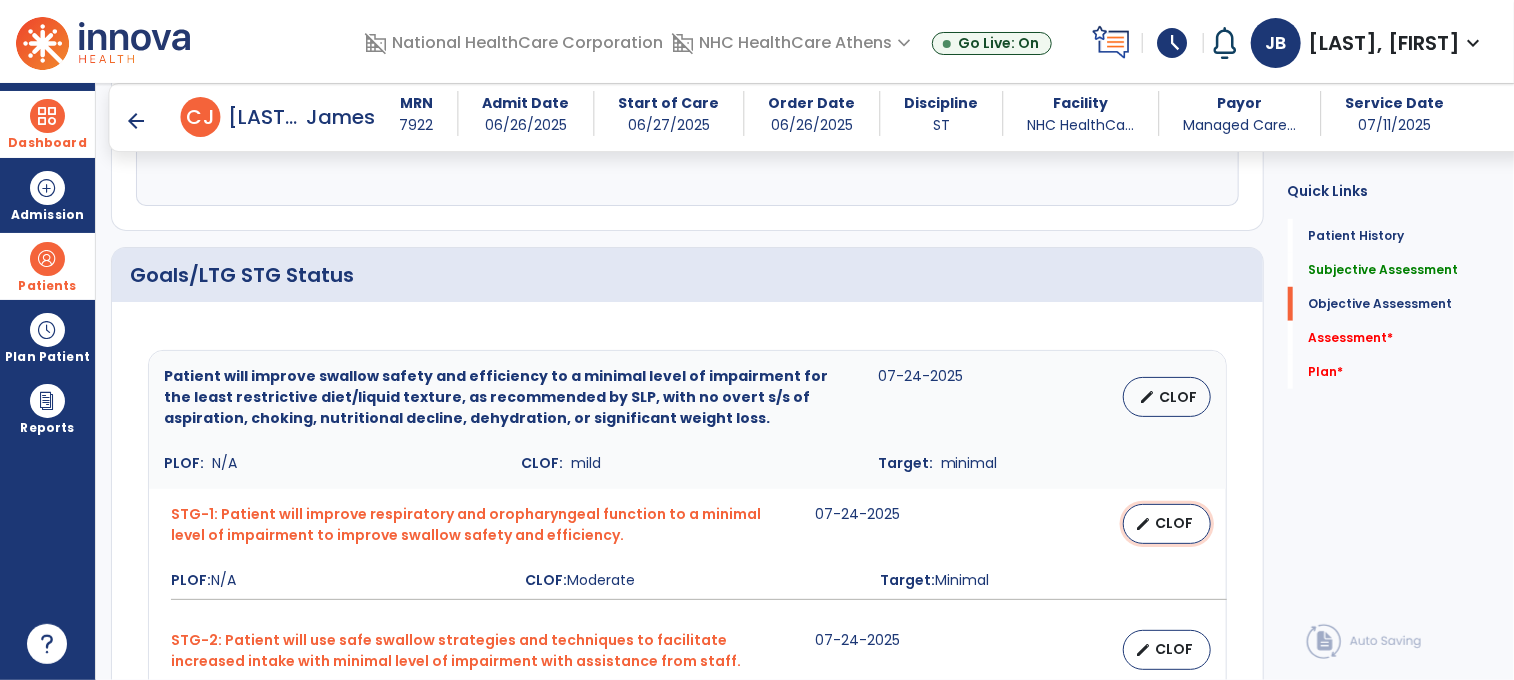click on "CLOF" at bounding box center [1175, 523] 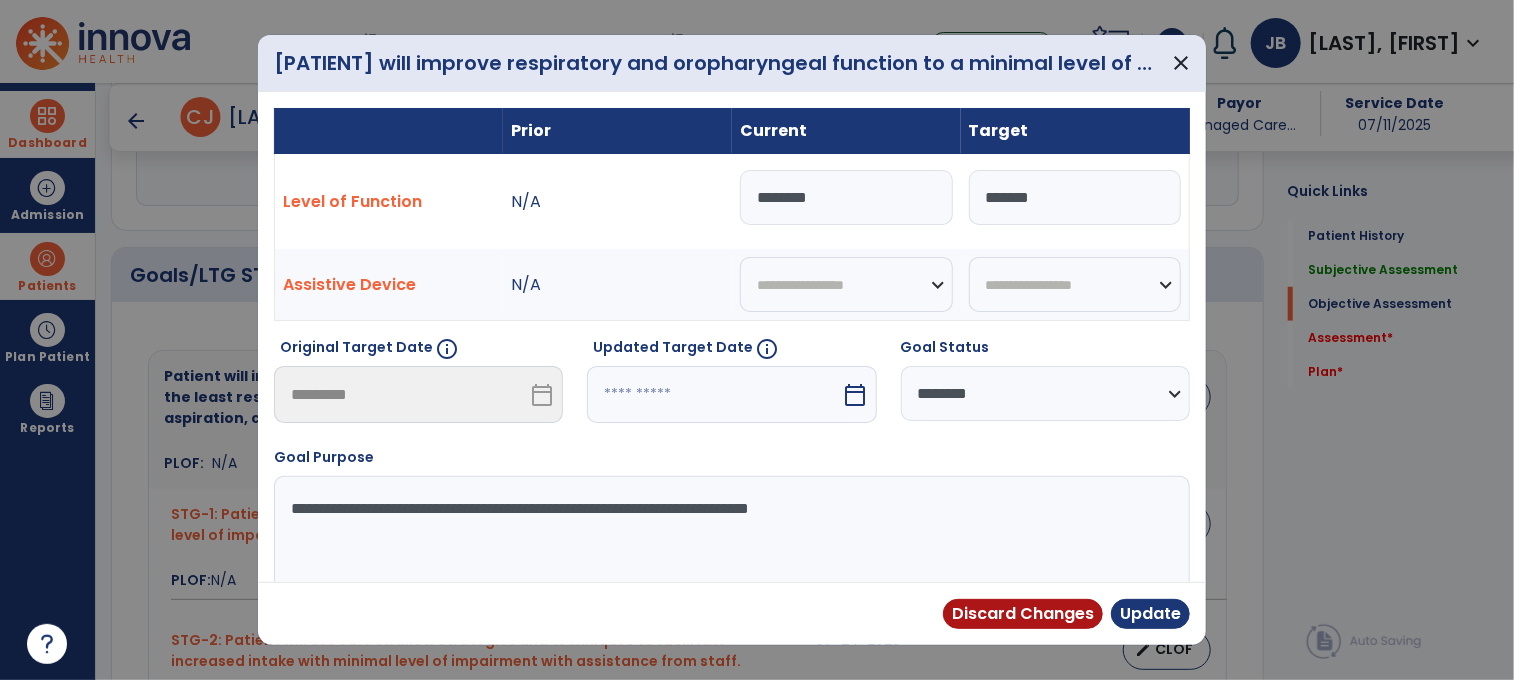click on "********" at bounding box center [846, 197] 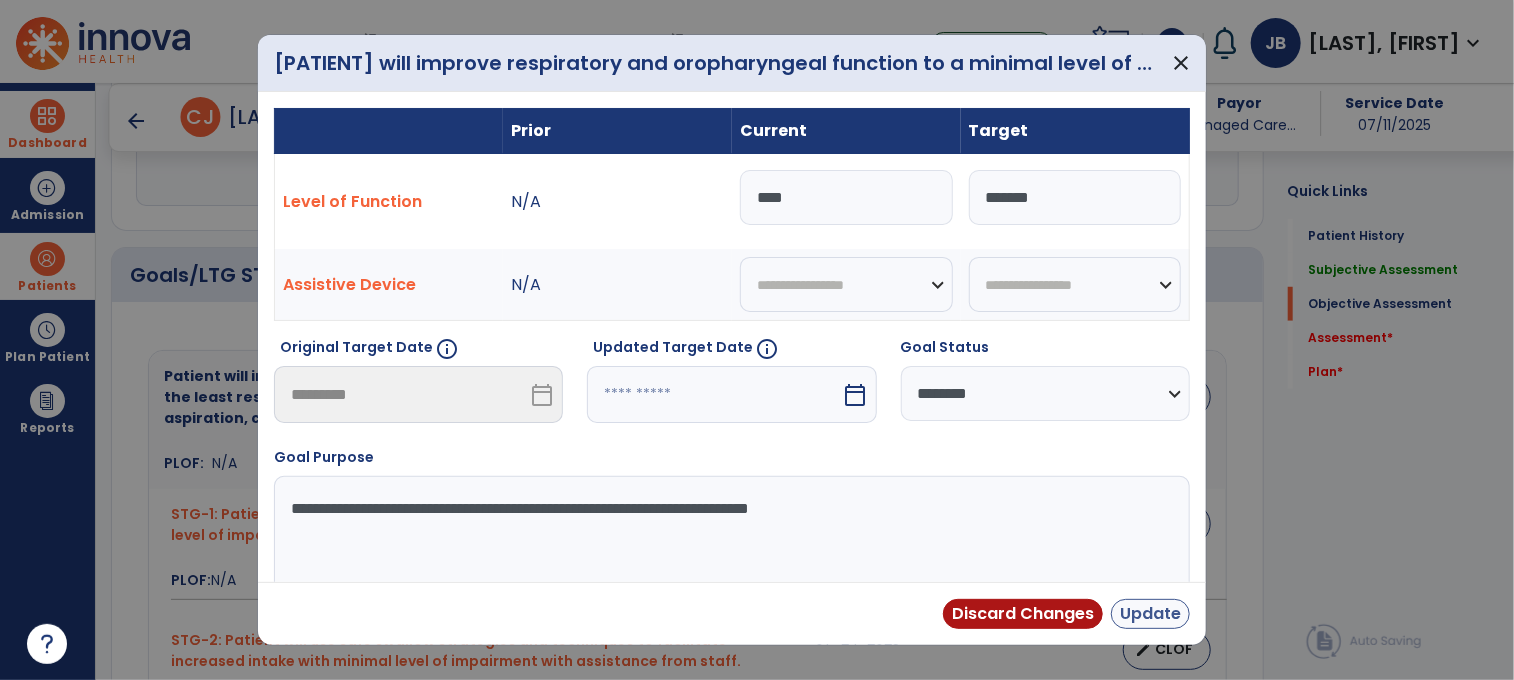type on "****" 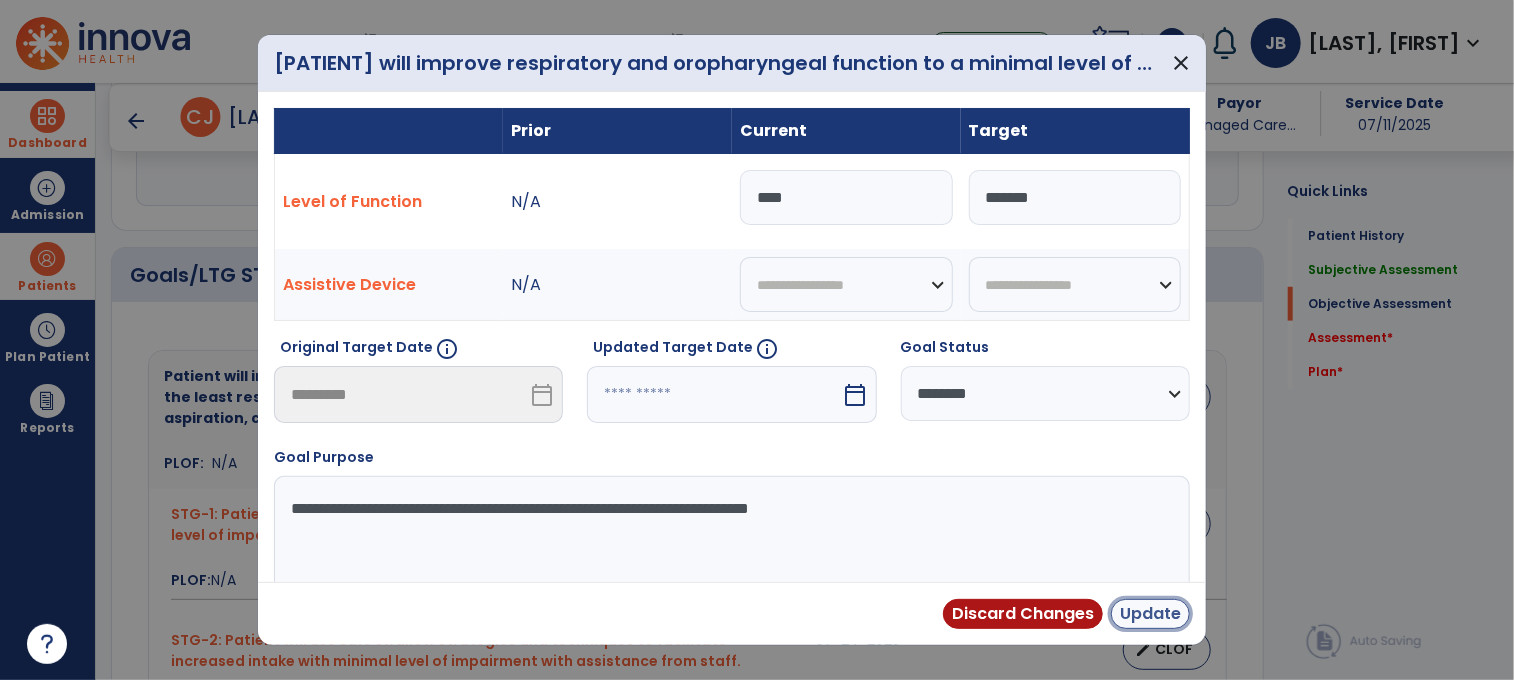 click on "Update" at bounding box center (1150, 614) 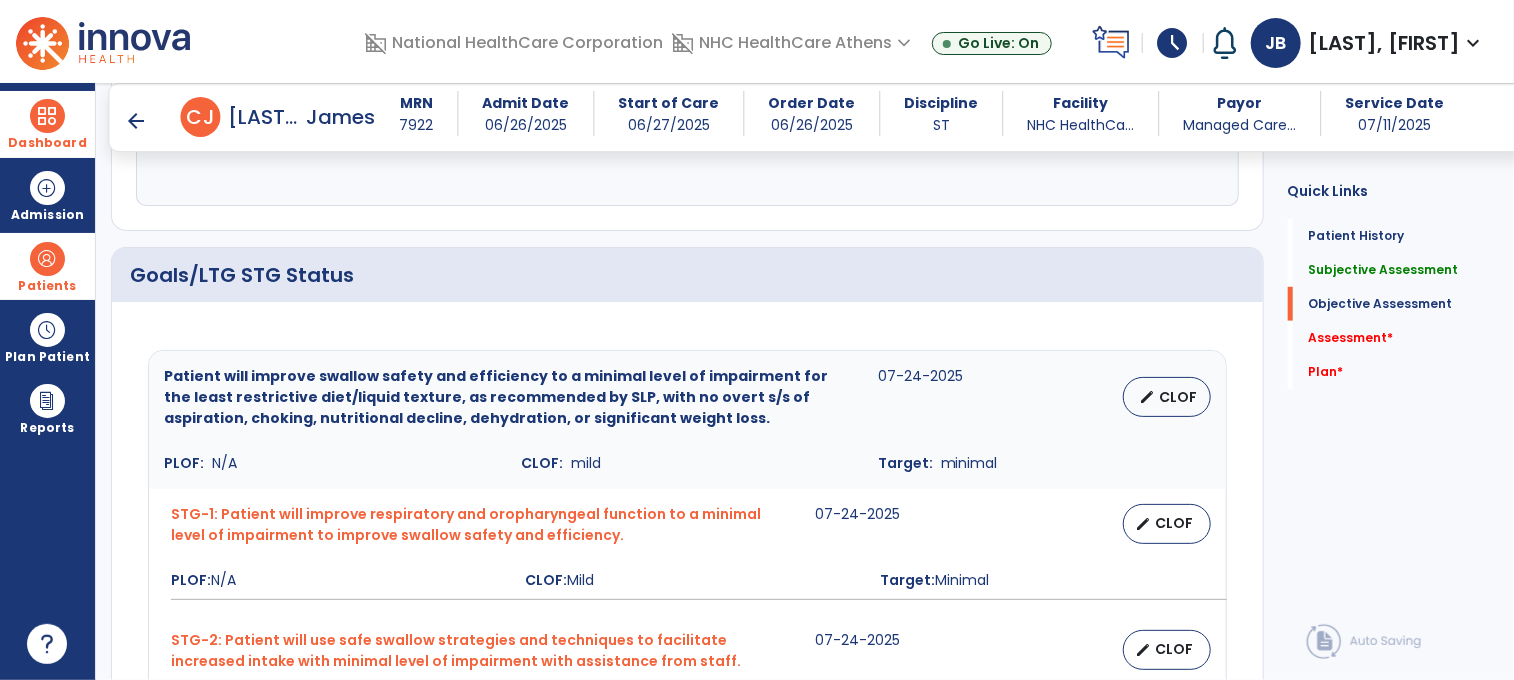 scroll, scrollTop: 800, scrollLeft: 0, axis: vertical 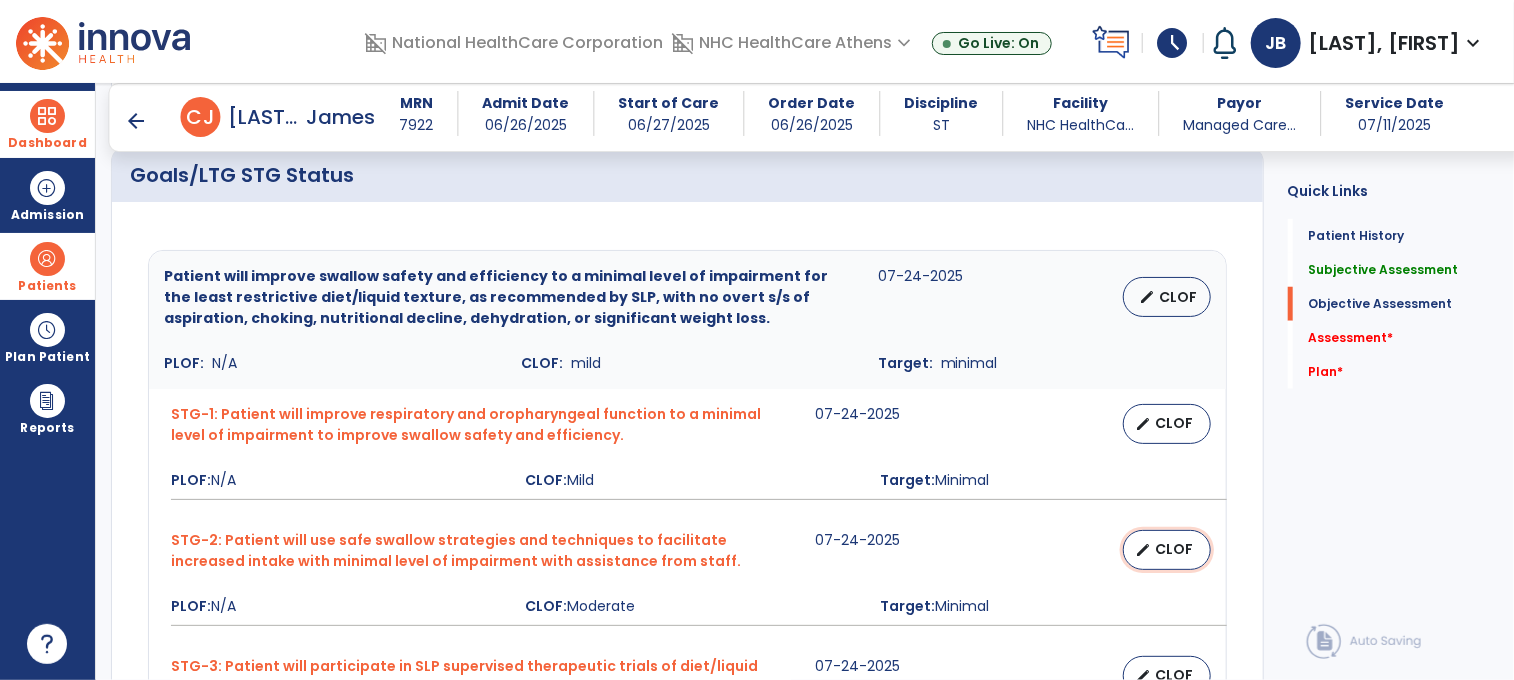 click on "edit" at bounding box center (1144, 550) 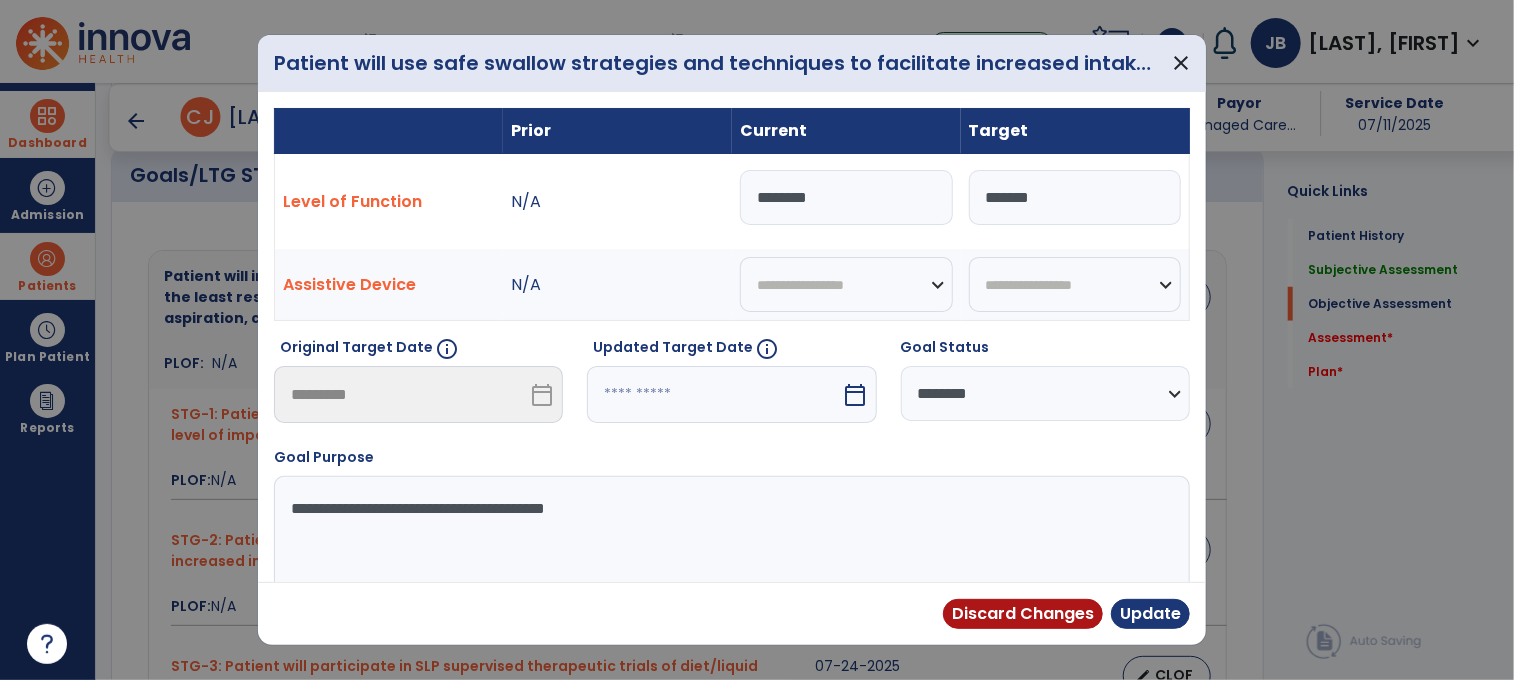 click on "********" at bounding box center (846, 197) 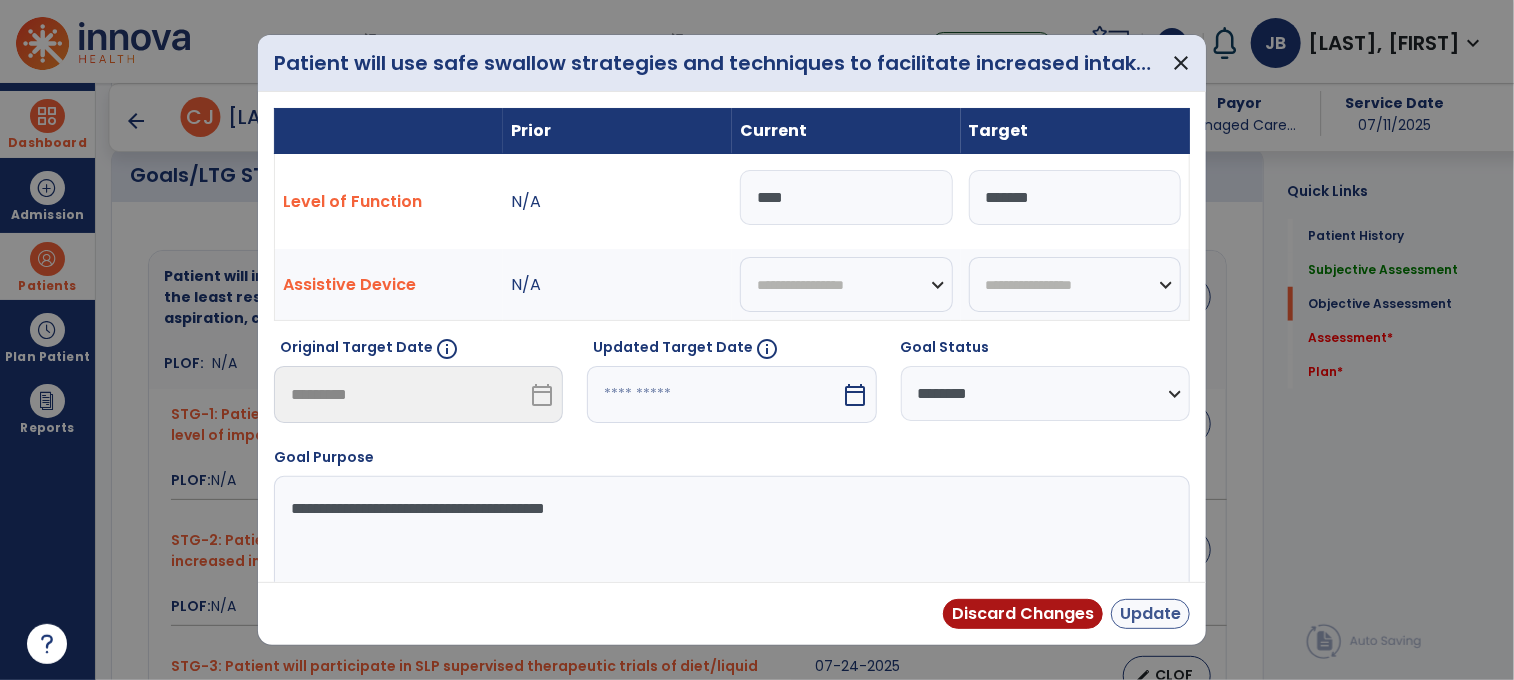 type on "****" 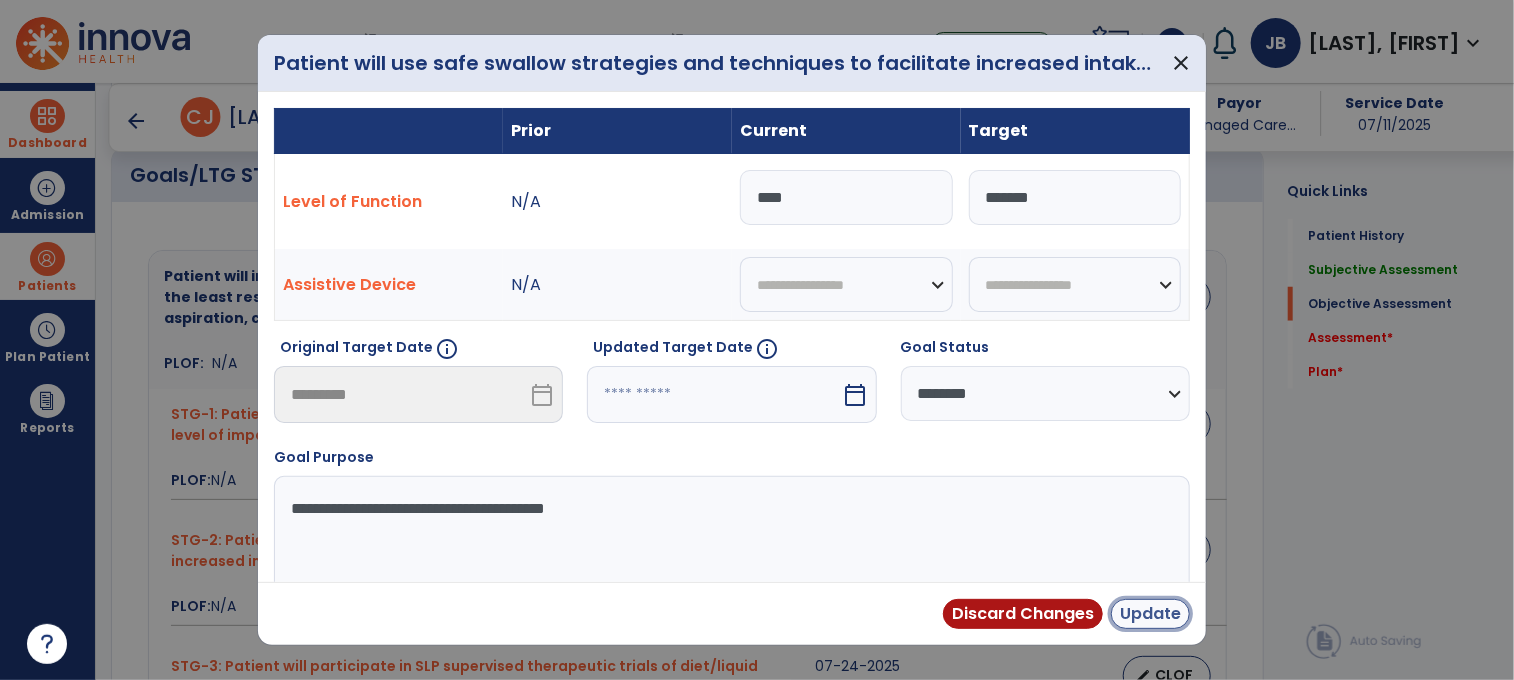 click on "Update" at bounding box center [1150, 614] 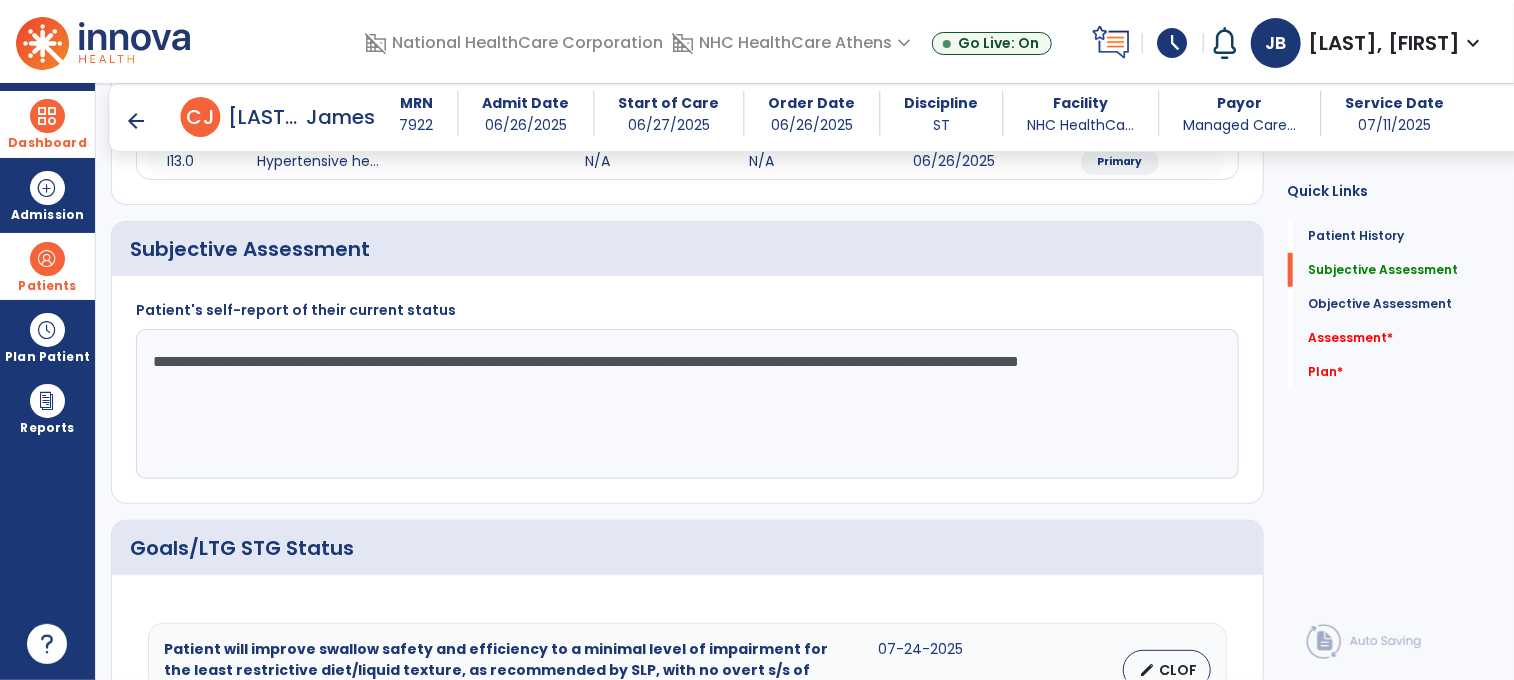 scroll, scrollTop: 300, scrollLeft: 0, axis: vertical 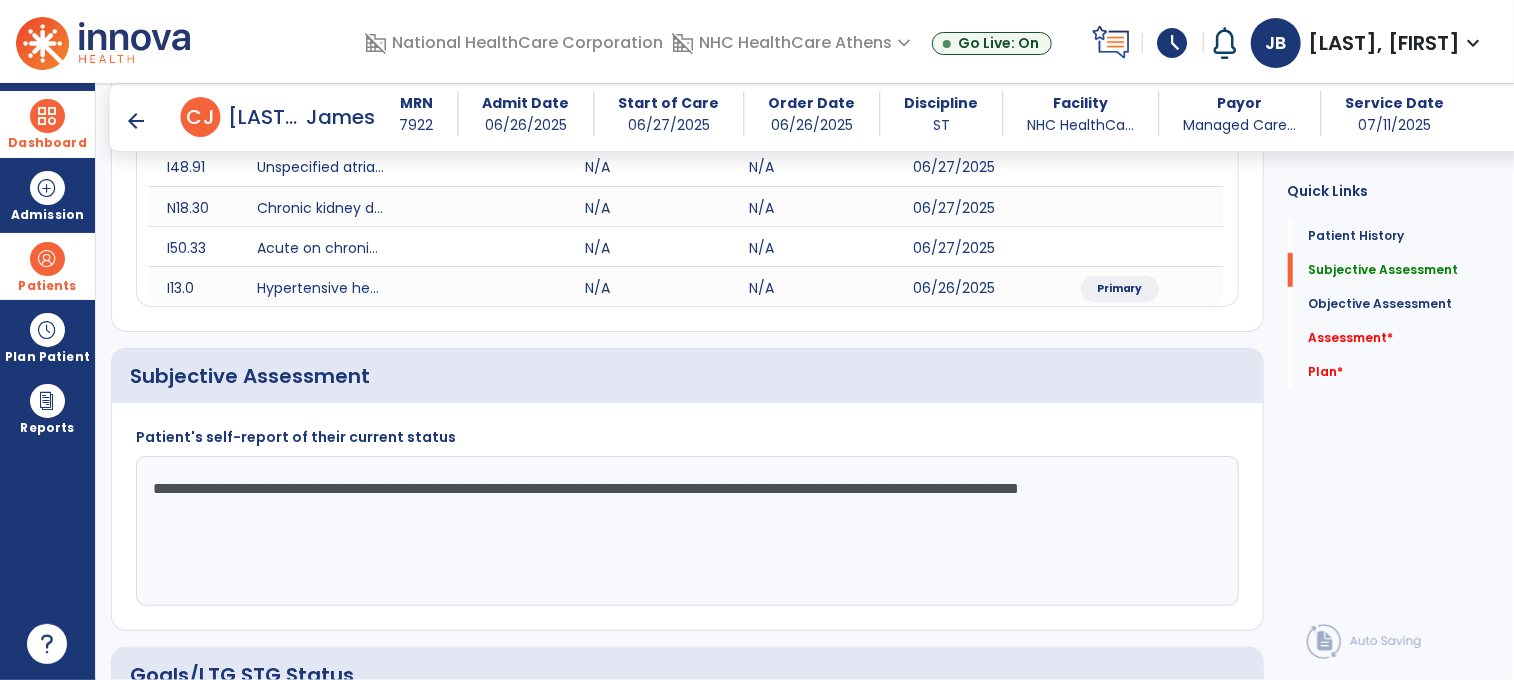 drag, startPoint x: 796, startPoint y: 487, endPoint x: 113, endPoint y: 411, distance: 687.2154 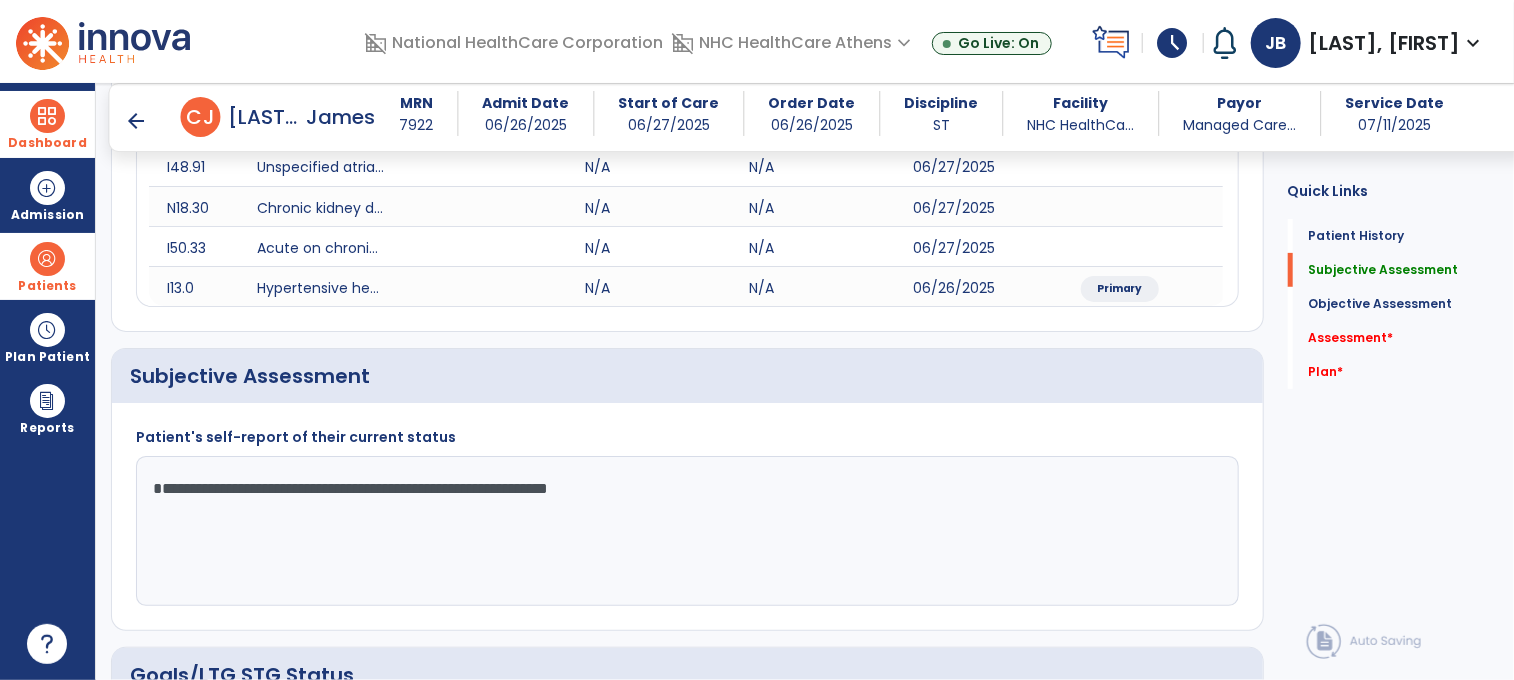 click on "**********" 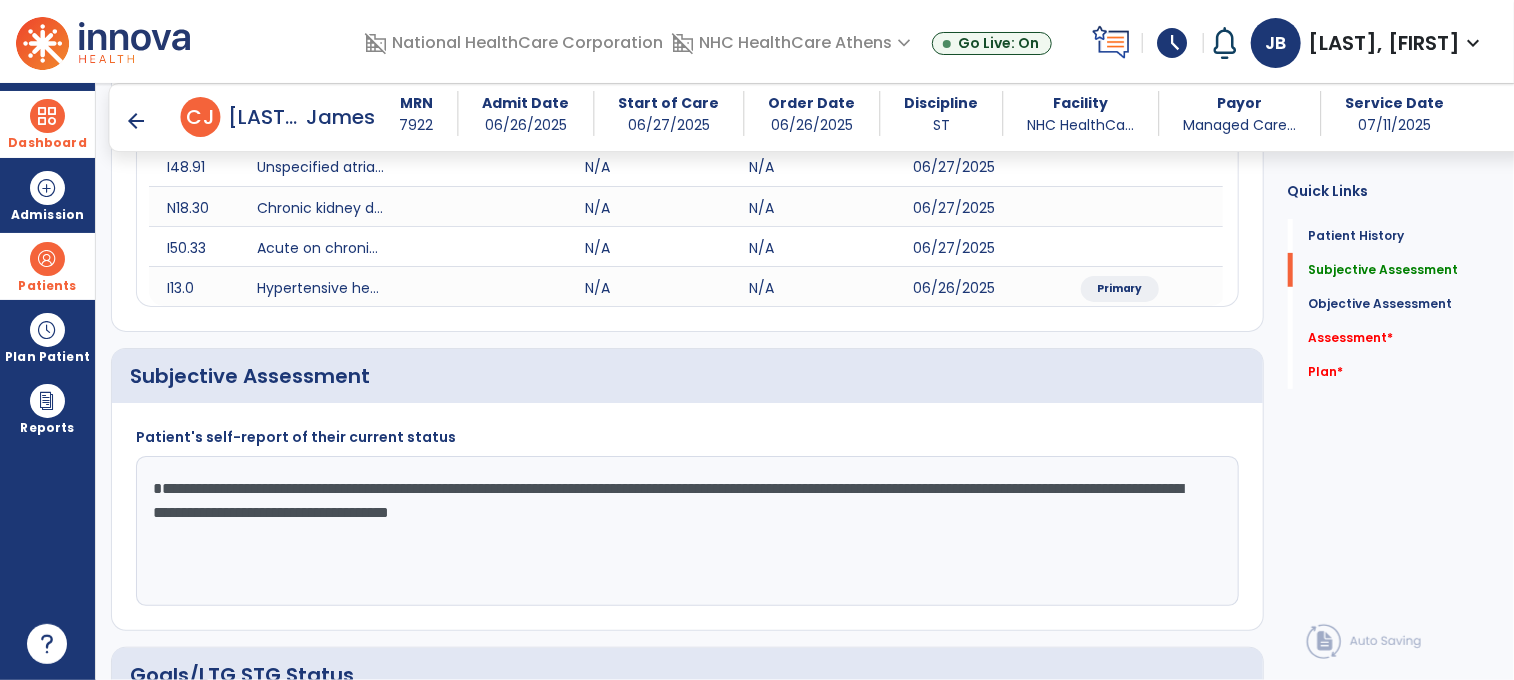 click on "**********" 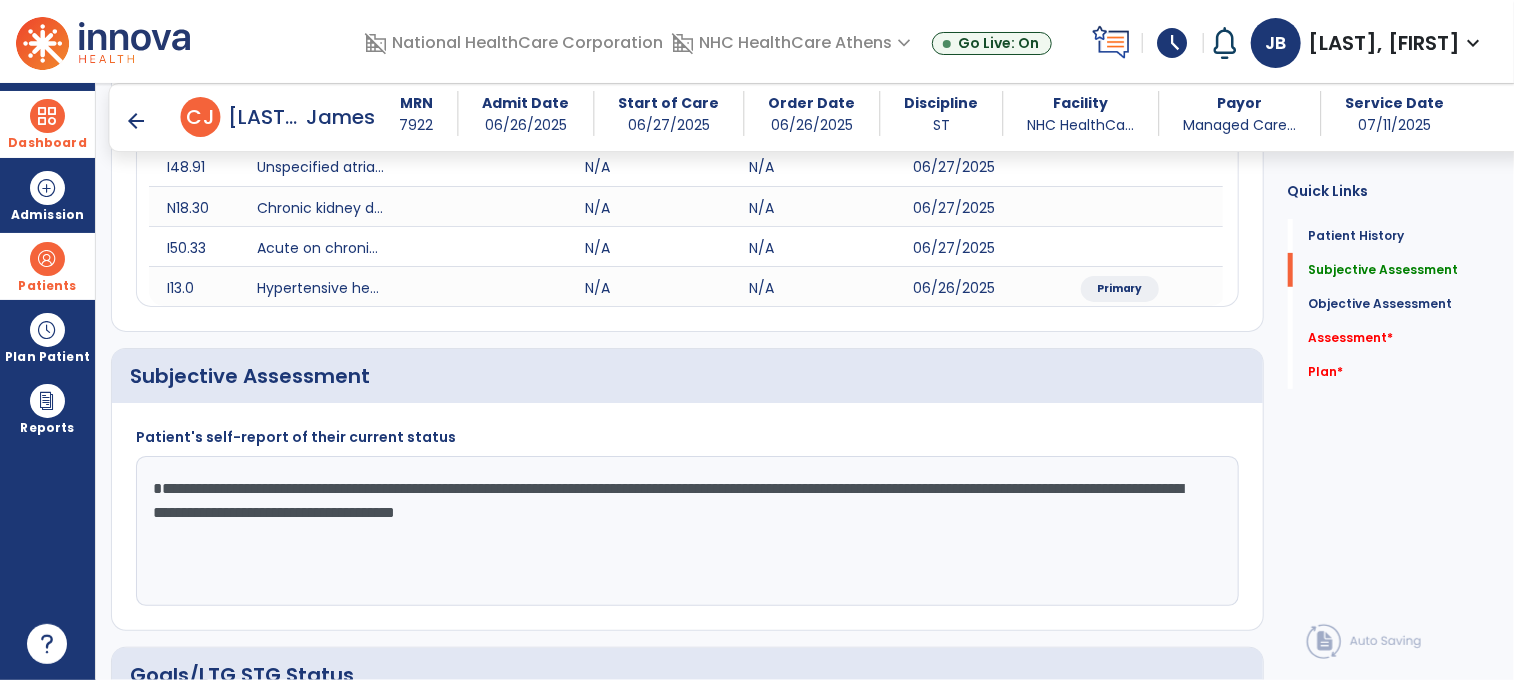 click on "**********" 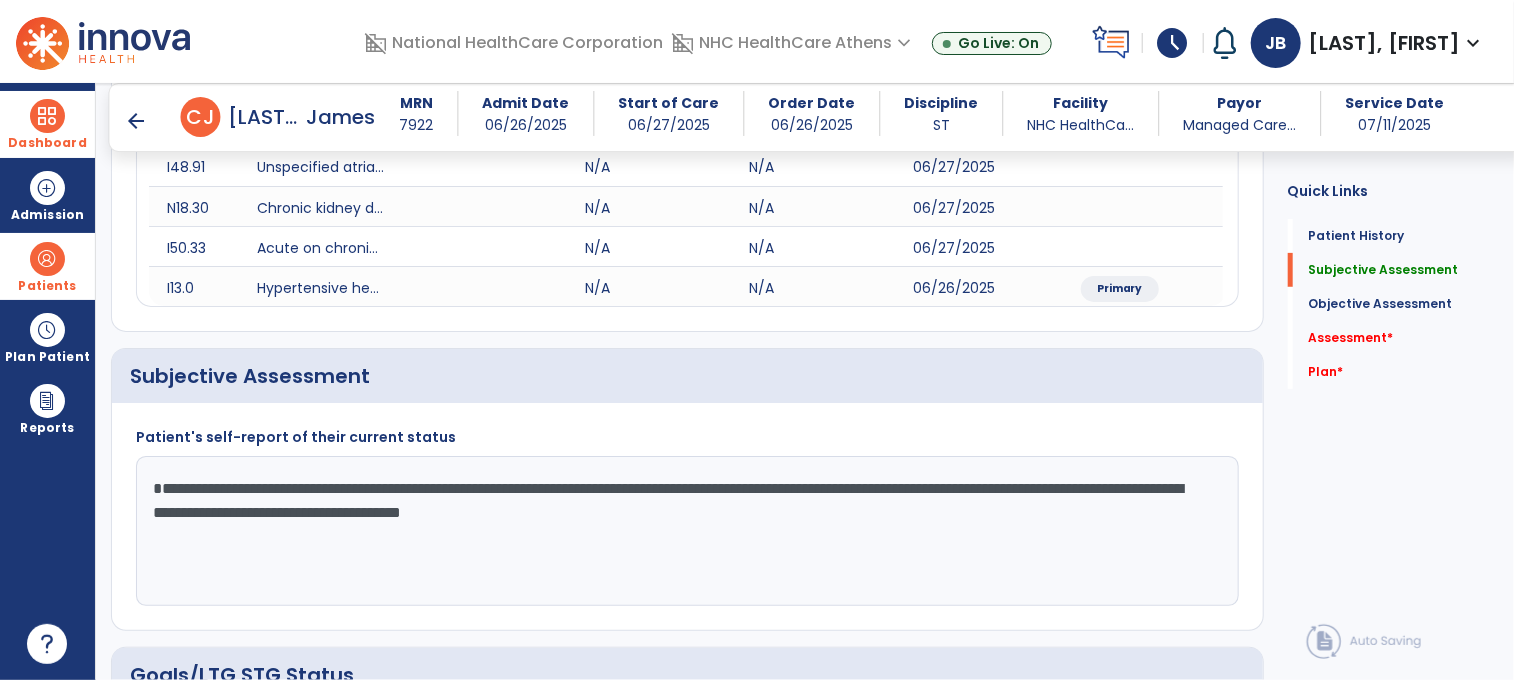 click on "**********" 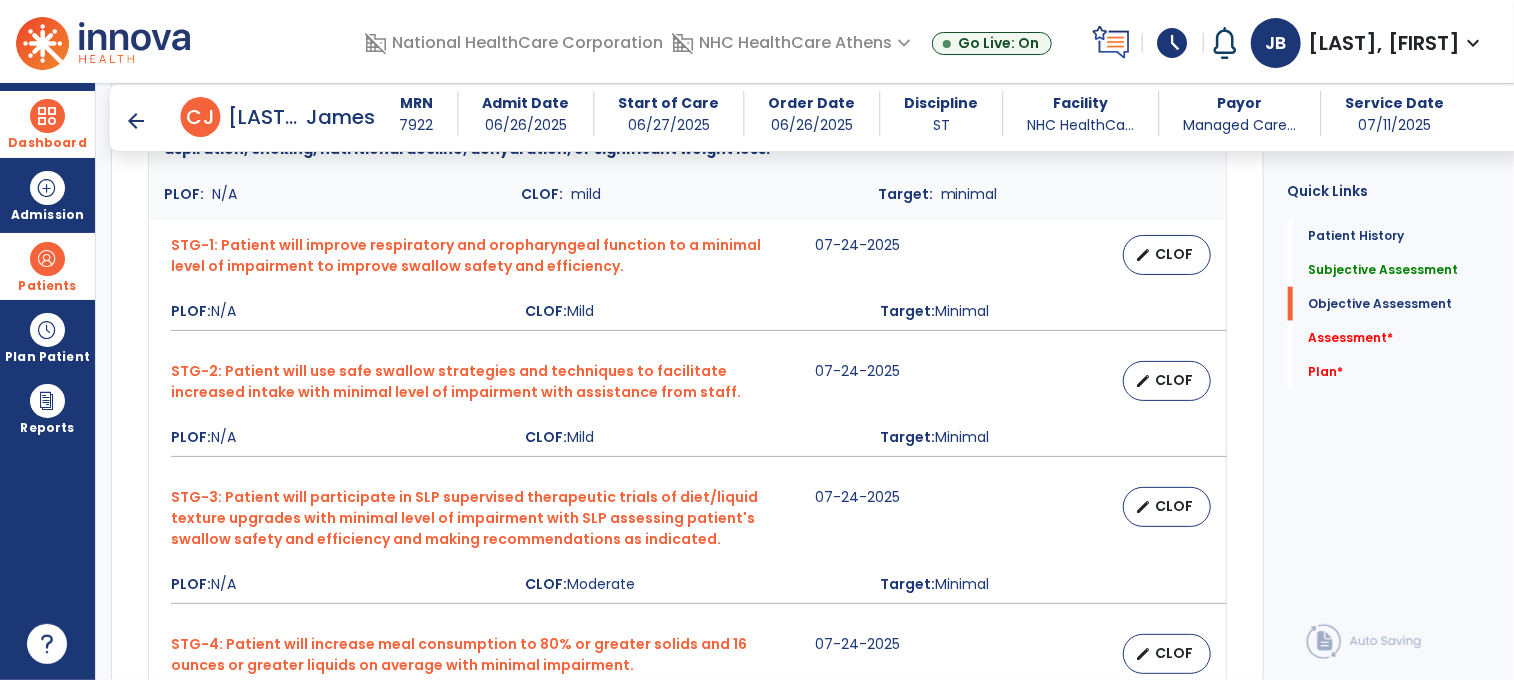 scroll, scrollTop: 1000, scrollLeft: 0, axis: vertical 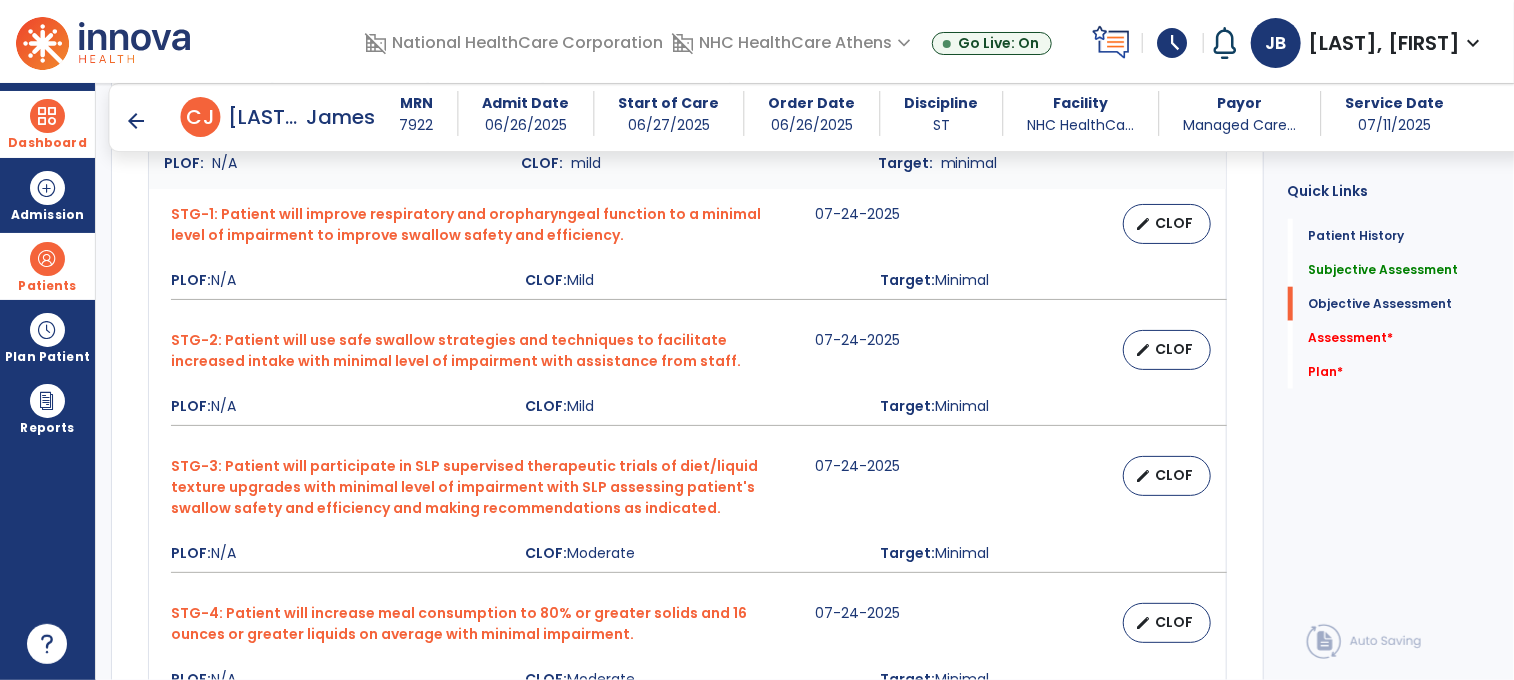 type on "**********" 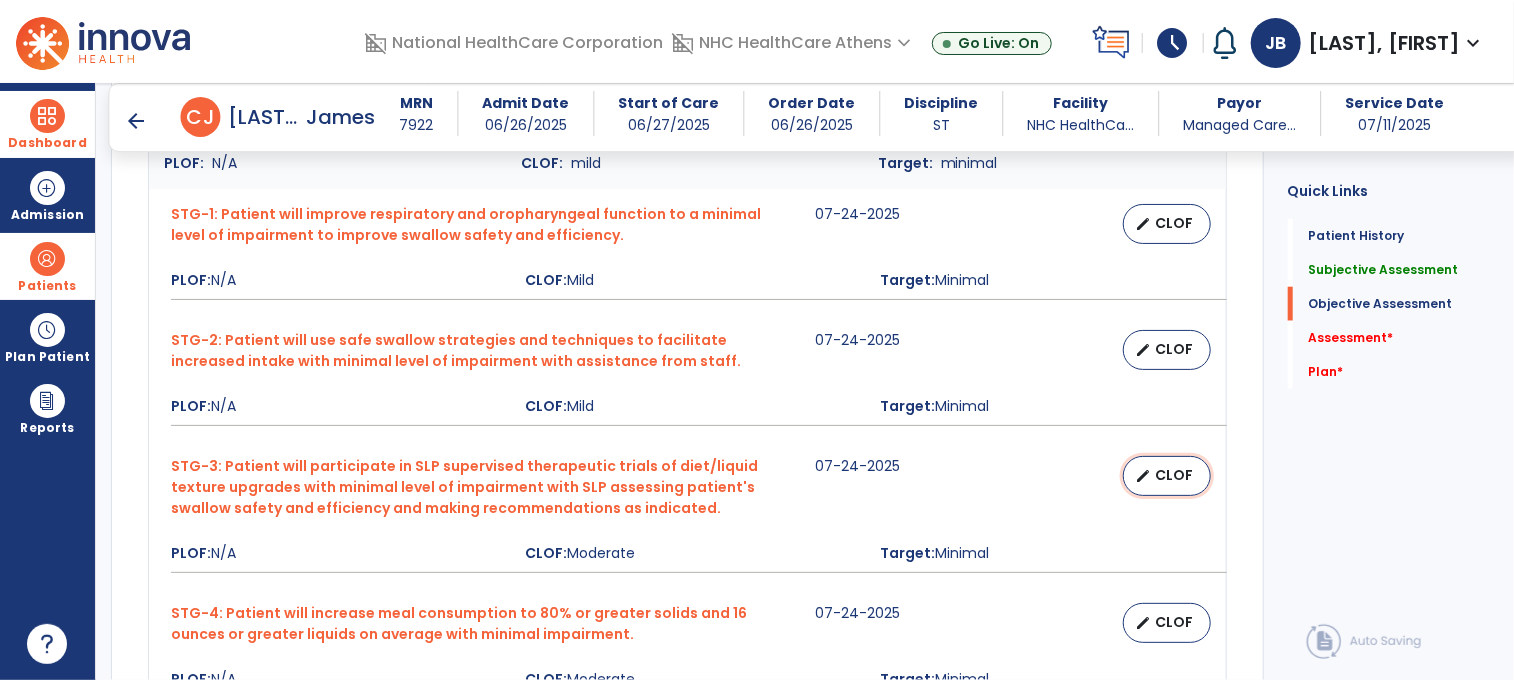 click on "CLOF" at bounding box center (1175, 475) 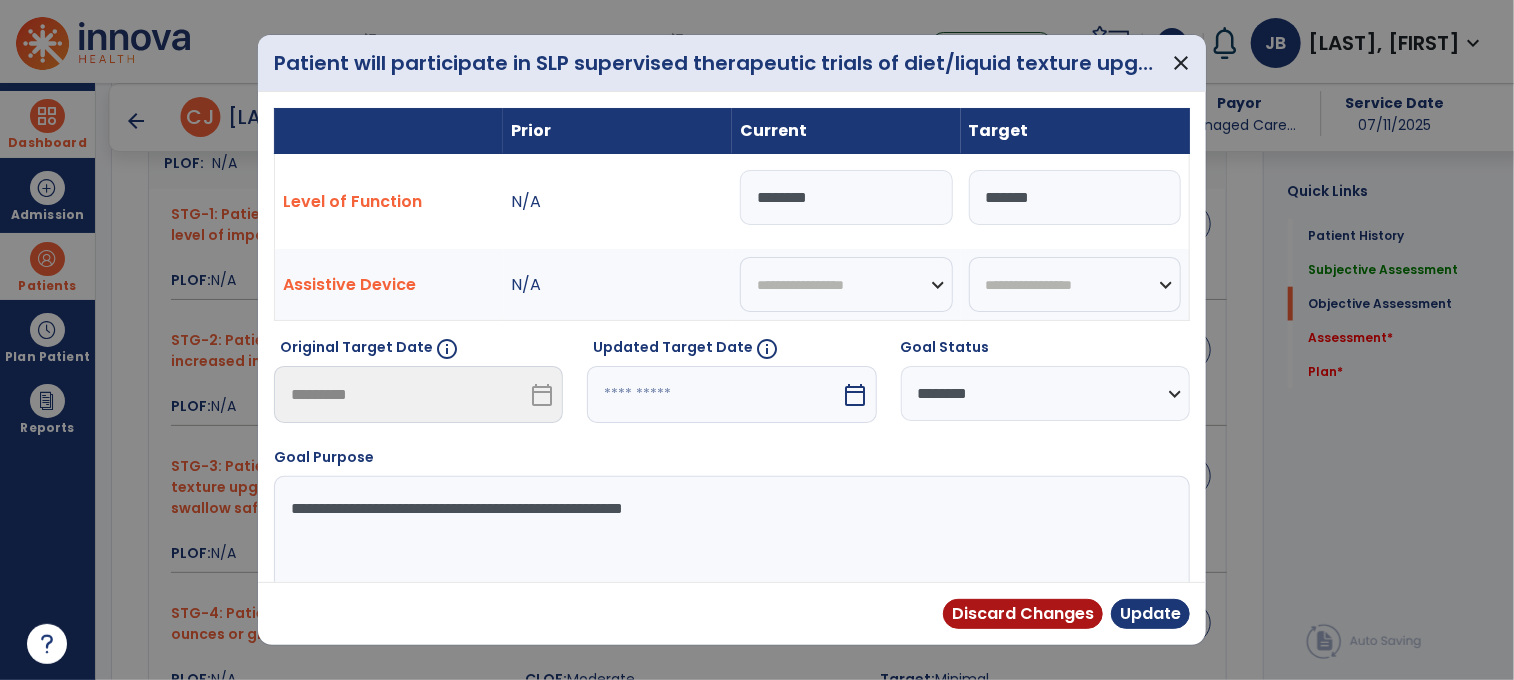 click on "********" at bounding box center [846, 197] 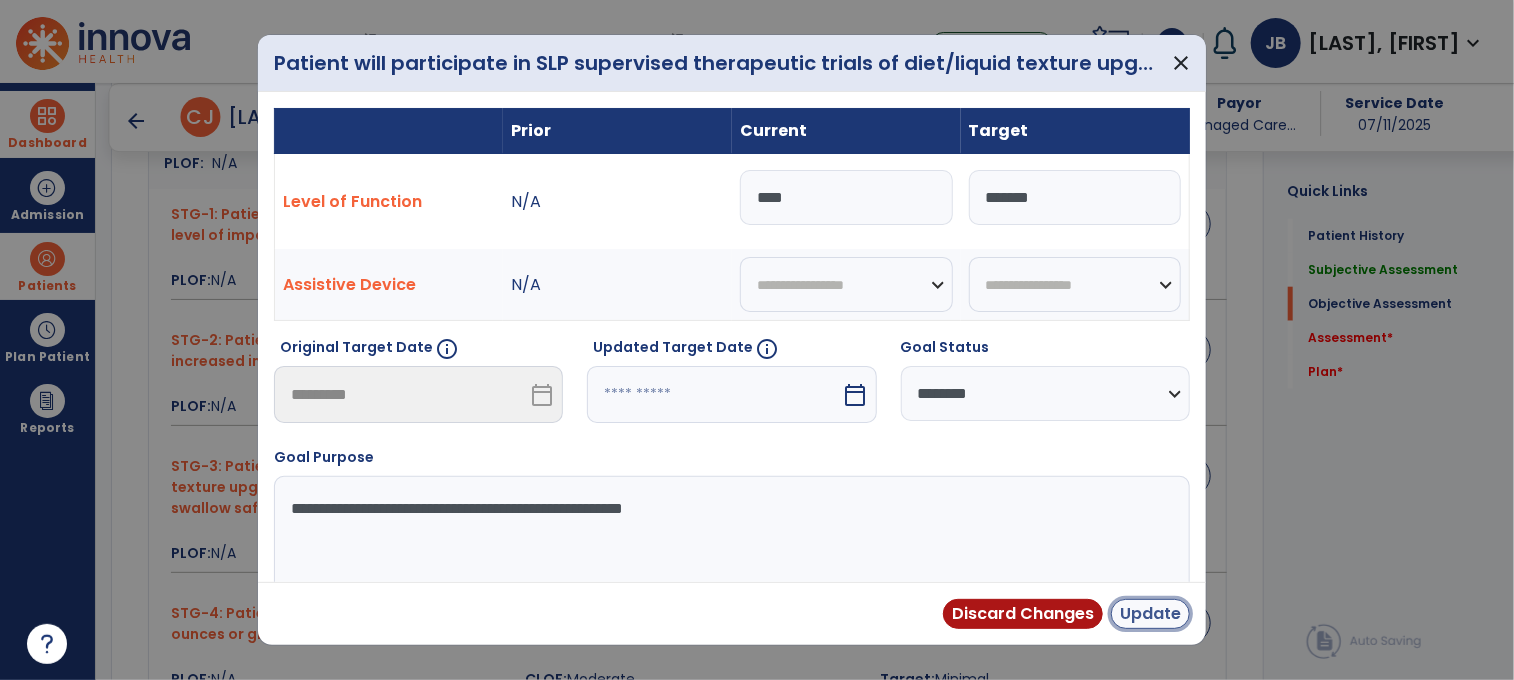 click on "Update" at bounding box center [1150, 614] 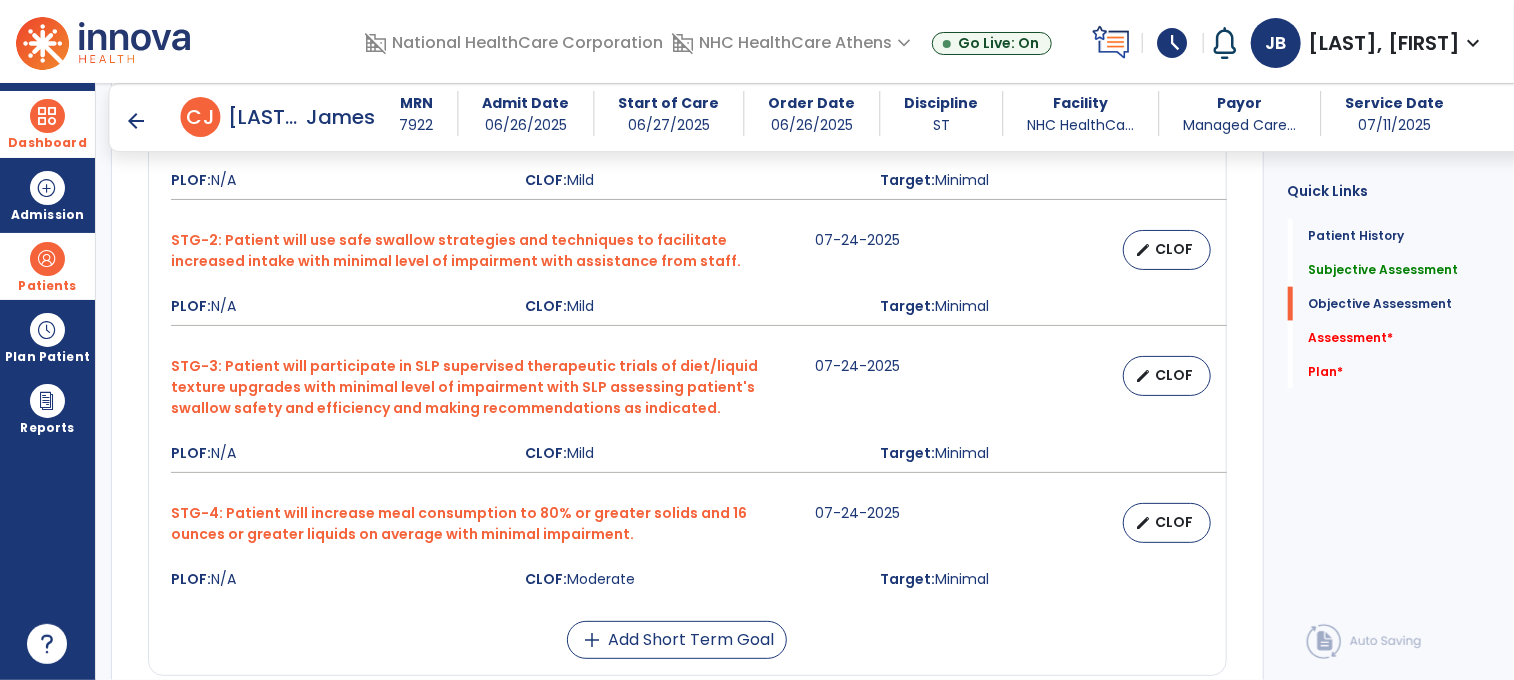 scroll, scrollTop: 1200, scrollLeft: 0, axis: vertical 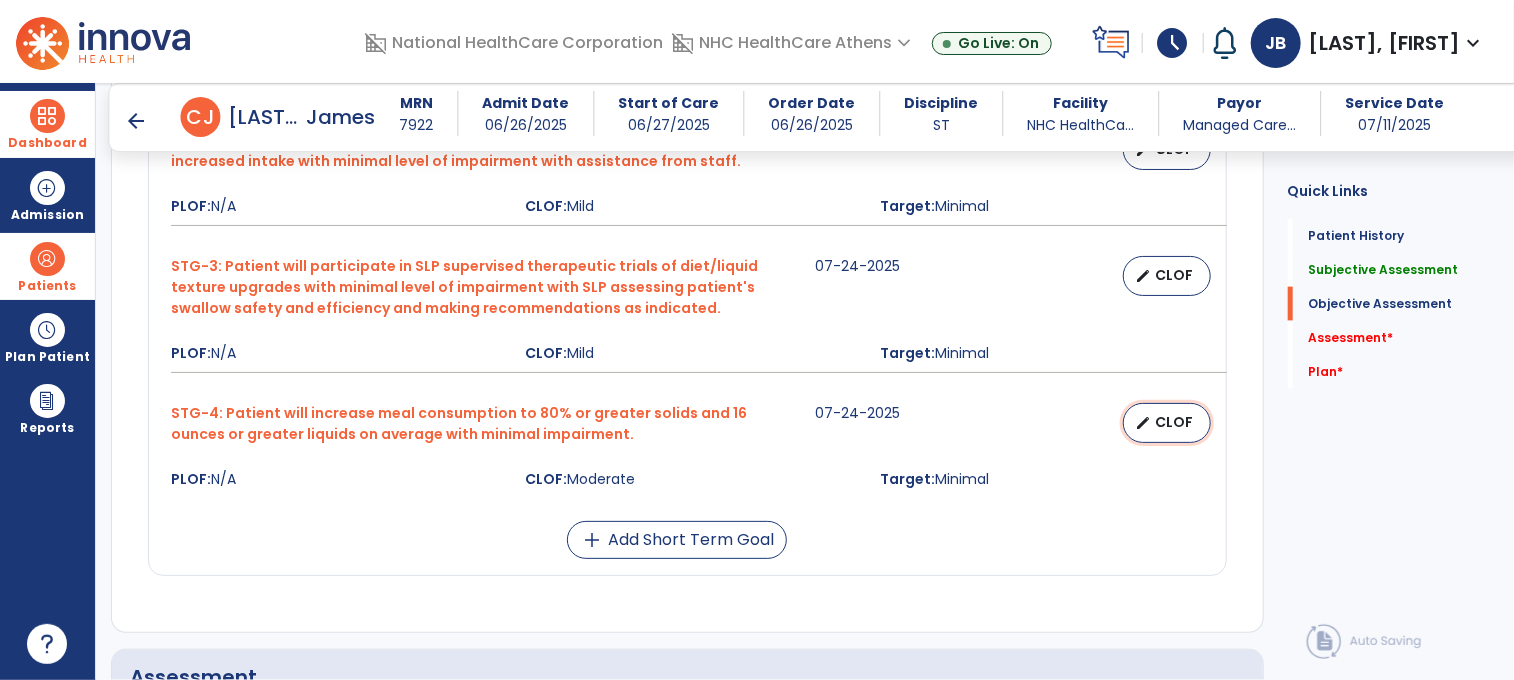 click on "CLOF" at bounding box center [1175, 422] 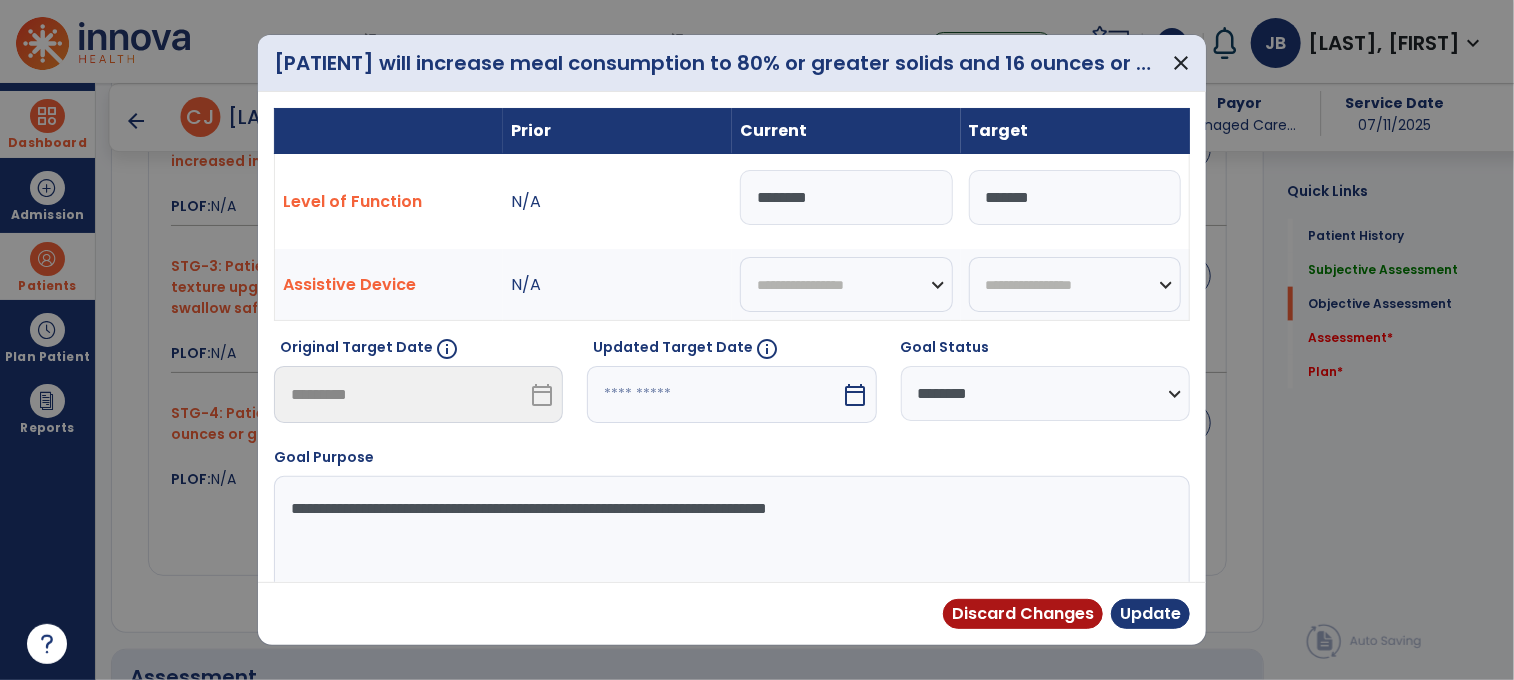 click on "********" at bounding box center [846, 197] 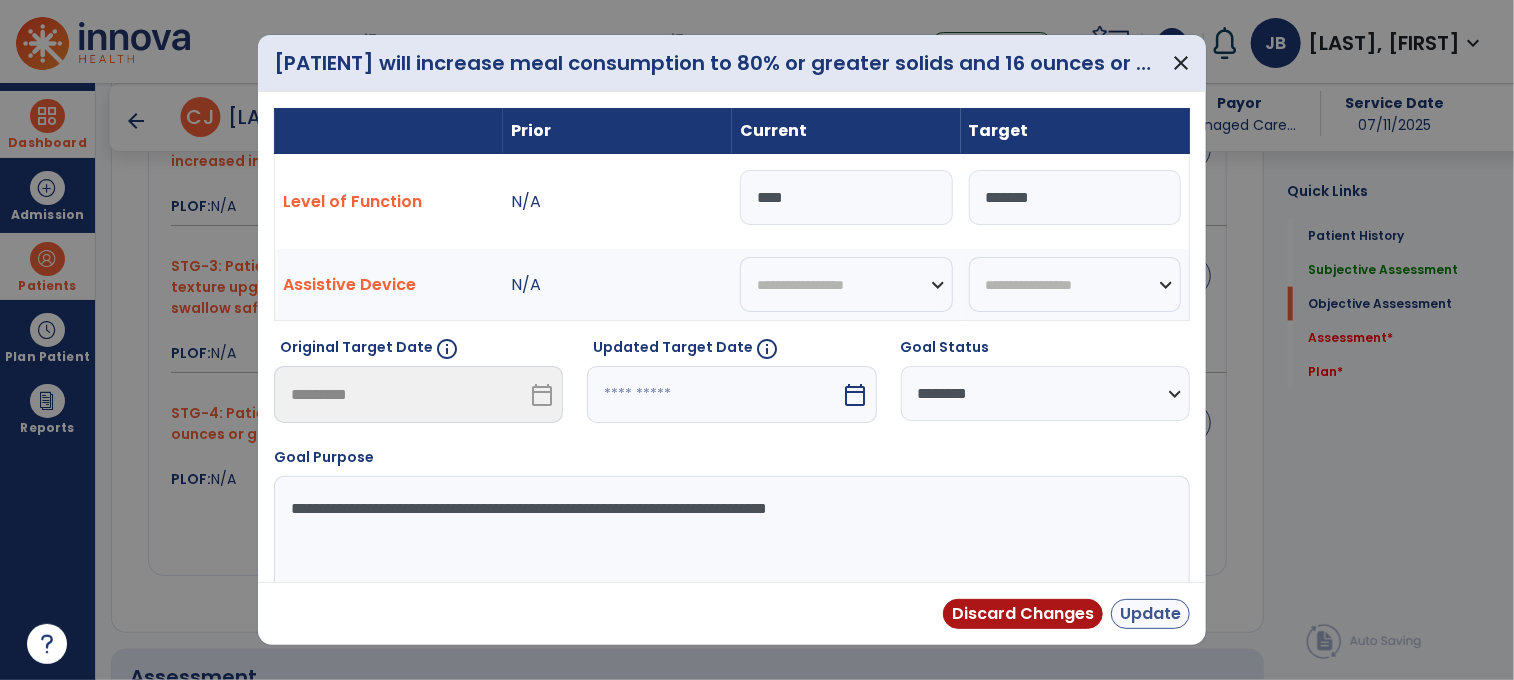 type on "****" 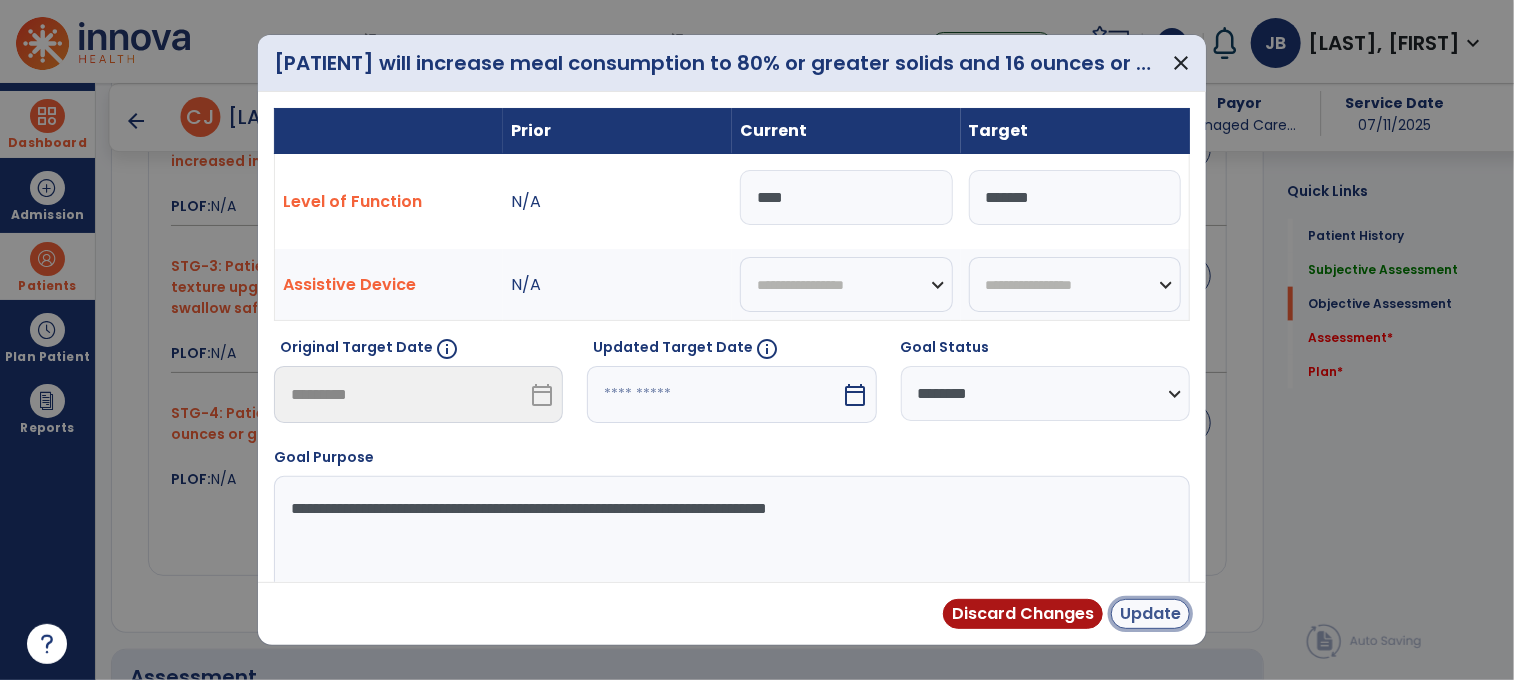 click on "Update" at bounding box center (1150, 614) 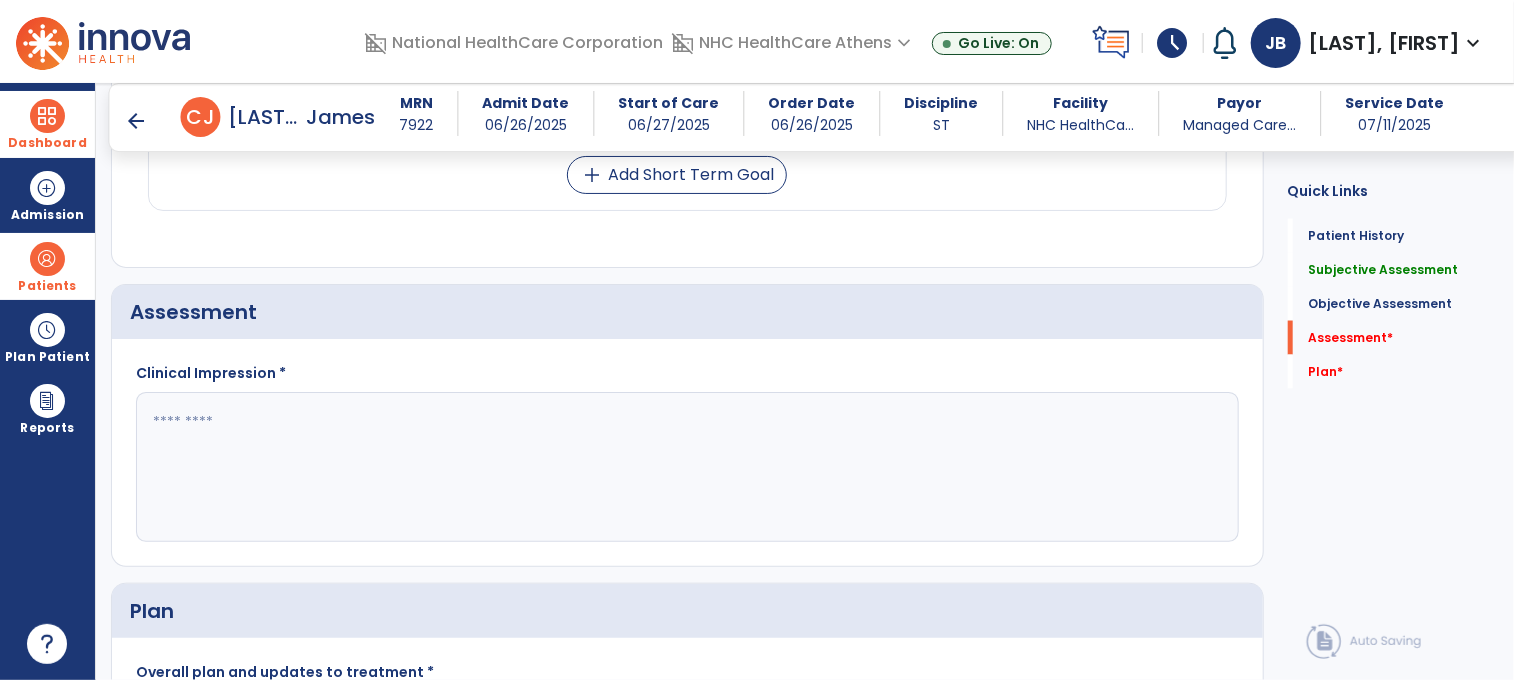 scroll, scrollTop: 1600, scrollLeft: 0, axis: vertical 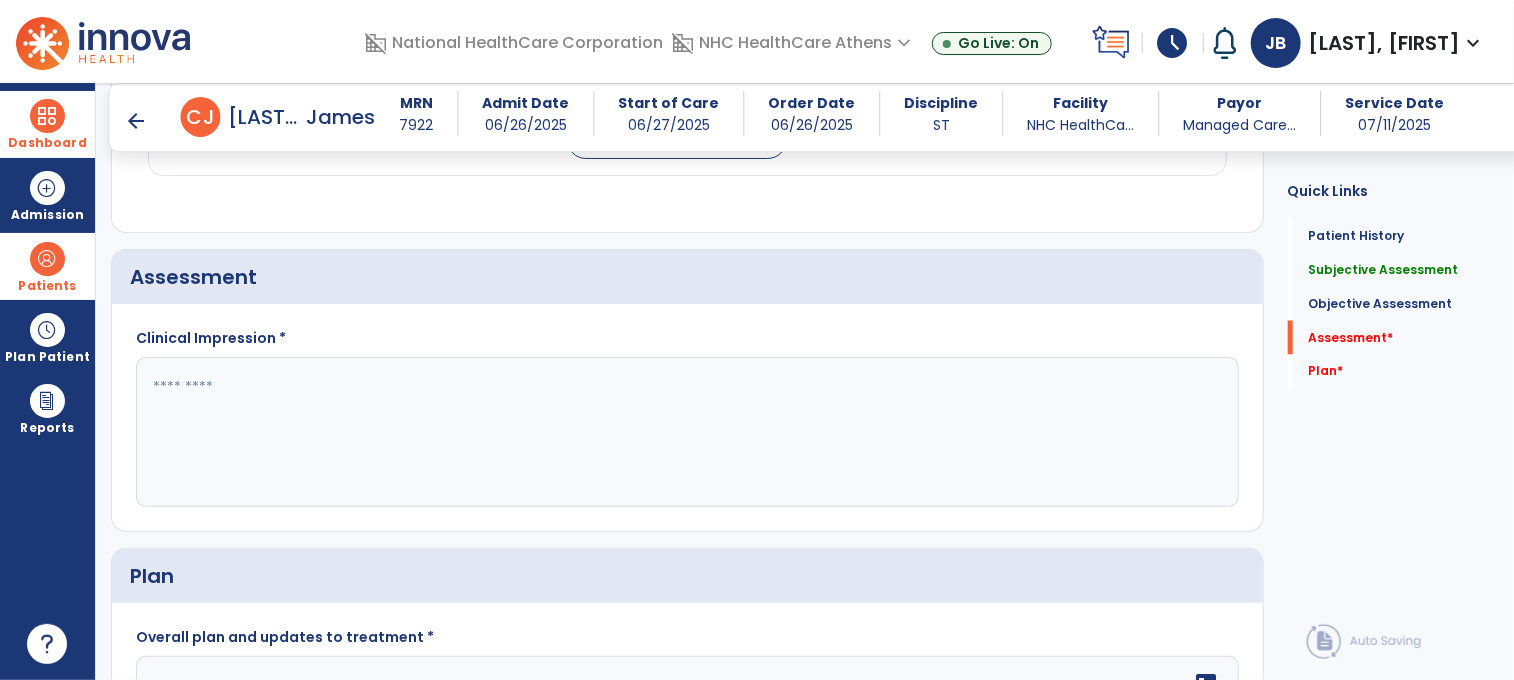 click on "Clinical Impression *" 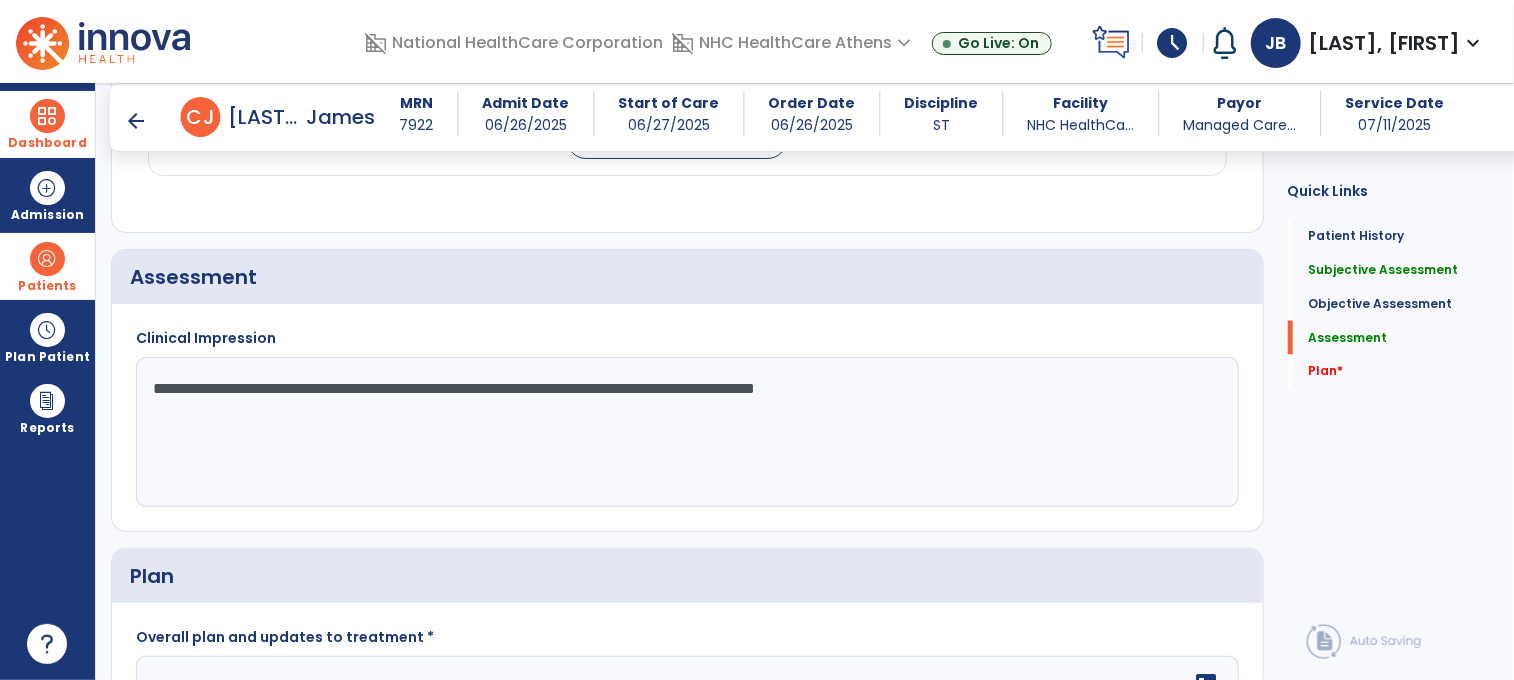 click on "**********" 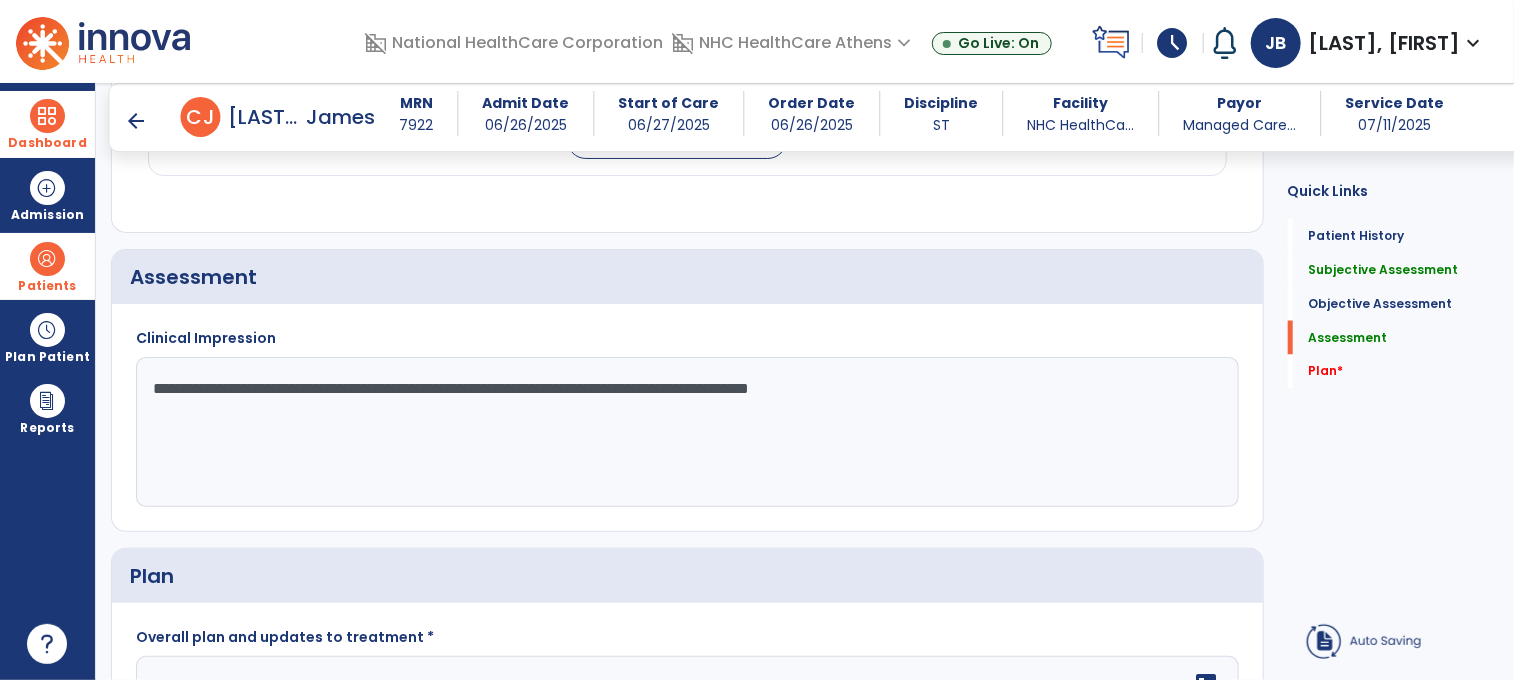 click on "**********" 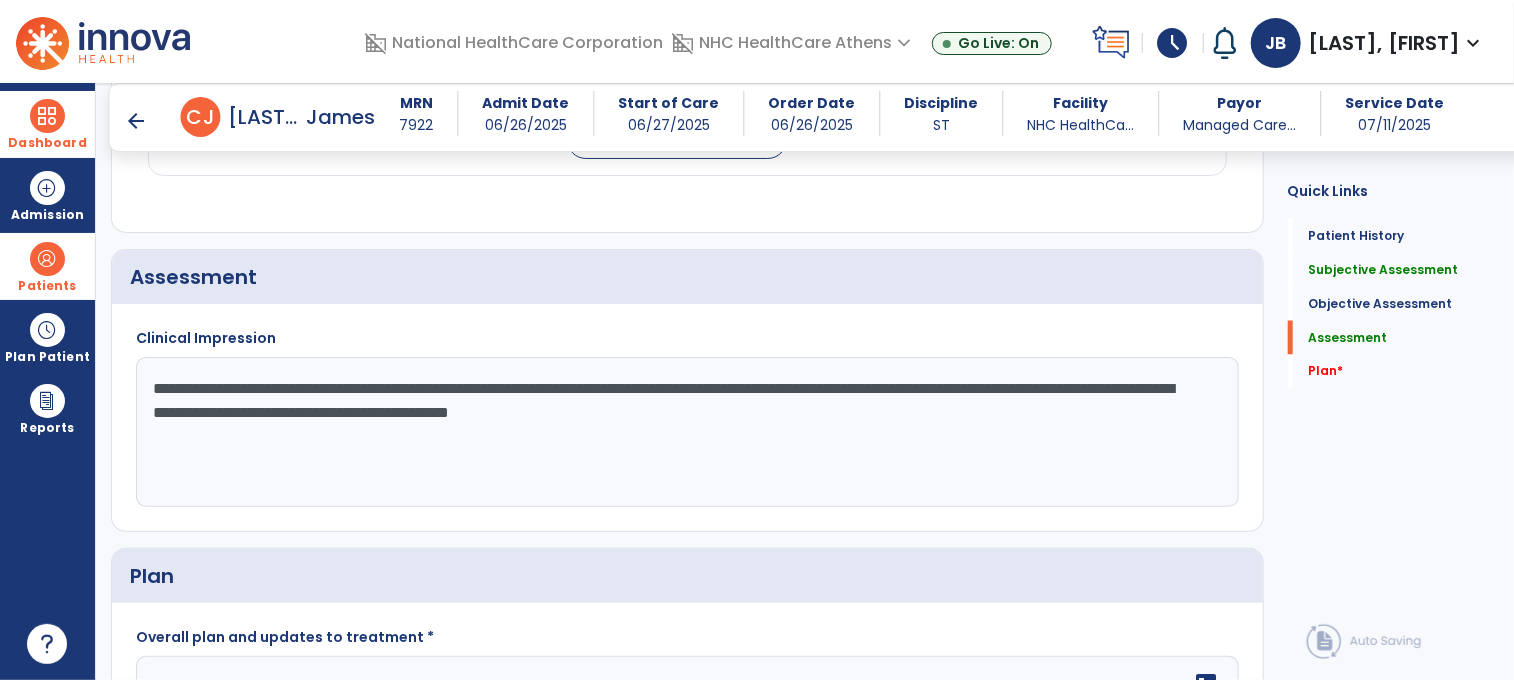 click on "**********" 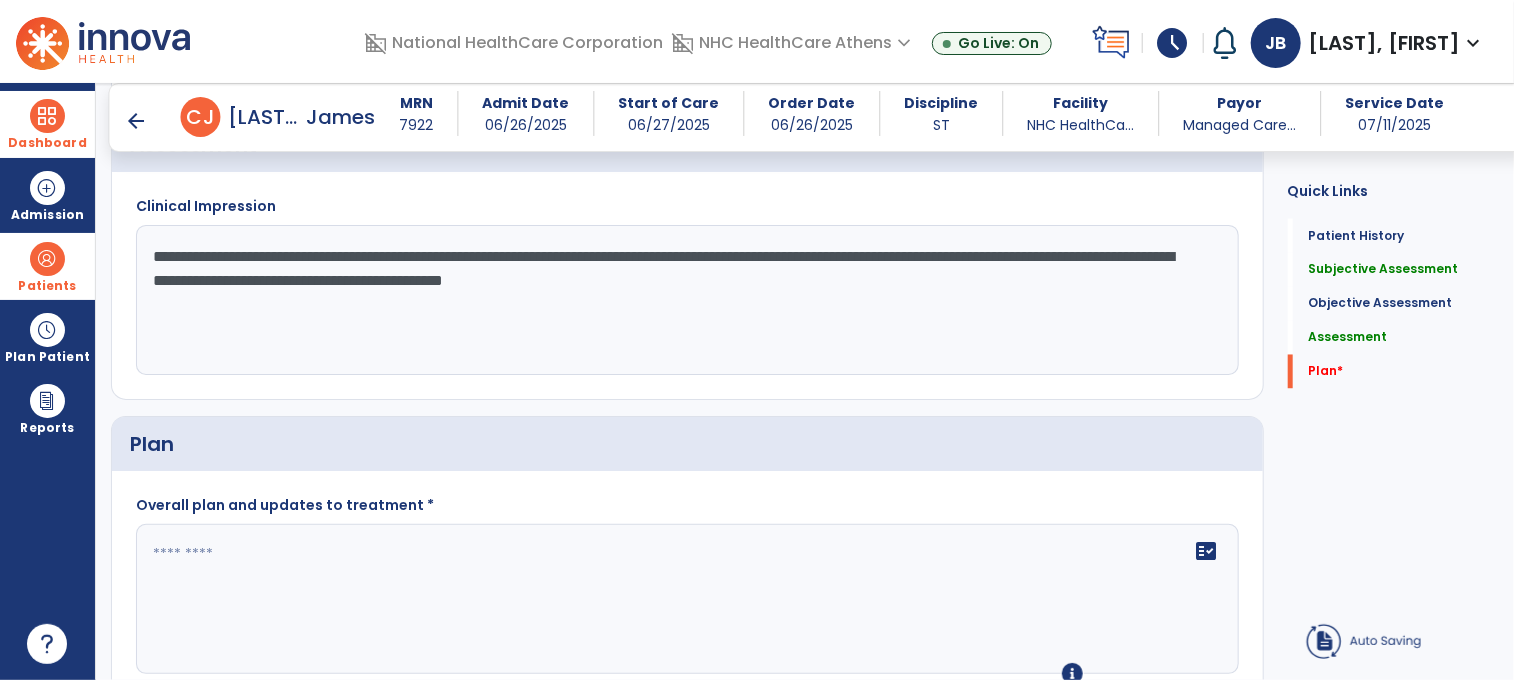 scroll, scrollTop: 1800, scrollLeft: 0, axis: vertical 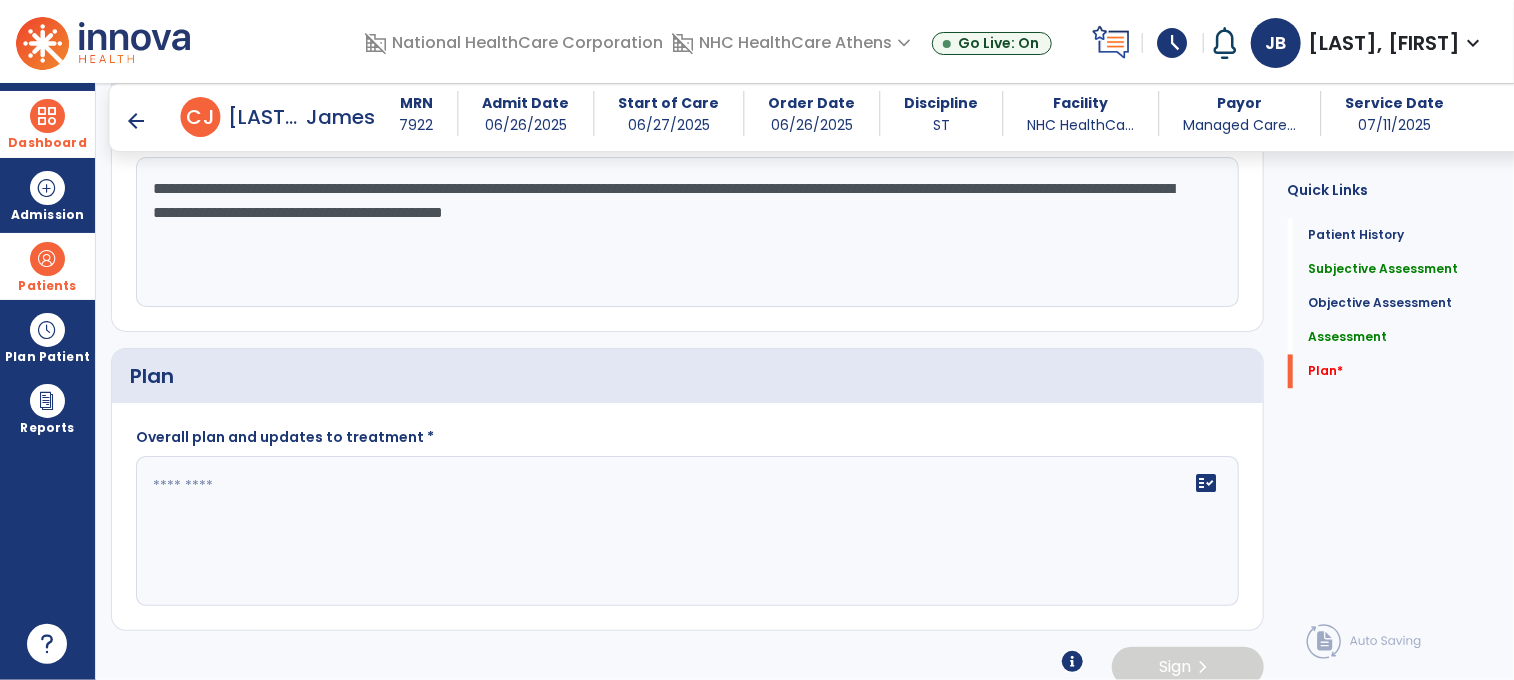 type on "**********" 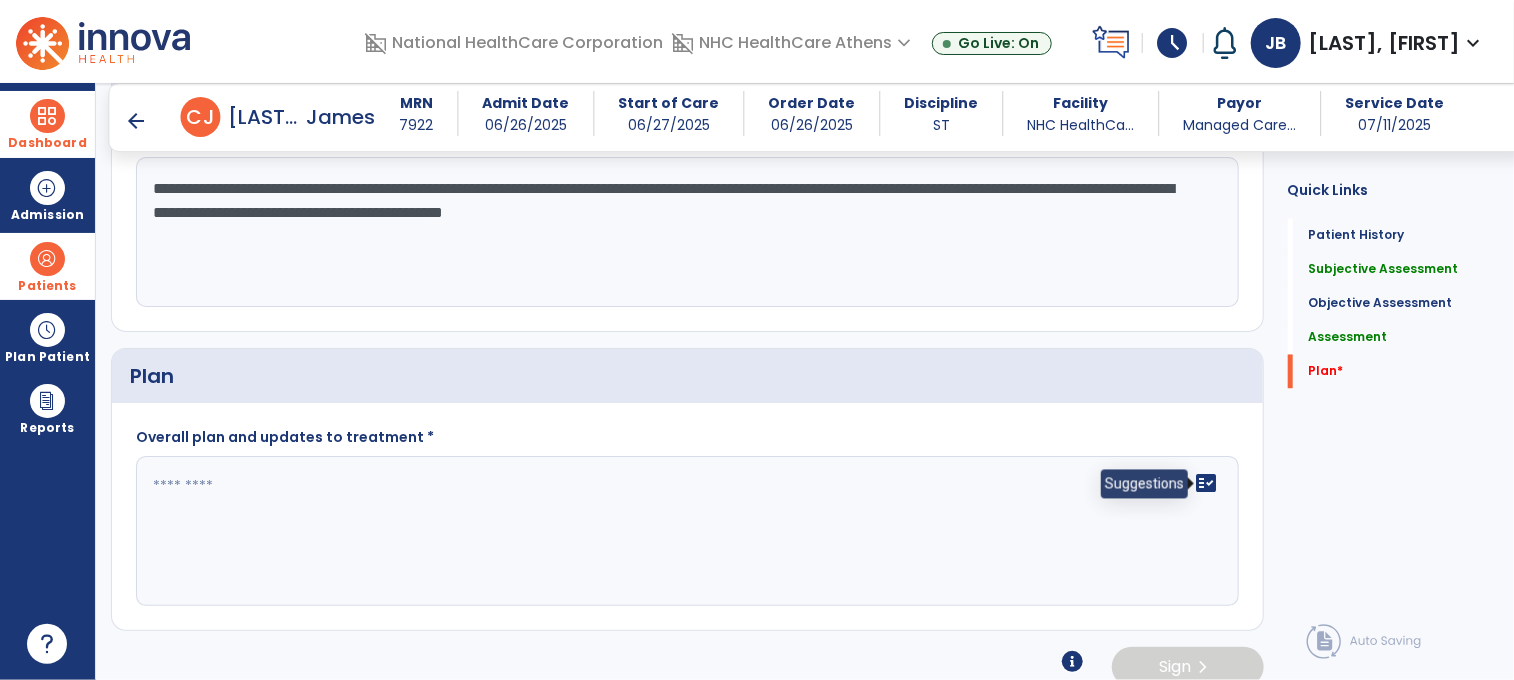 click on "fact_check" 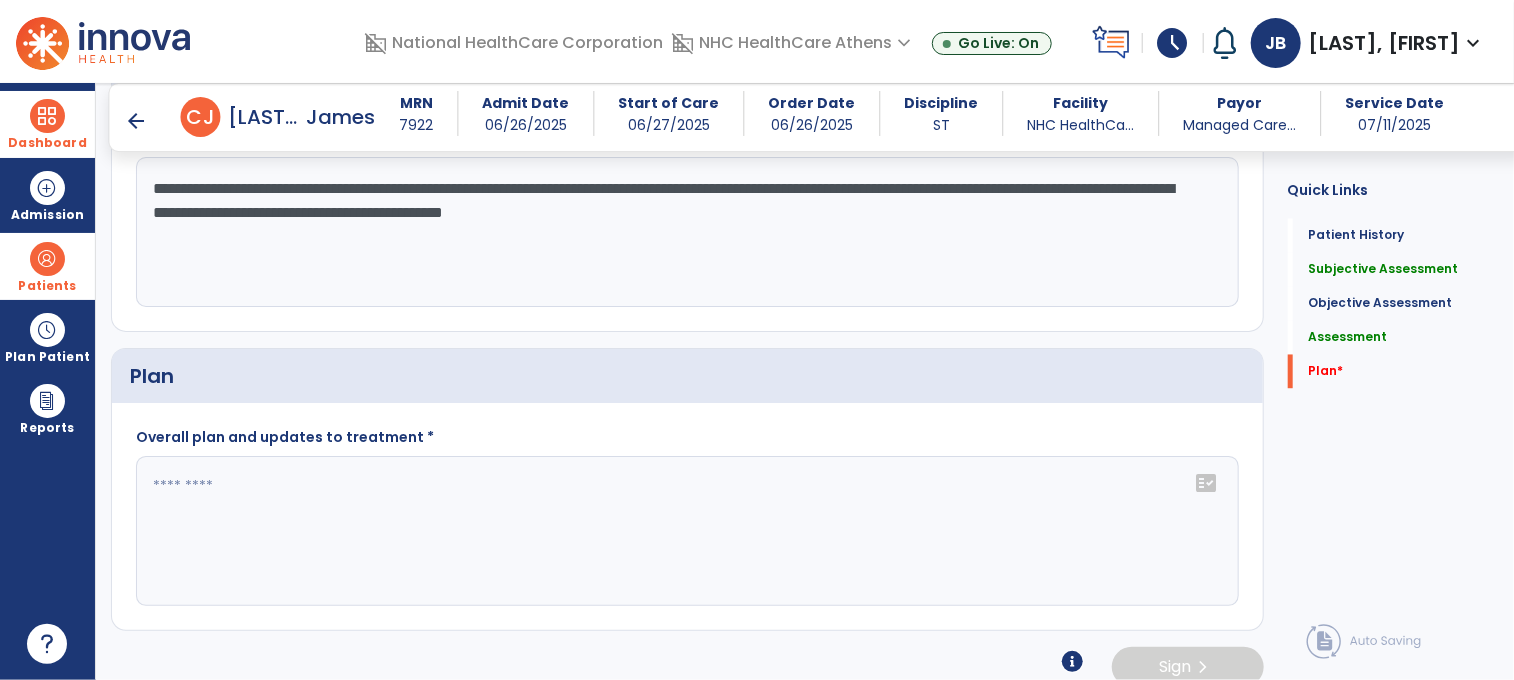 click on "fact_check" 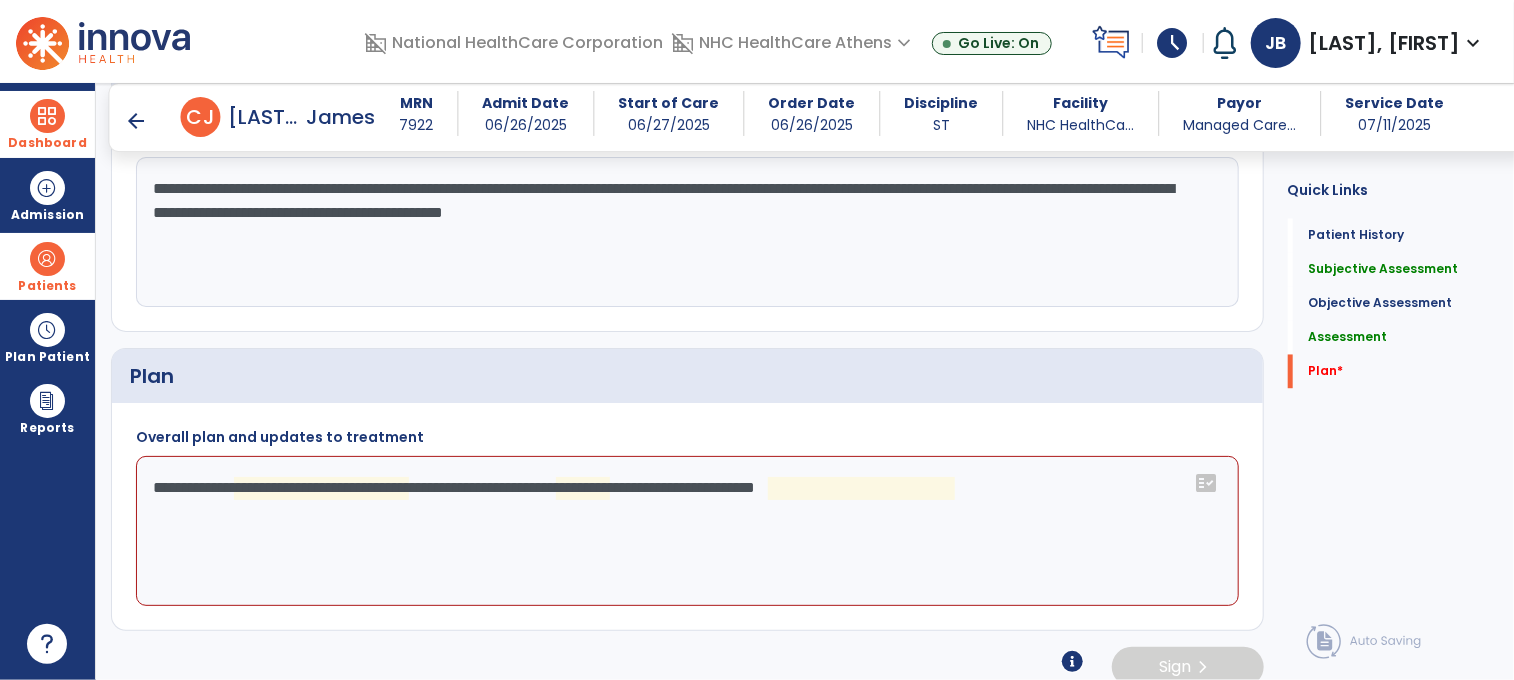 click on "**********" 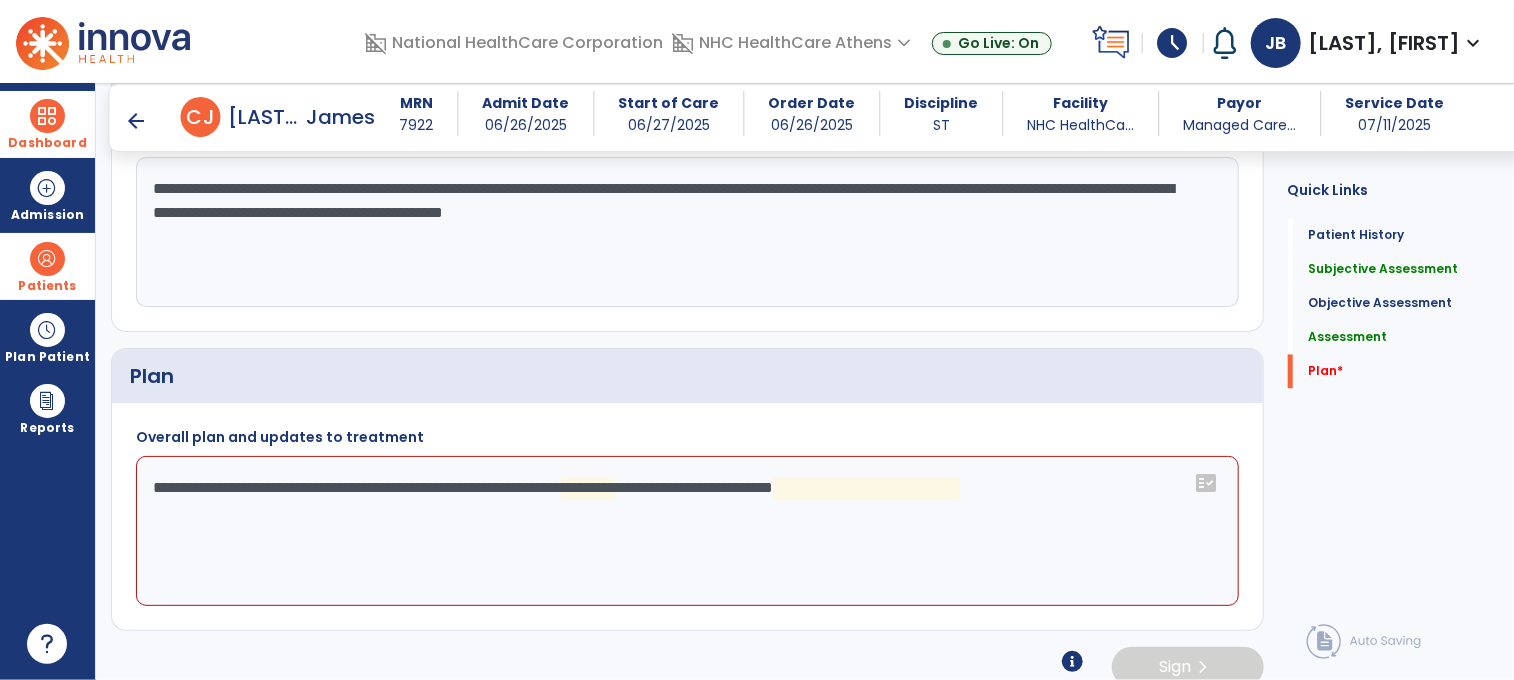 click on "**********" 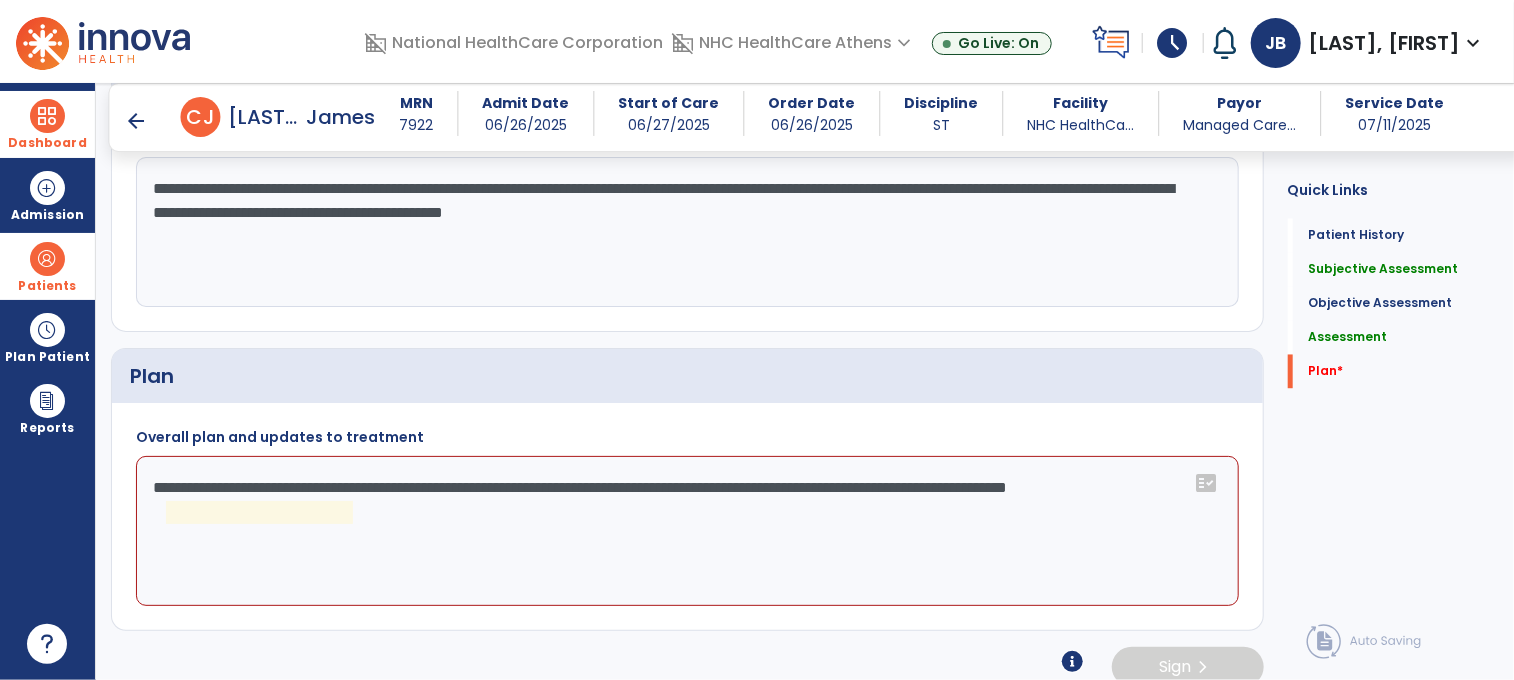 click on "**********" 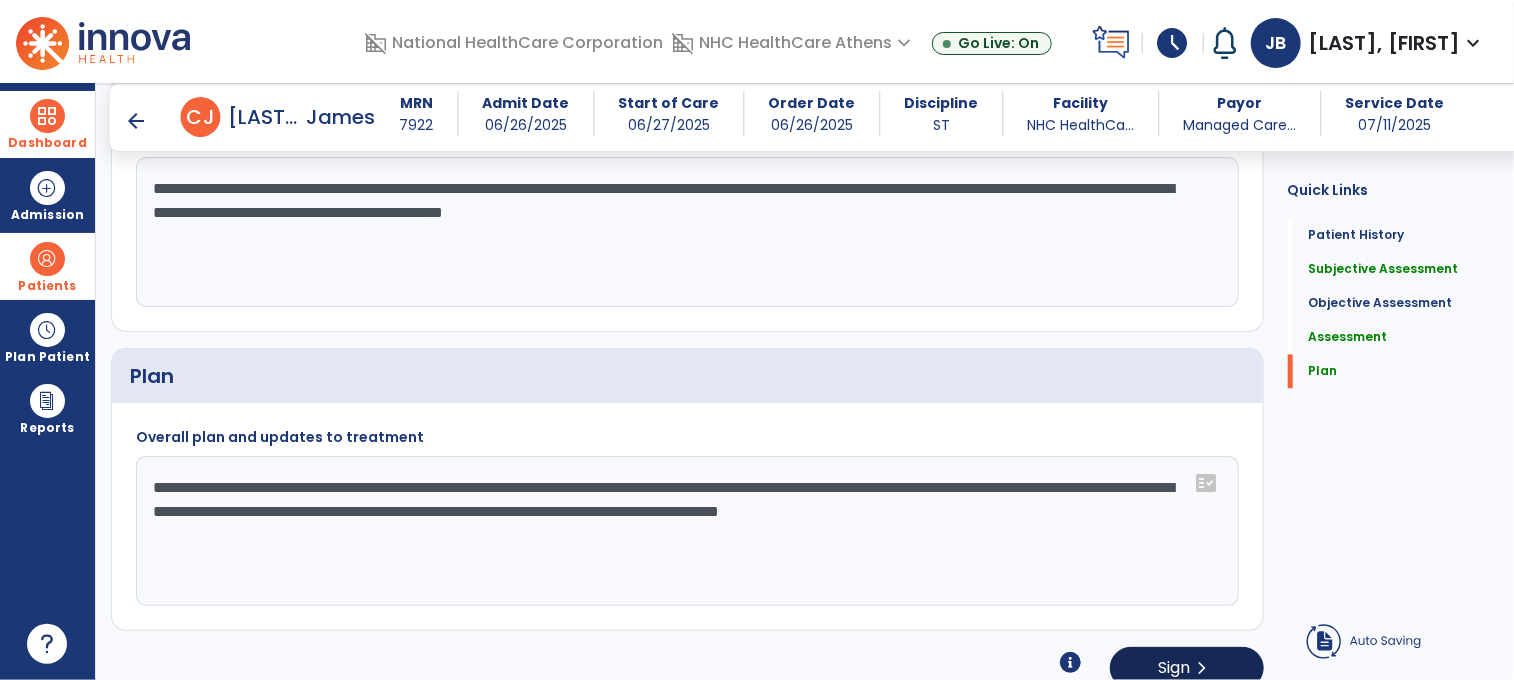 type on "**********" 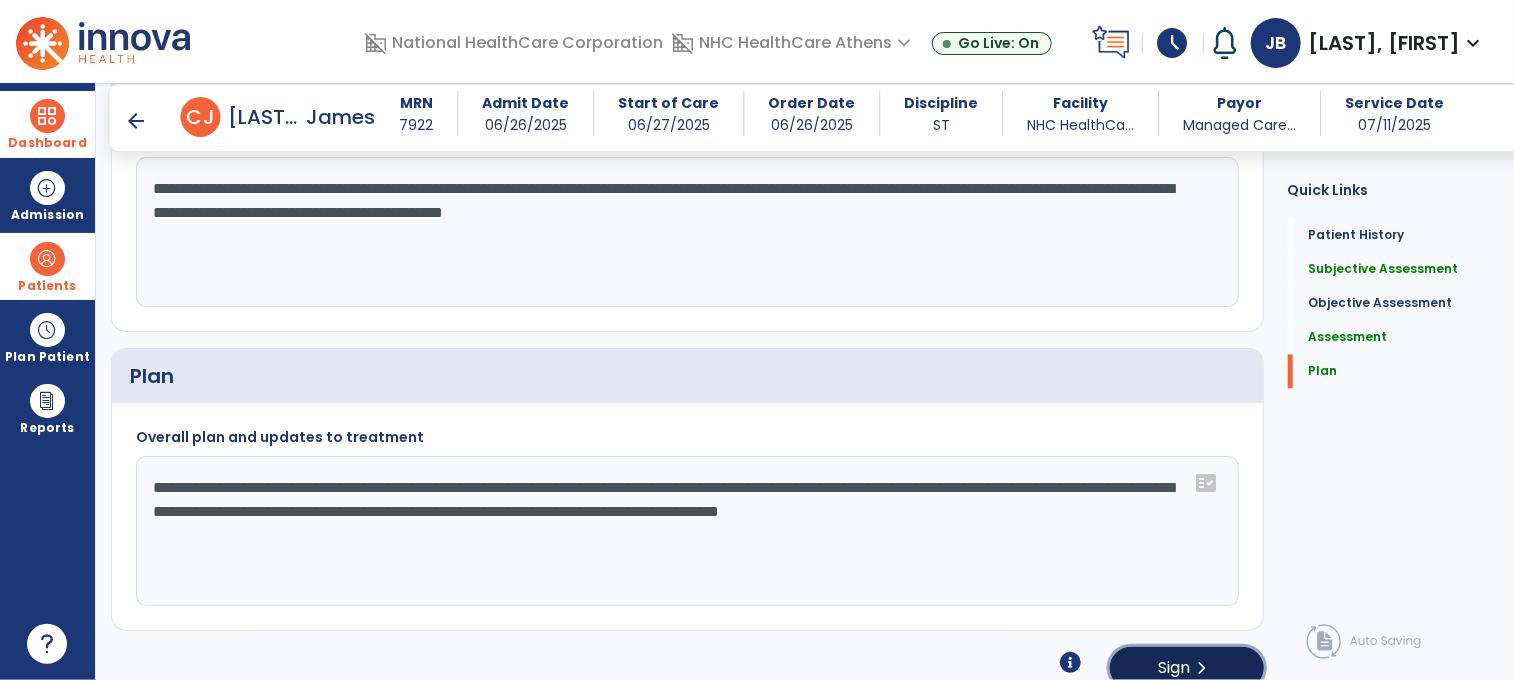 click on "chevron_right" 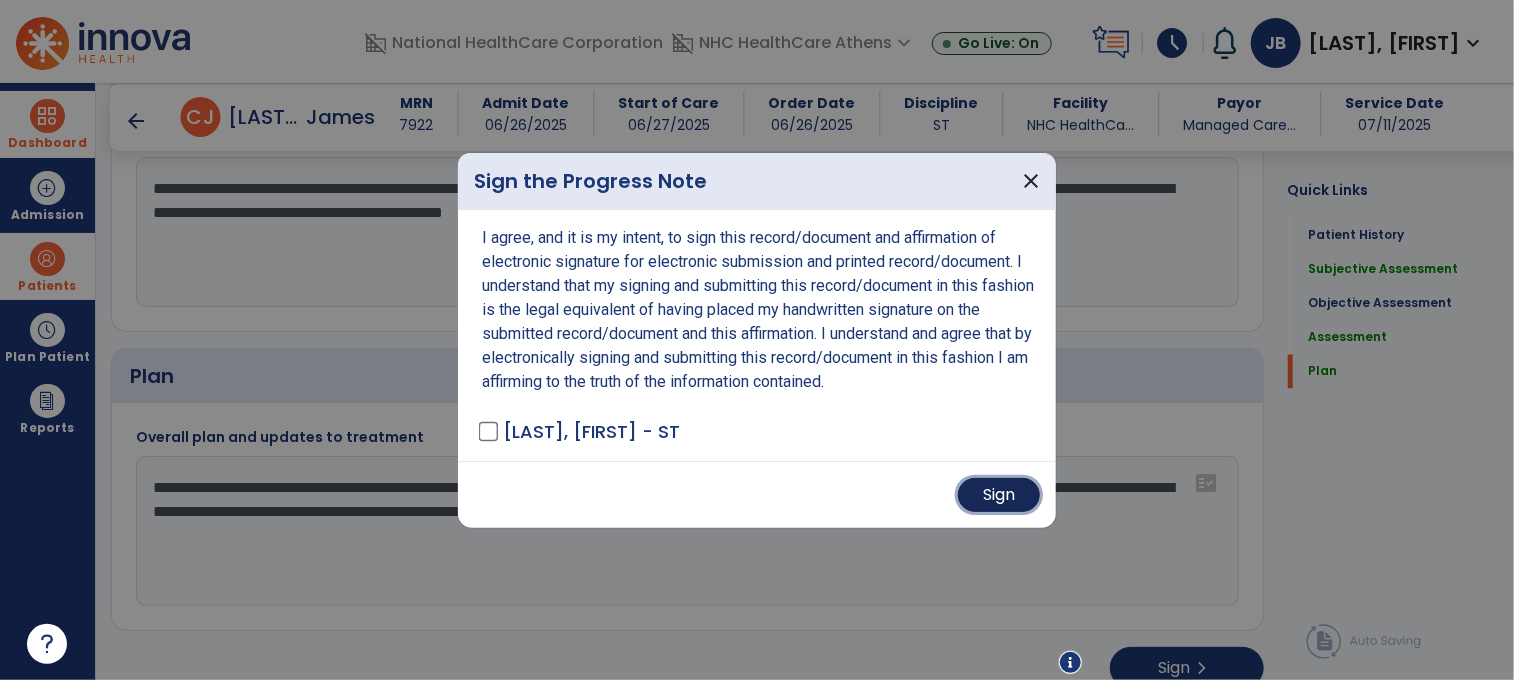 click on "Sign" at bounding box center (999, 495) 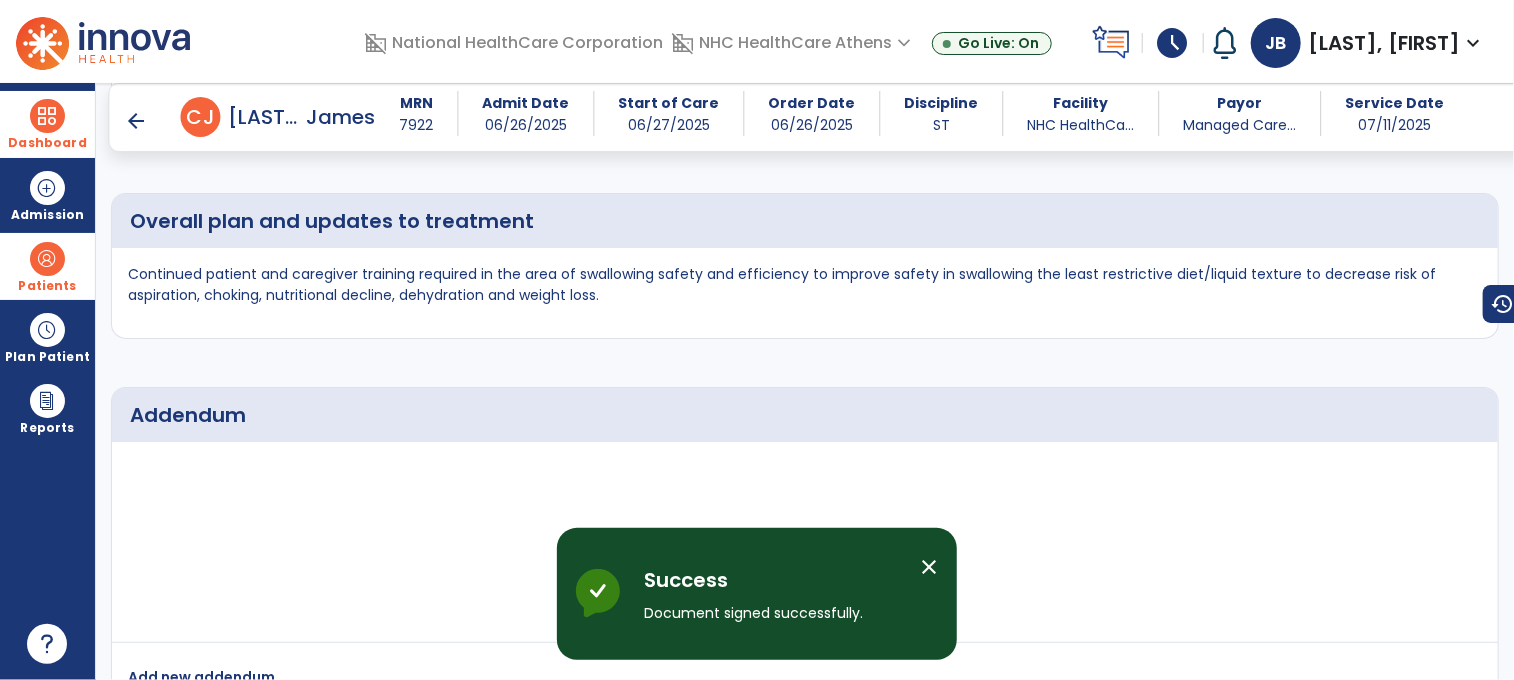 scroll, scrollTop: 2611, scrollLeft: 0, axis: vertical 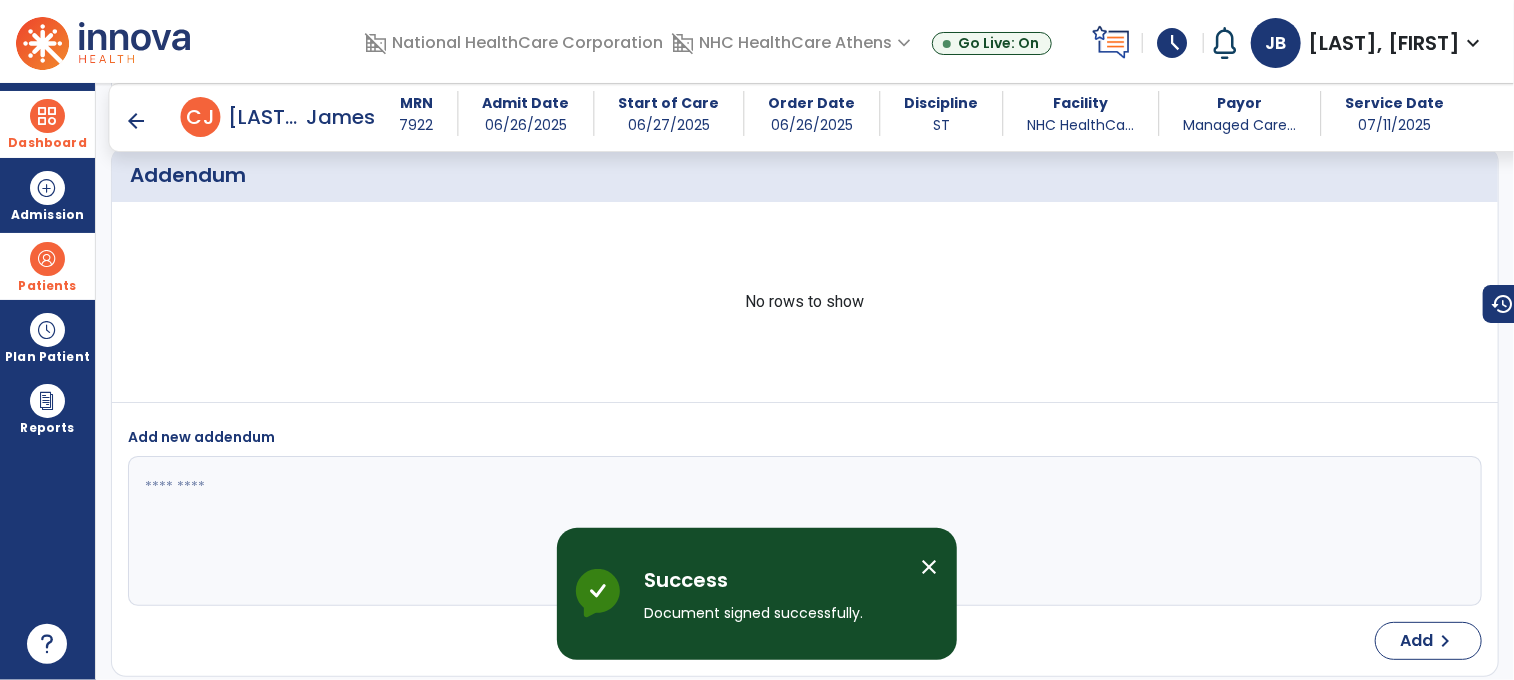 click on "schedule" at bounding box center [1173, 43] 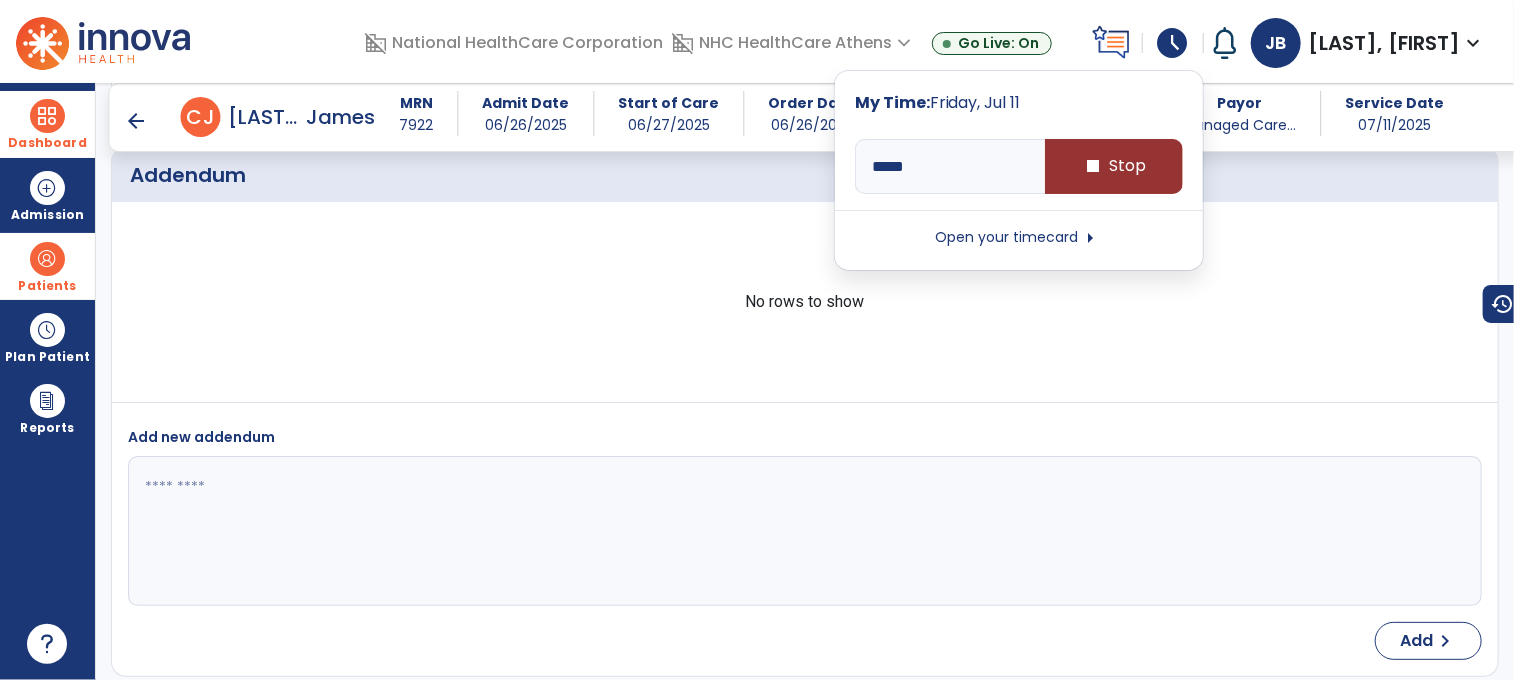 click on "stop" at bounding box center (1093, 166) 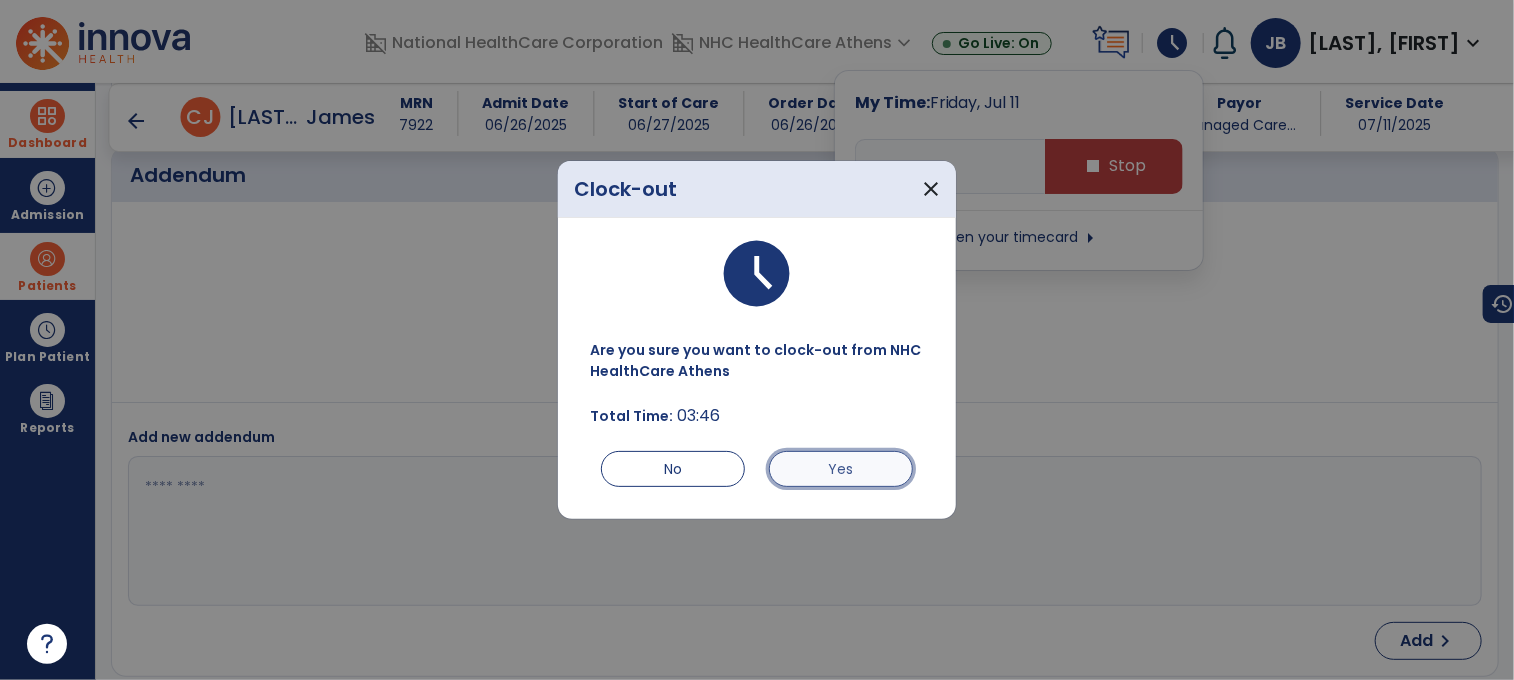 click on "Yes" at bounding box center [841, 469] 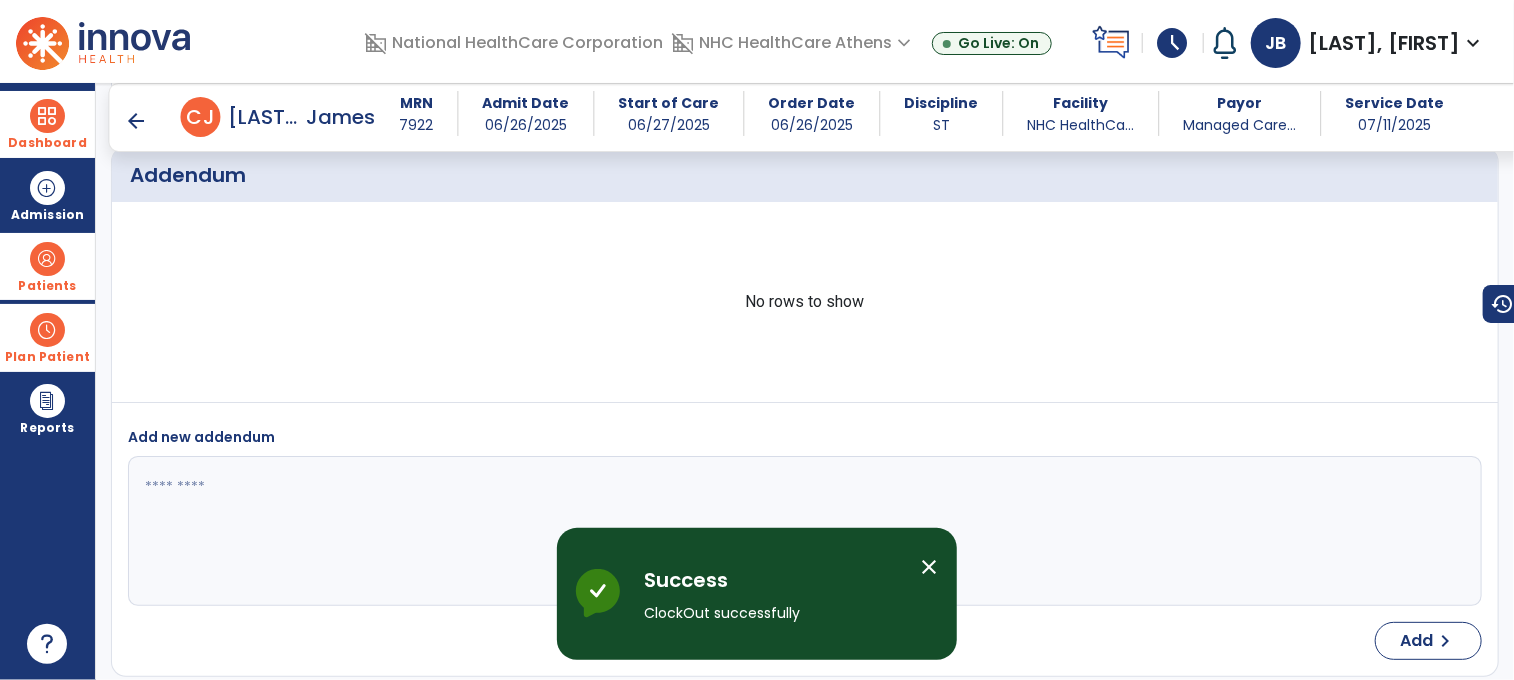 click at bounding box center (47, 330) 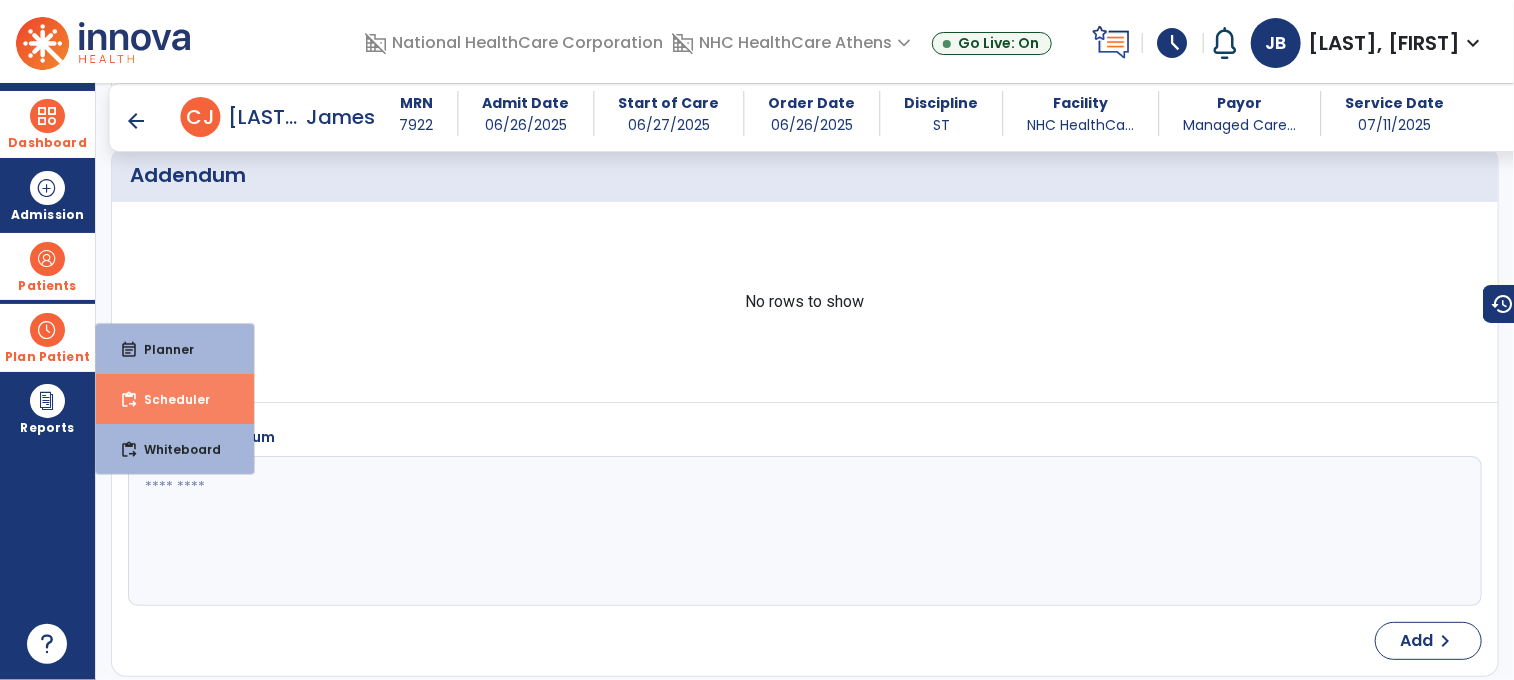 click on "Scheduler" at bounding box center (169, 399) 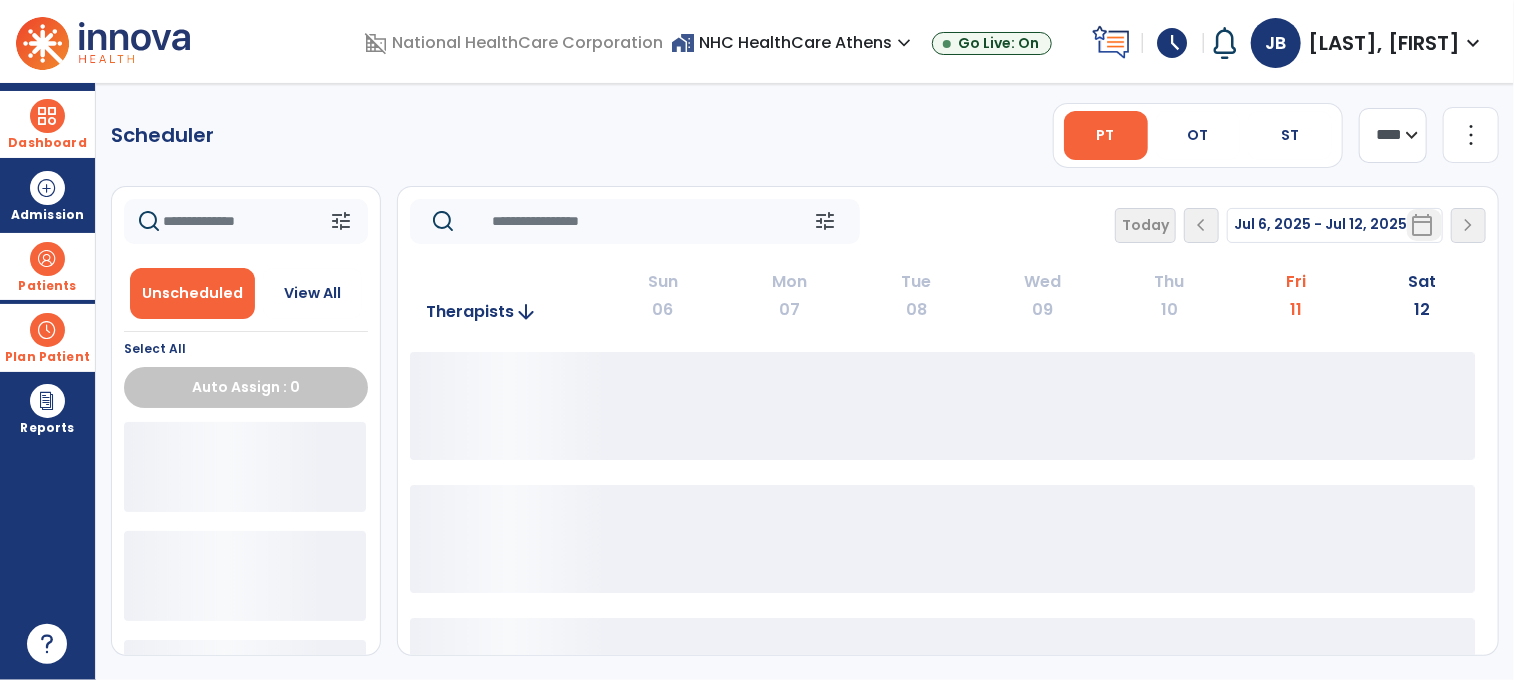 scroll, scrollTop: 0, scrollLeft: 0, axis: both 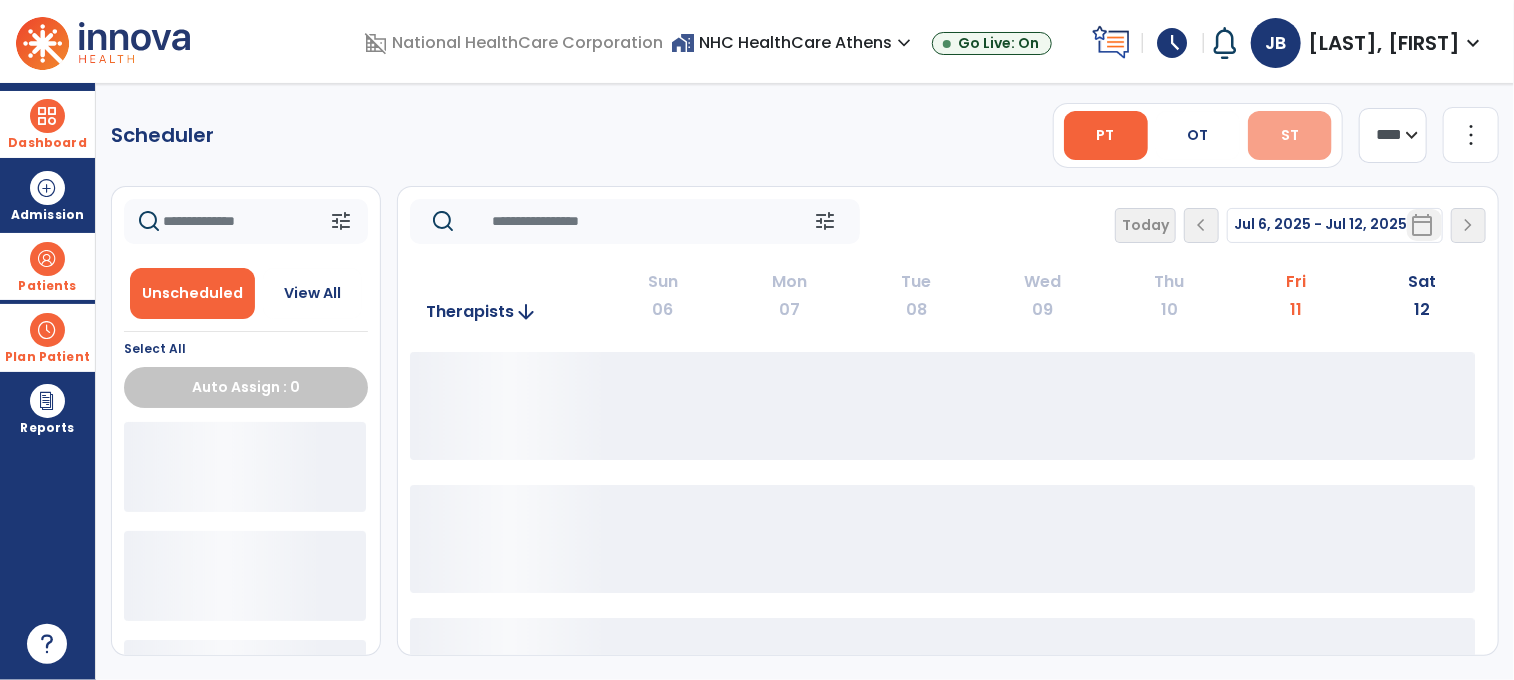 click on "ST" at bounding box center [1290, 135] 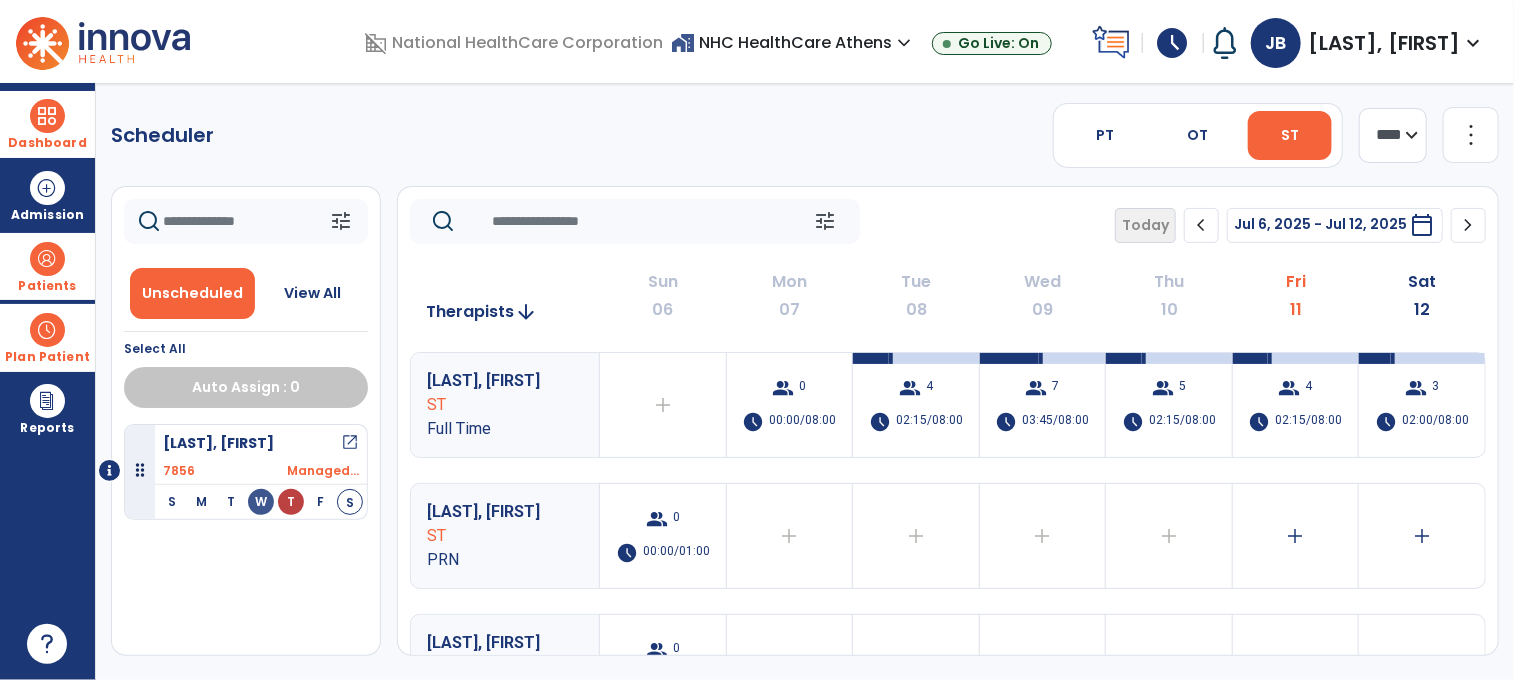 click on "ST" at bounding box center [1290, 135] 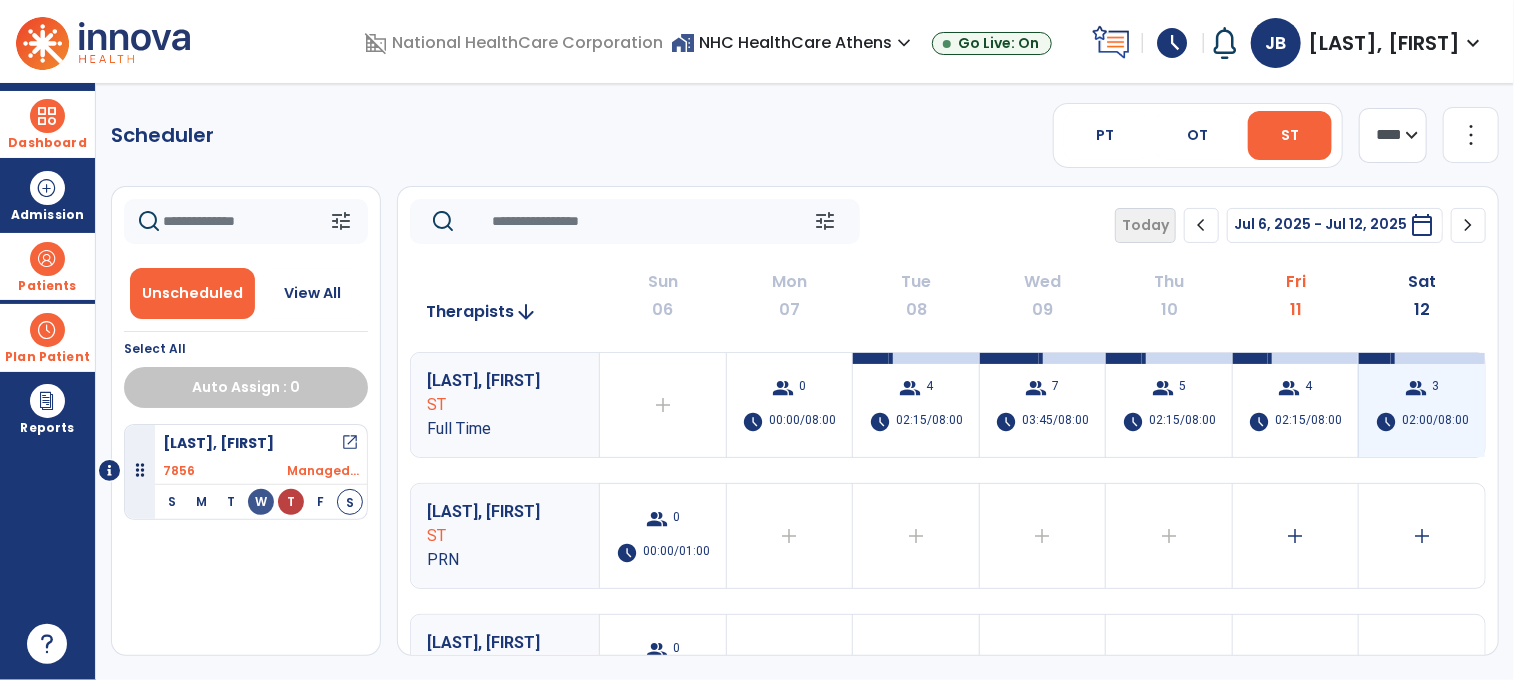 click on "group  3  schedule  02:00/08:00" at bounding box center (1422, 405) 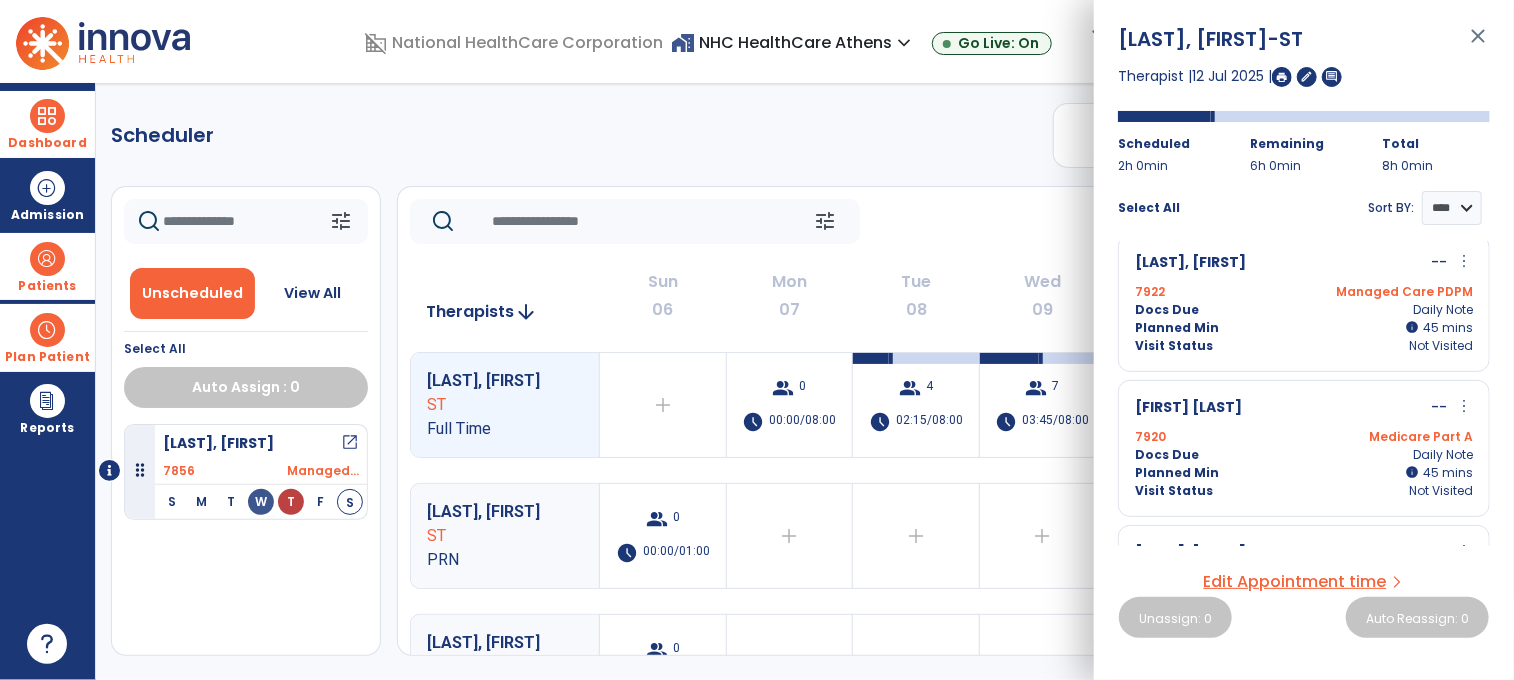 scroll, scrollTop: 0, scrollLeft: 0, axis: both 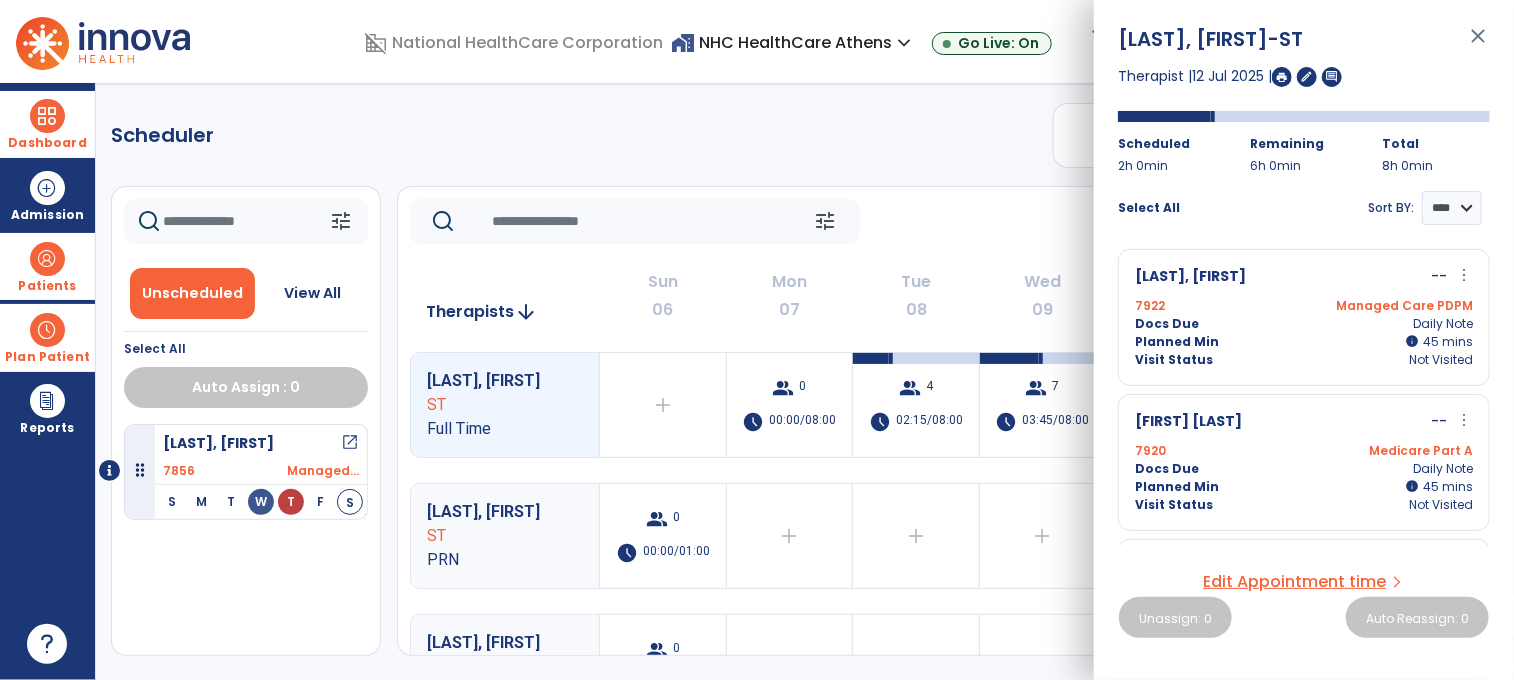 click at bounding box center [47, 330] 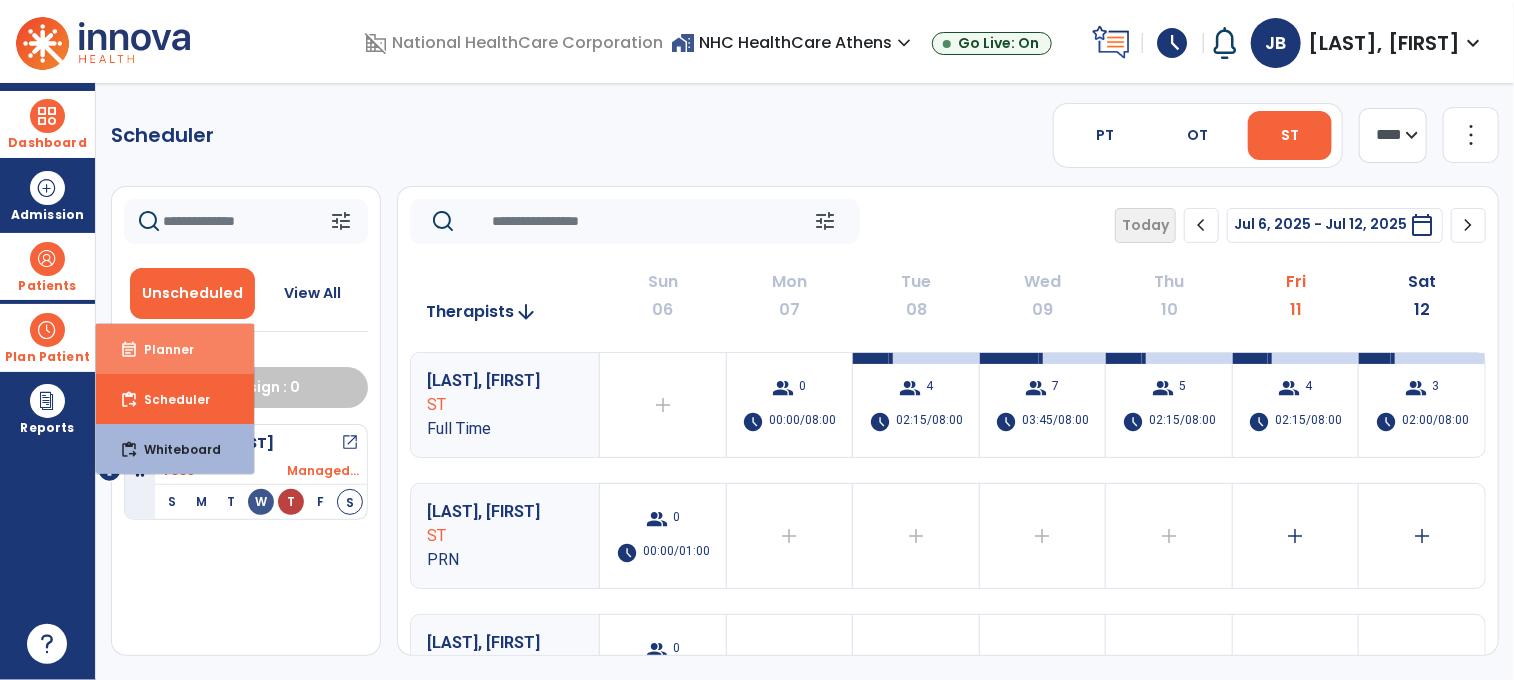 click on "event_note  Planner" at bounding box center (175, 349) 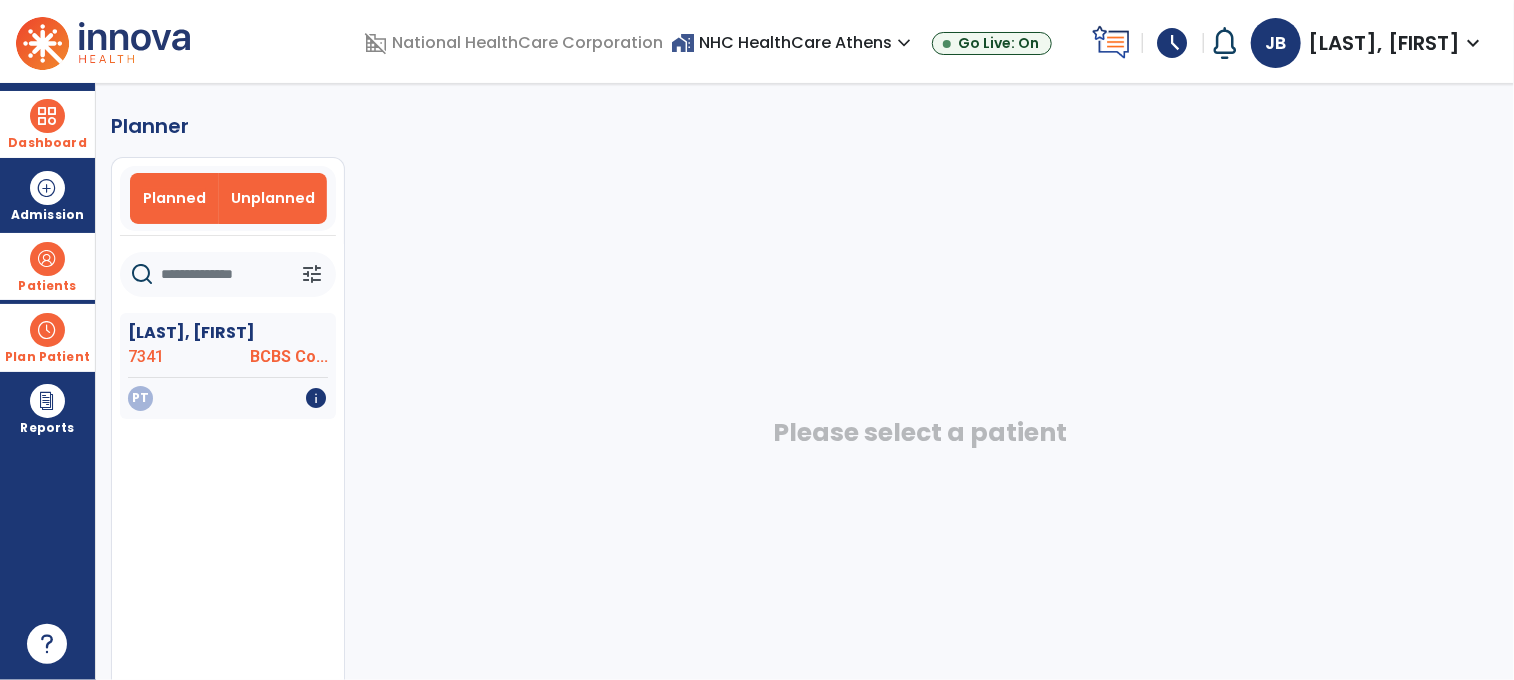click on "Planned" at bounding box center [174, 198] 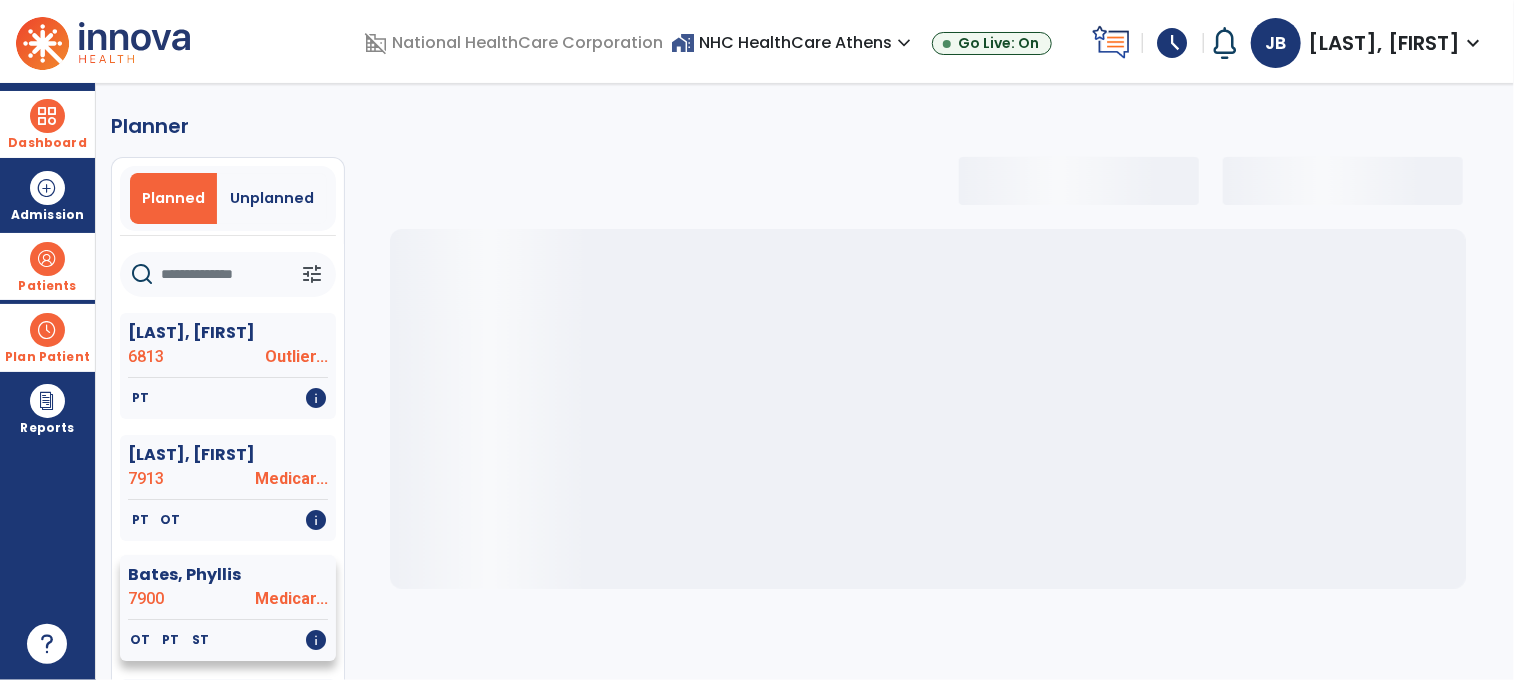 select on "***" 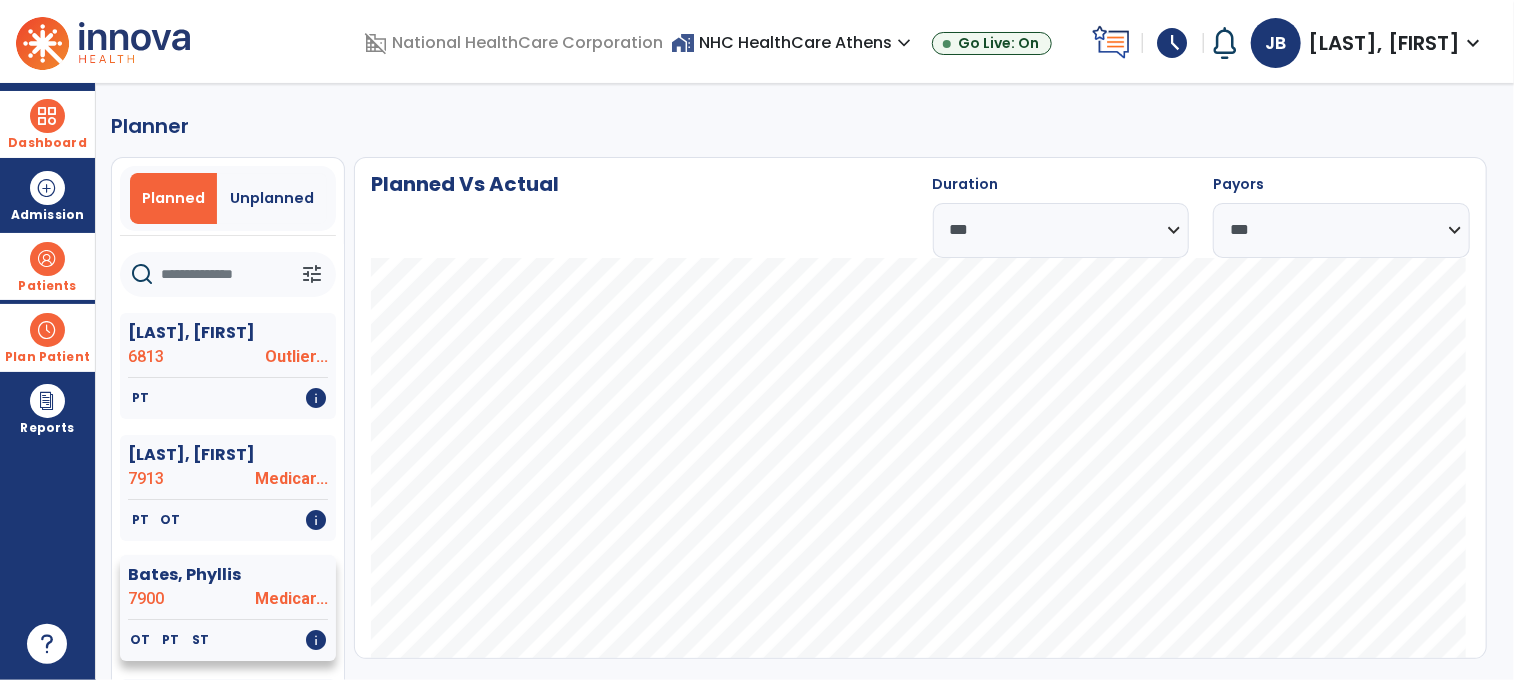 click on "Bates, Phyllis" 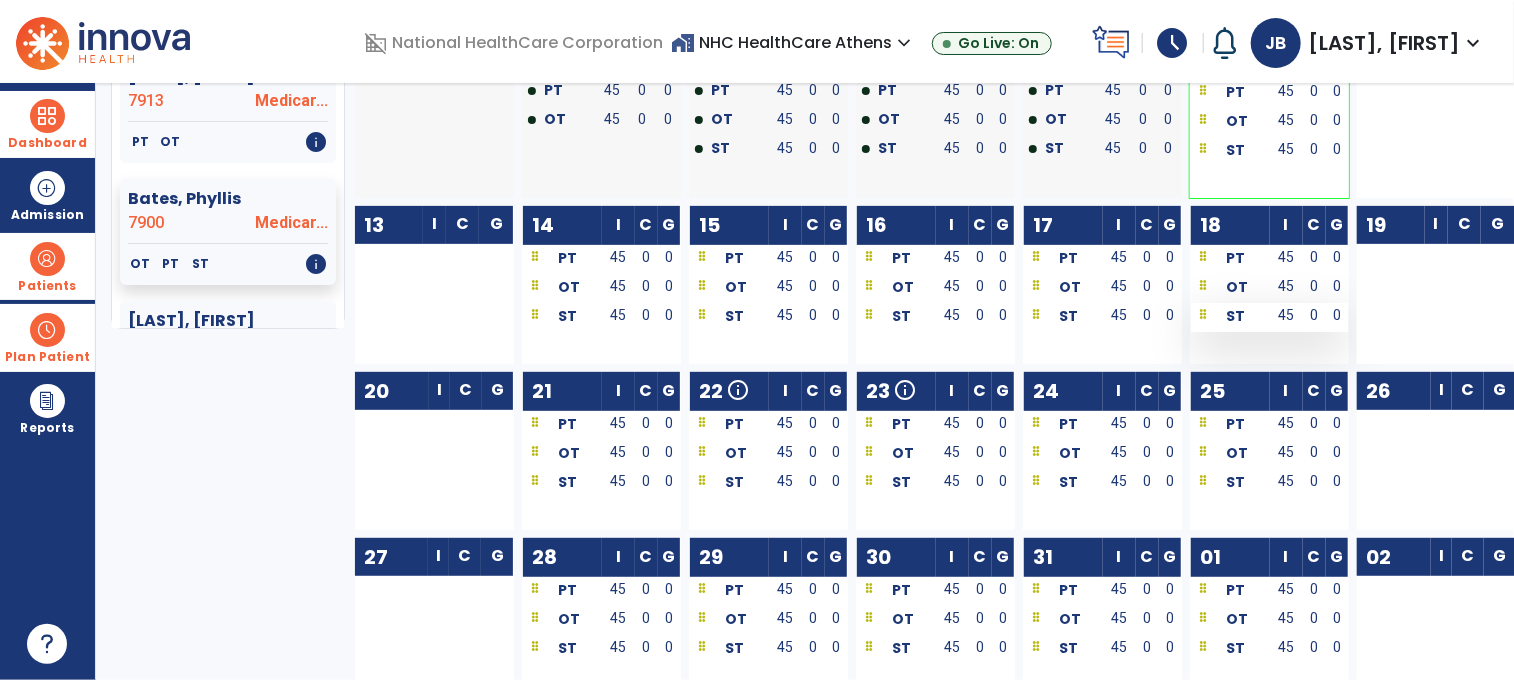 scroll, scrollTop: 394, scrollLeft: 0, axis: vertical 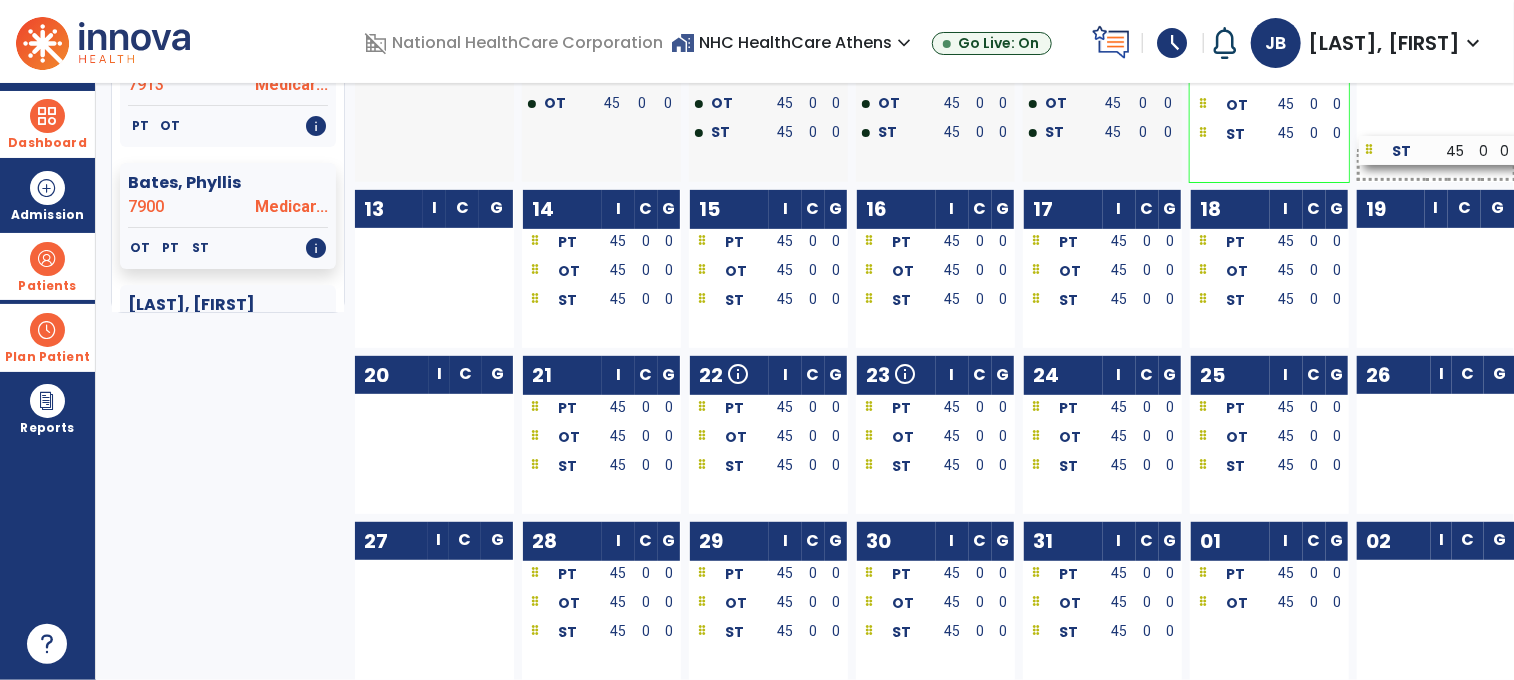 drag, startPoint x: 1201, startPoint y: 636, endPoint x: 1370, endPoint y: 154, distance: 510.76904 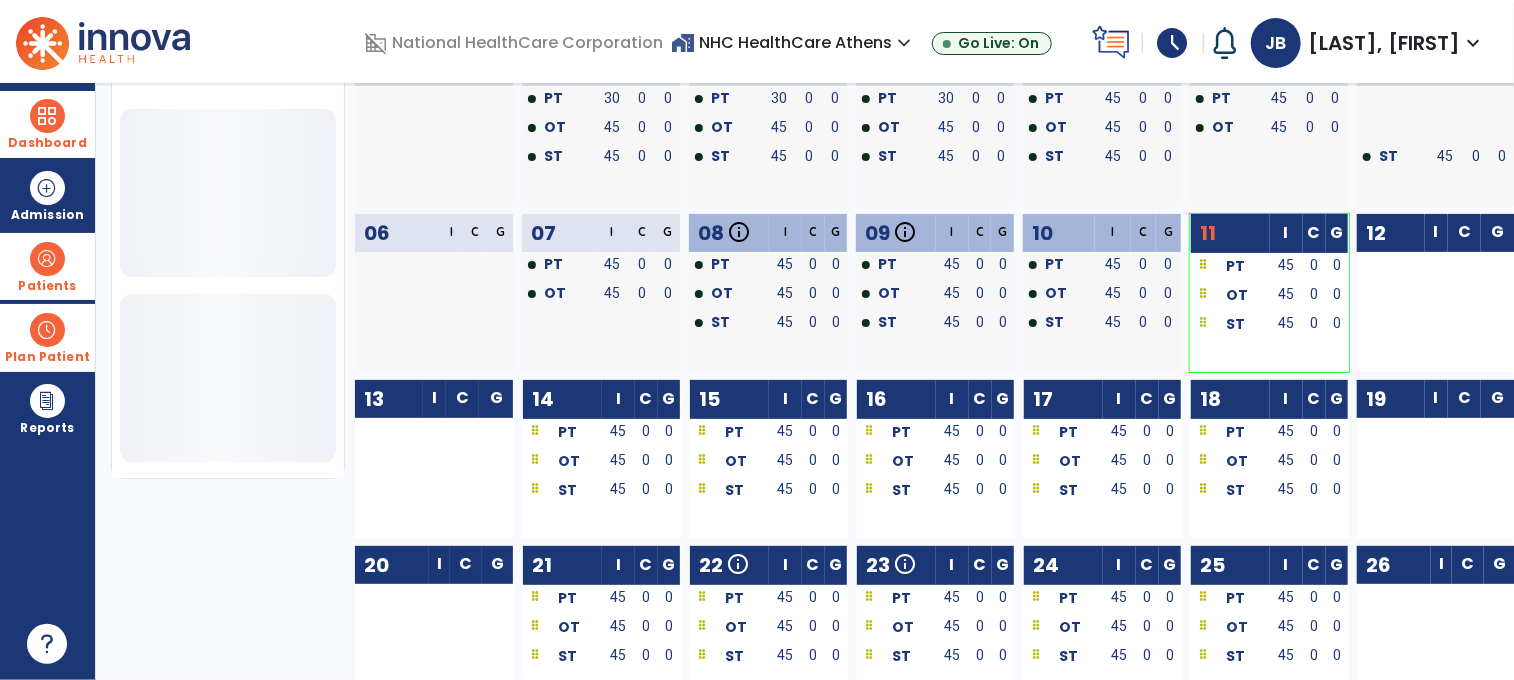 scroll, scrollTop: 194, scrollLeft: 0, axis: vertical 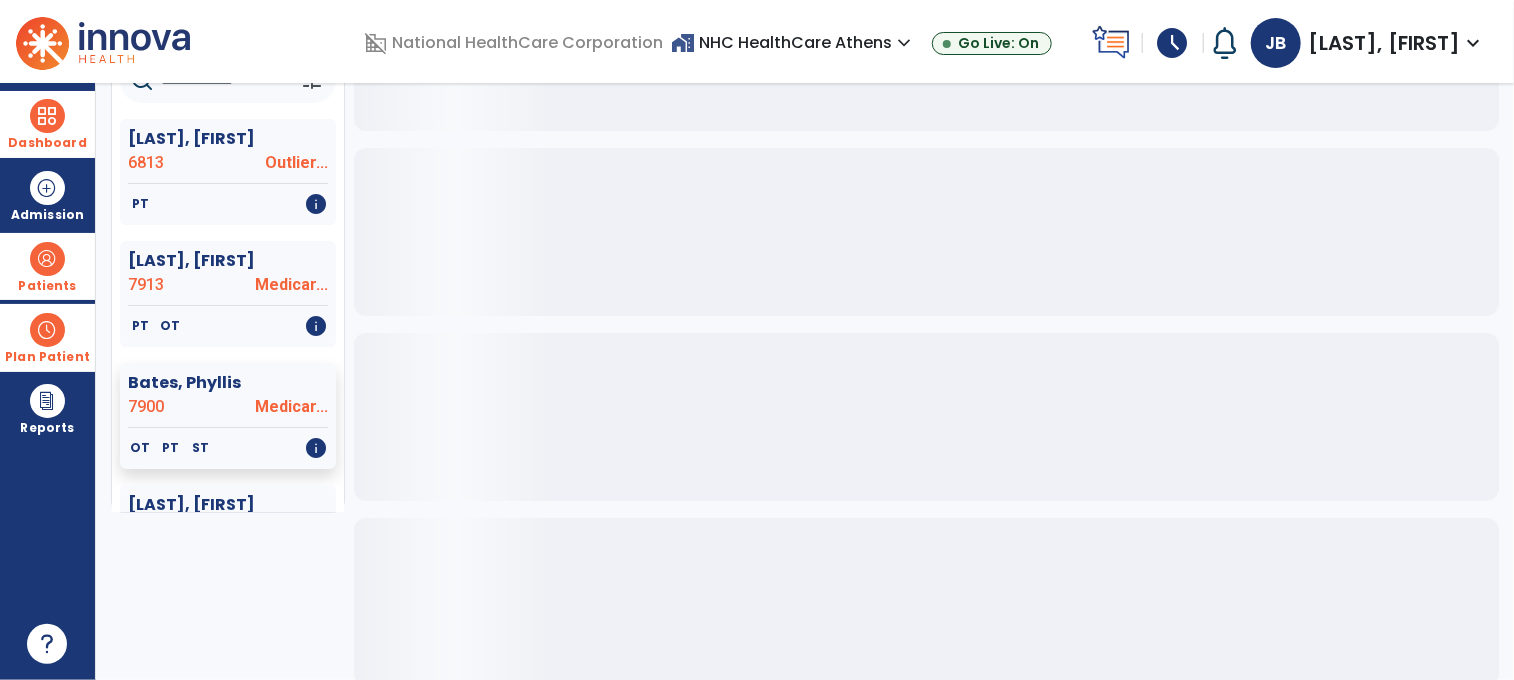 click at bounding box center [47, 330] 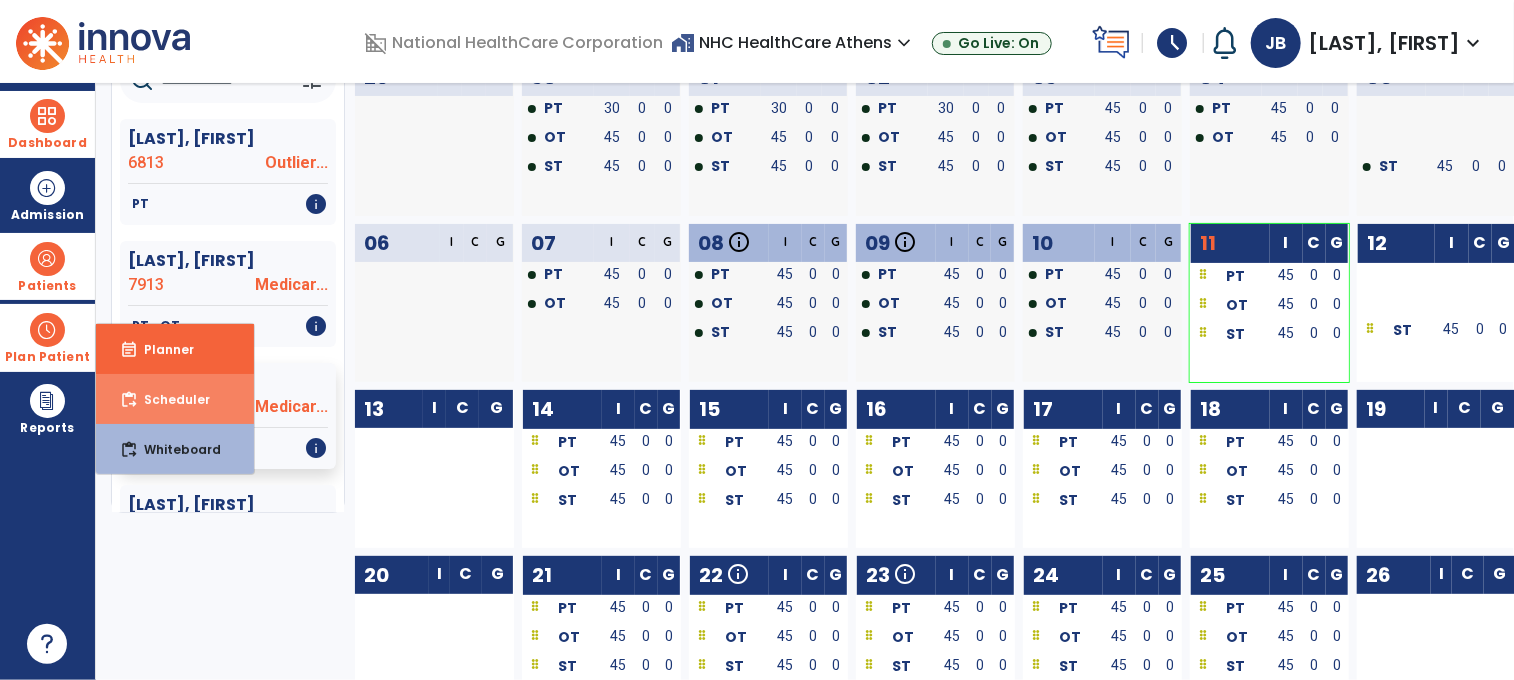 click on "content_paste_go  Scheduler" at bounding box center (175, 399) 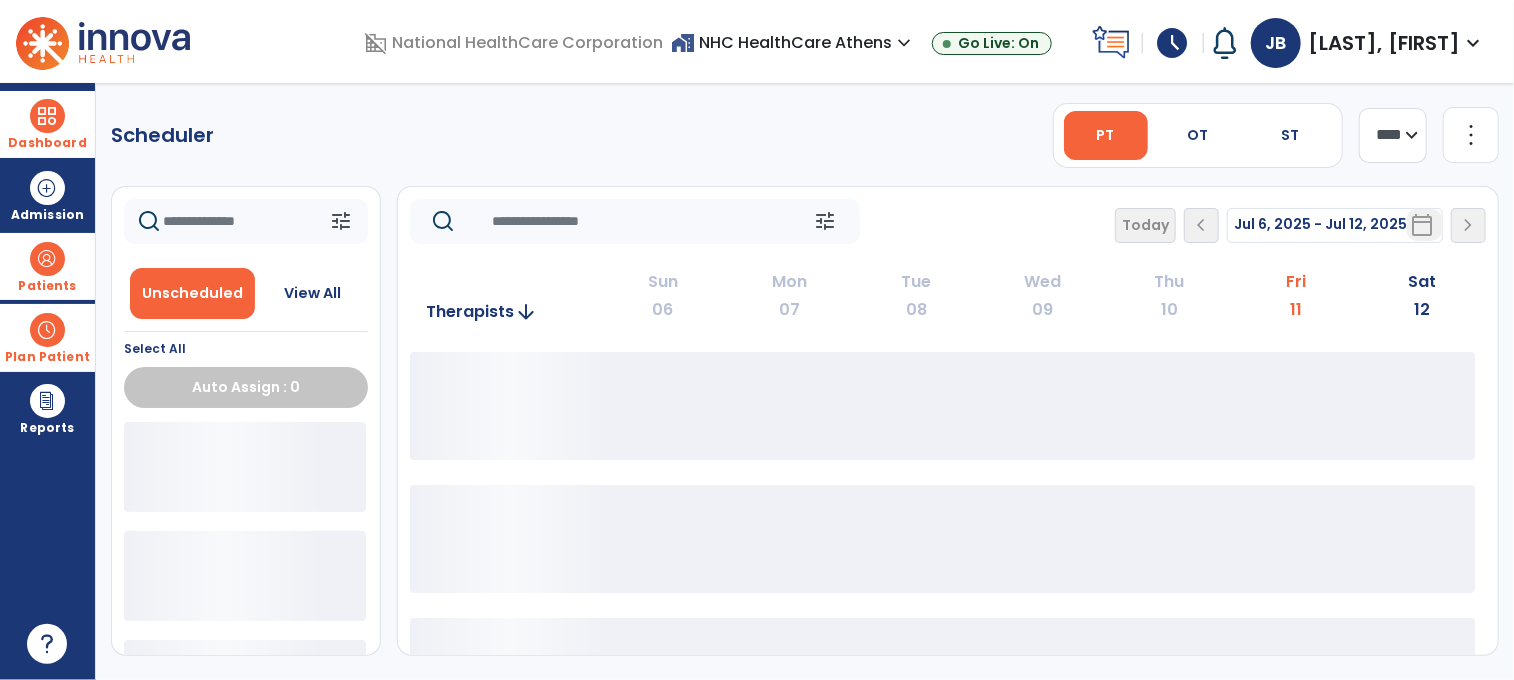 scroll, scrollTop: 0, scrollLeft: 0, axis: both 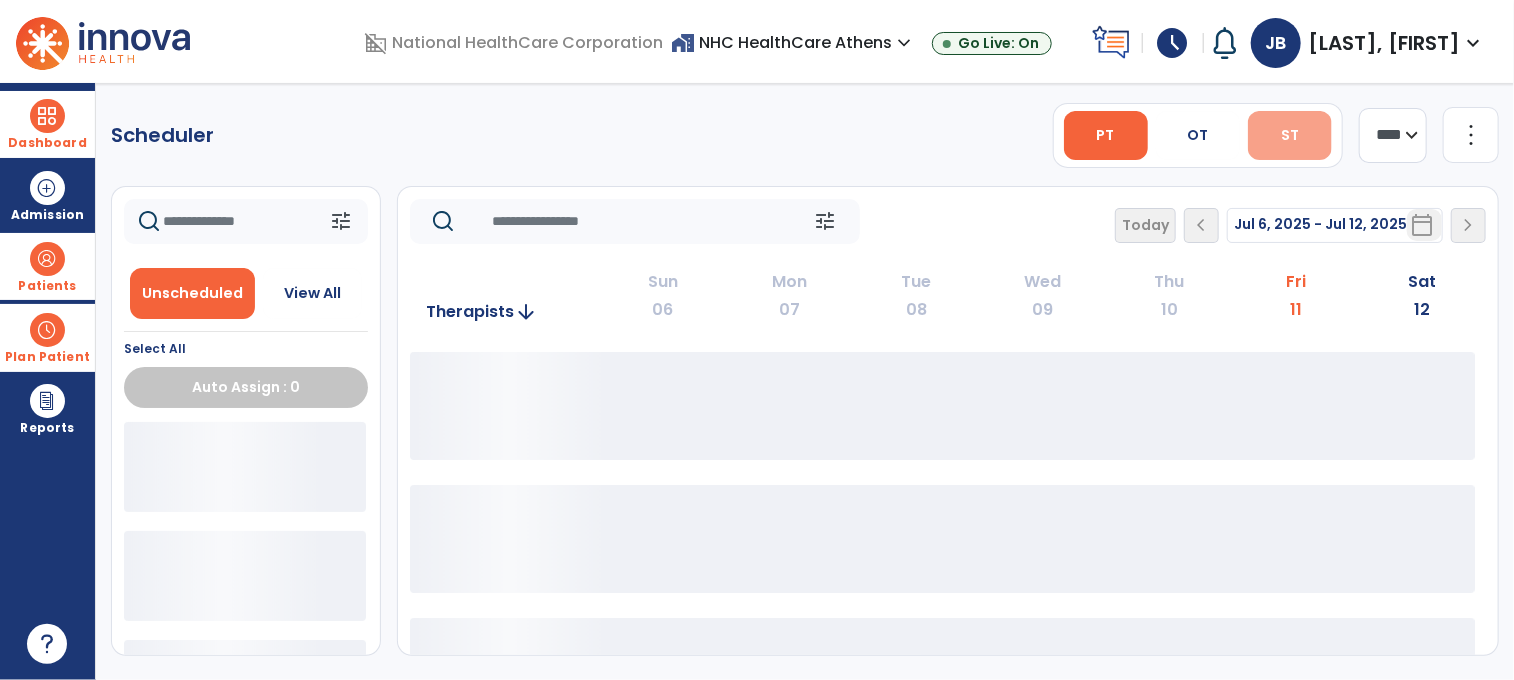 click on "ST" at bounding box center (1290, 135) 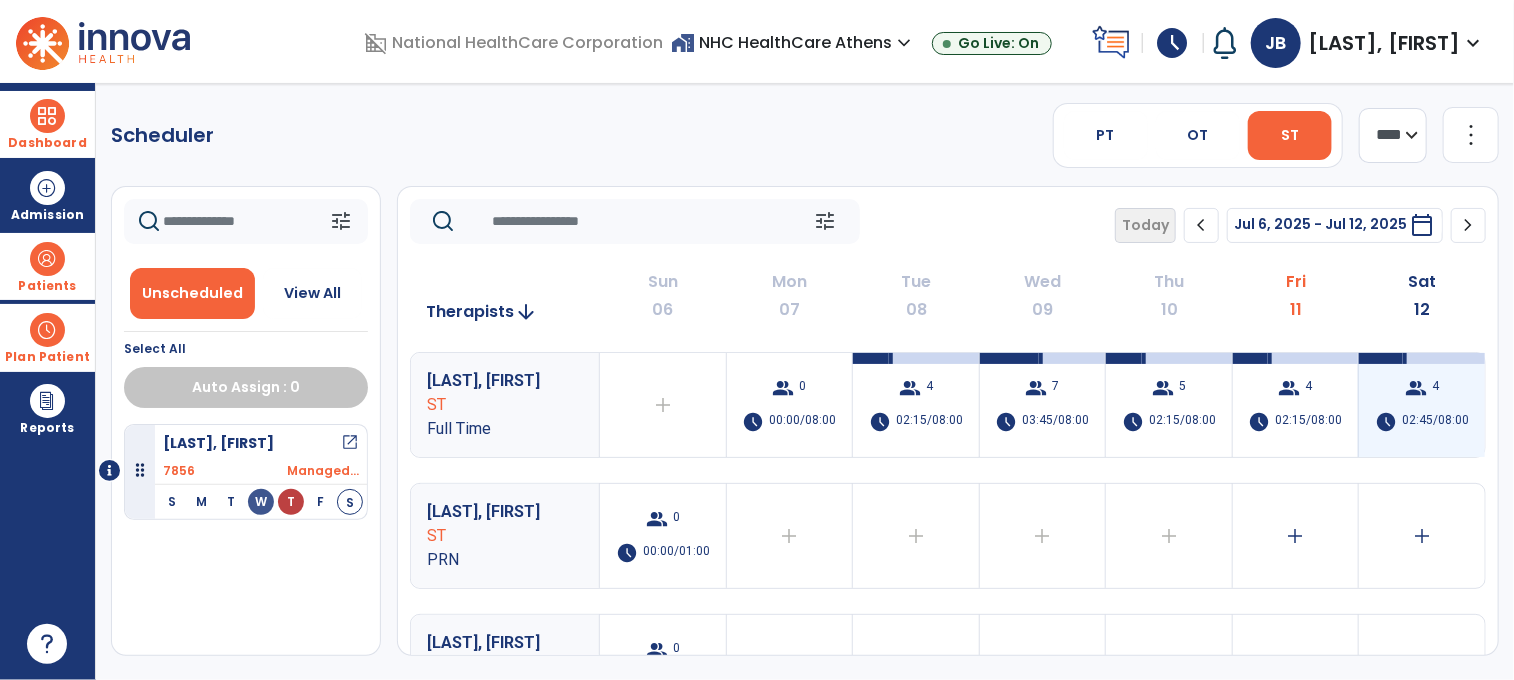 click on "group" at bounding box center [1416, 388] 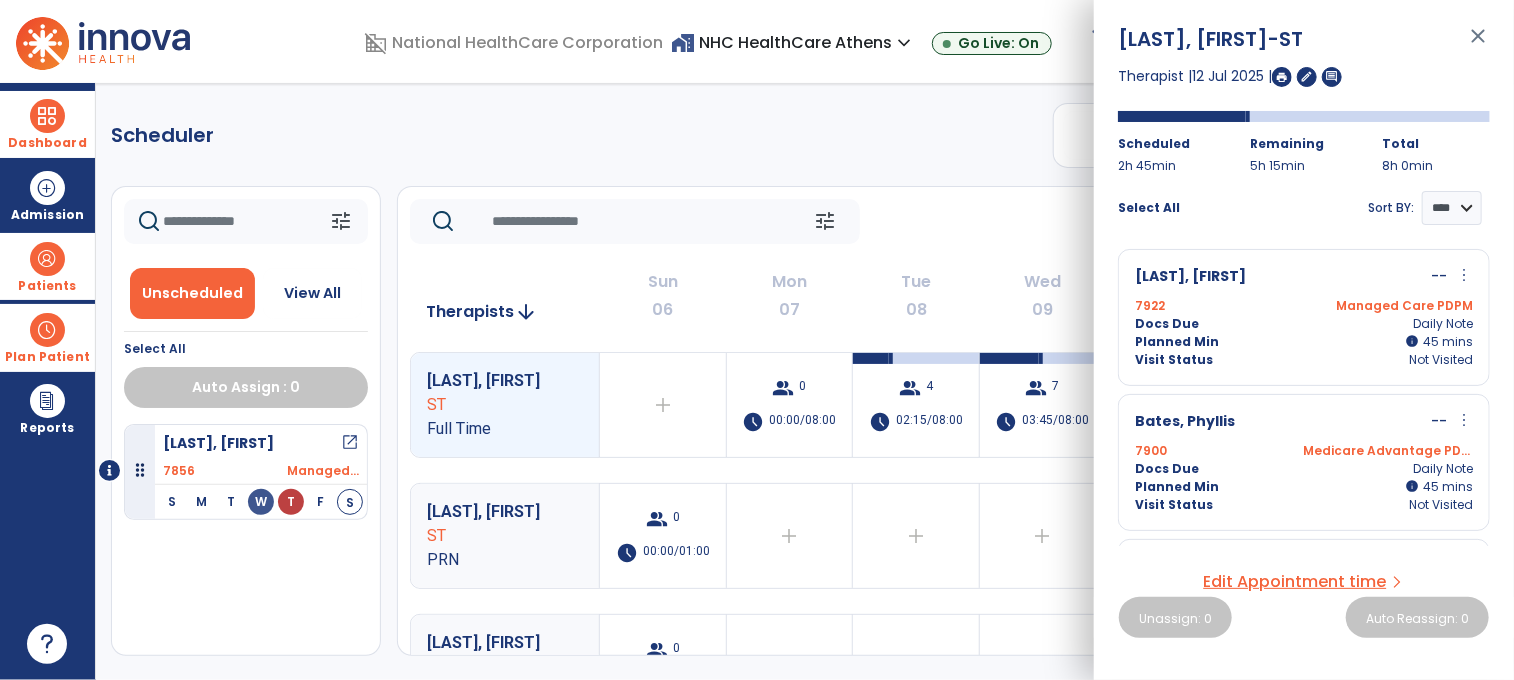 click at bounding box center [1282, 77] 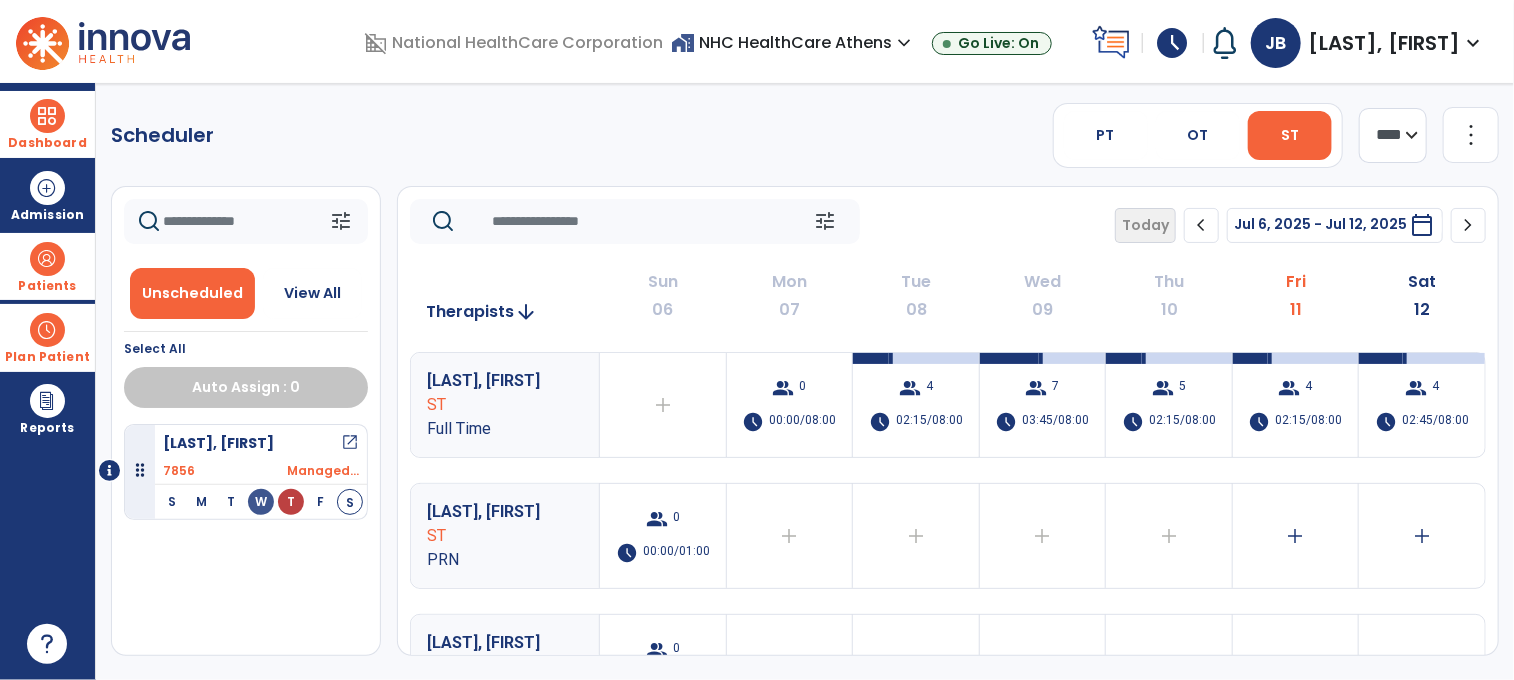 click on "schedule" at bounding box center (1173, 43) 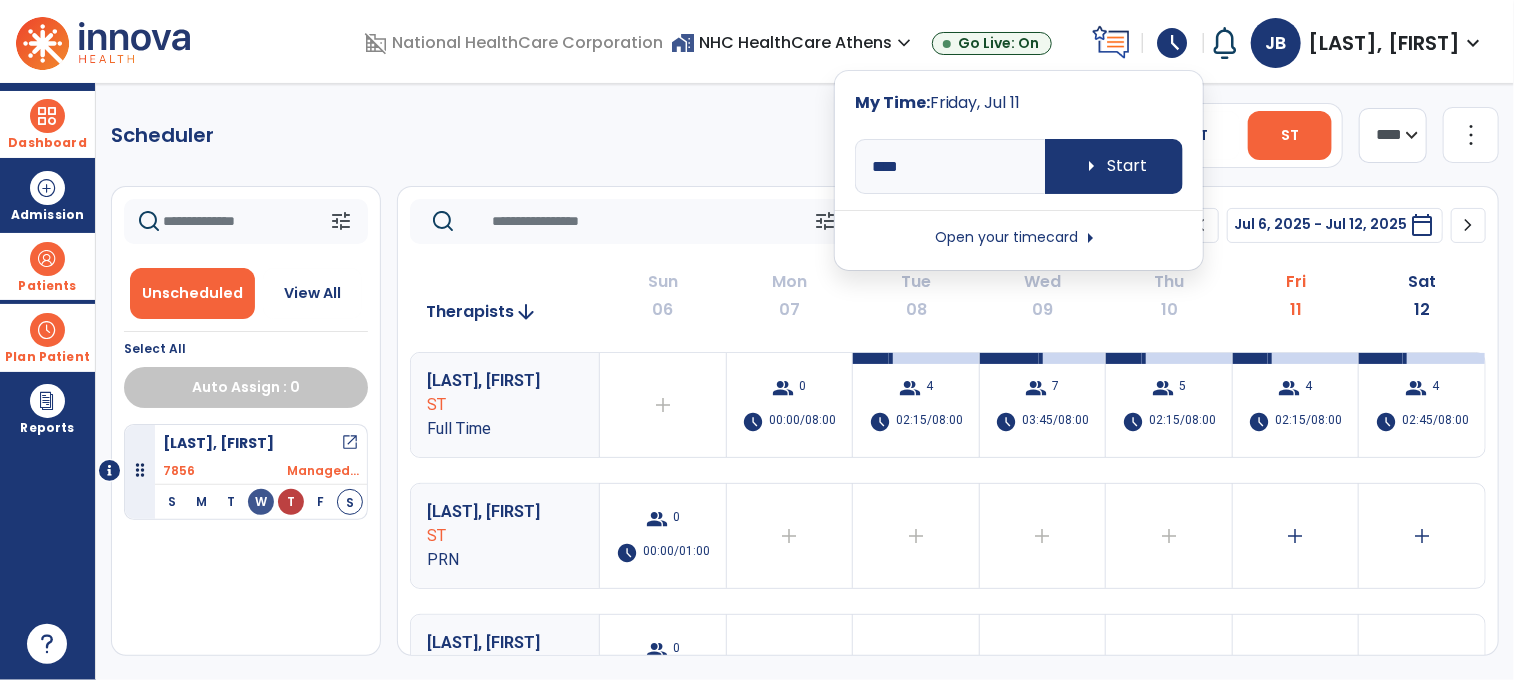 click on "Open your timecard  arrow_right" at bounding box center (1019, 238) 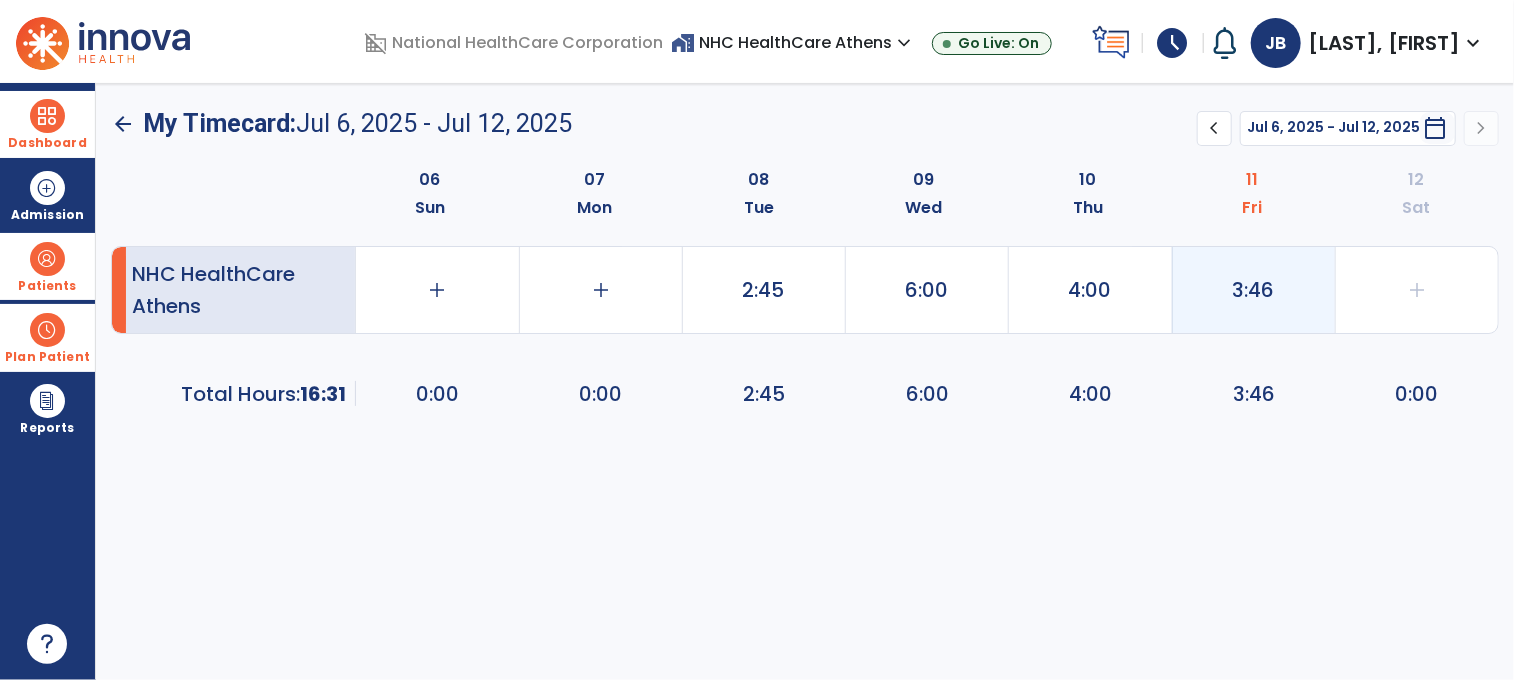 click on "3:46" 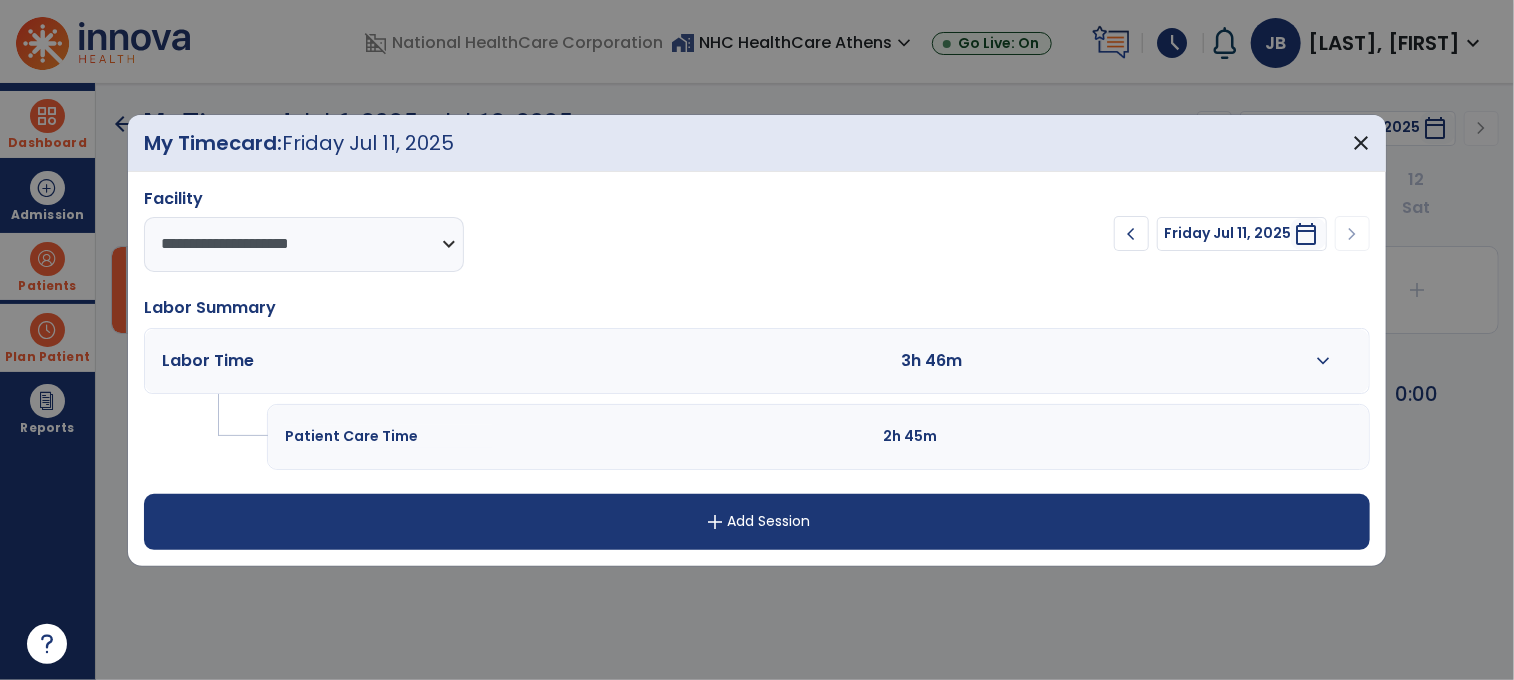click on "expand_more" at bounding box center [1323, 361] 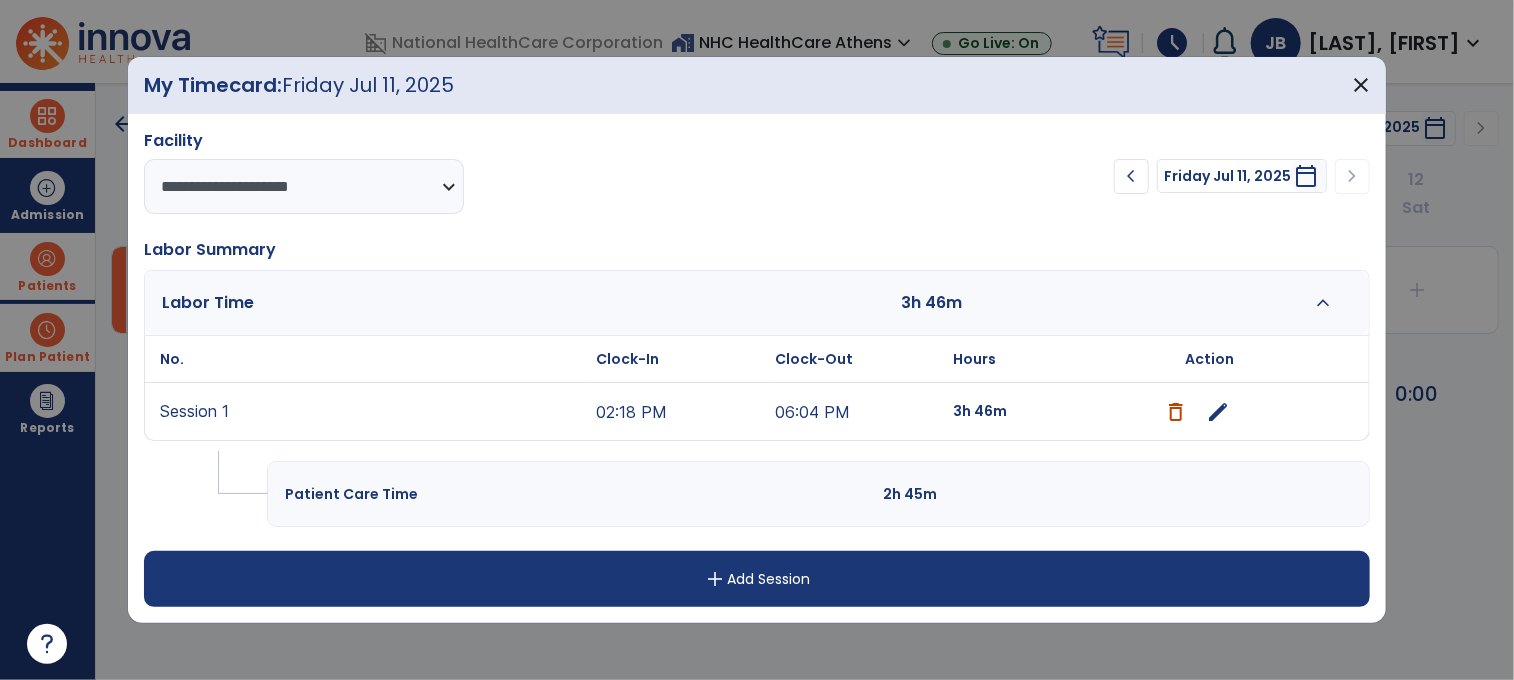 click on "edit" at bounding box center [1219, 412] 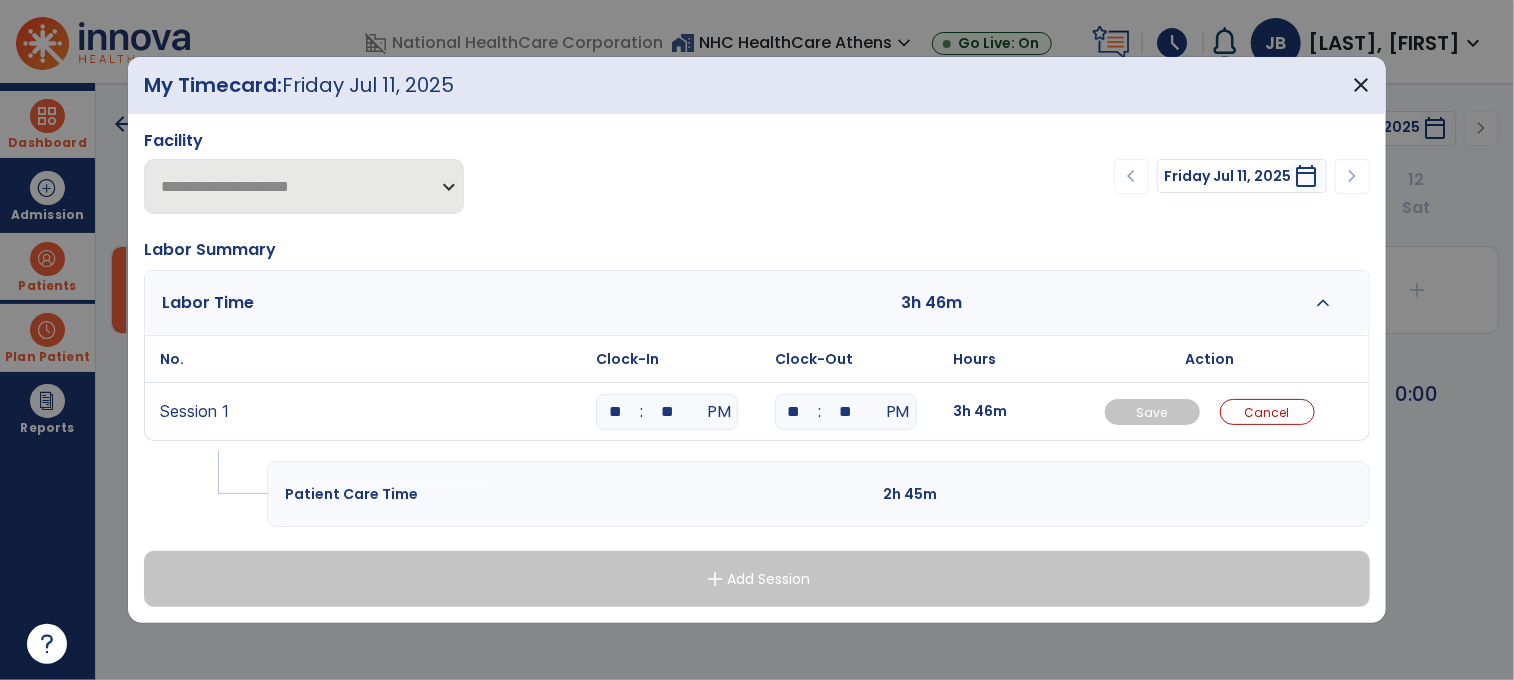 click on "**" at bounding box center [667, 412] 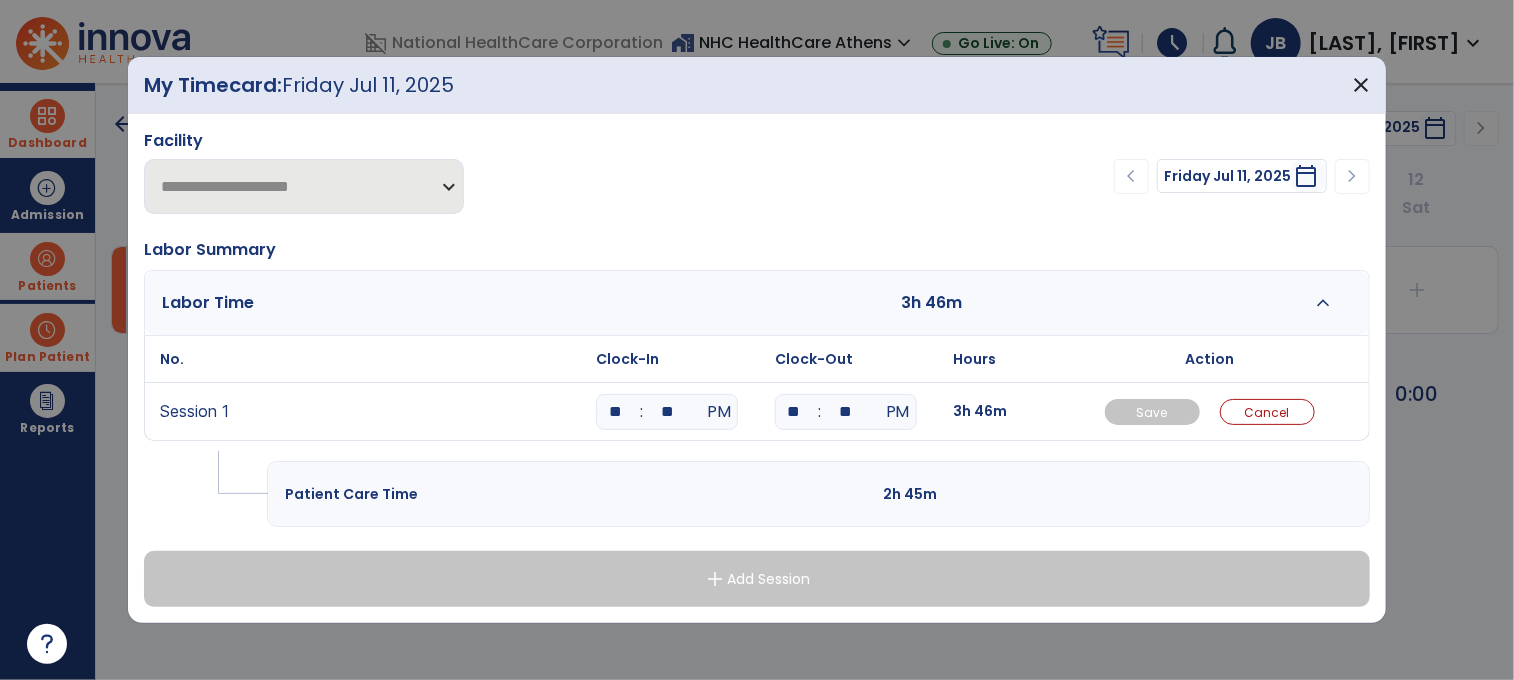 type on "**" 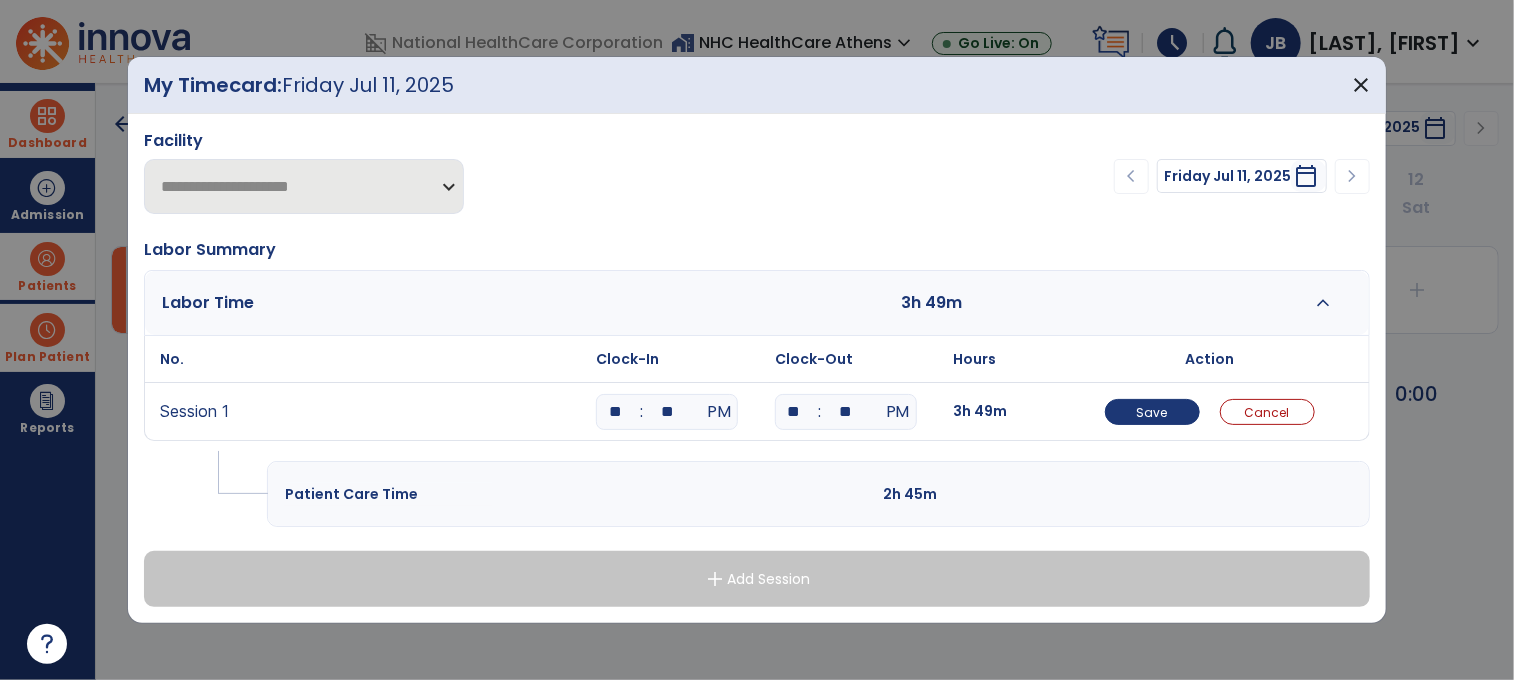 click on "**" at bounding box center [846, 412] 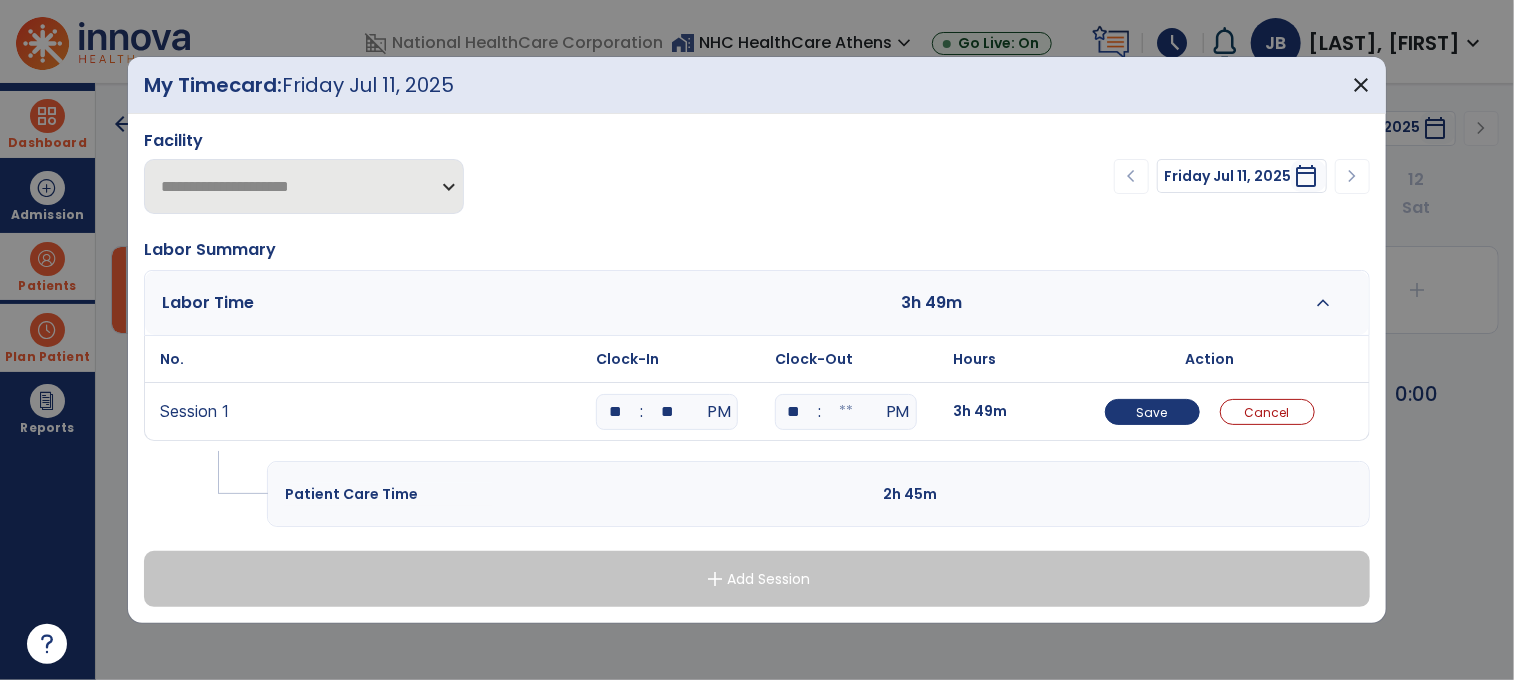 type 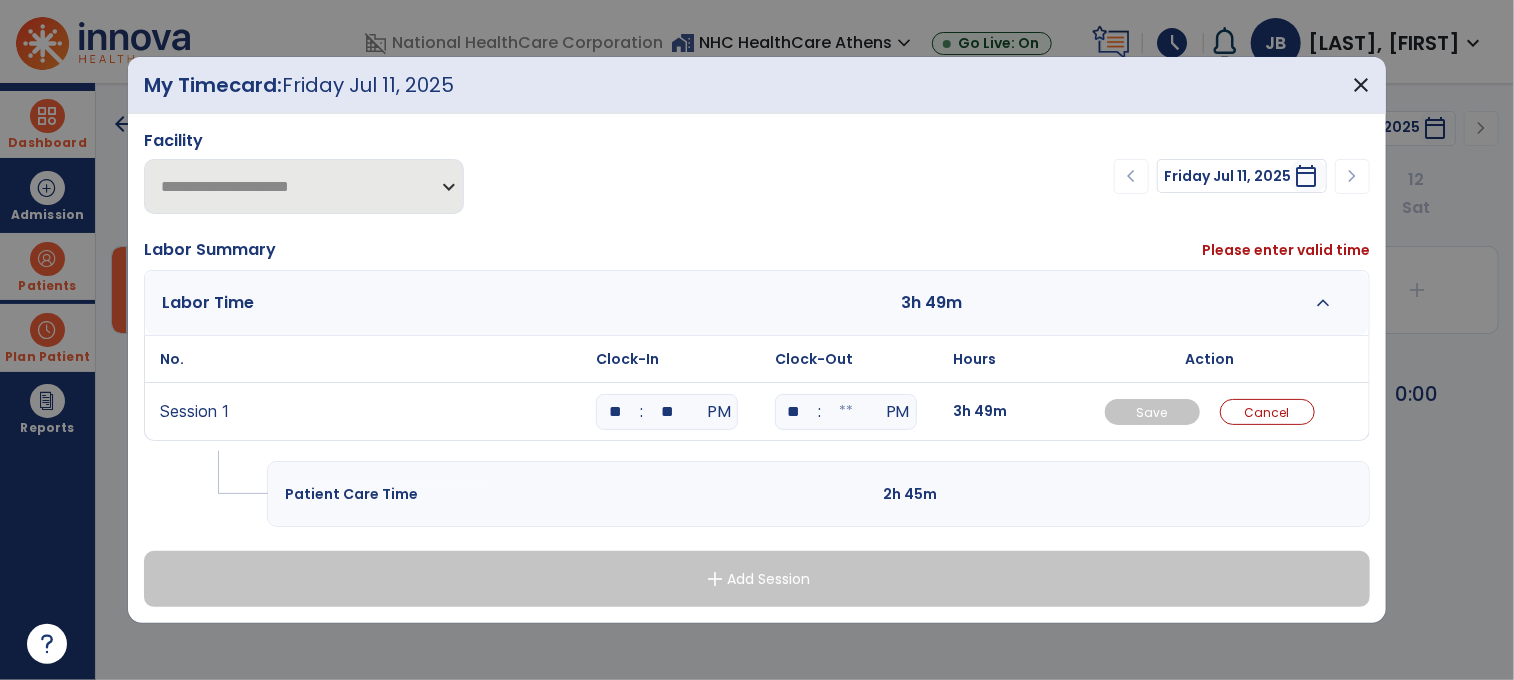 click on ":" at bounding box center [820, 412] 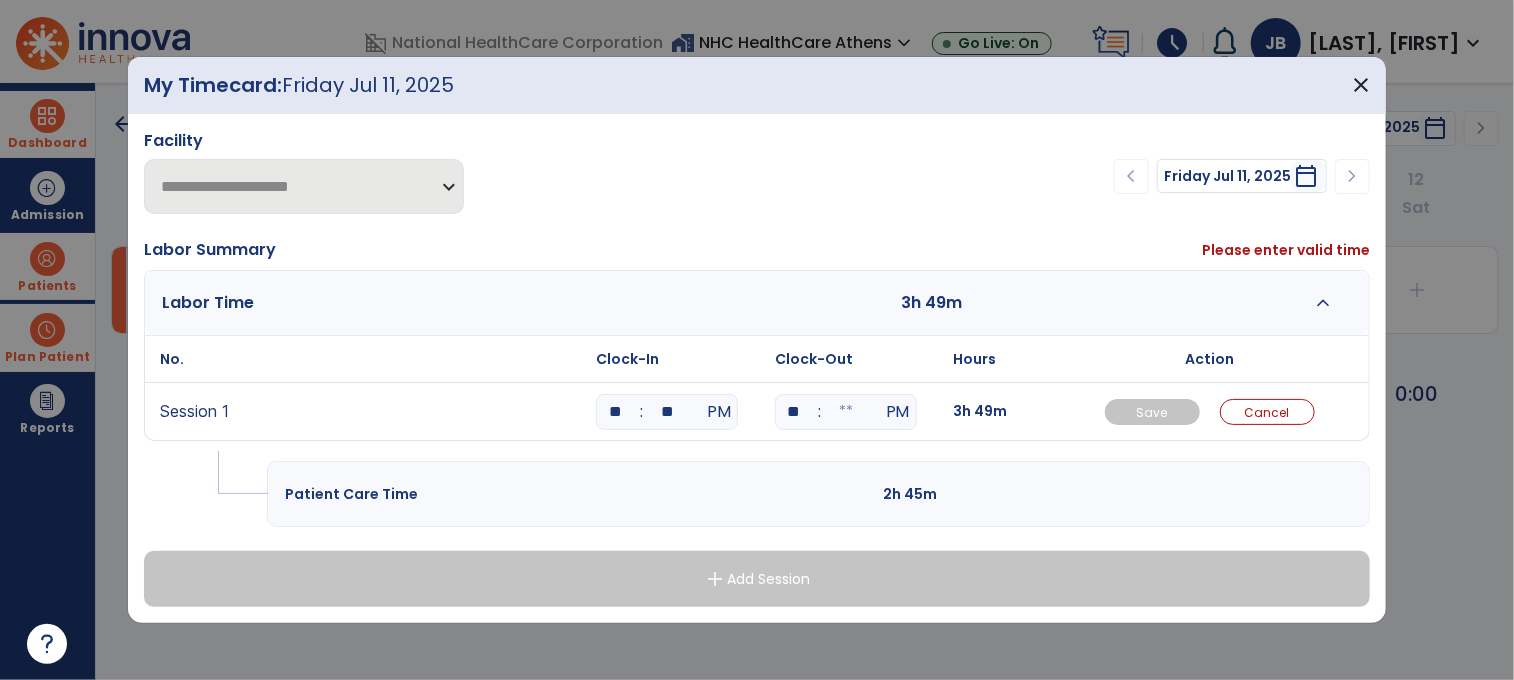 type on "**" 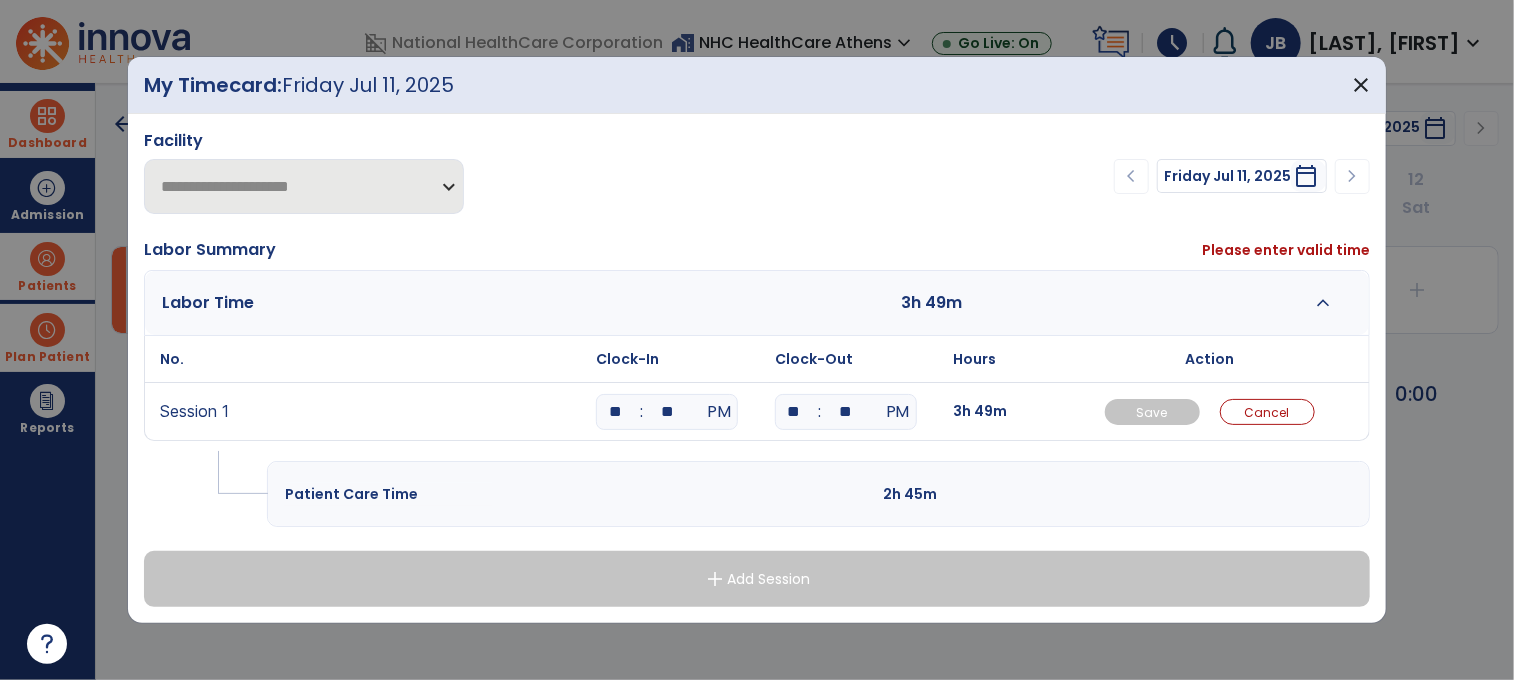 type on "**" 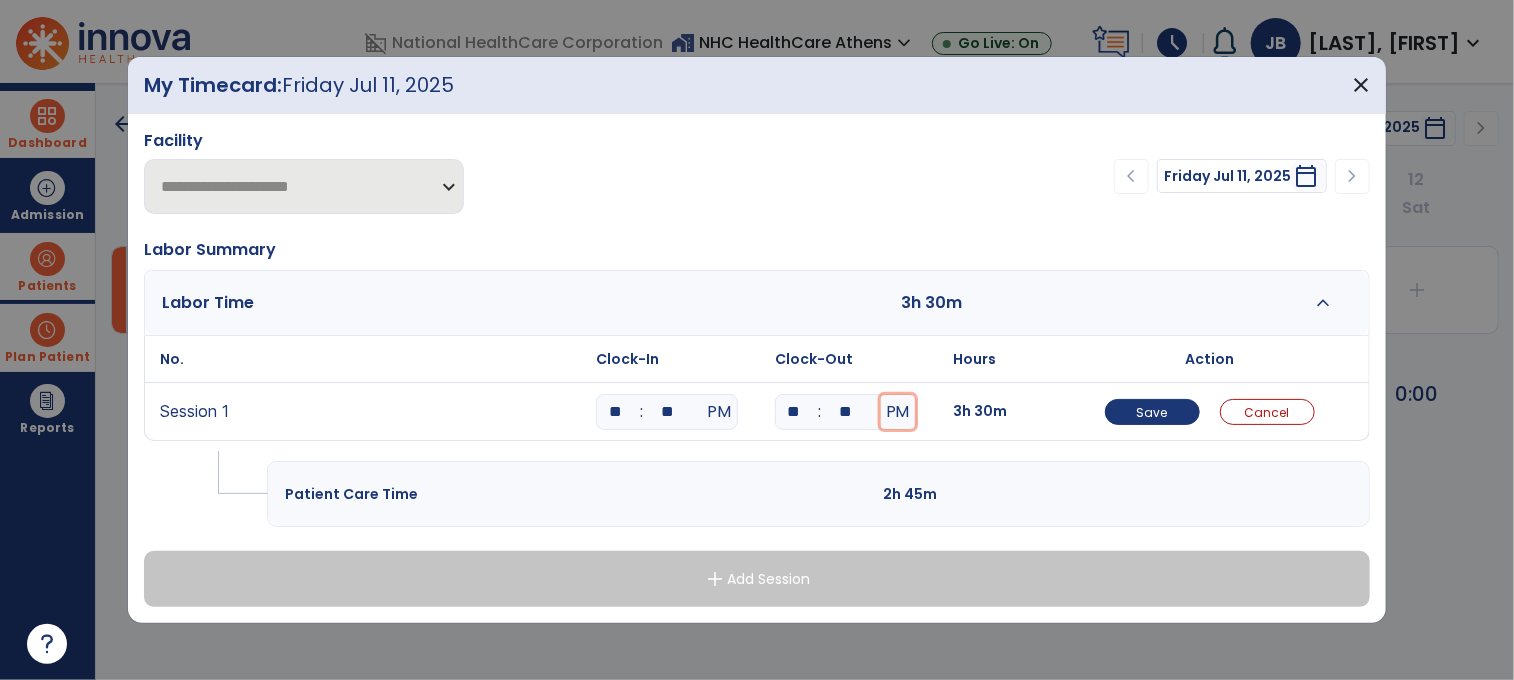 type 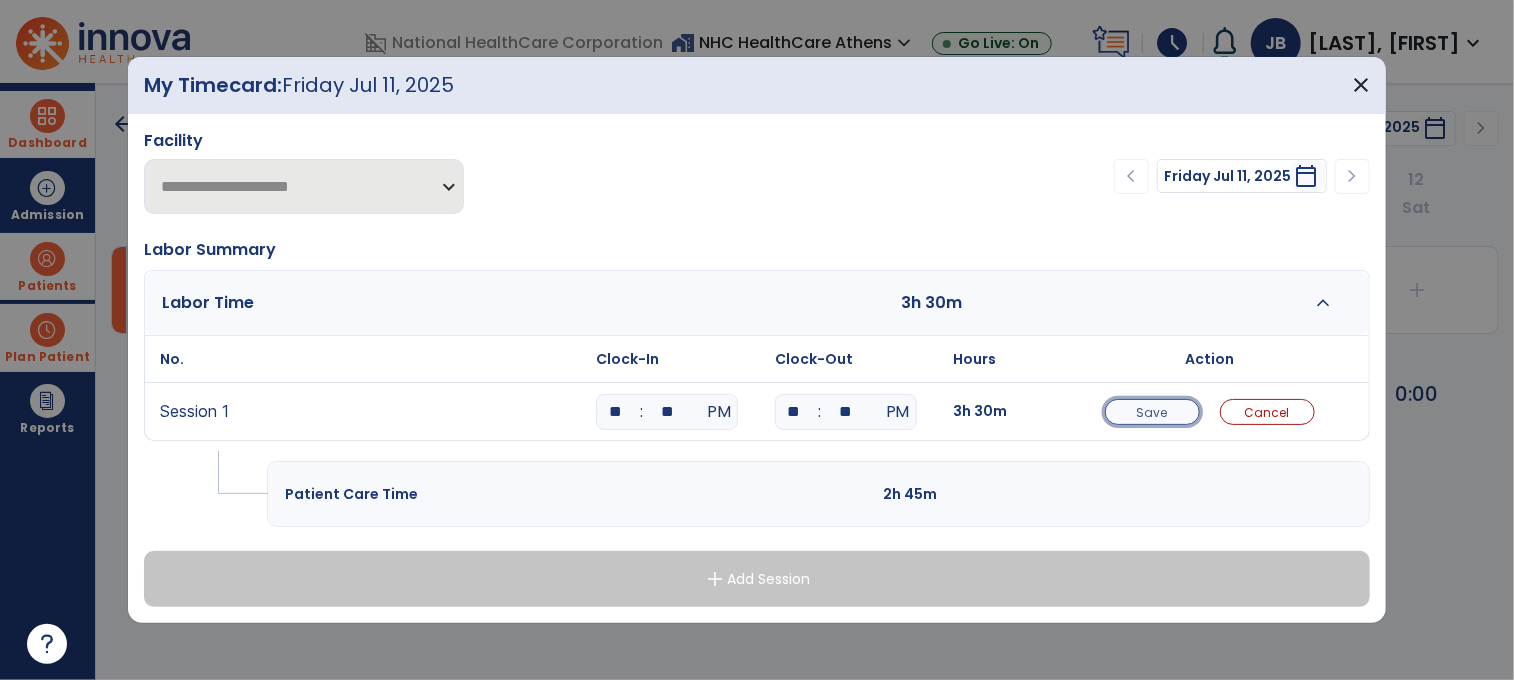 click on "Save" at bounding box center (1152, 412) 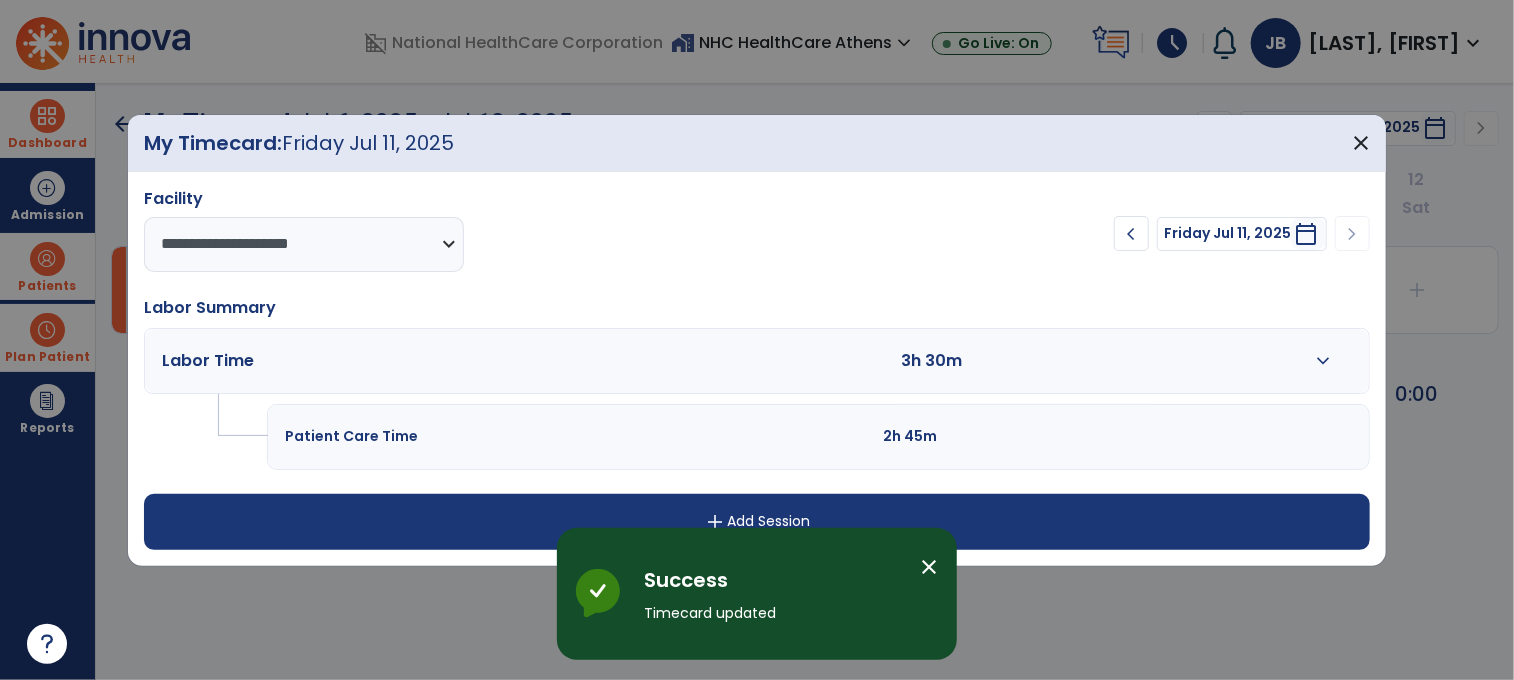 click on "expand_more" at bounding box center (1323, 361) 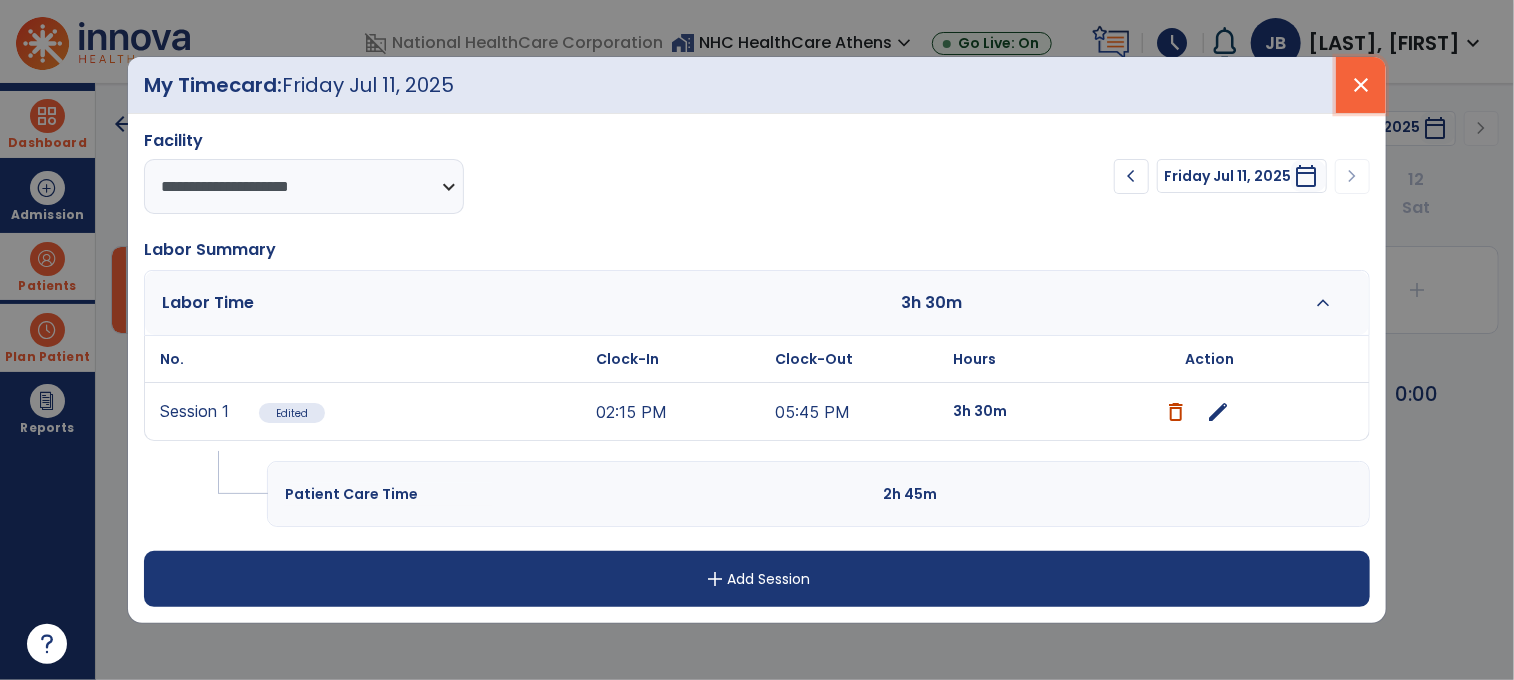 click on "close" at bounding box center [1361, 85] 